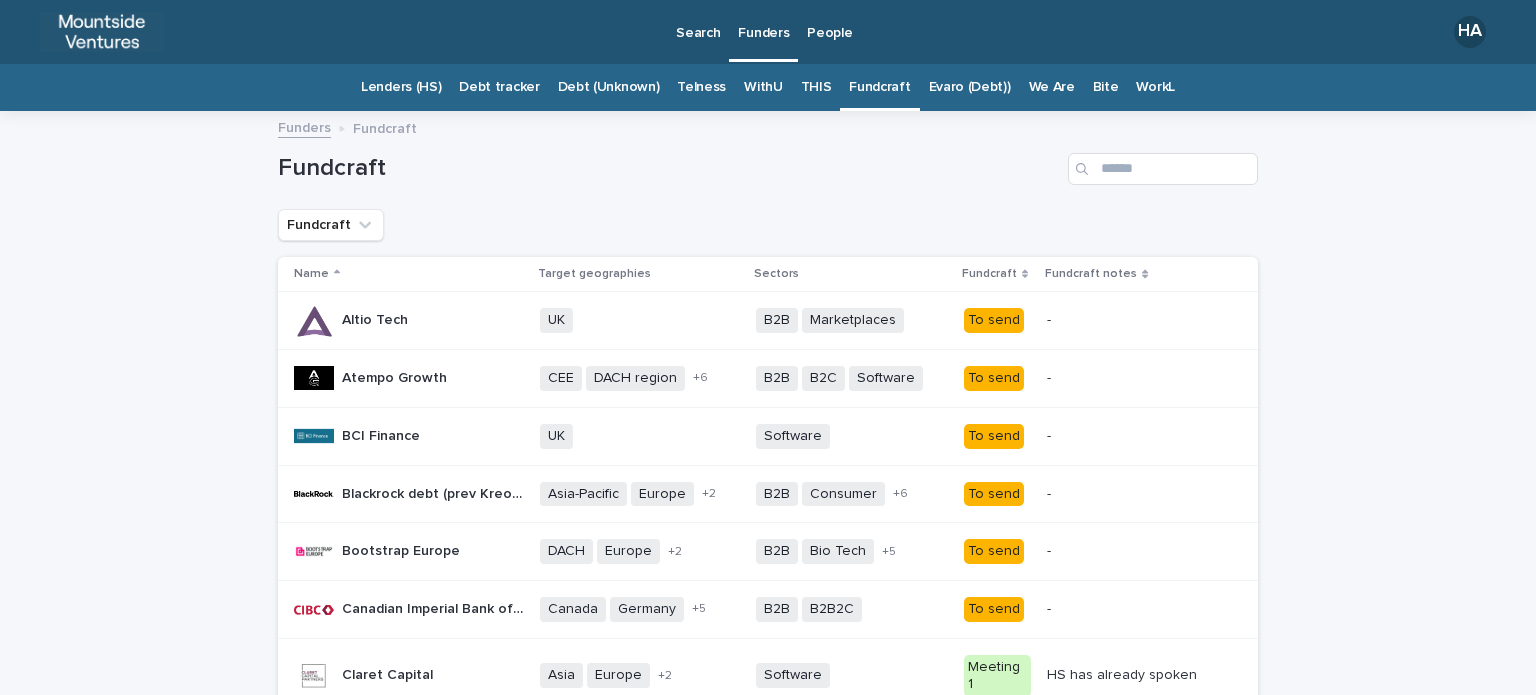scroll, scrollTop: 0, scrollLeft: 0, axis: both 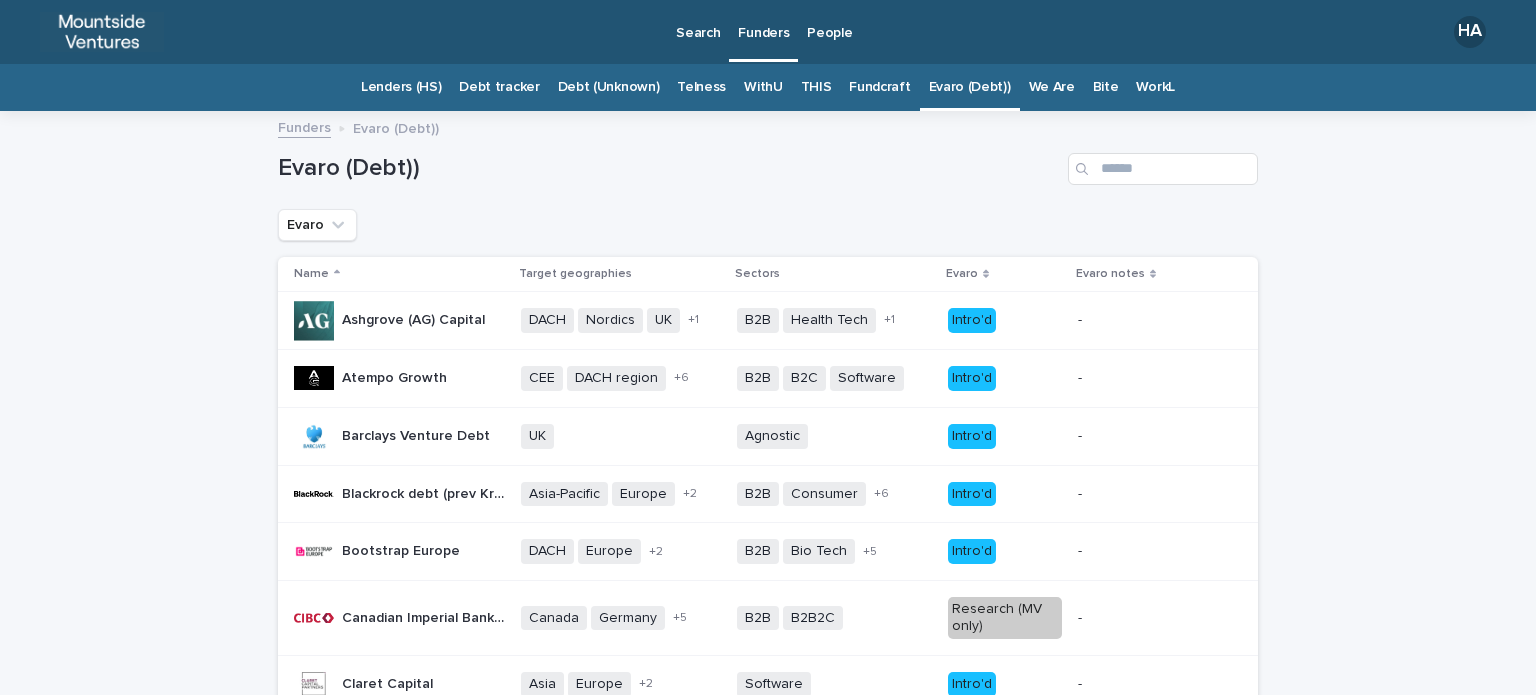 click on "Intro'd" at bounding box center (972, 378) 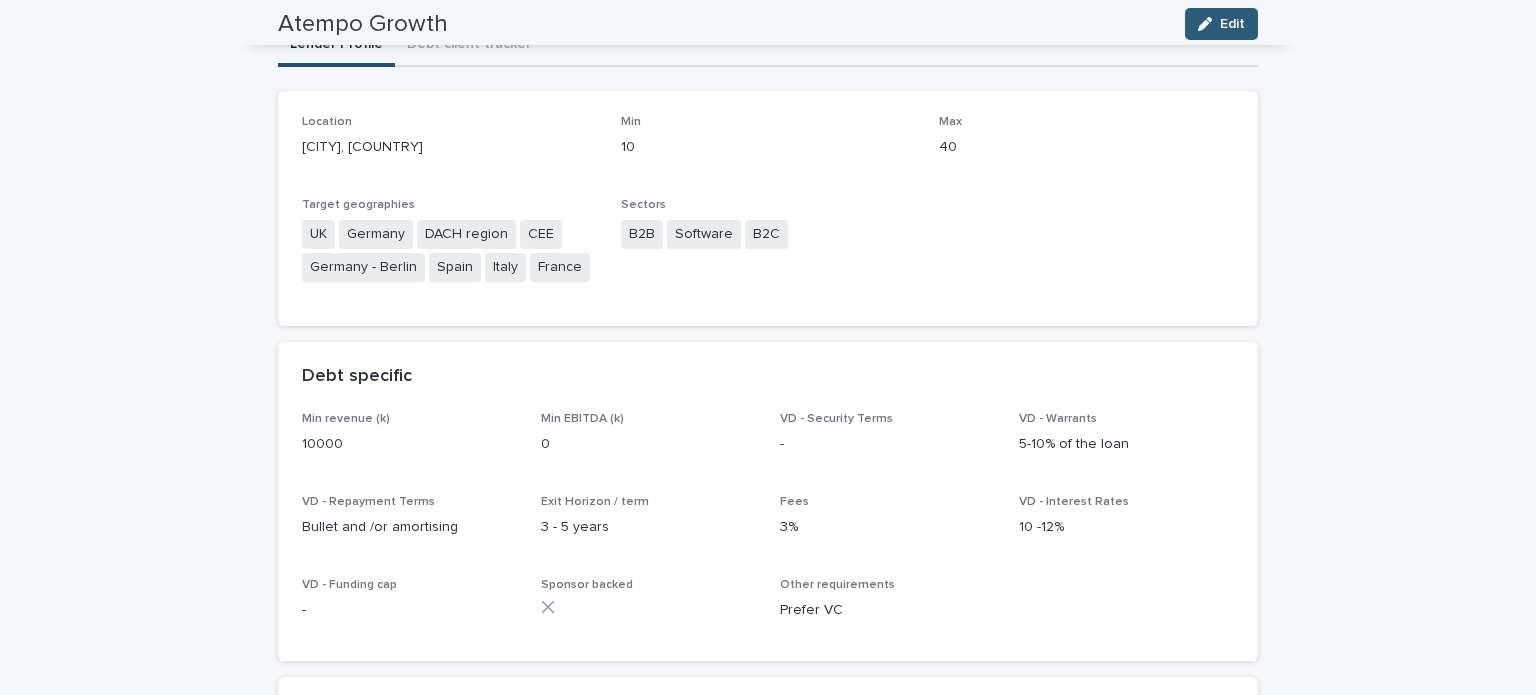 scroll, scrollTop: 100, scrollLeft: 0, axis: vertical 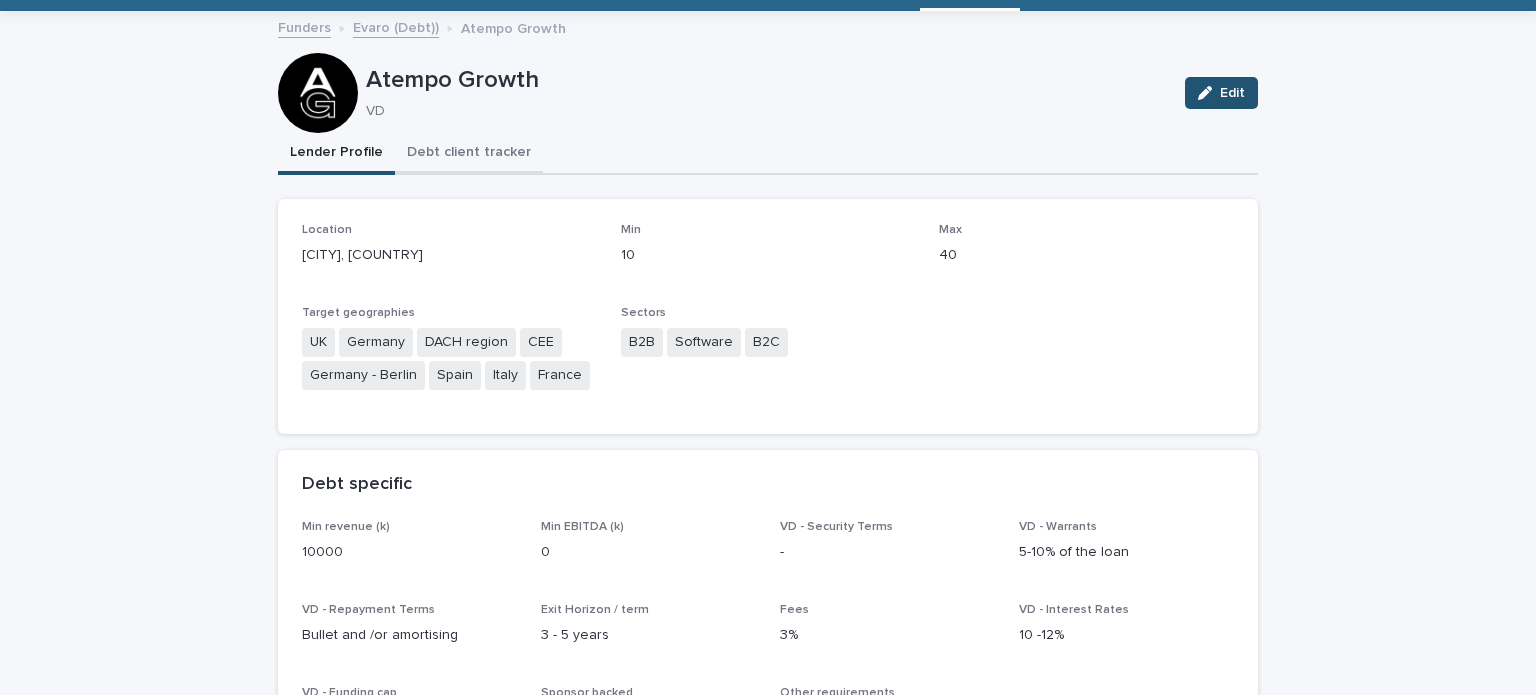click on "Debt client tracker" at bounding box center [469, 154] 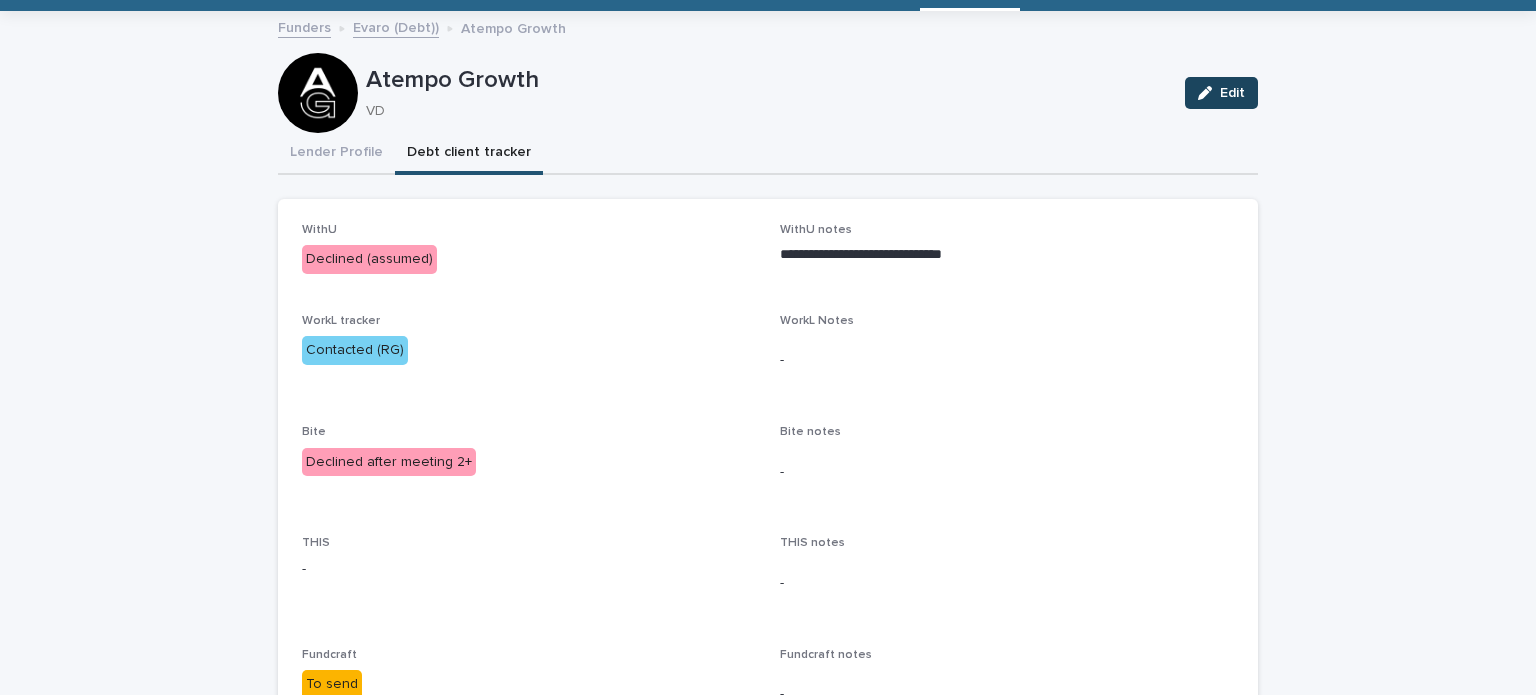 click on "Edit" at bounding box center (1232, 93) 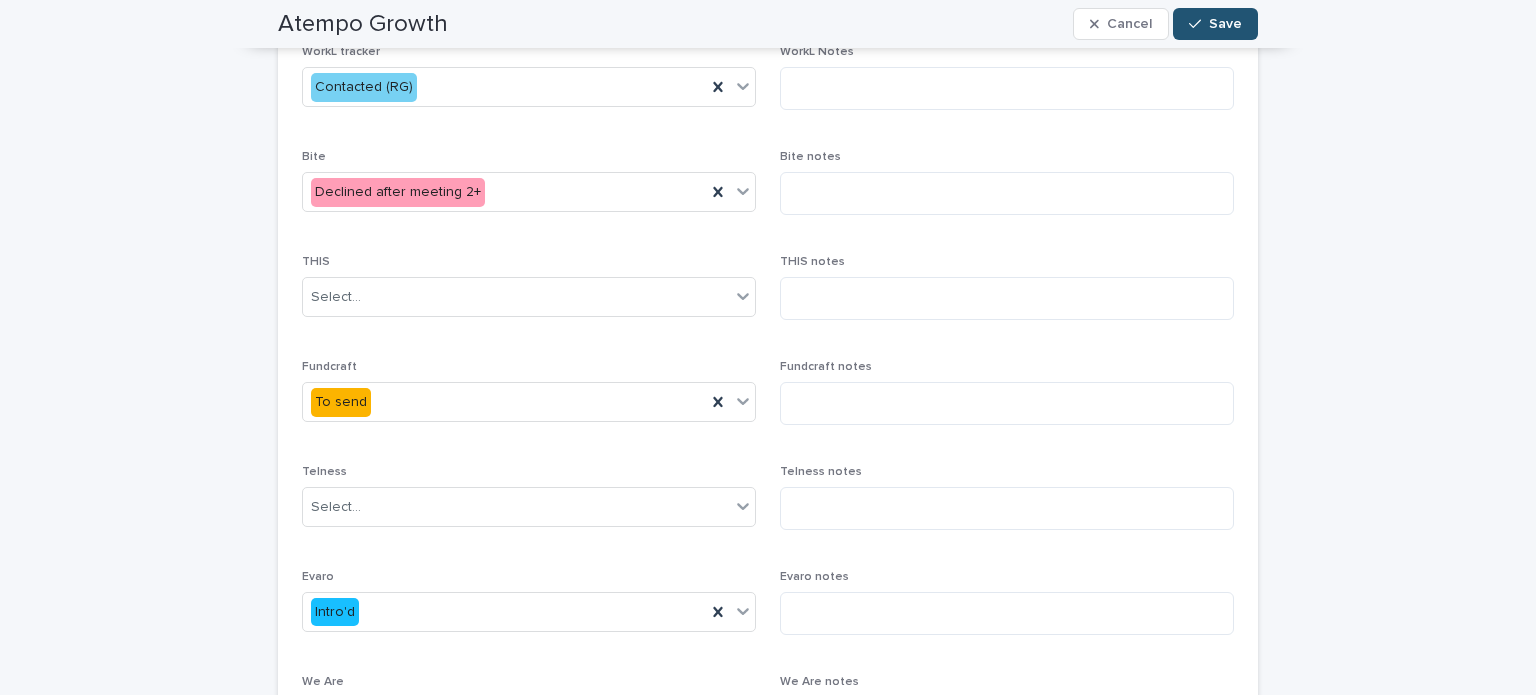 scroll, scrollTop: 600, scrollLeft: 0, axis: vertical 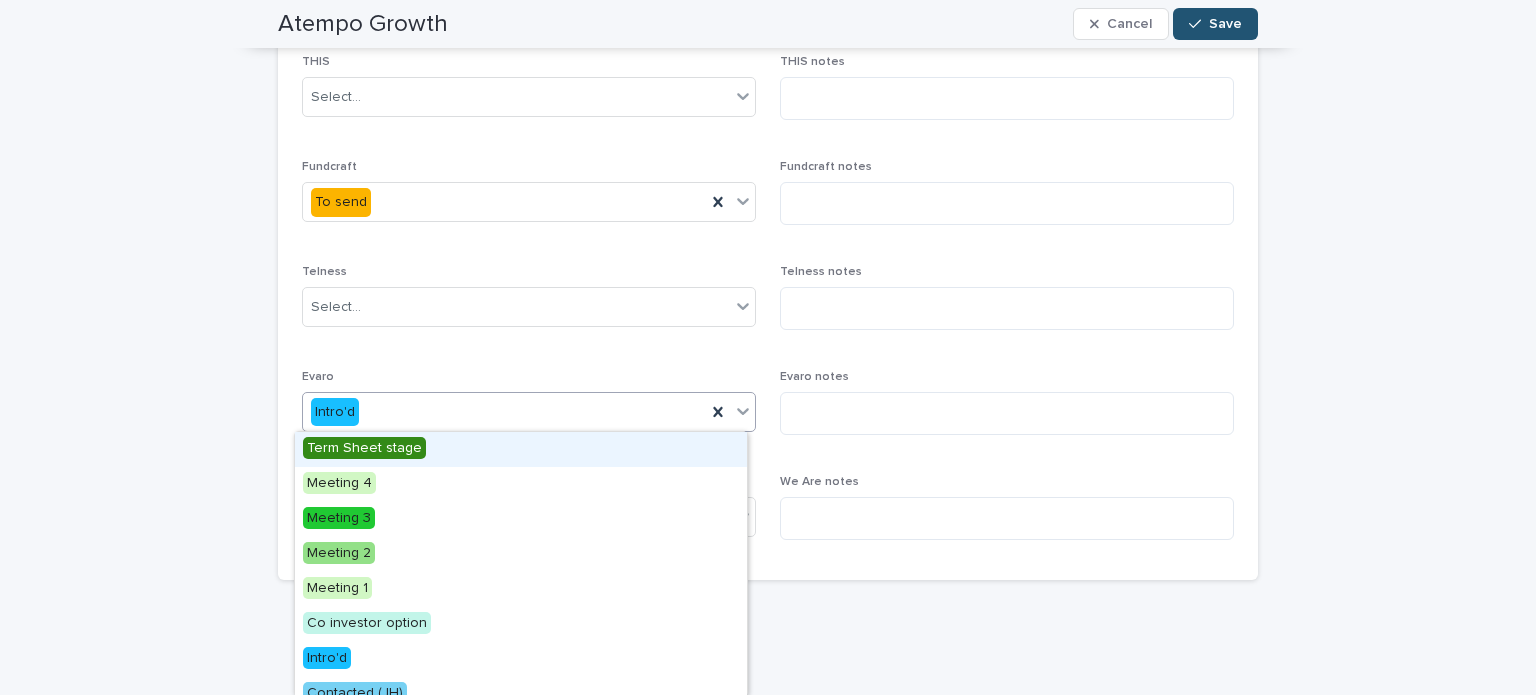 click on "Intro'd" at bounding box center [504, 412] 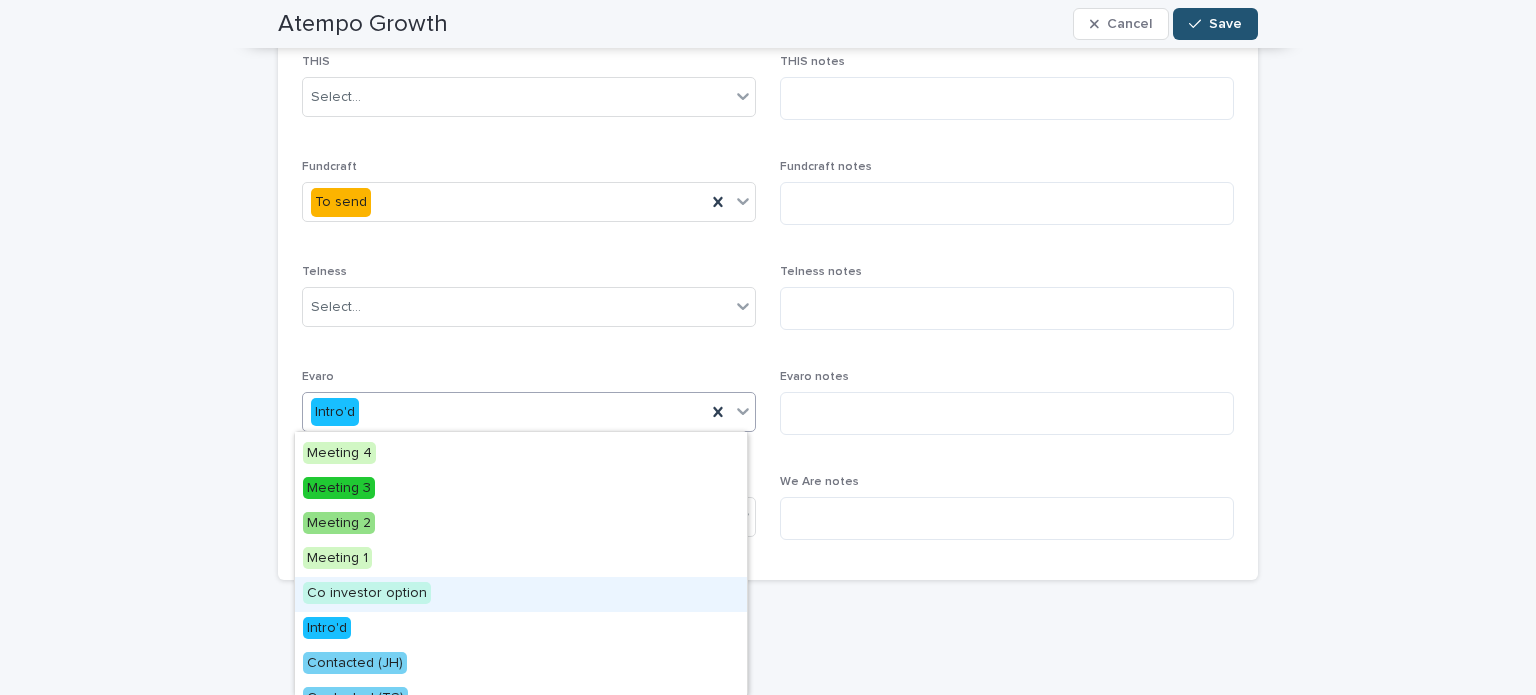 scroll, scrollTop: 0, scrollLeft: 0, axis: both 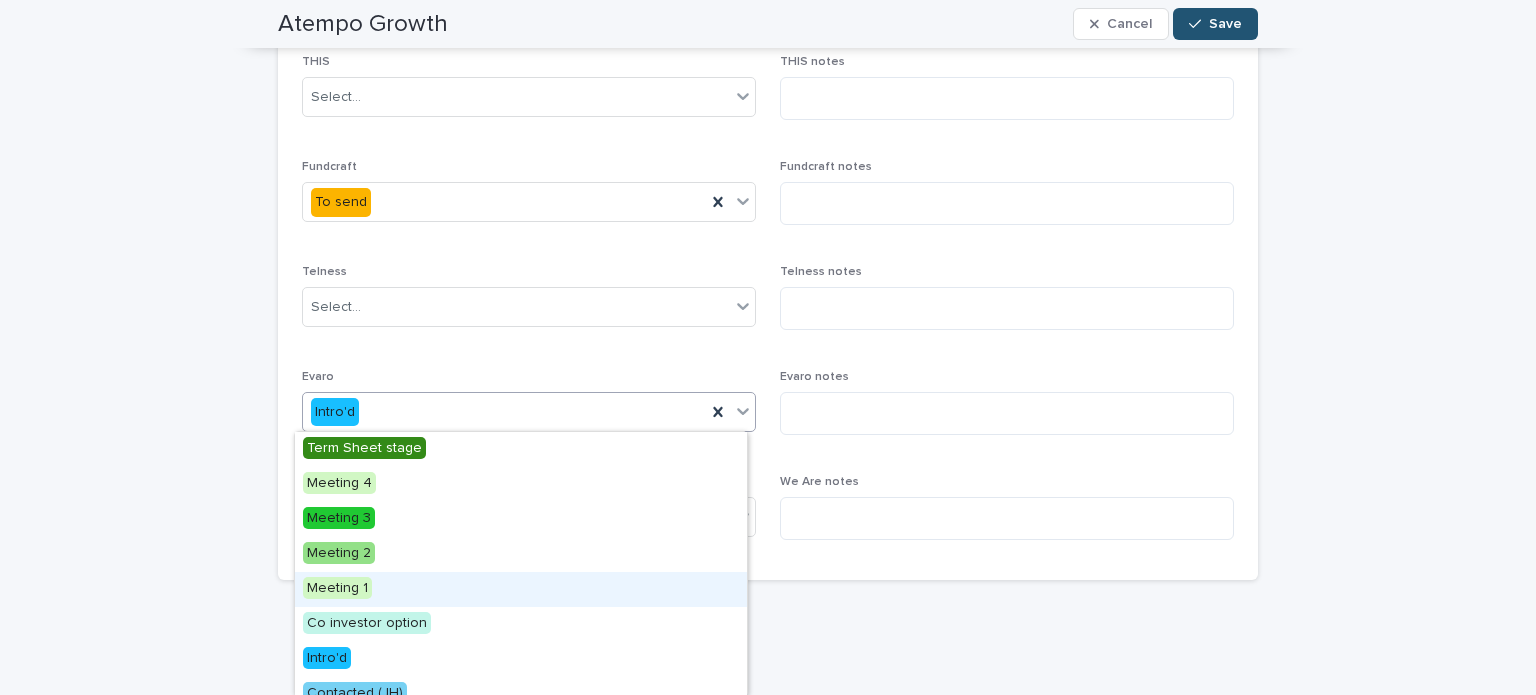 drag, startPoint x: 506, startPoint y: 568, endPoint x: 506, endPoint y: 587, distance: 19 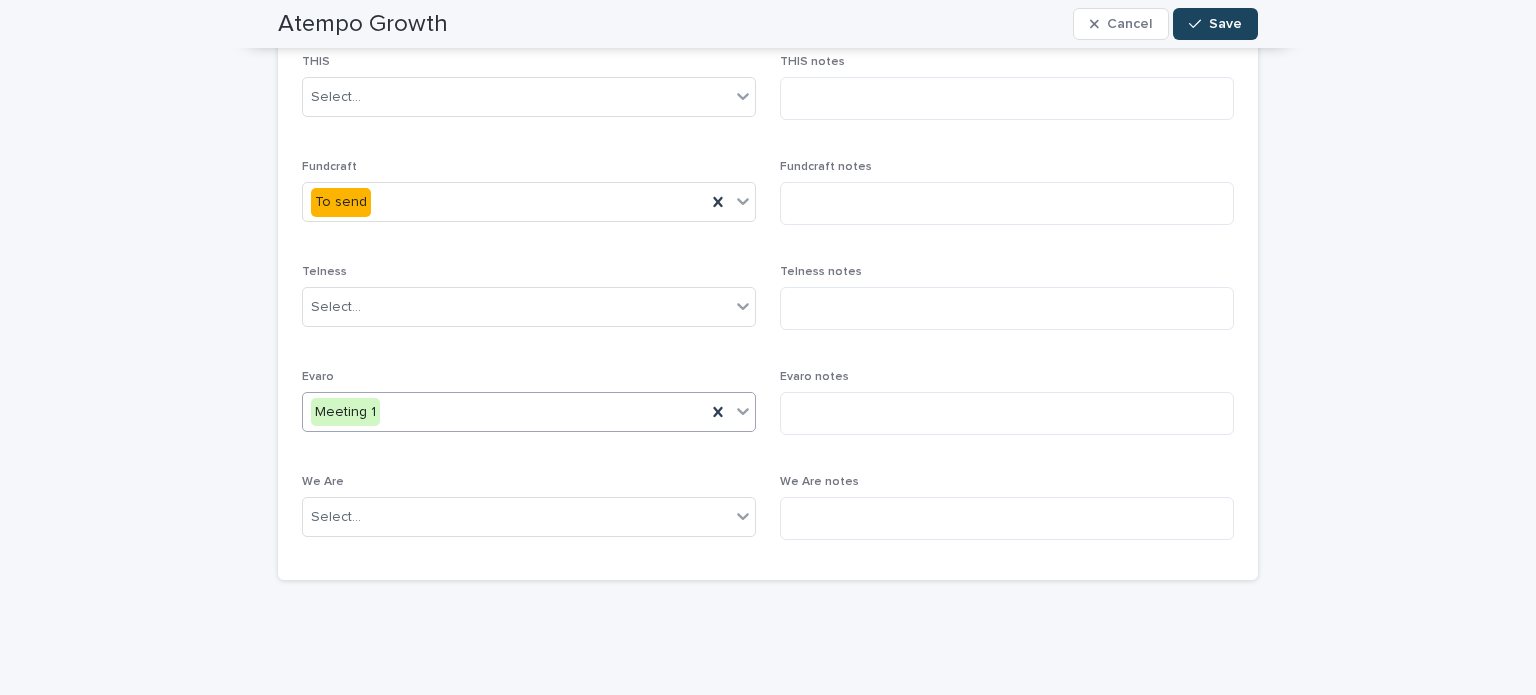click at bounding box center [1199, 24] 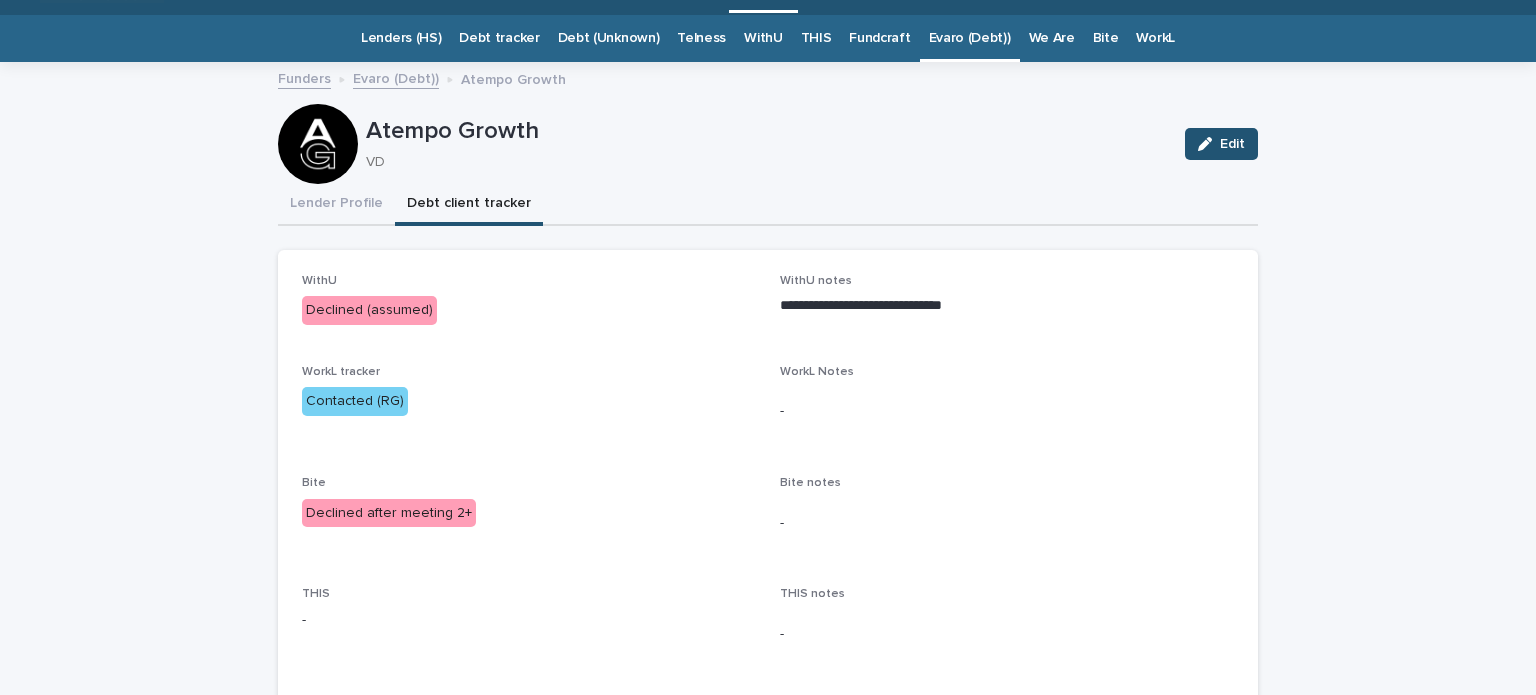 scroll, scrollTop: 0, scrollLeft: 0, axis: both 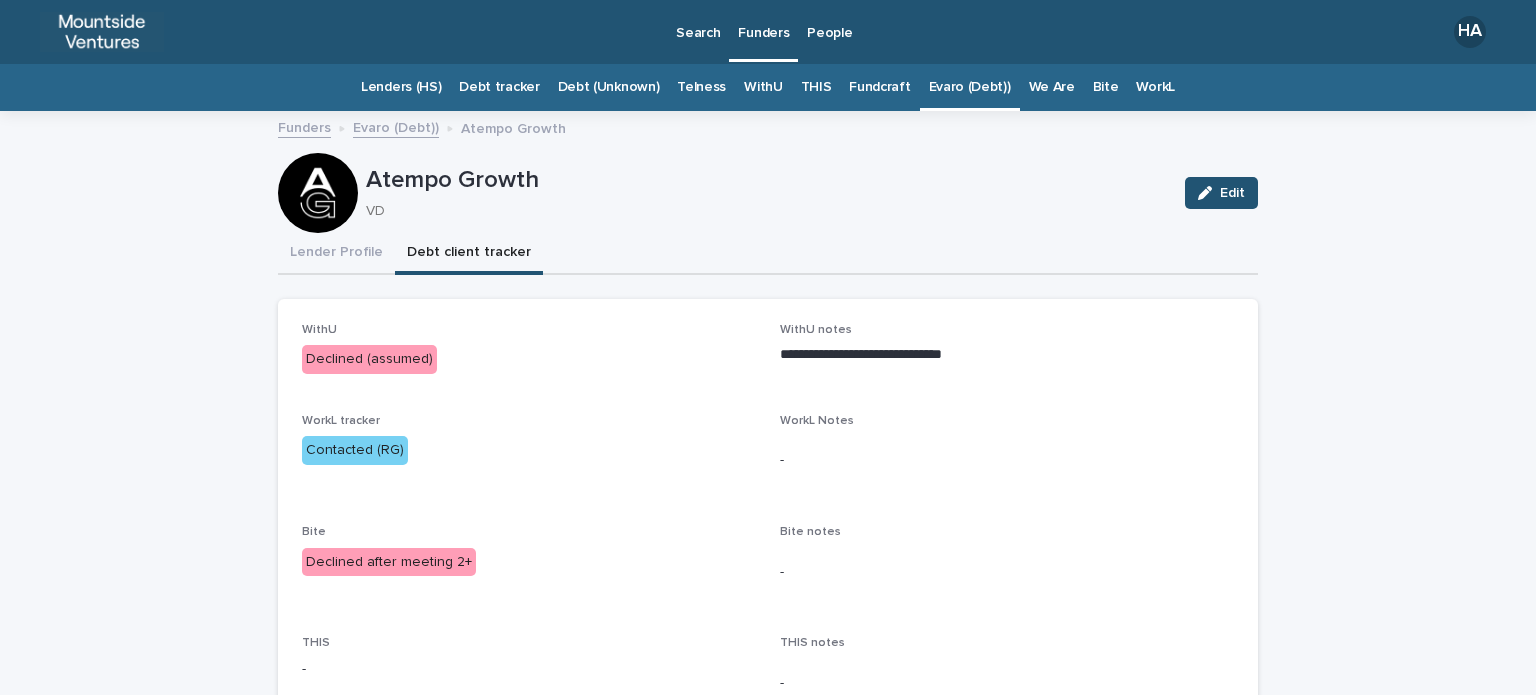 click on "Evaro (Debt))" at bounding box center [970, 87] 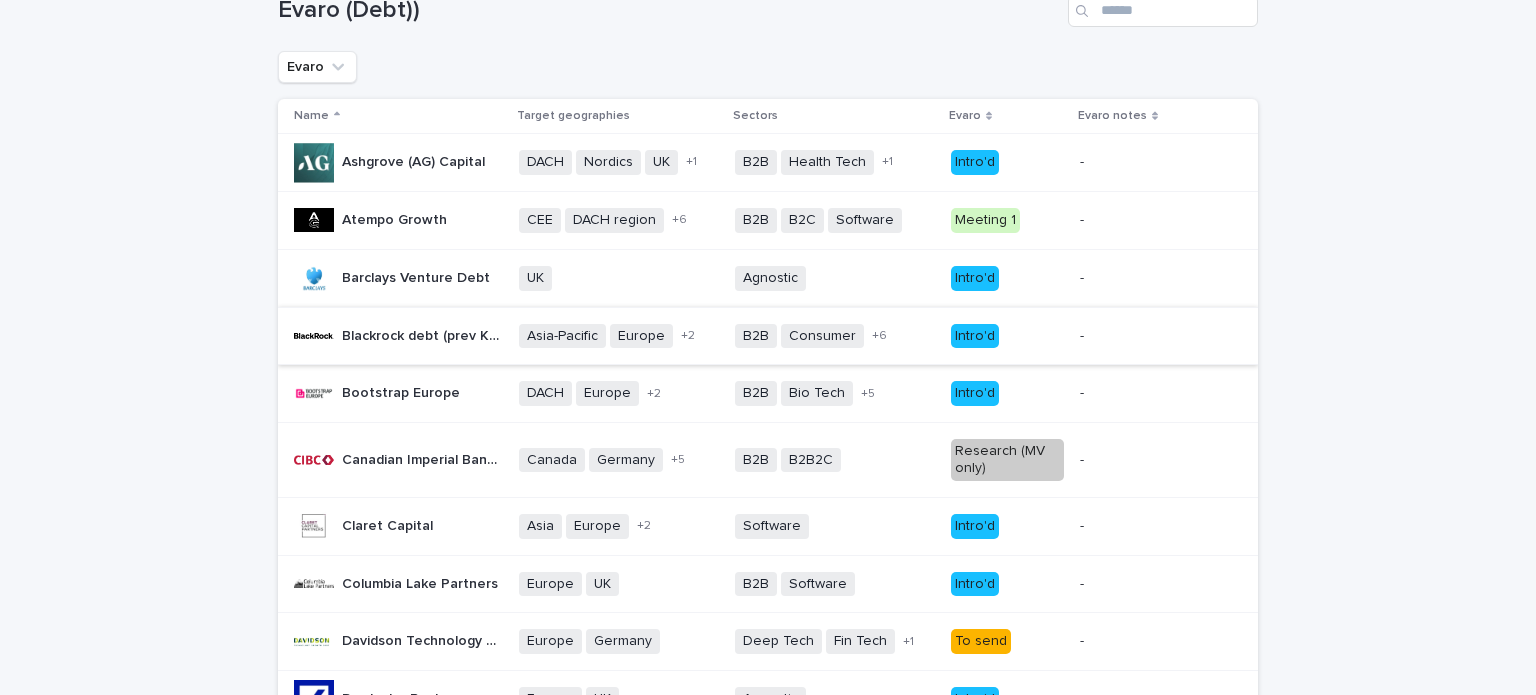 scroll, scrollTop: 200, scrollLeft: 0, axis: vertical 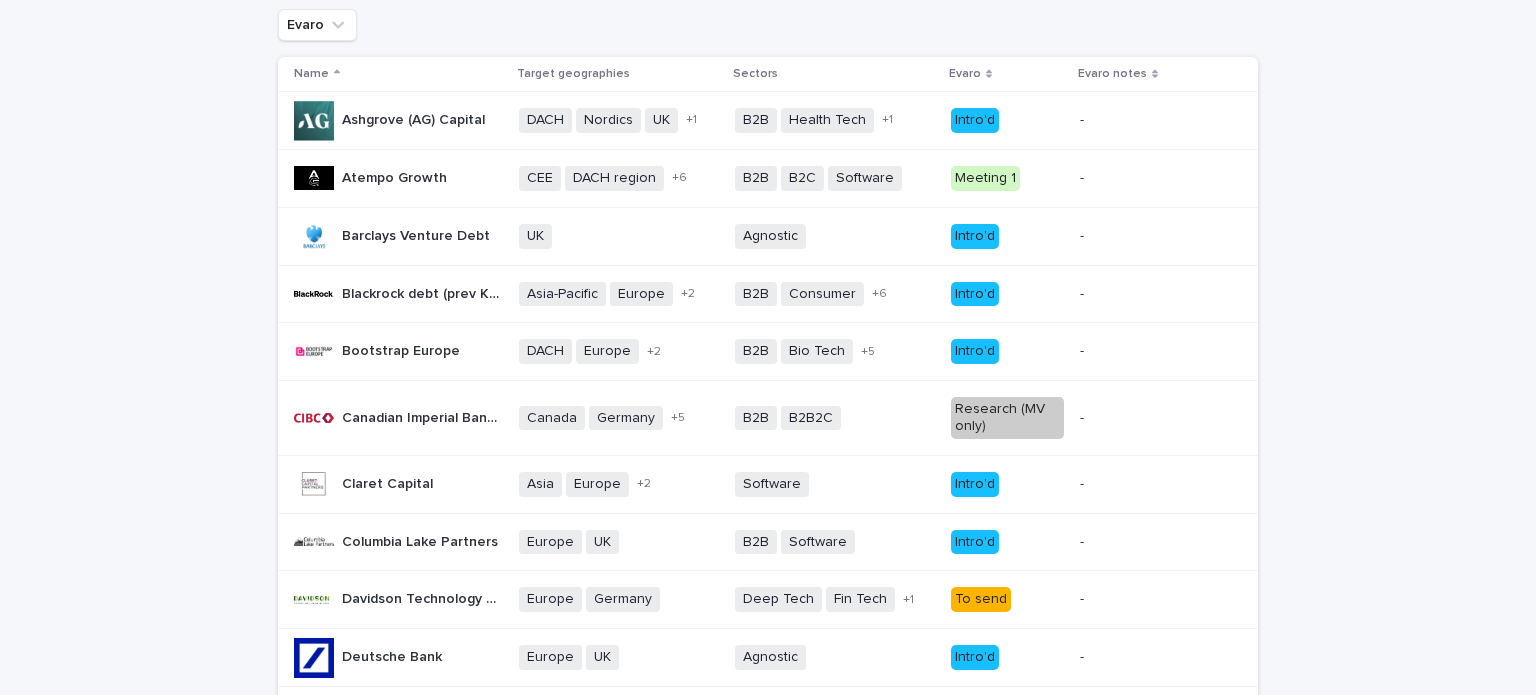 click on "Intro'd" at bounding box center (1007, 236) 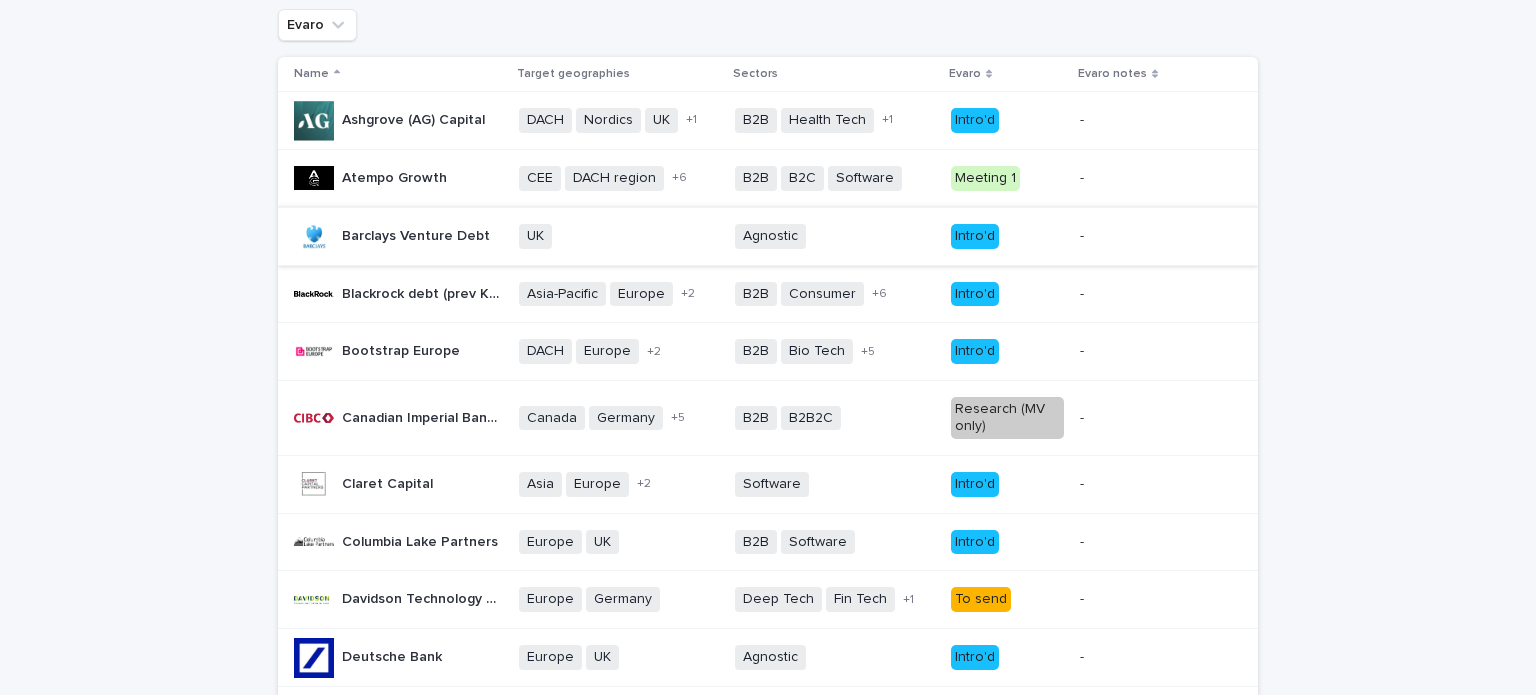scroll, scrollTop: 0, scrollLeft: 0, axis: both 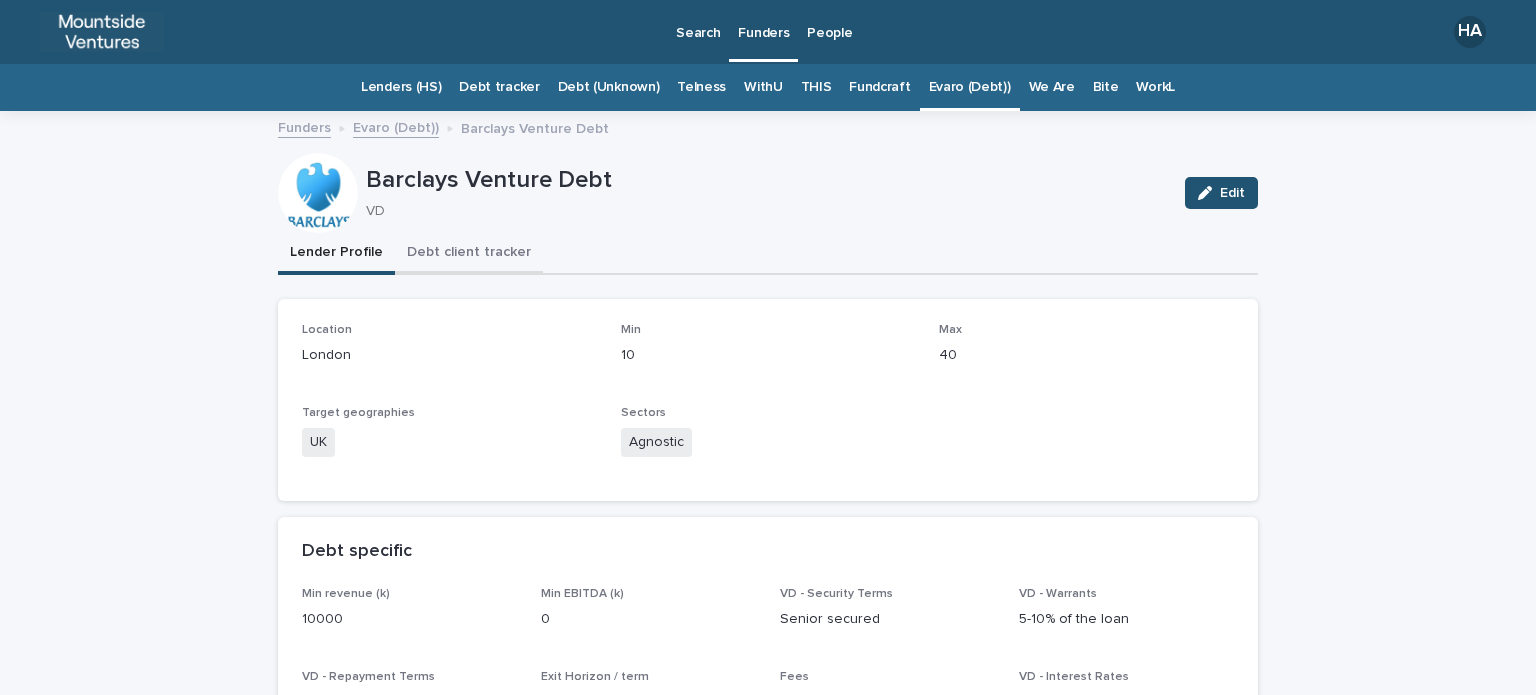 click on "Debt client tracker" at bounding box center [469, 254] 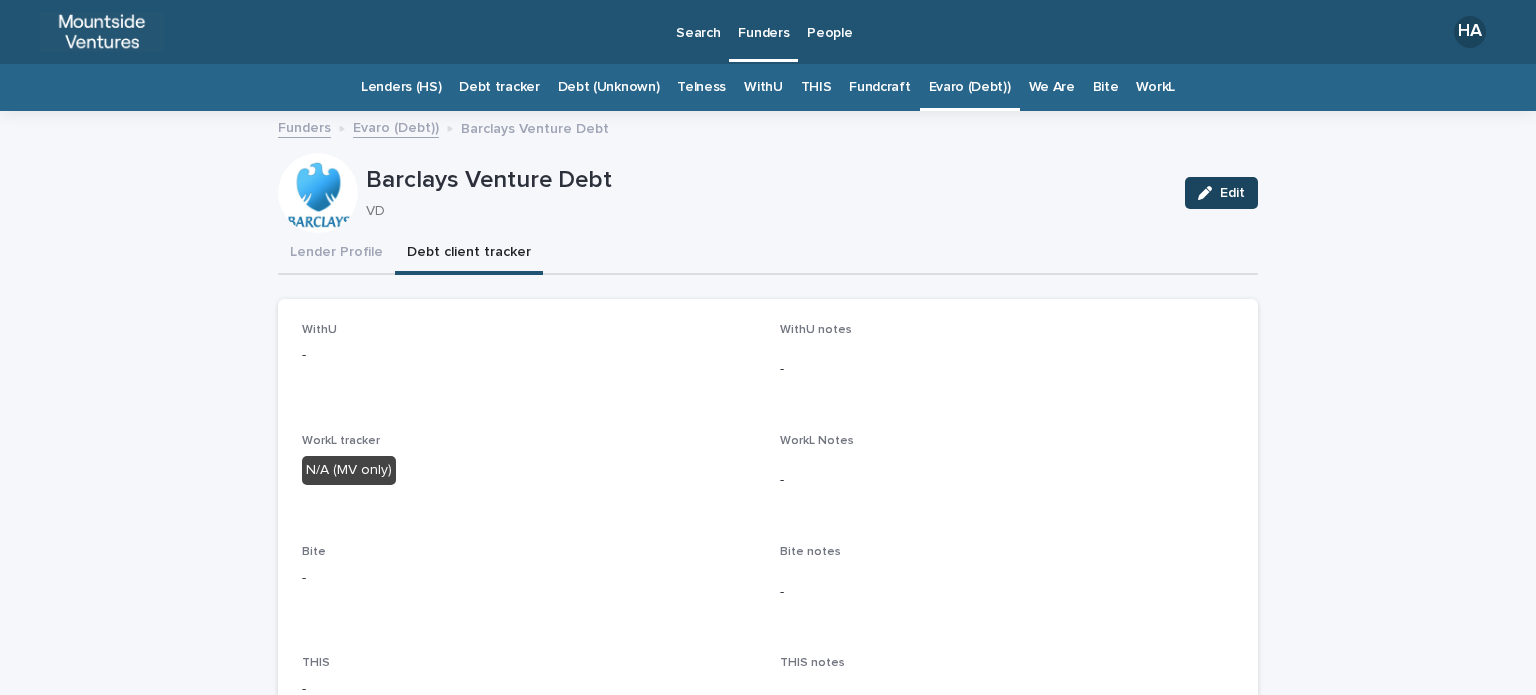 click at bounding box center (1209, 193) 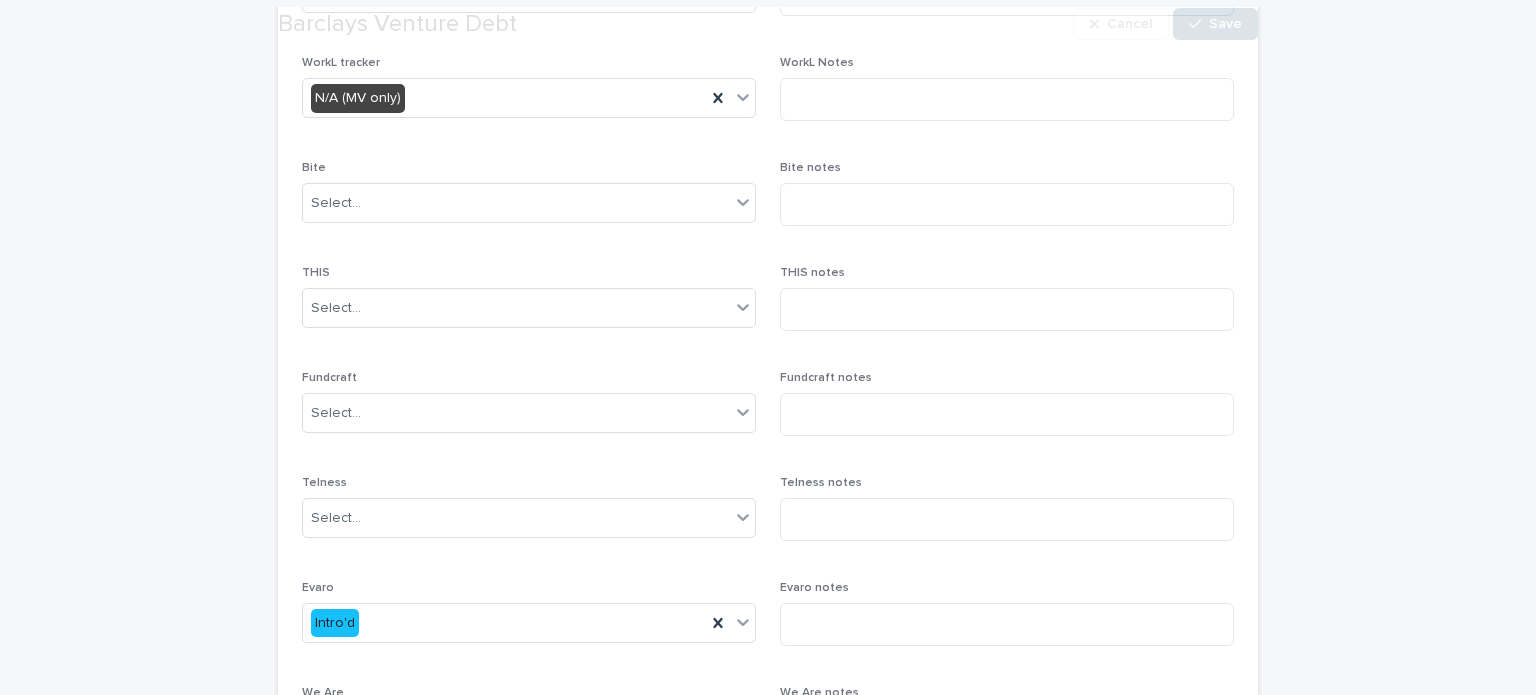 scroll, scrollTop: 500, scrollLeft: 0, axis: vertical 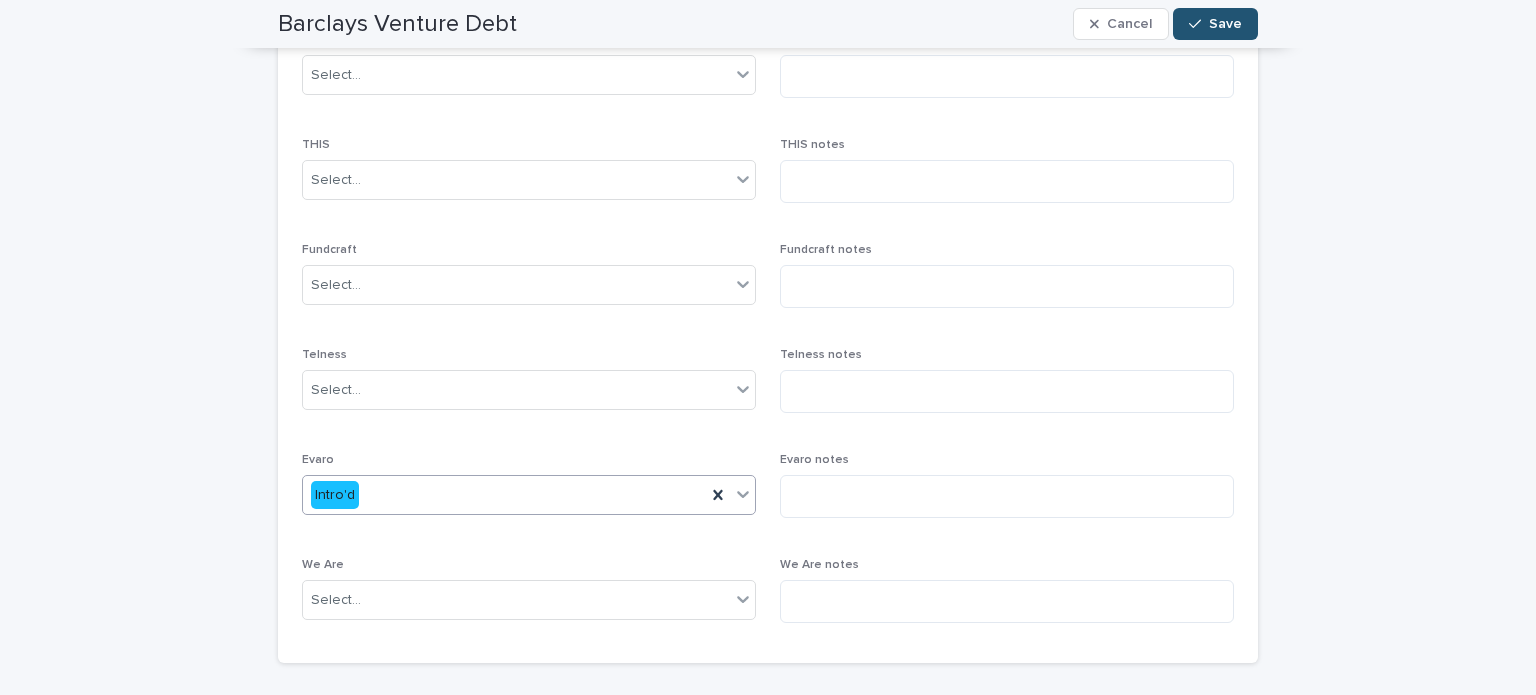 click on "Intro'd" at bounding box center (504, 495) 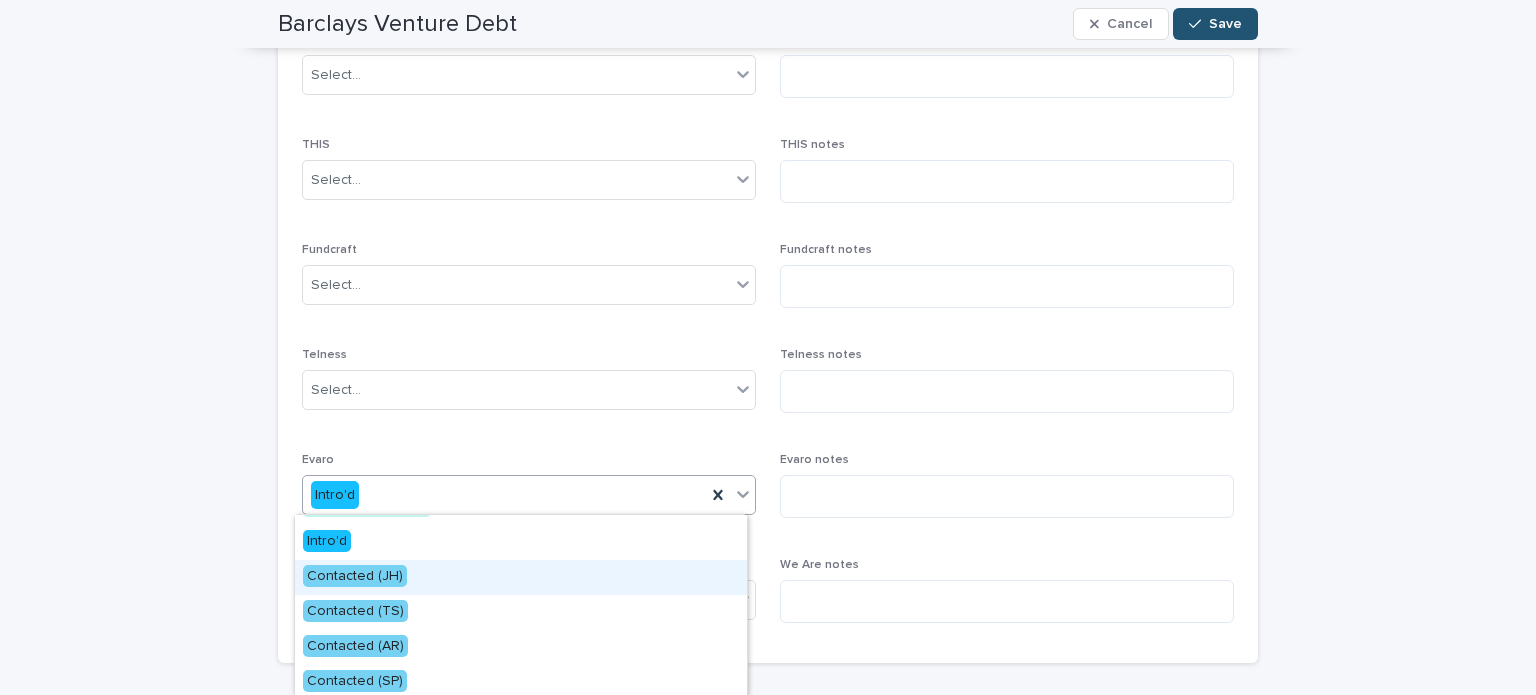 scroll, scrollTop: 100, scrollLeft: 0, axis: vertical 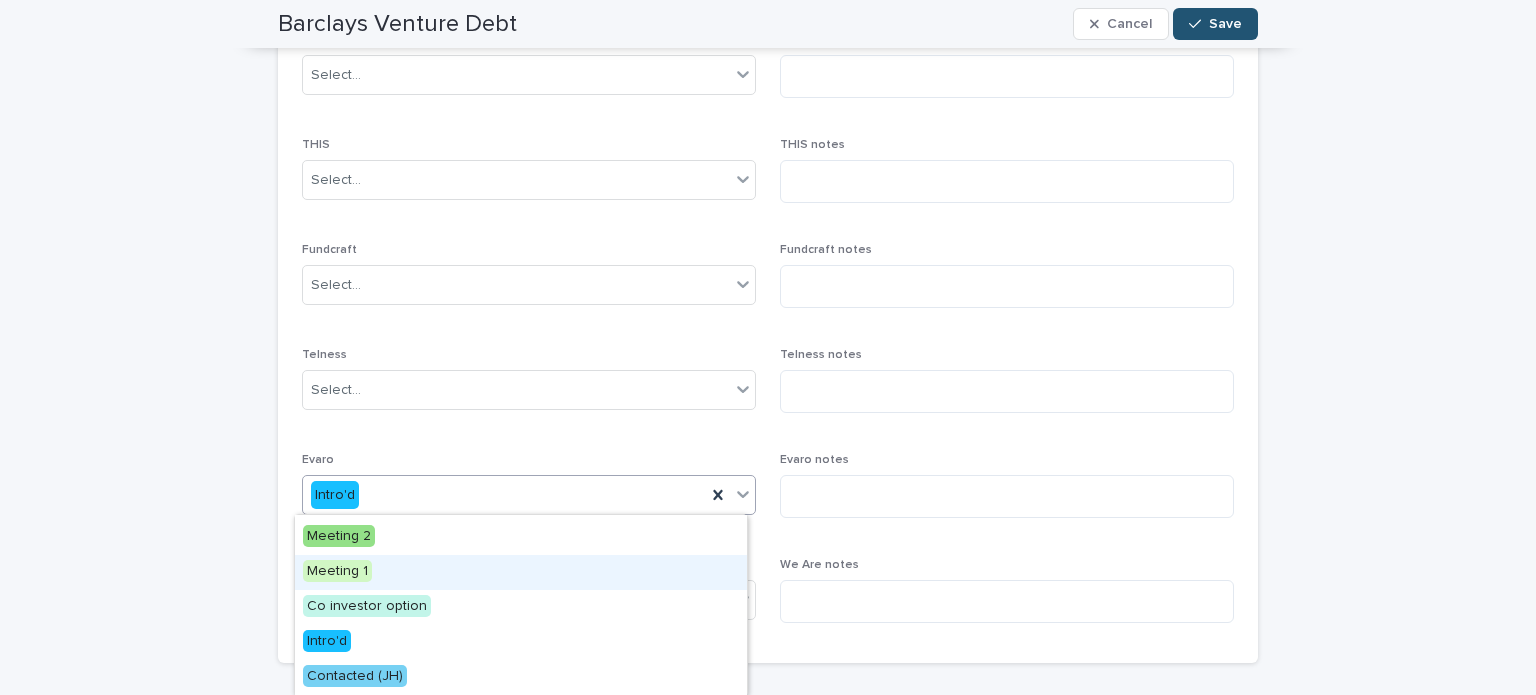 click on "Meeting 1" at bounding box center [521, 572] 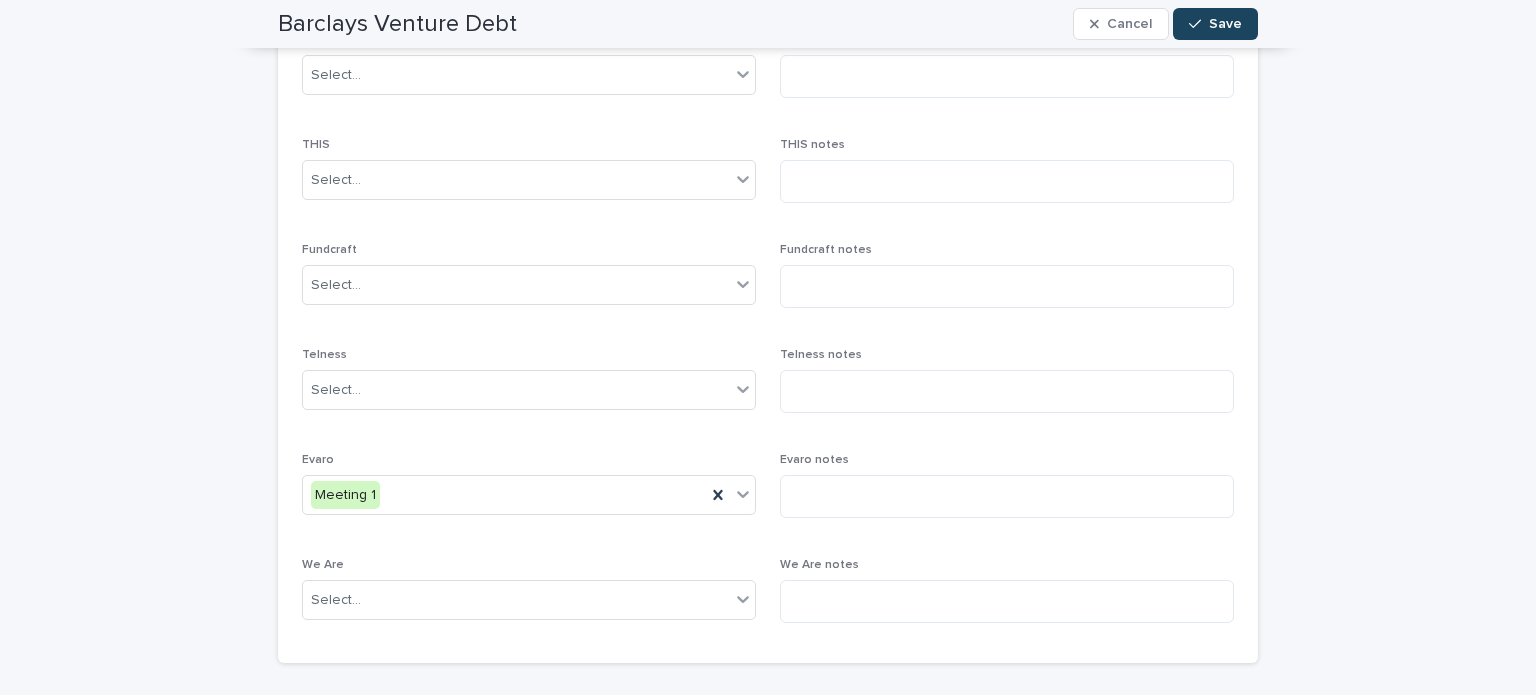 click 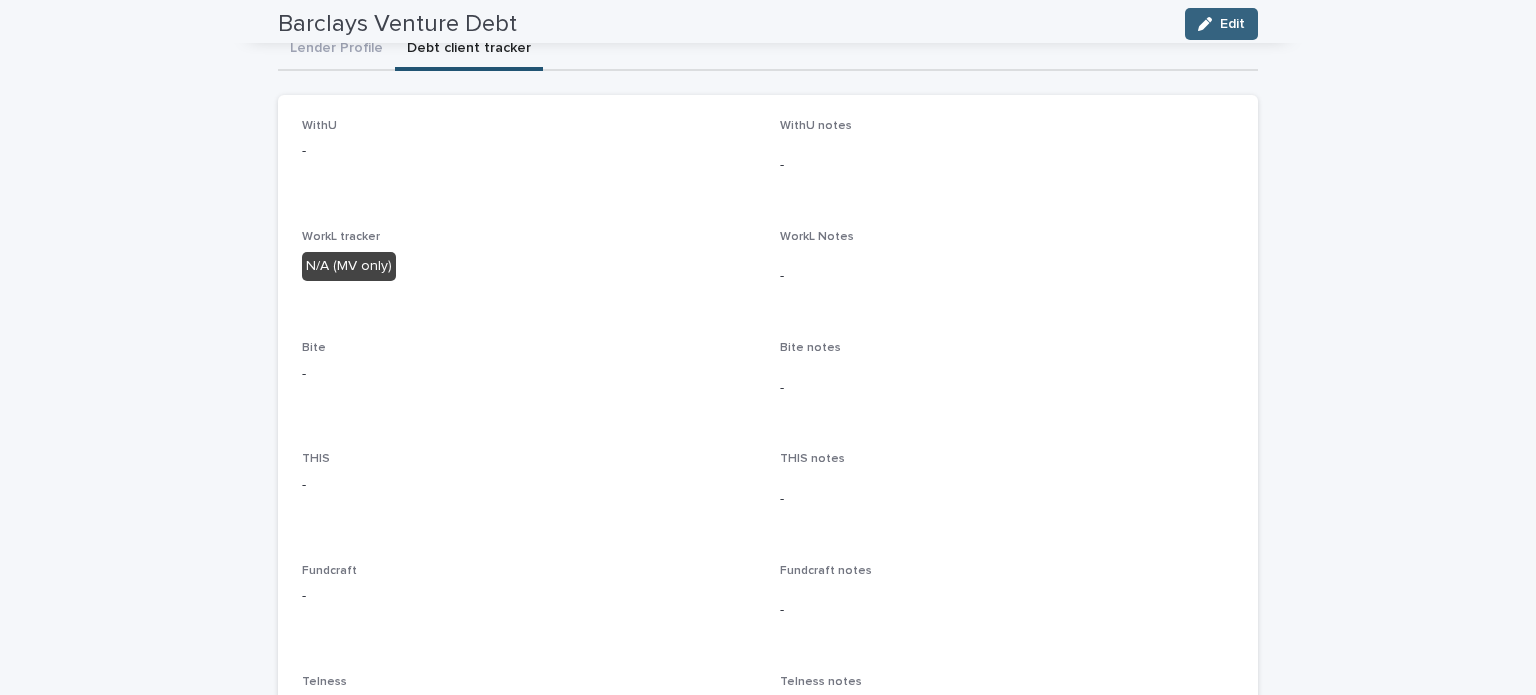 scroll, scrollTop: 0, scrollLeft: 0, axis: both 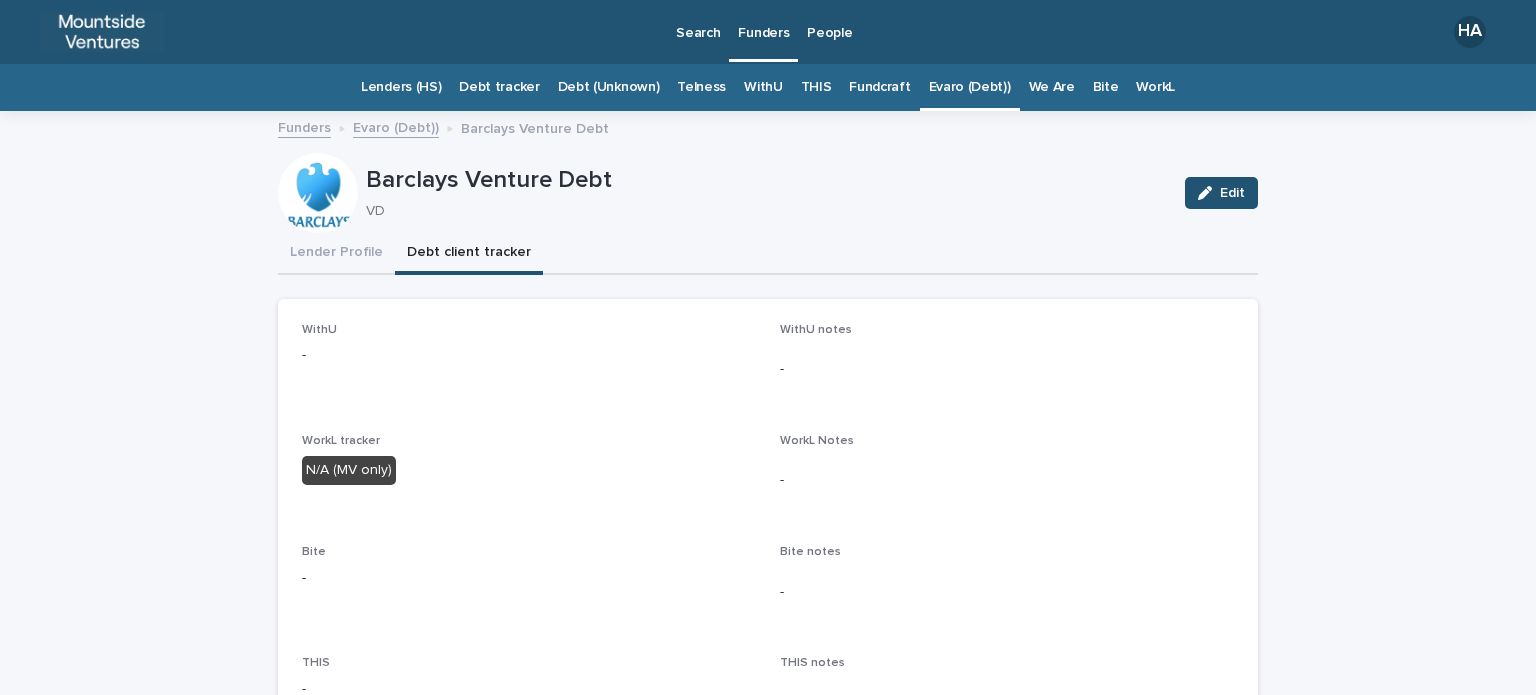 click on "Evaro (Debt))" at bounding box center [970, 87] 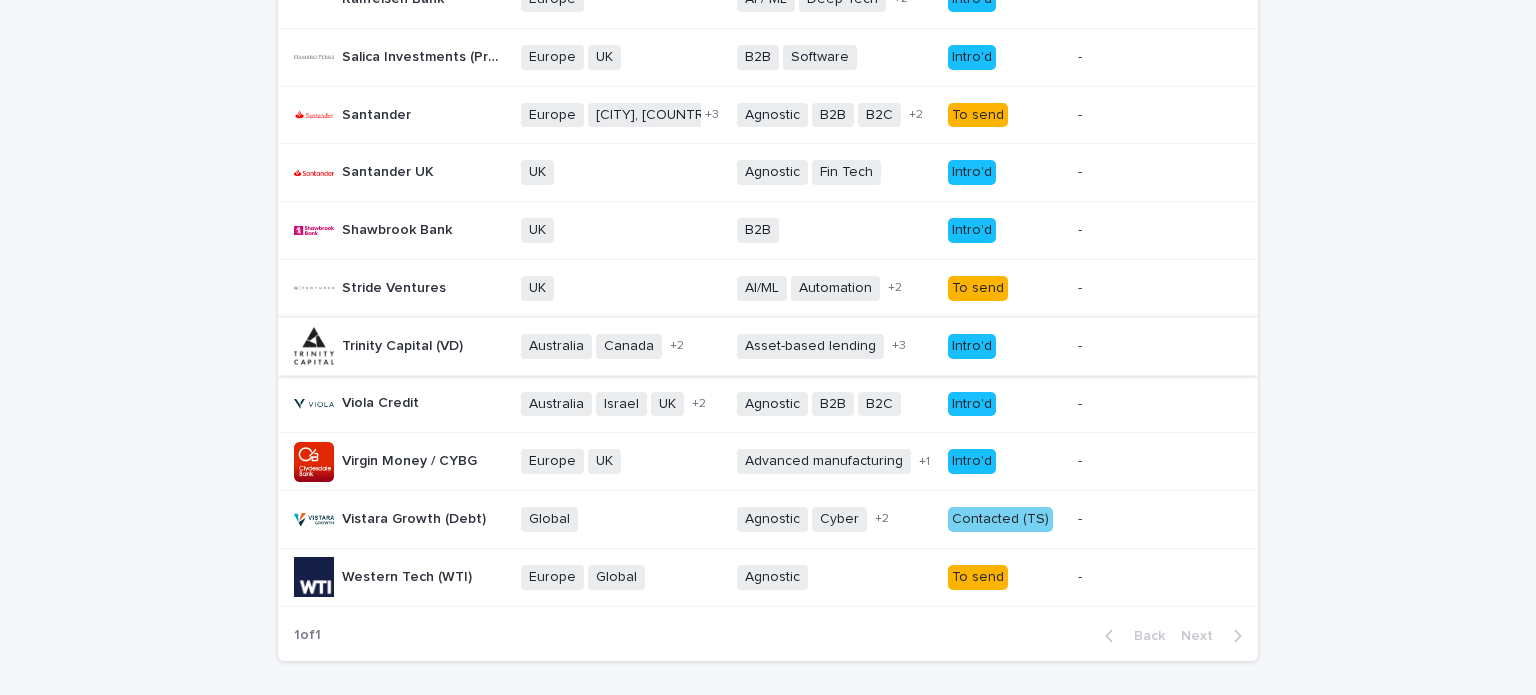 scroll, scrollTop: 1500, scrollLeft: 0, axis: vertical 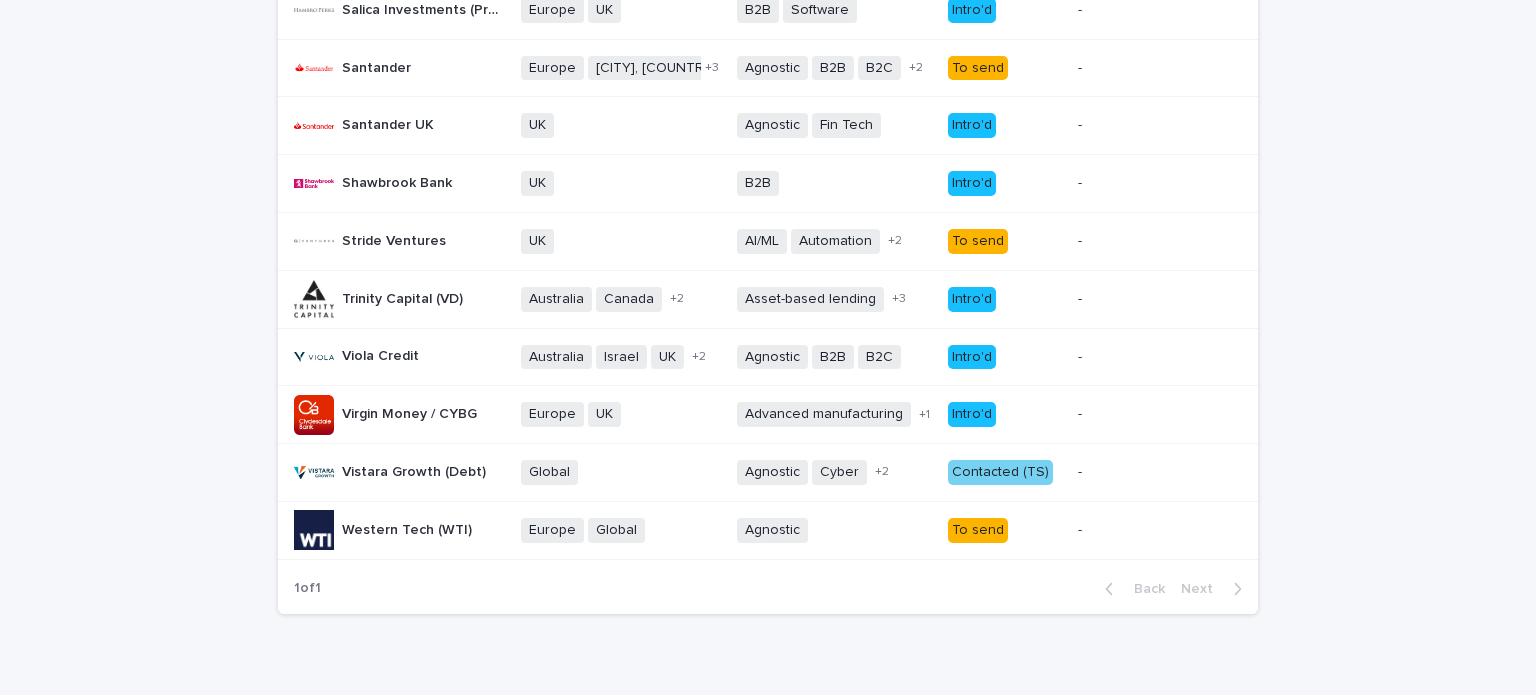 click on "Intro'd" at bounding box center (1005, 299) 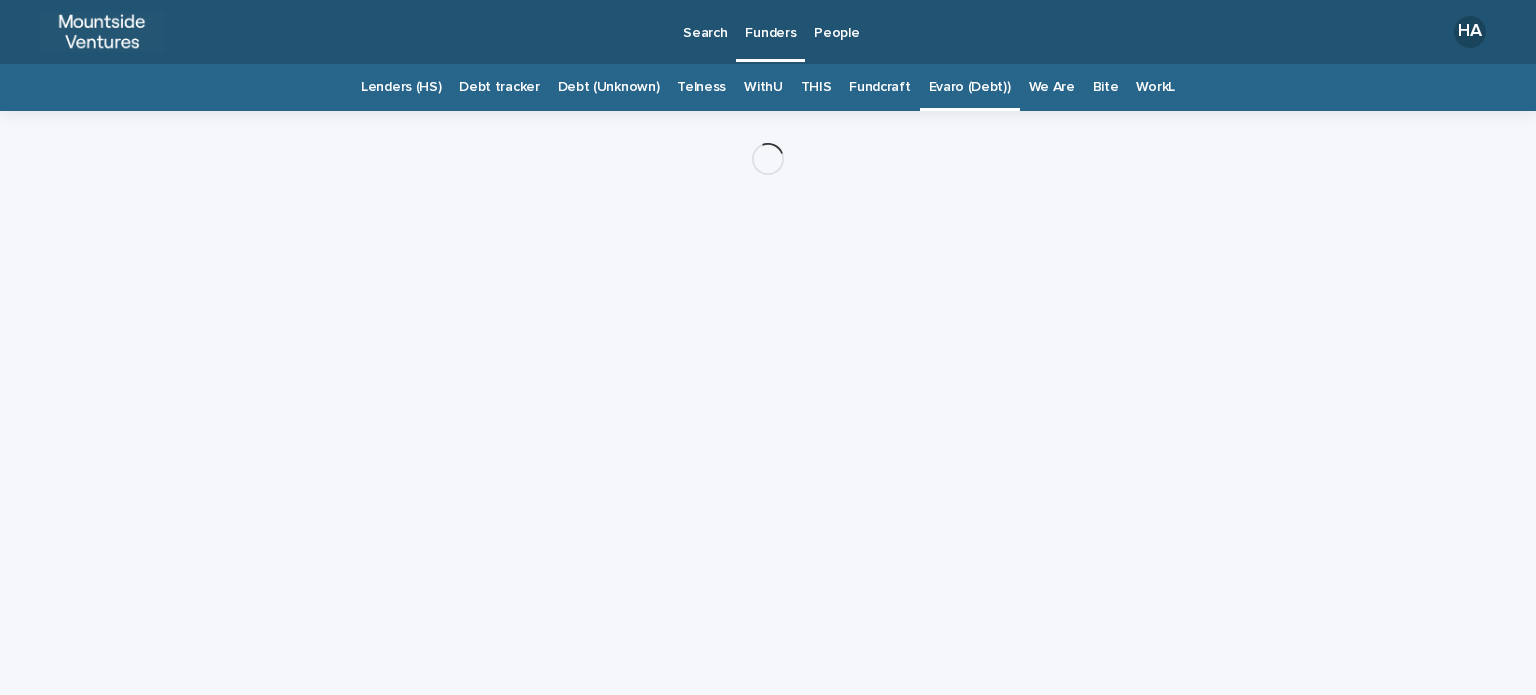 scroll, scrollTop: 0, scrollLeft: 0, axis: both 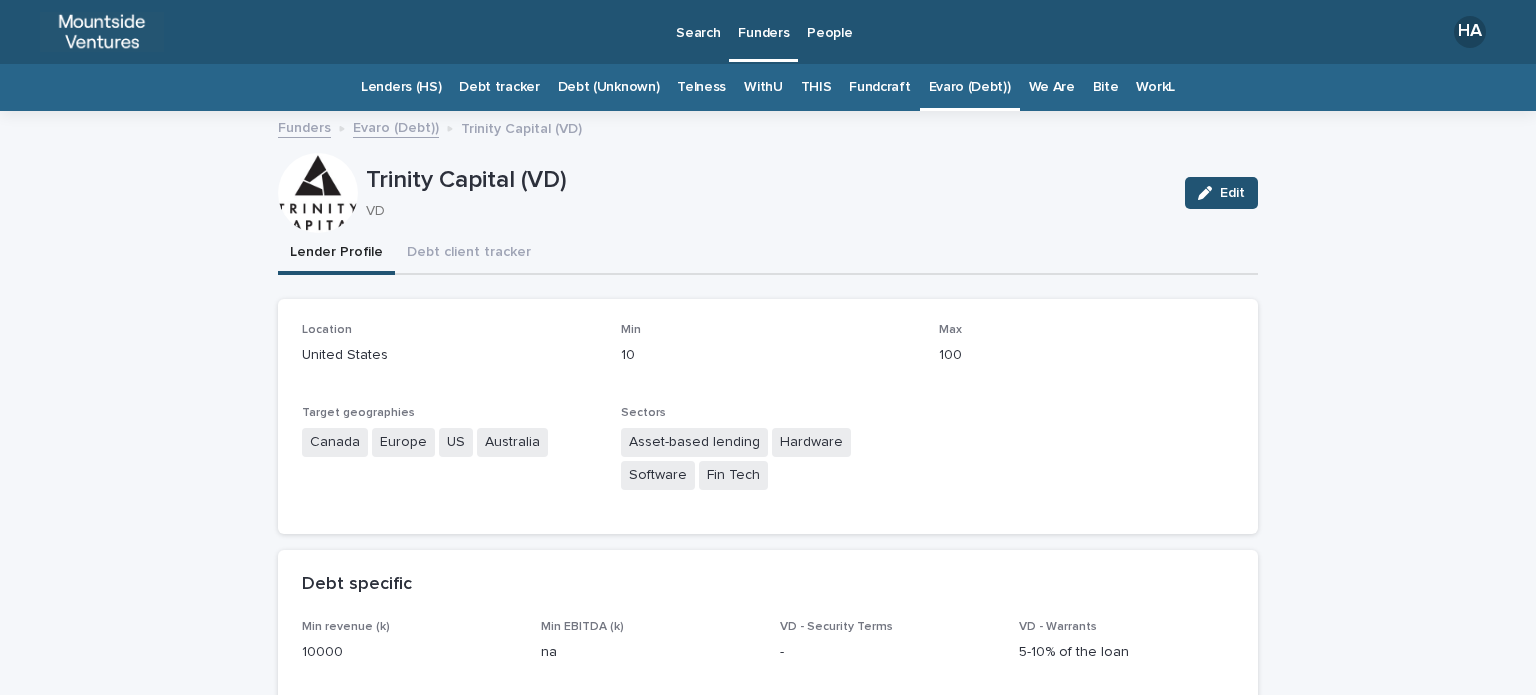 click on "VD" at bounding box center (763, 211) 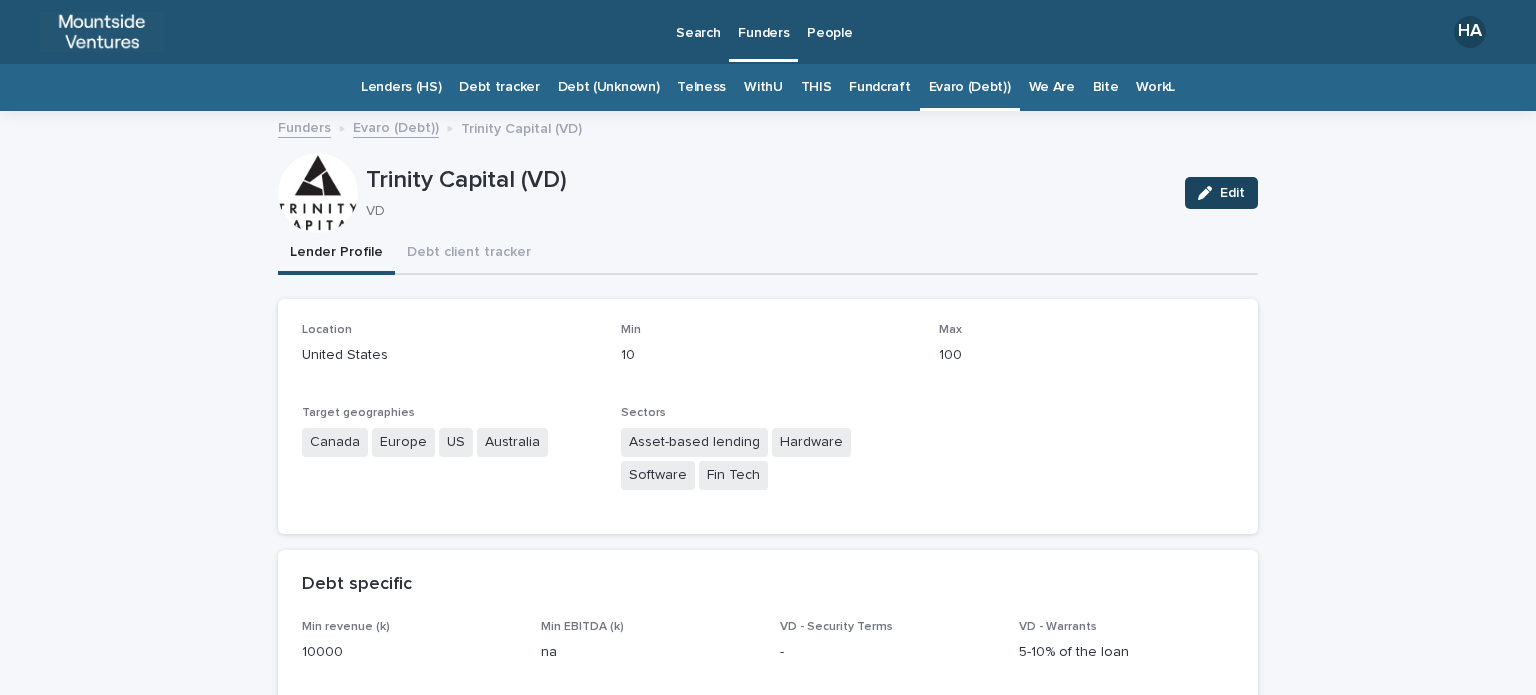 click on "Edit" at bounding box center [1232, 193] 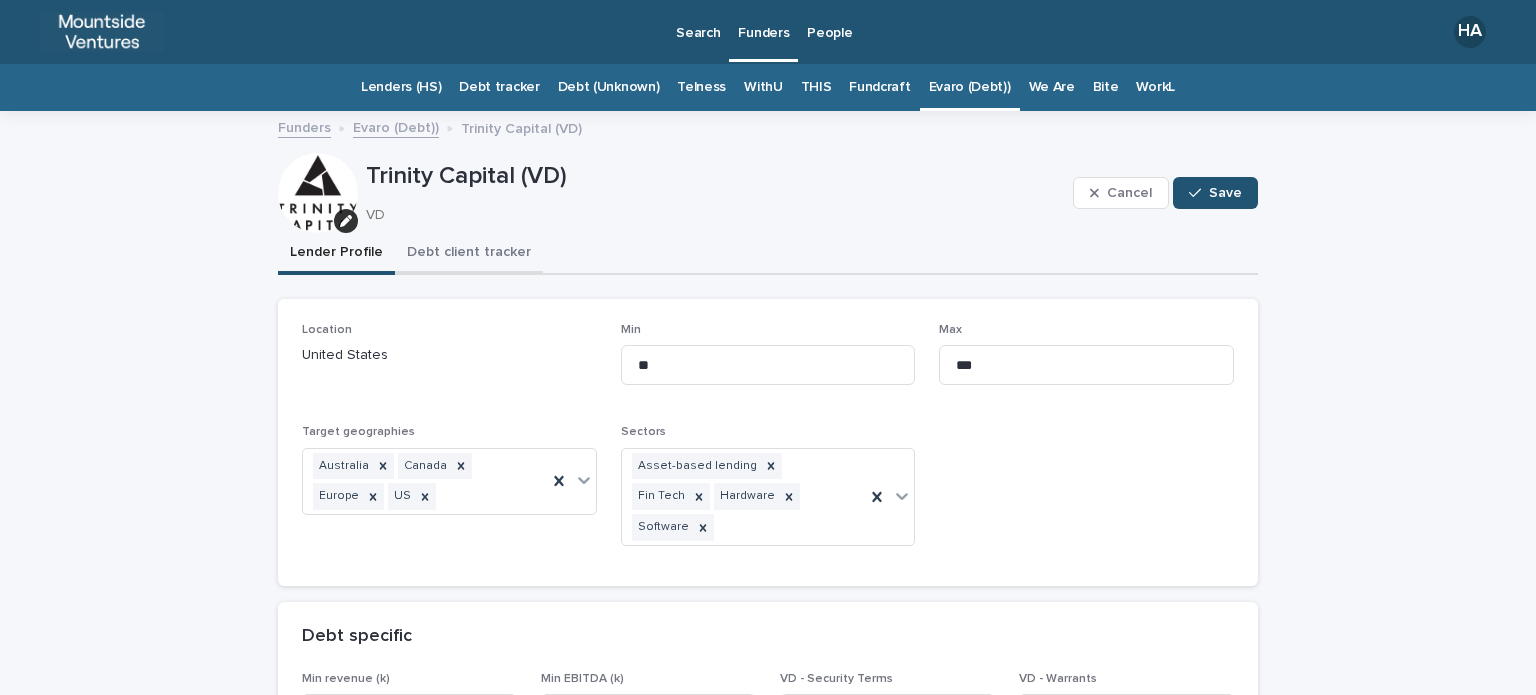 click on "Debt client tracker" at bounding box center [469, 254] 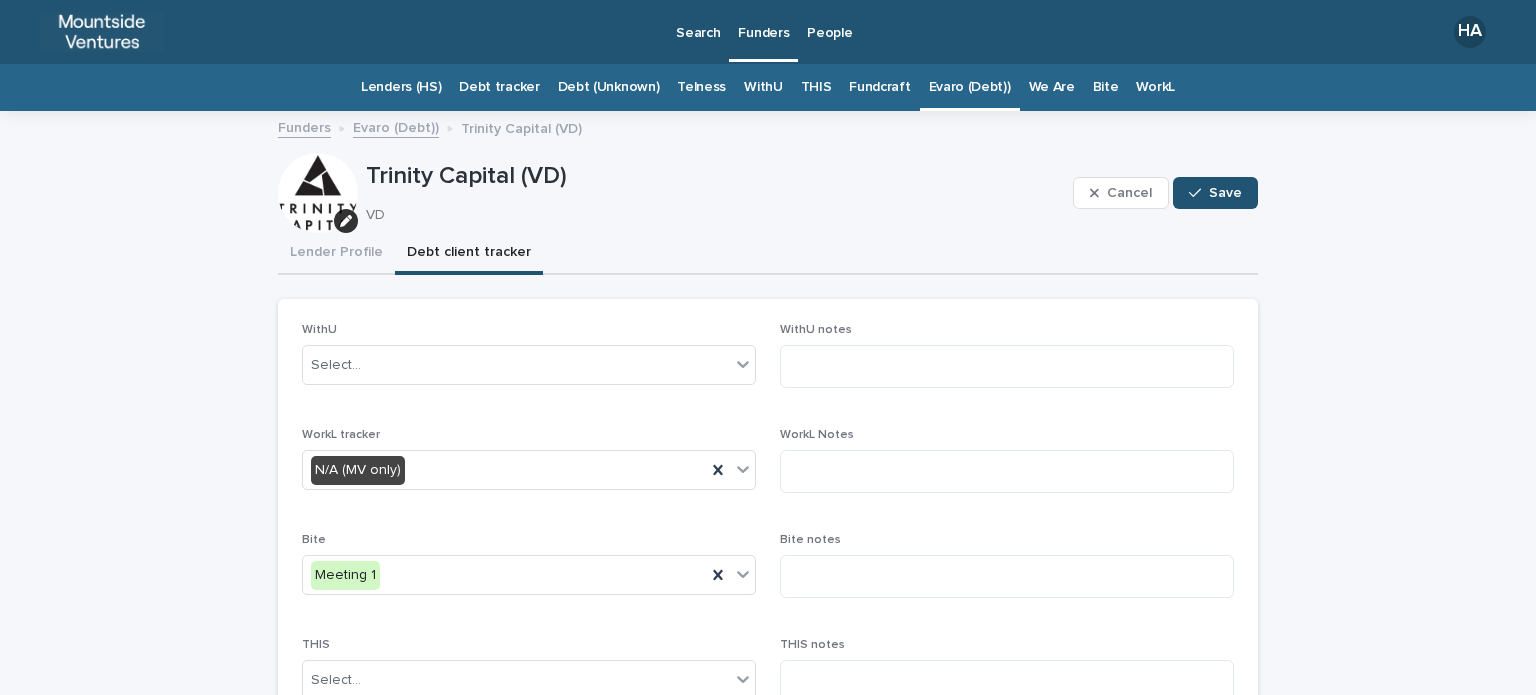 scroll, scrollTop: 583, scrollLeft: 0, axis: vertical 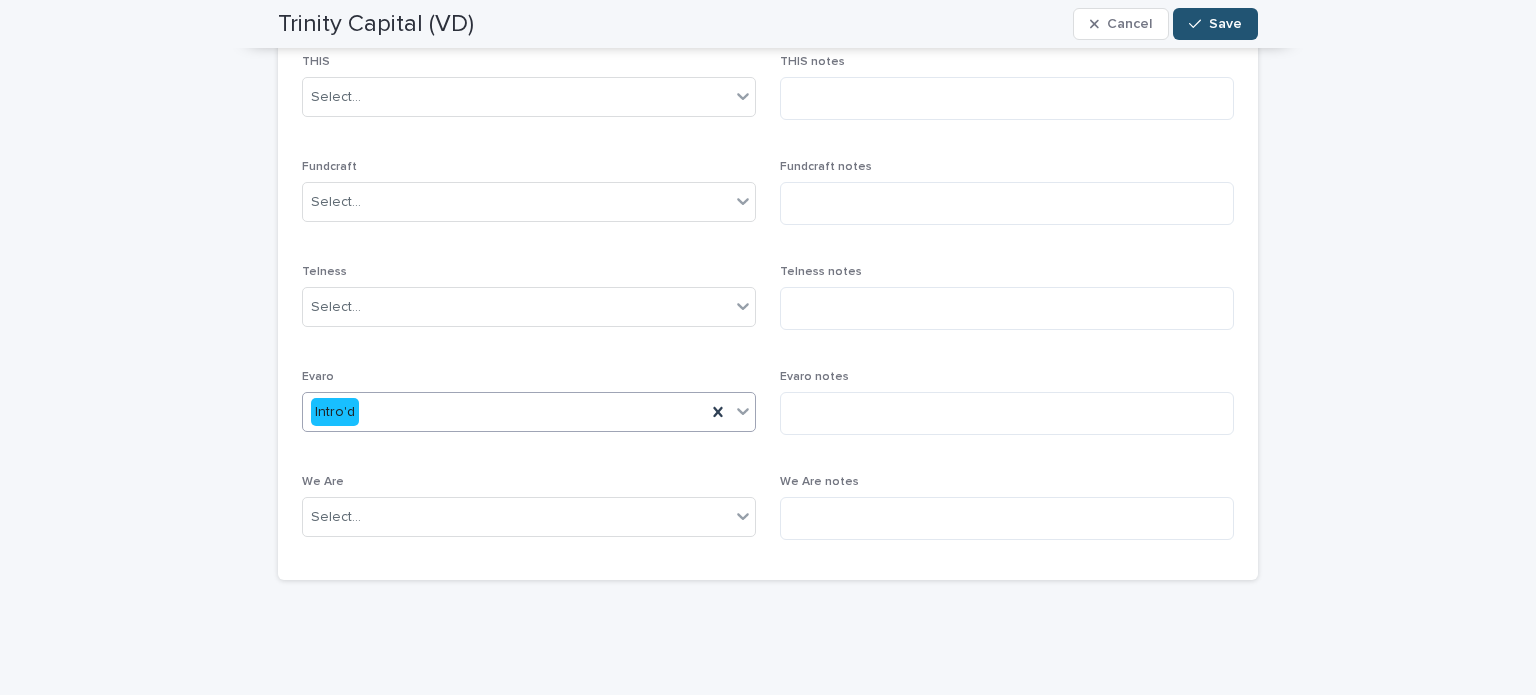 click on "Intro'd" at bounding box center [504, 412] 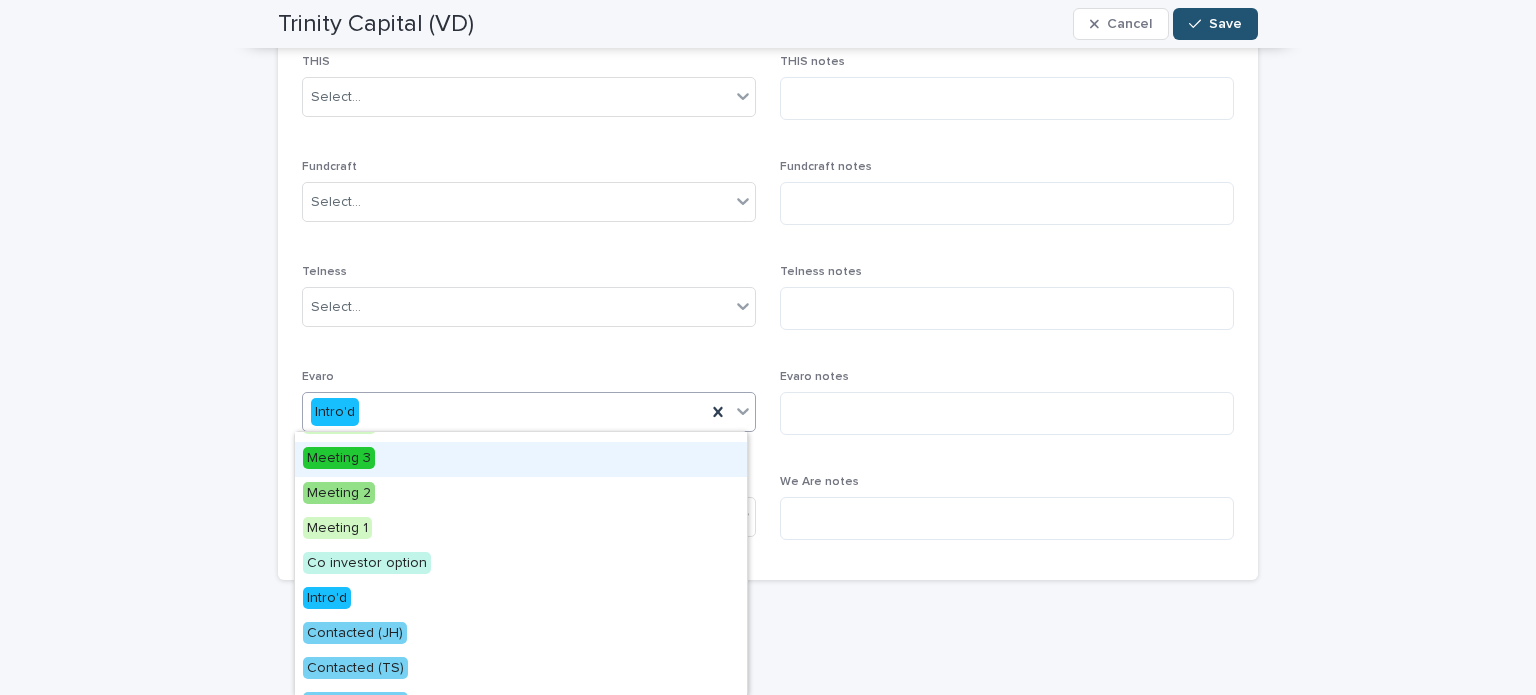 scroll, scrollTop: 100, scrollLeft: 0, axis: vertical 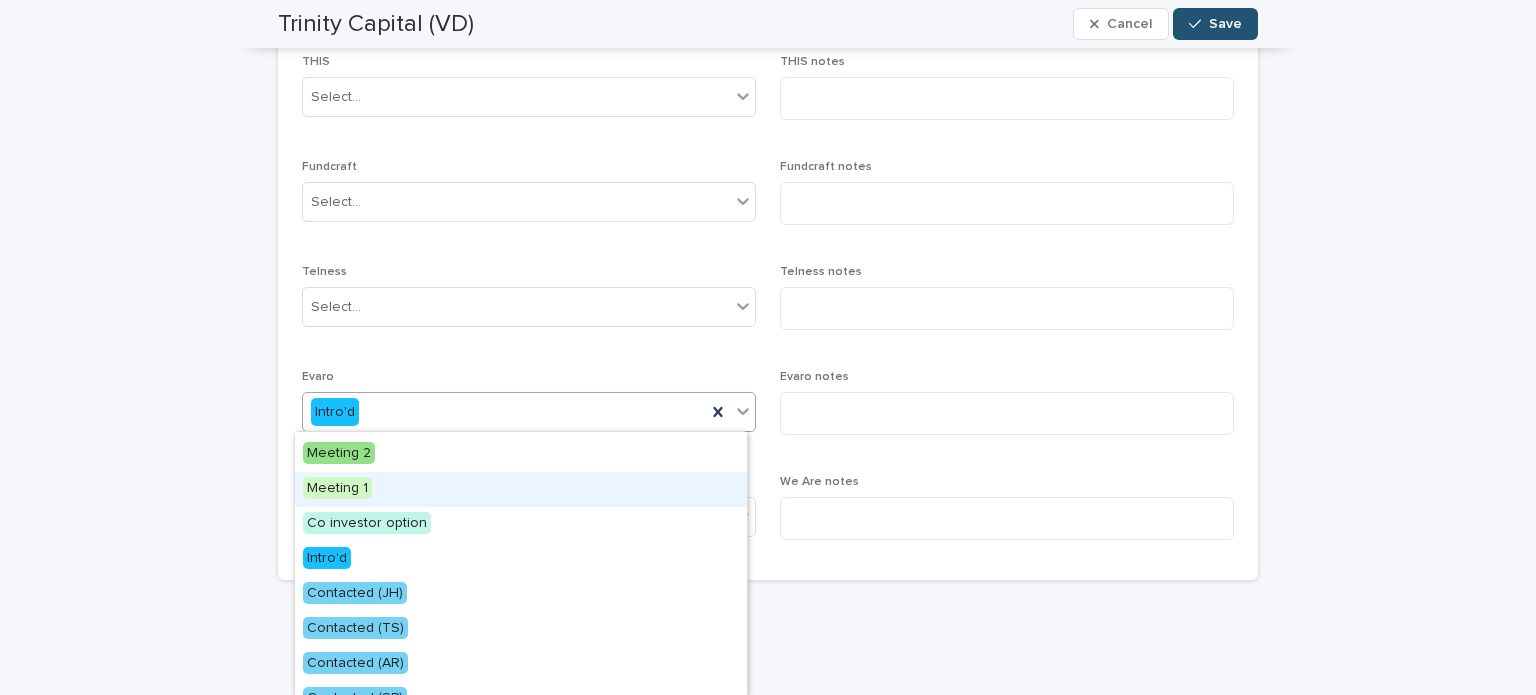 click on "Meeting 1" at bounding box center [521, 489] 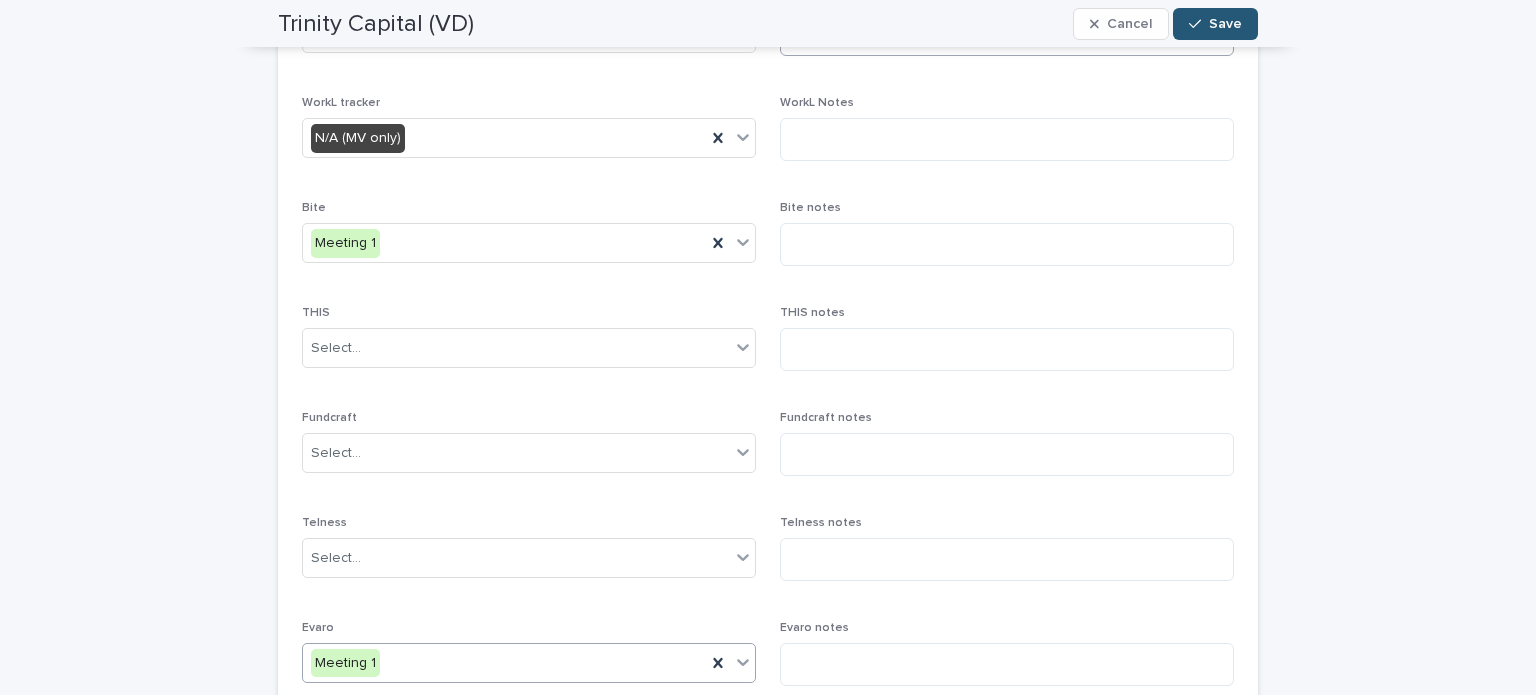 scroll, scrollTop: 183, scrollLeft: 0, axis: vertical 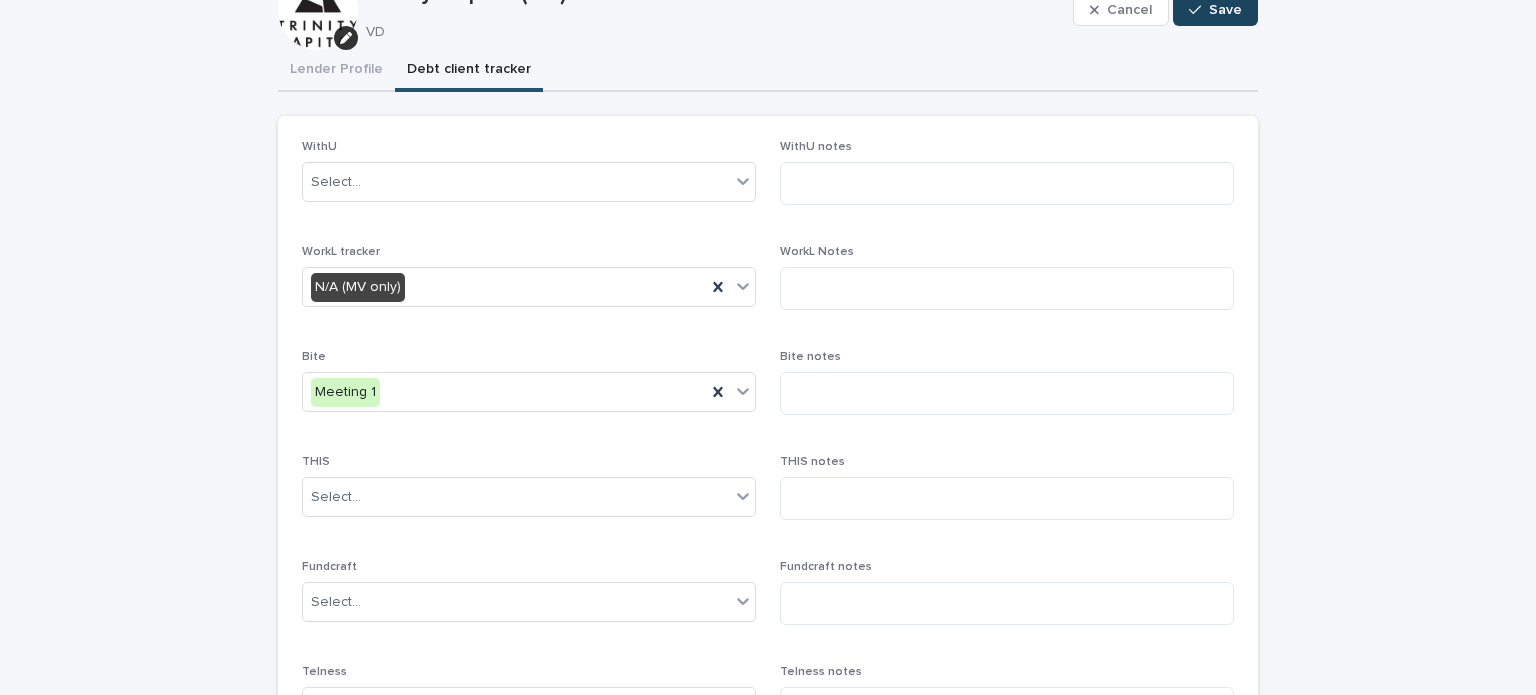 click at bounding box center (1199, 10) 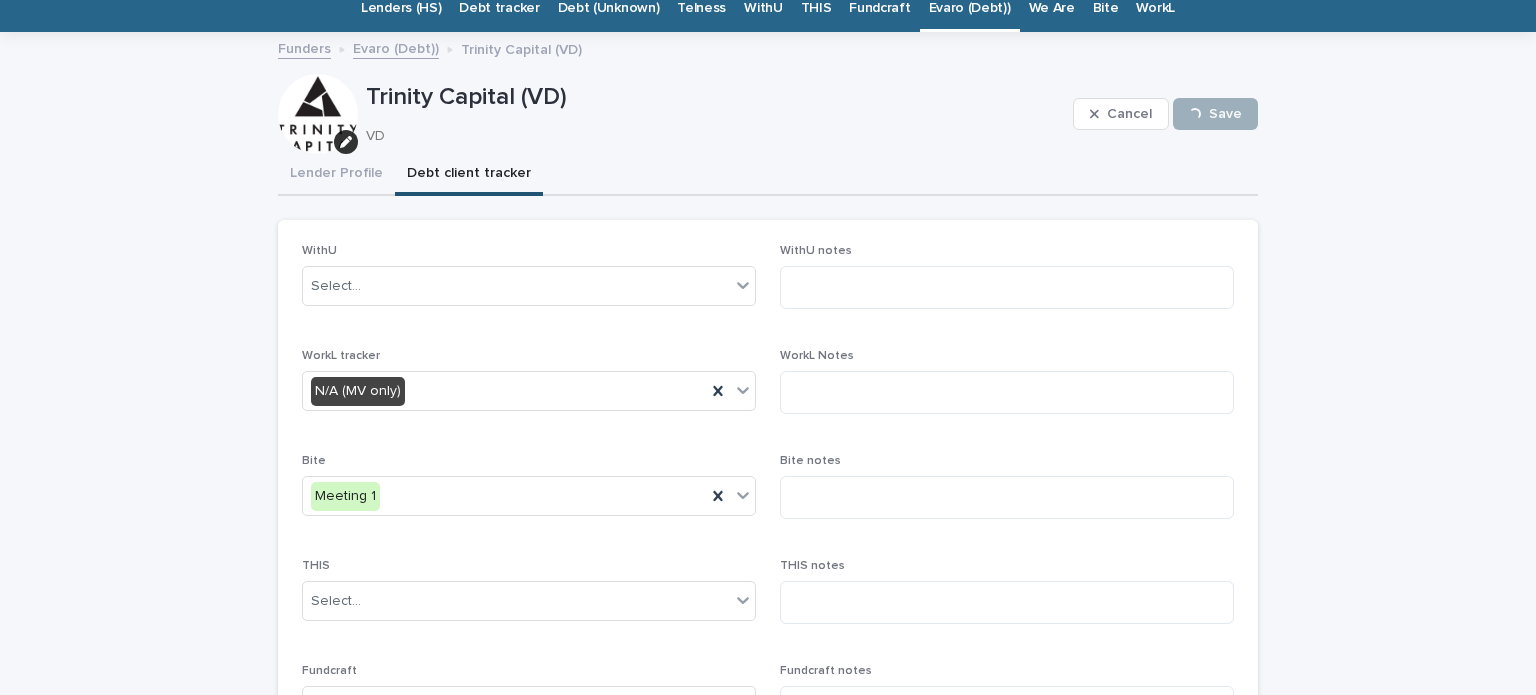 scroll, scrollTop: 0, scrollLeft: 0, axis: both 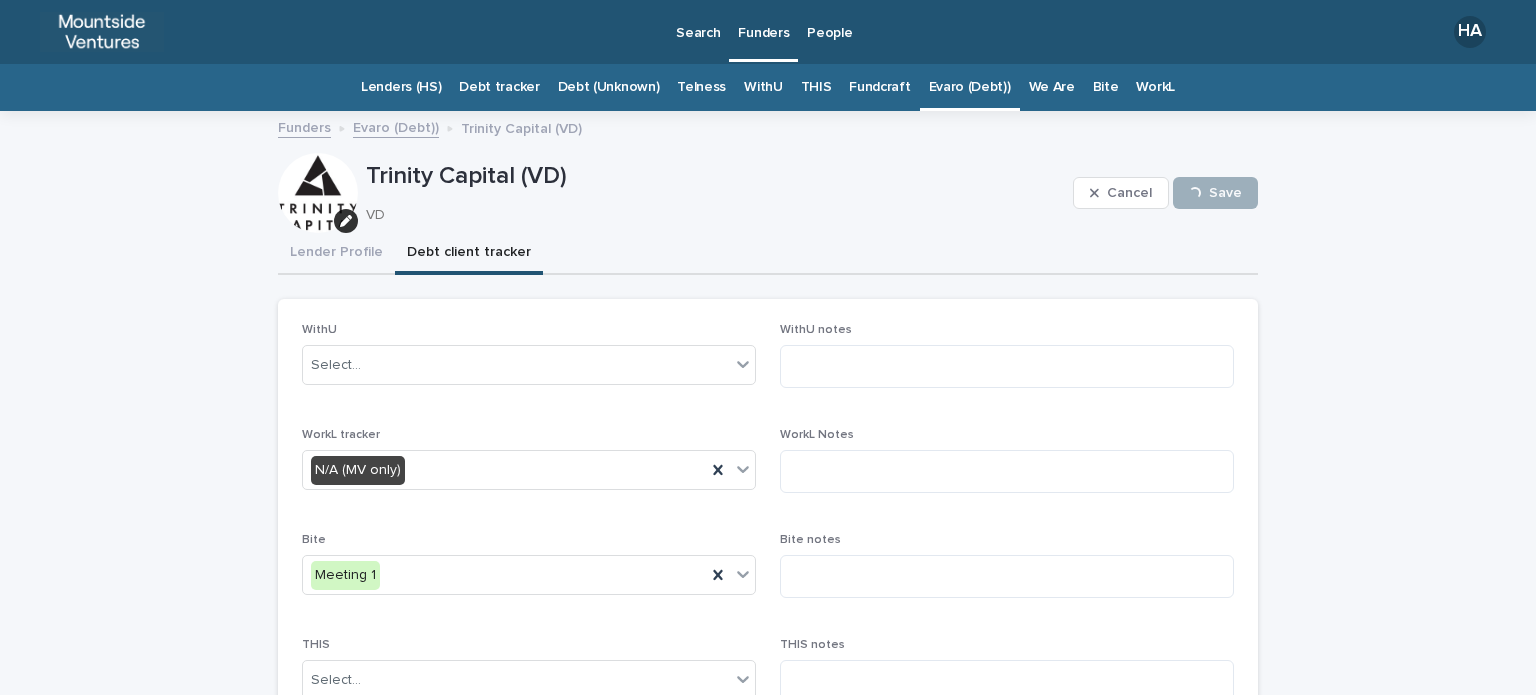 click on "Evaro (Debt))" at bounding box center [970, 87] 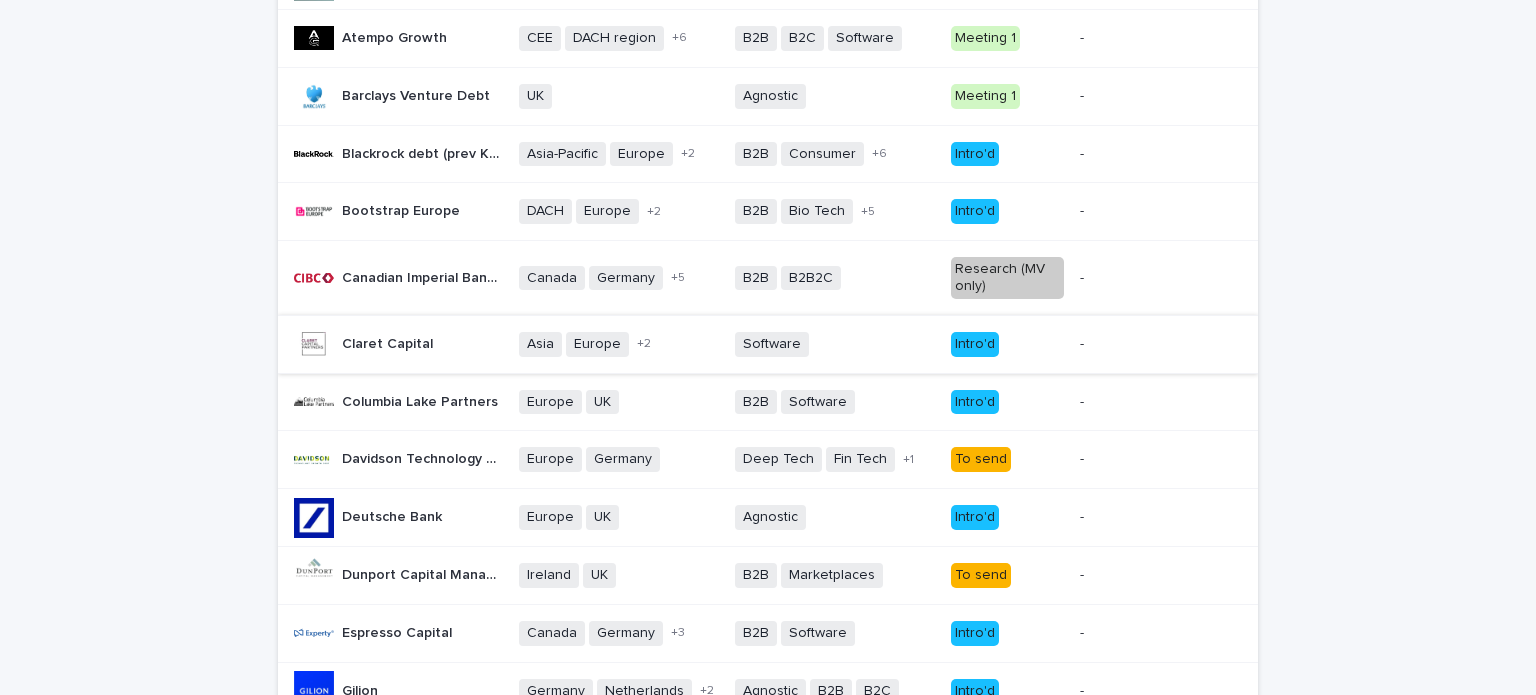 scroll, scrollTop: 300, scrollLeft: 0, axis: vertical 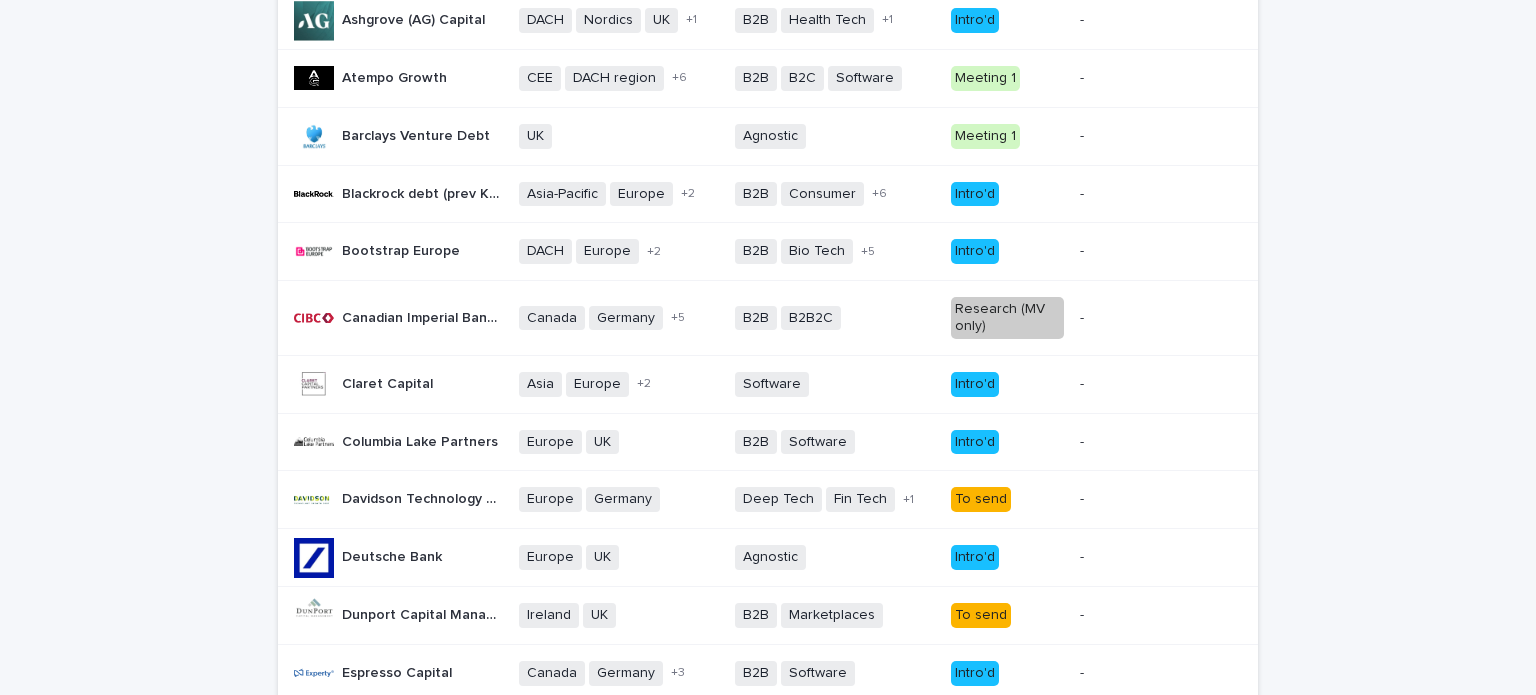 click on "Intro'd" at bounding box center (975, 194) 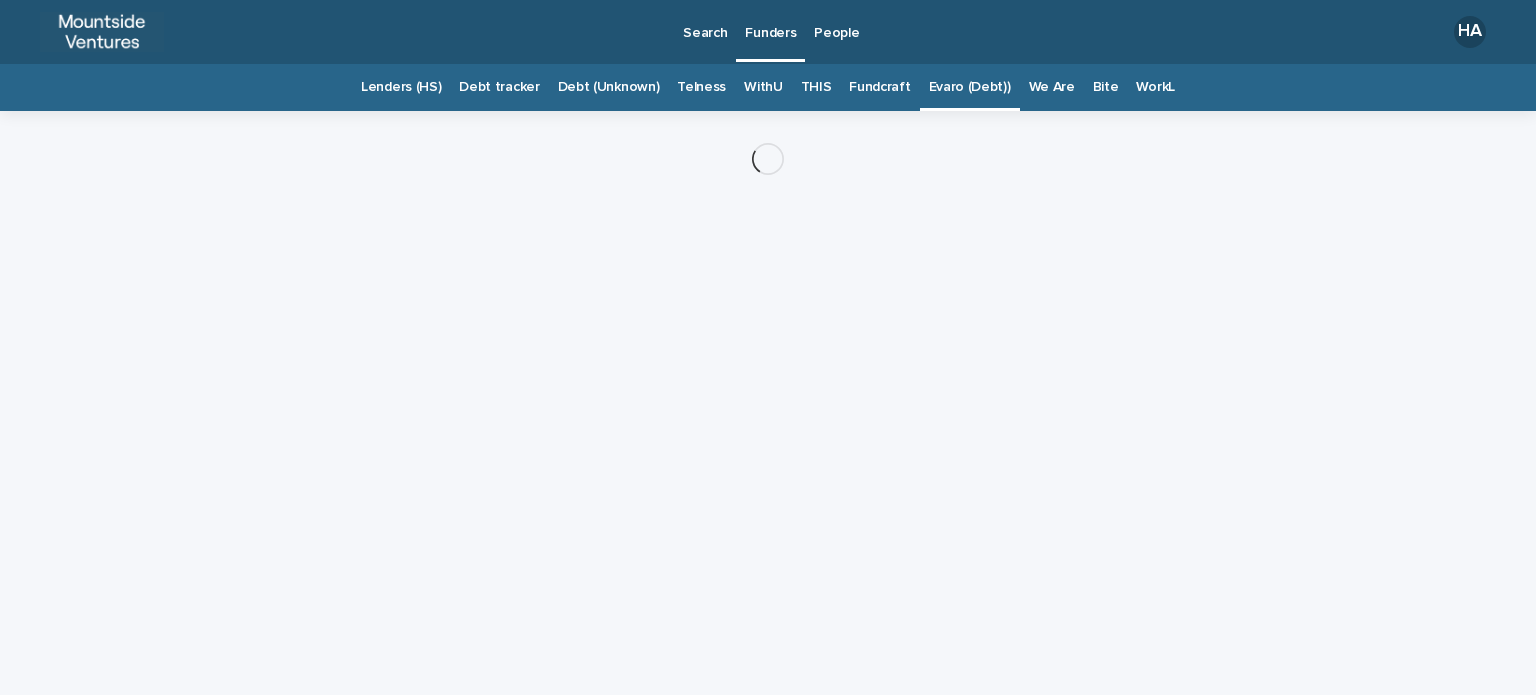 scroll, scrollTop: 0, scrollLeft: 0, axis: both 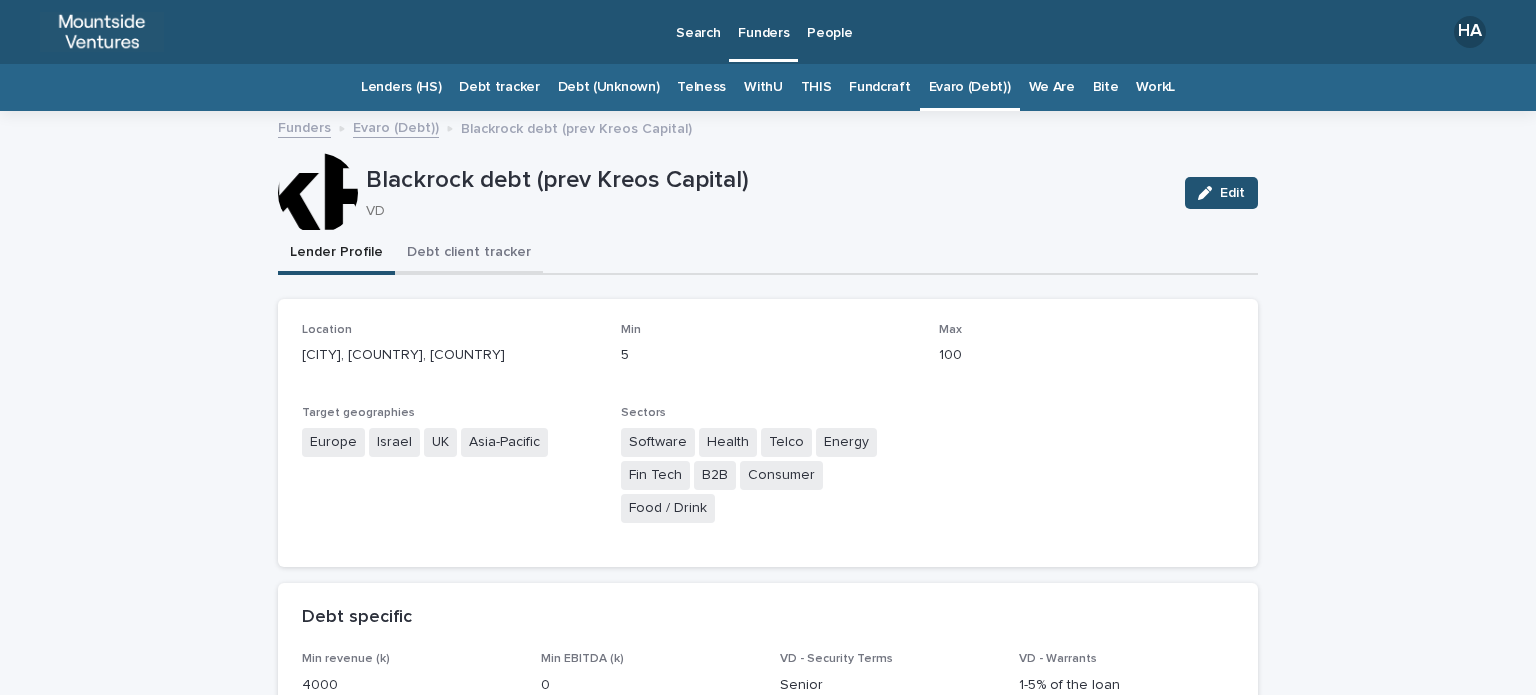 click on "Debt client tracker" at bounding box center [469, 254] 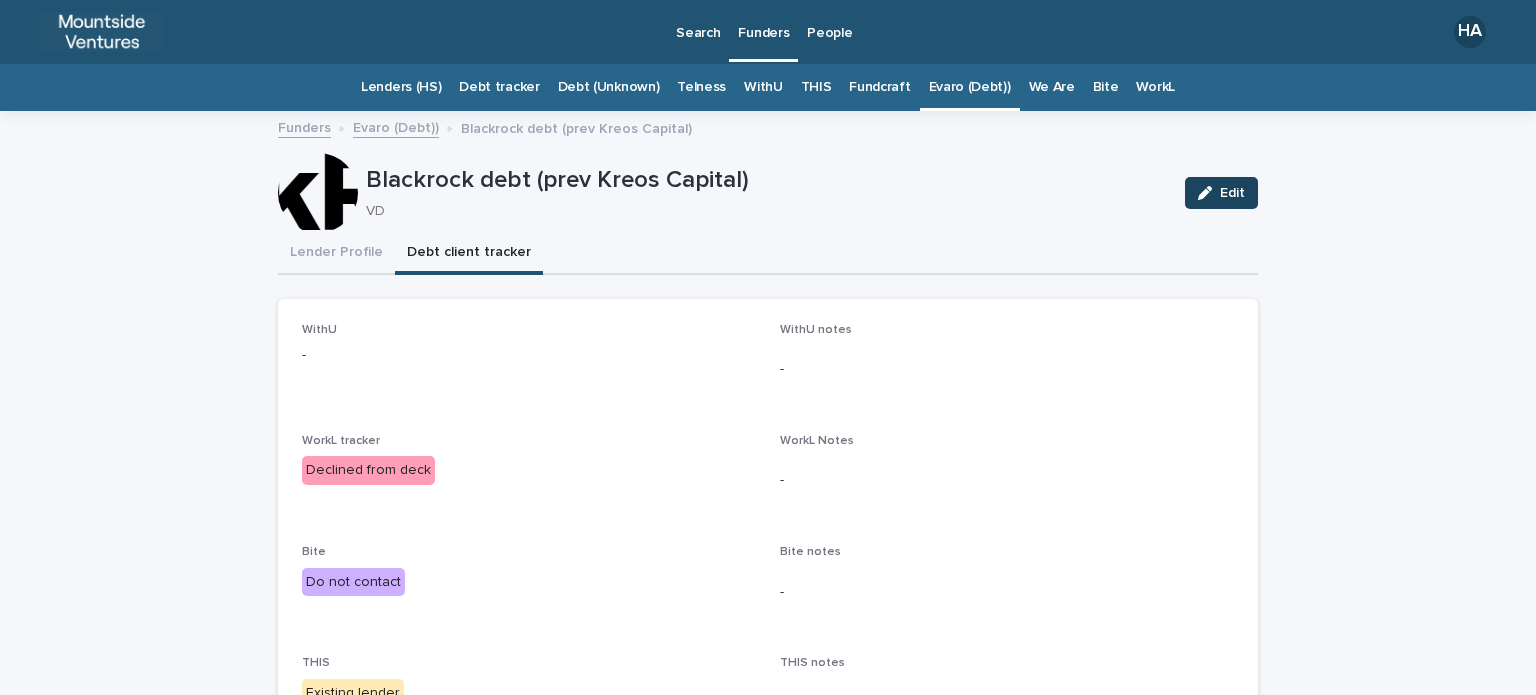 click 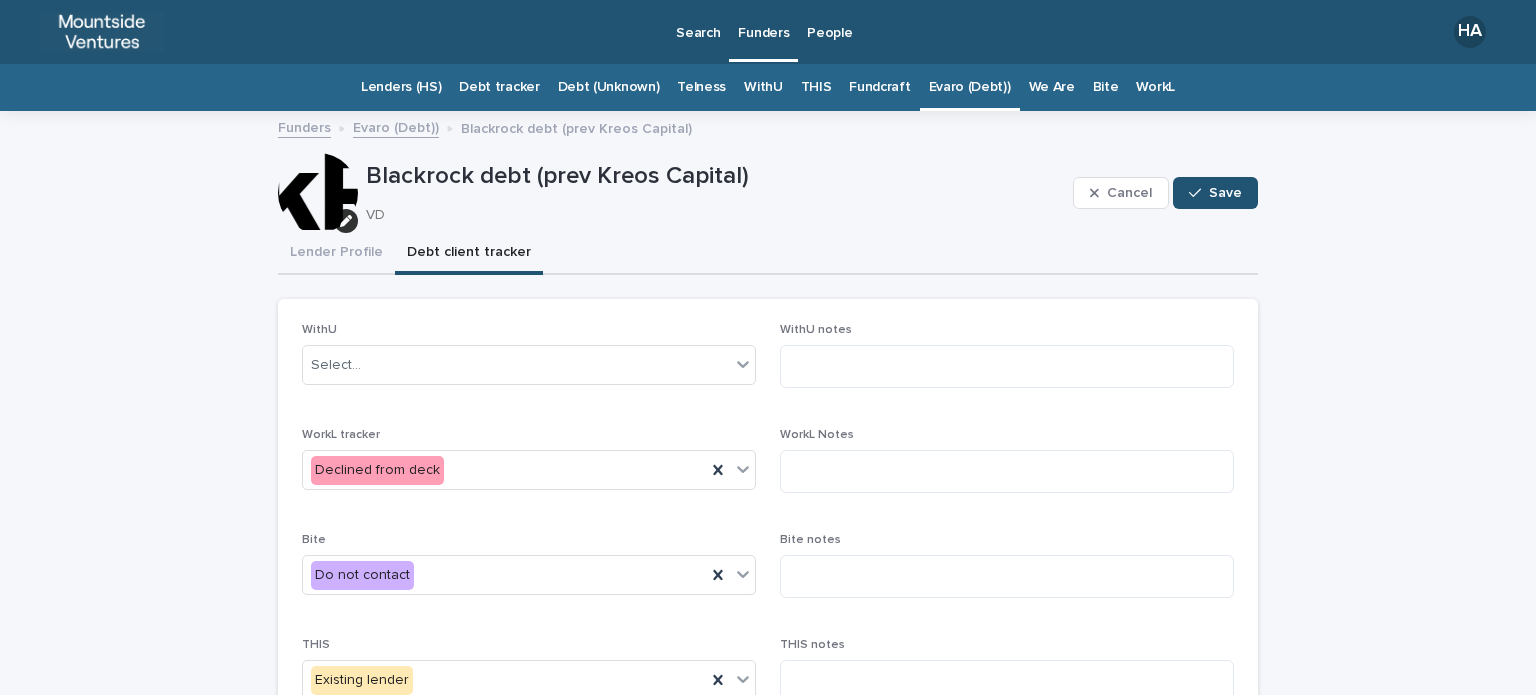 scroll, scrollTop: 500, scrollLeft: 0, axis: vertical 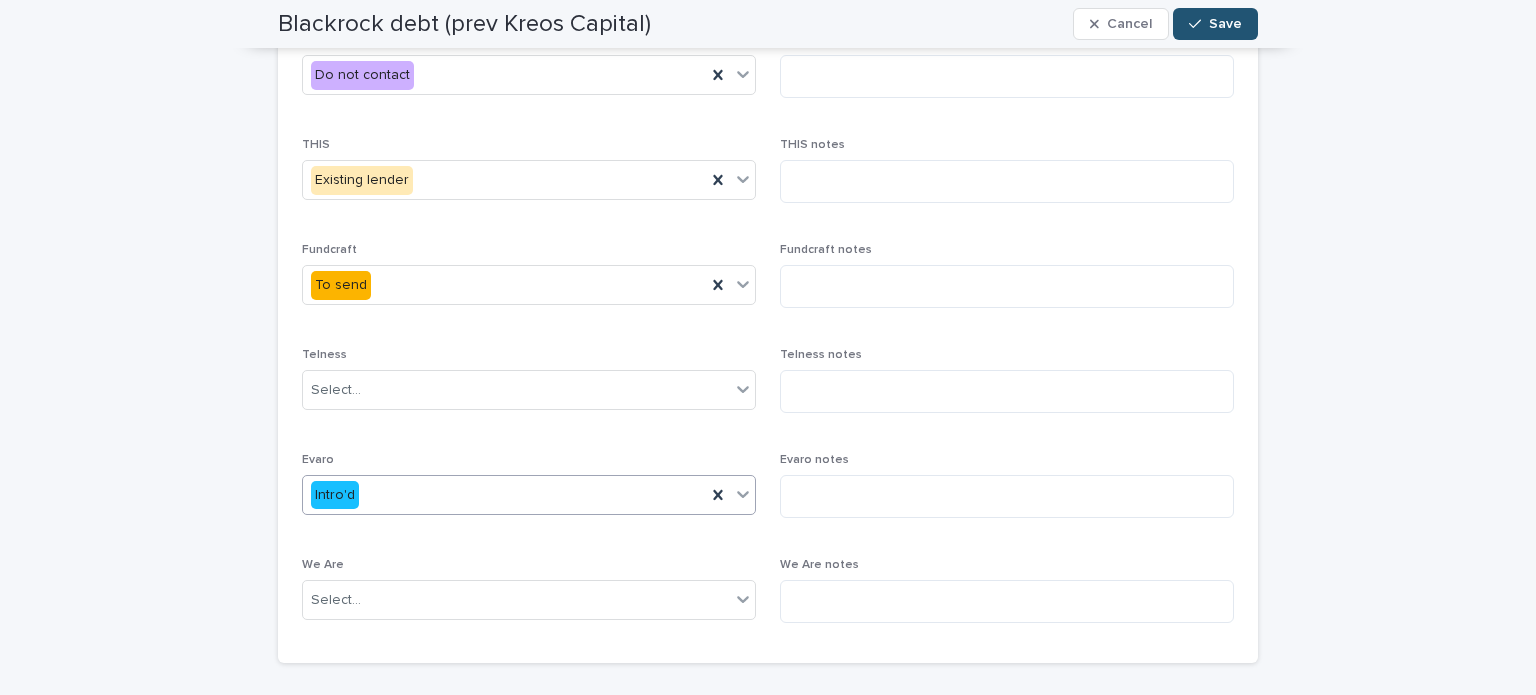 click on "Intro'd" at bounding box center [504, 495] 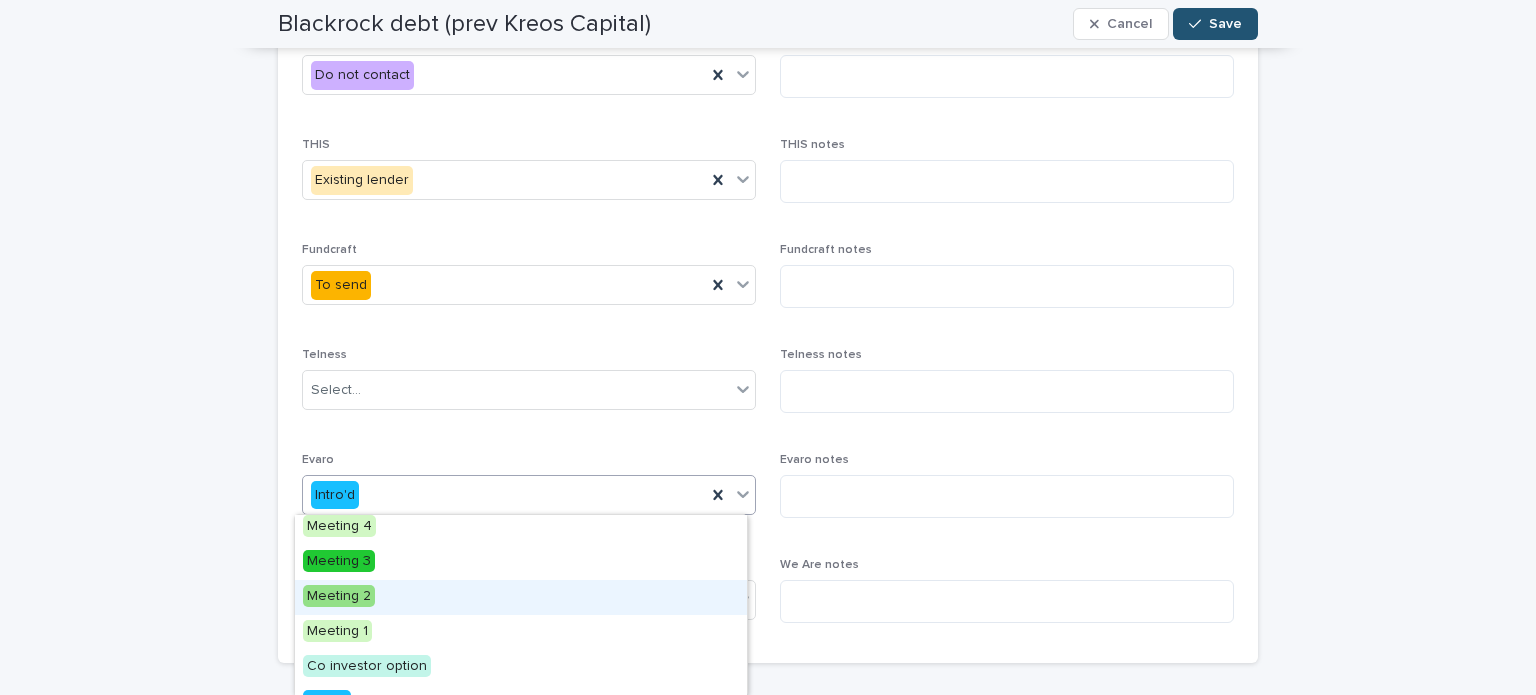 scroll, scrollTop: 100, scrollLeft: 0, axis: vertical 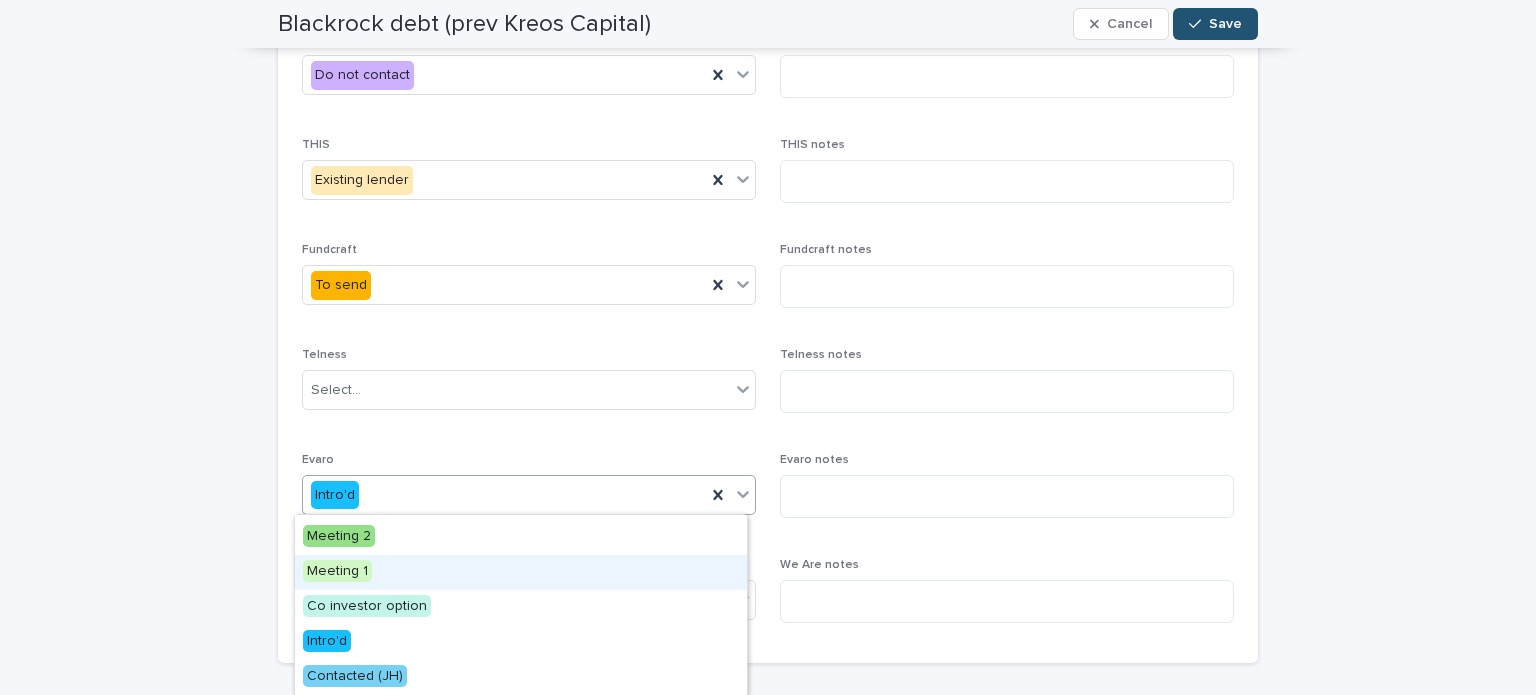 click on "Meeting 1" at bounding box center (521, 572) 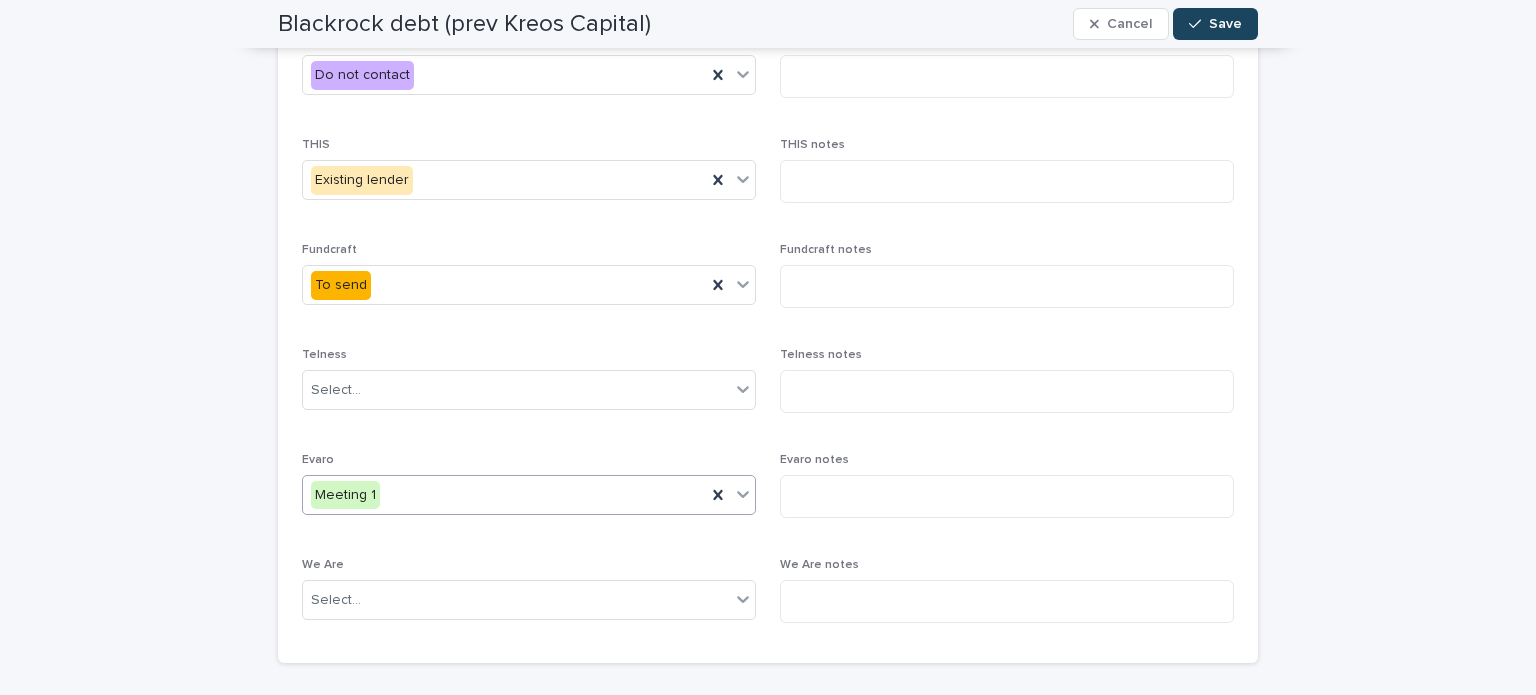 click 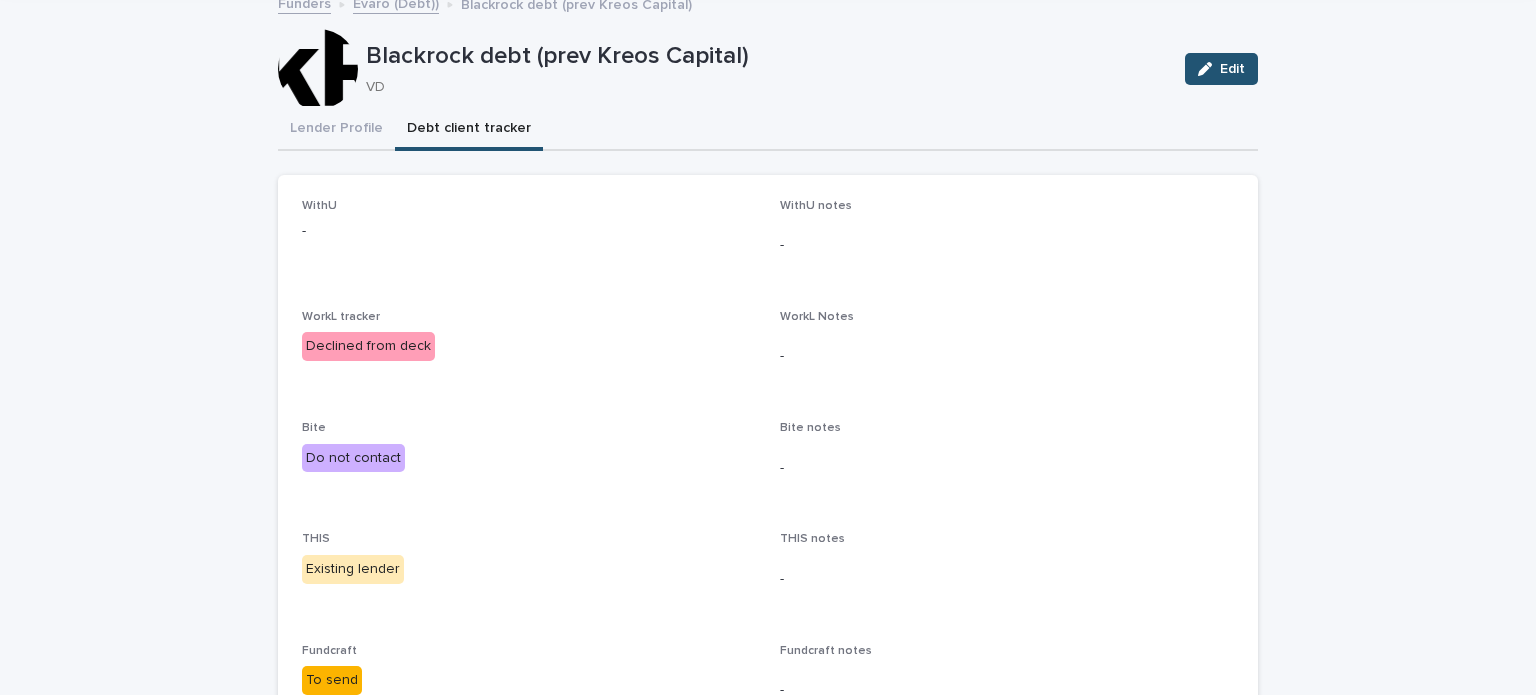 scroll, scrollTop: 0, scrollLeft: 0, axis: both 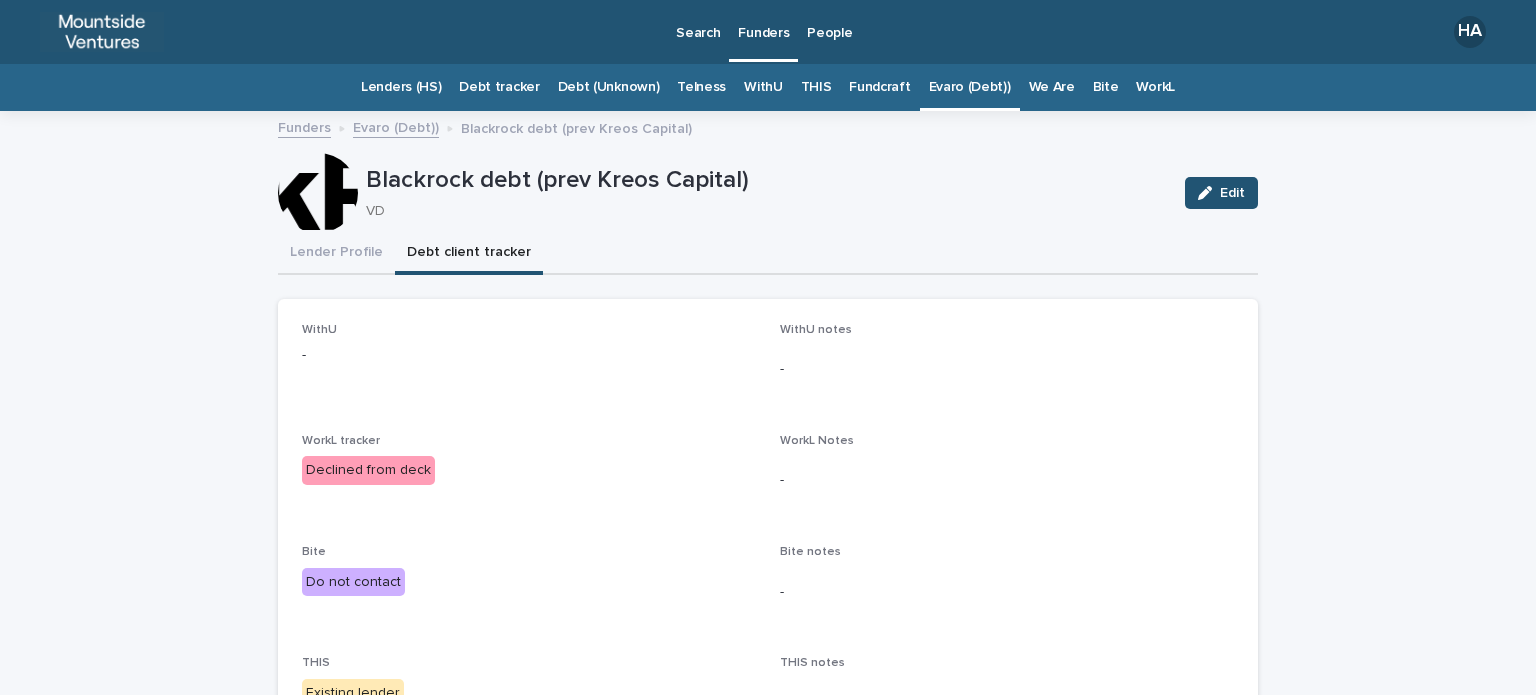 click on "Evaro (Debt))" at bounding box center [970, 87] 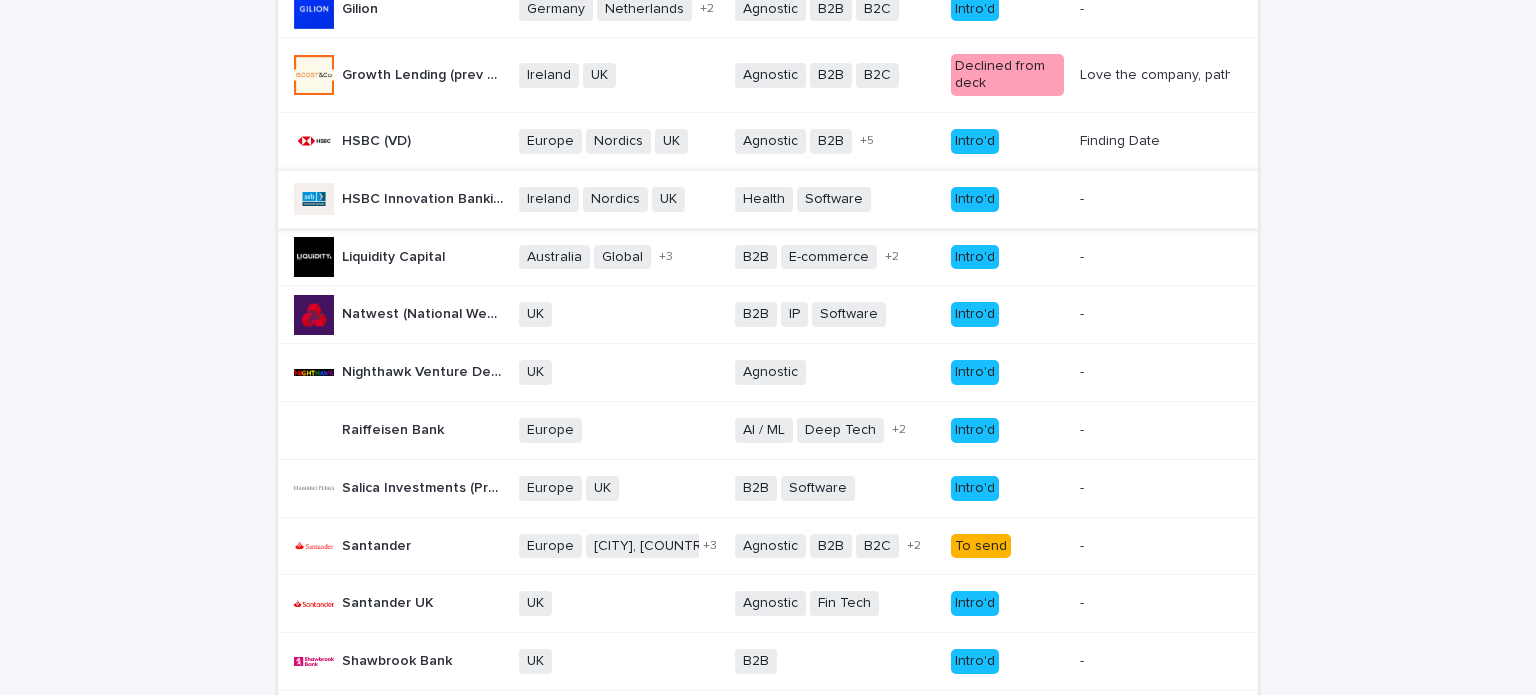 scroll, scrollTop: 1000, scrollLeft: 0, axis: vertical 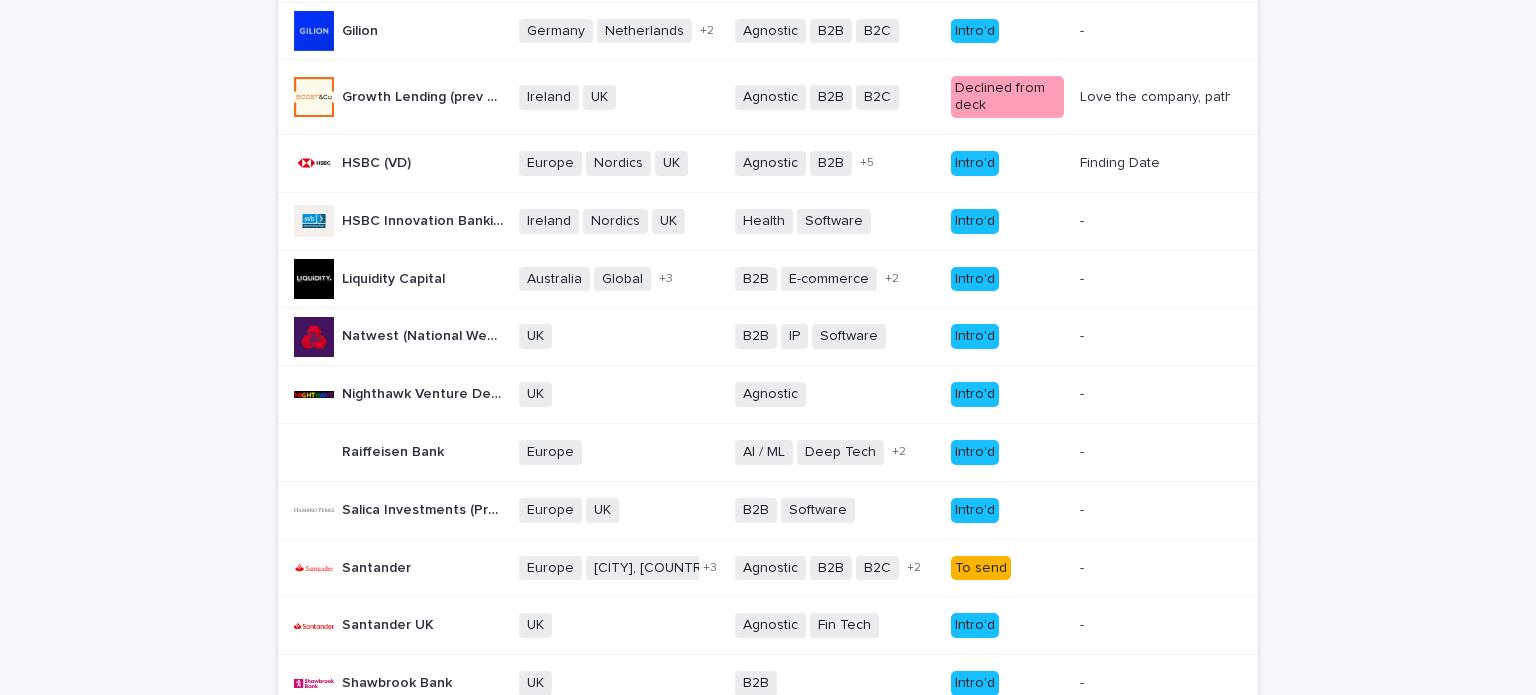 click on "Intro'd" at bounding box center [1007, 279] 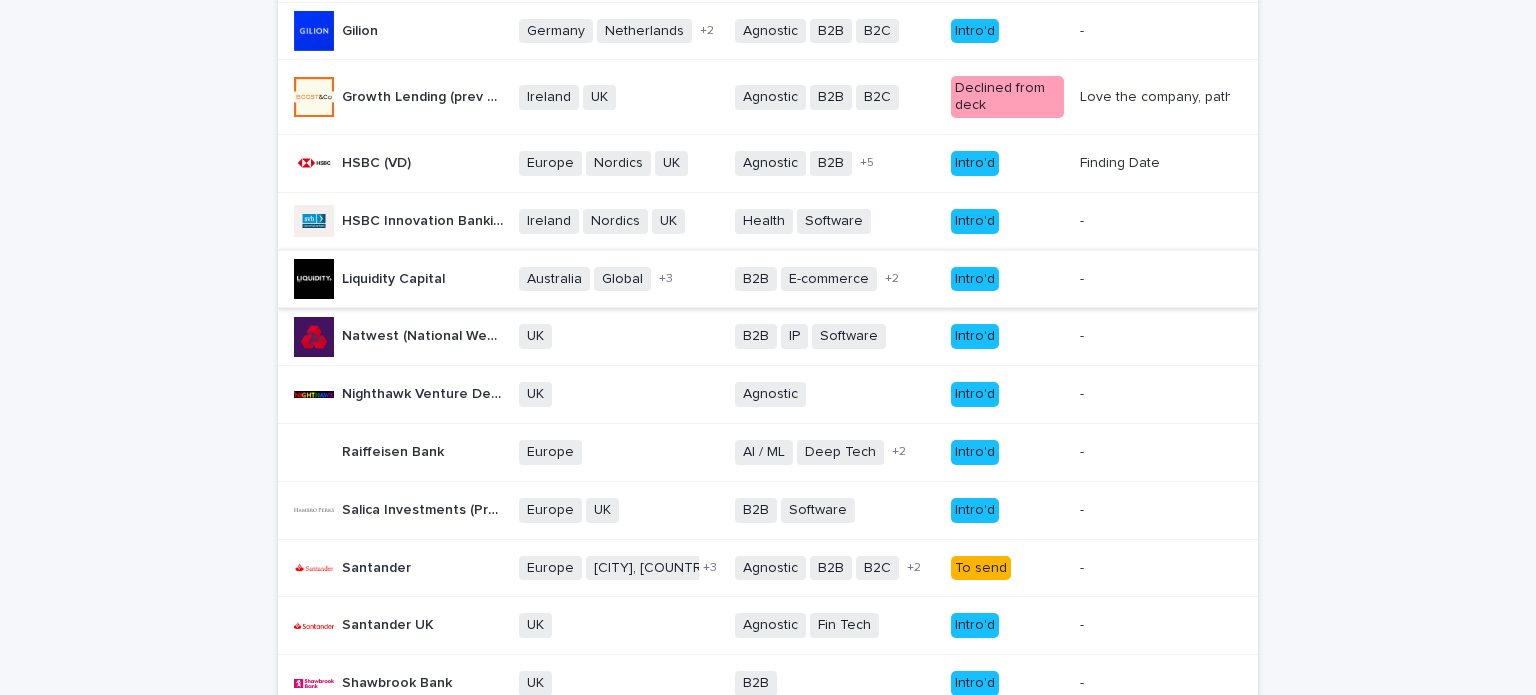 scroll, scrollTop: 0, scrollLeft: 0, axis: both 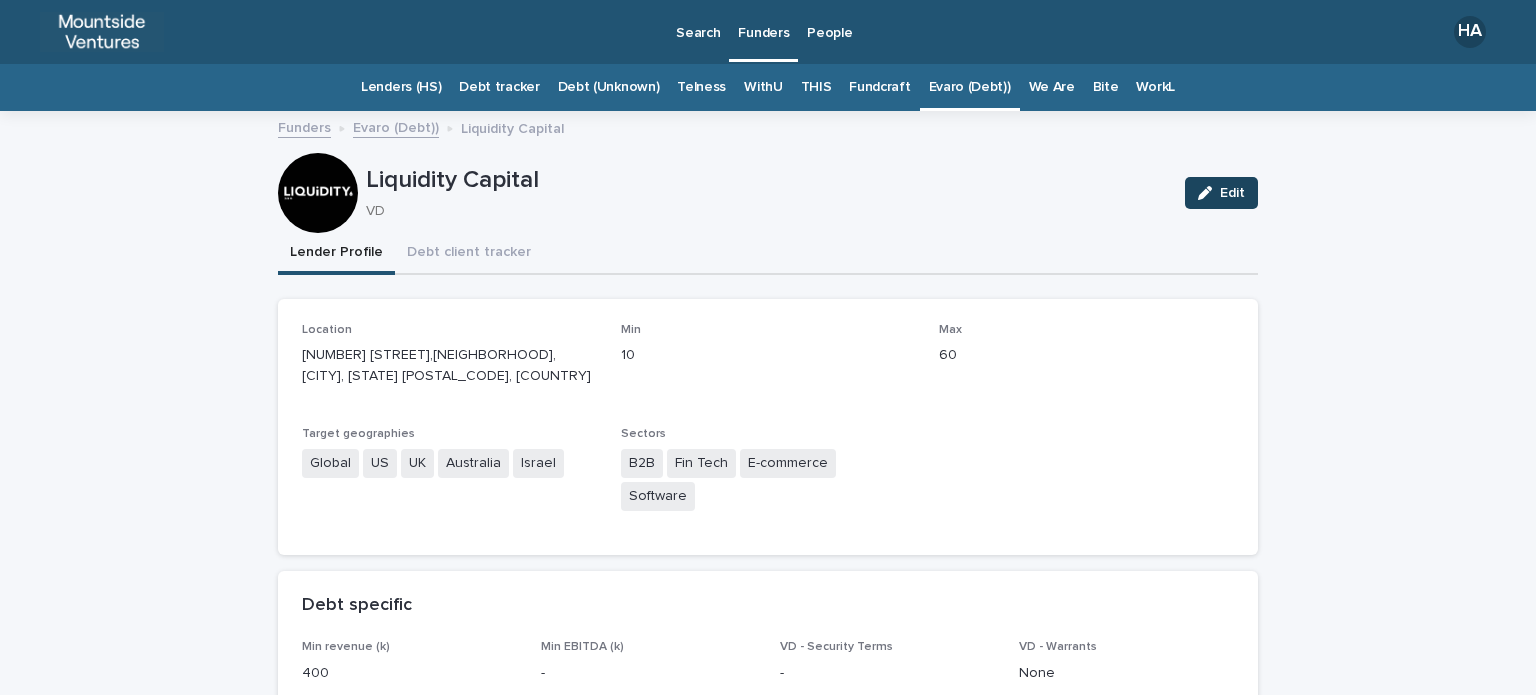 click at bounding box center (1209, 193) 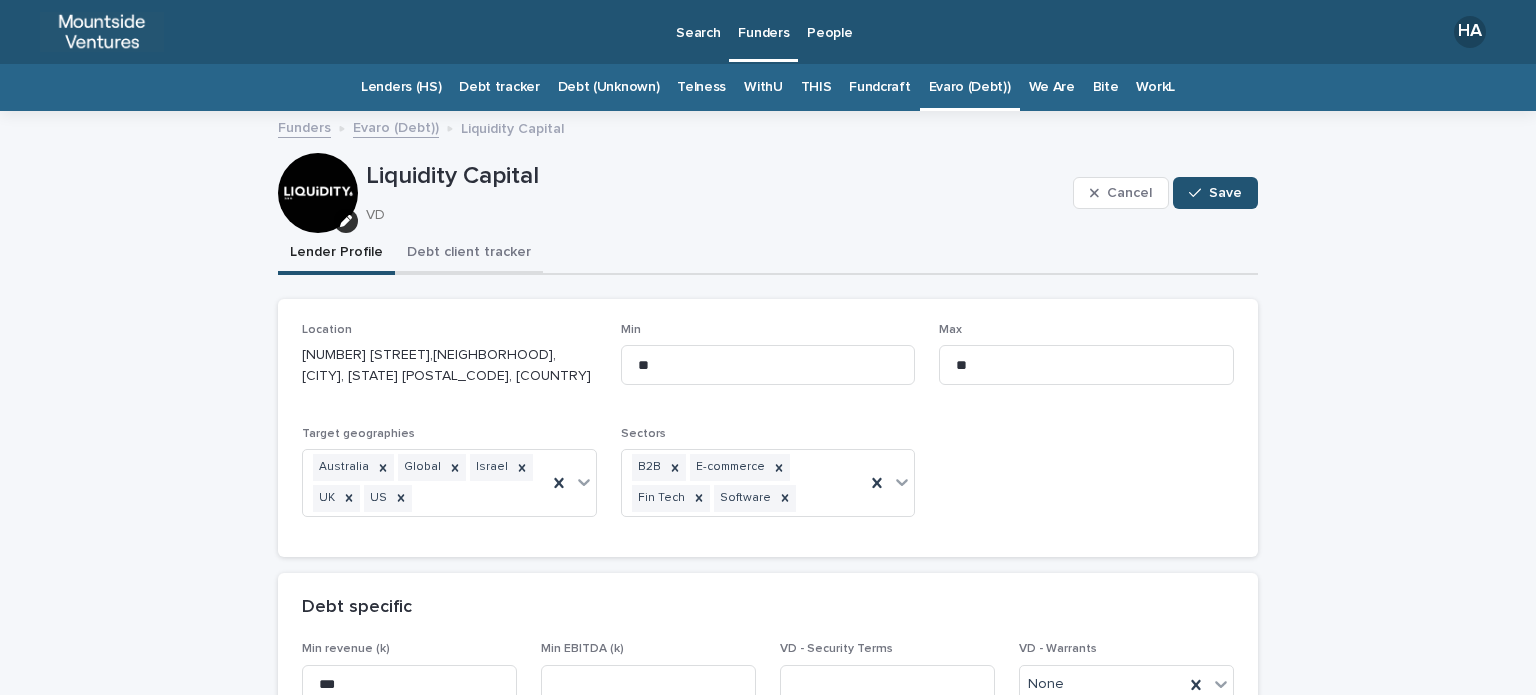 click on "Debt client tracker" at bounding box center [469, 254] 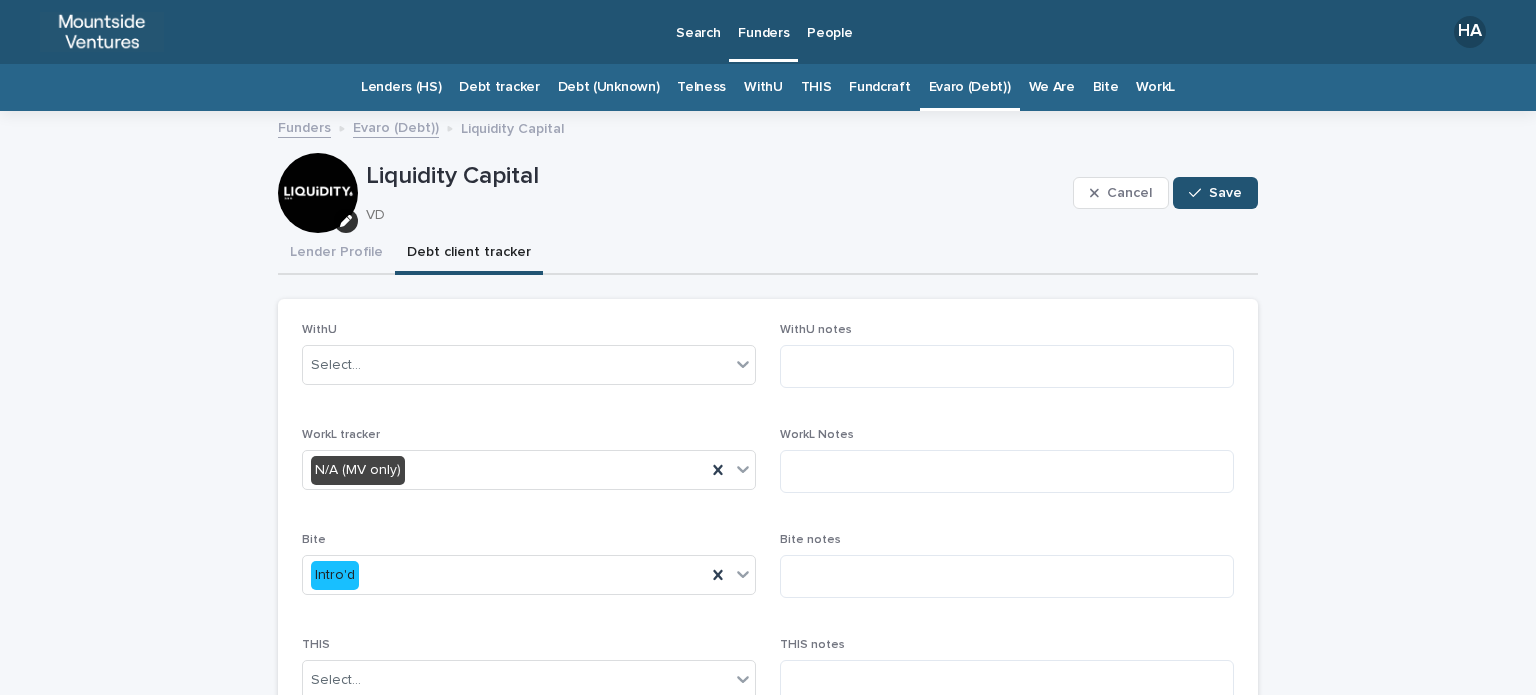 scroll, scrollTop: 583, scrollLeft: 0, axis: vertical 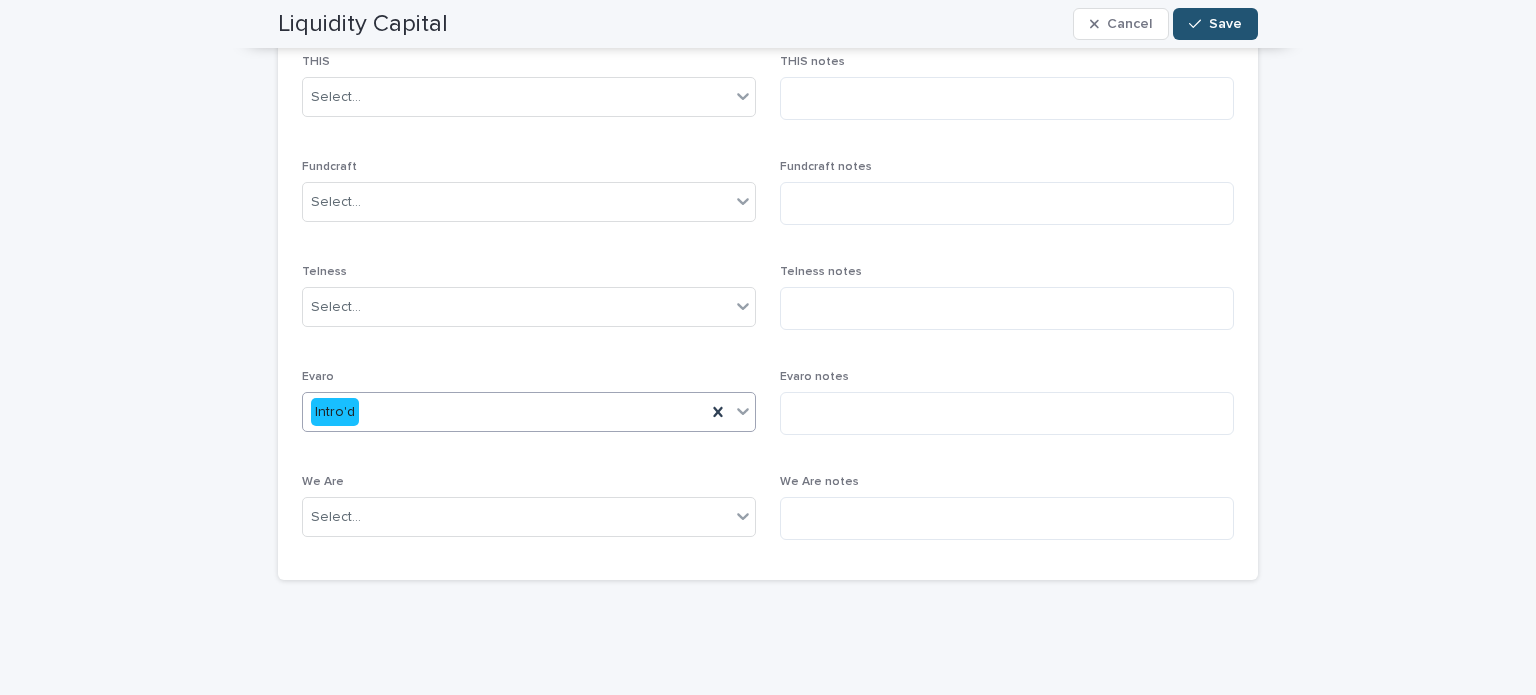 click on "Intro'd" at bounding box center (504, 412) 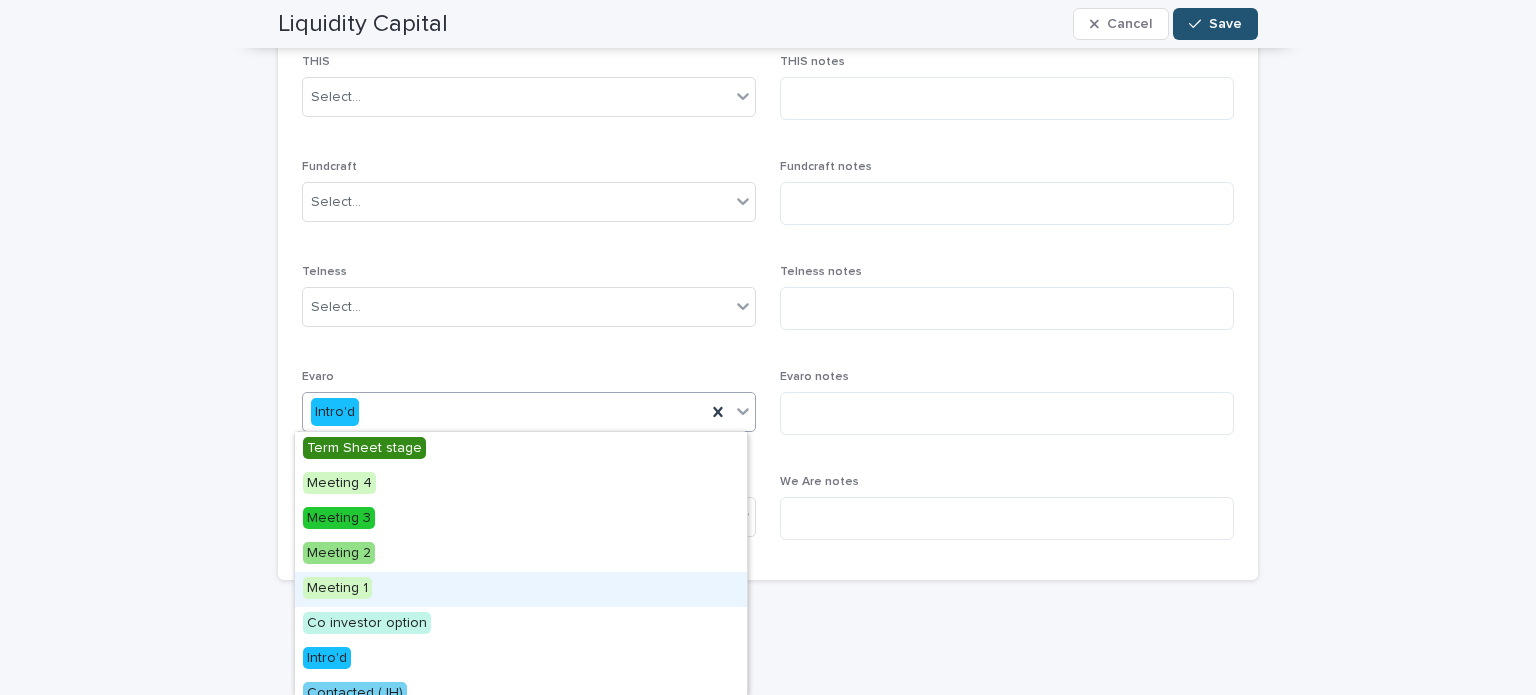 click on "Meeting 1" at bounding box center [521, 589] 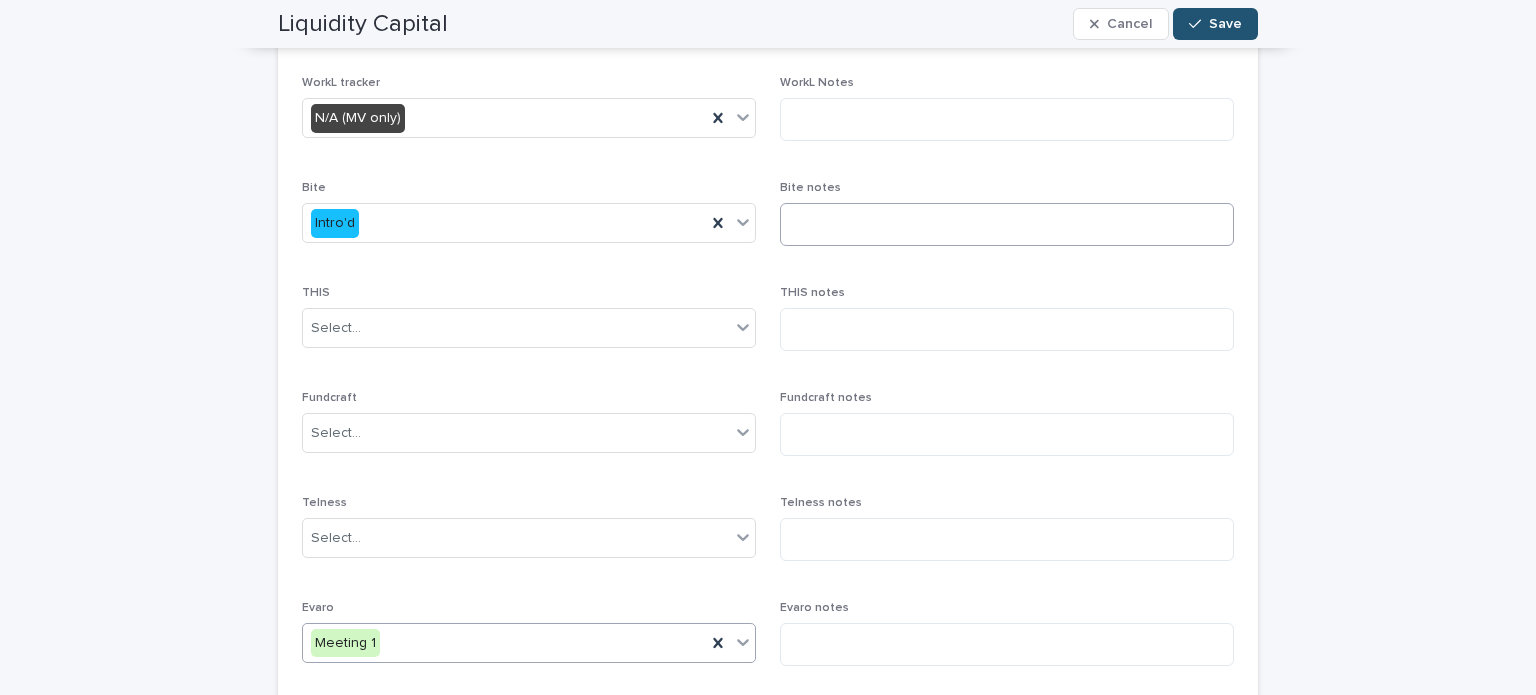 scroll, scrollTop: 283, scrollLeft: 0, axis: vertical 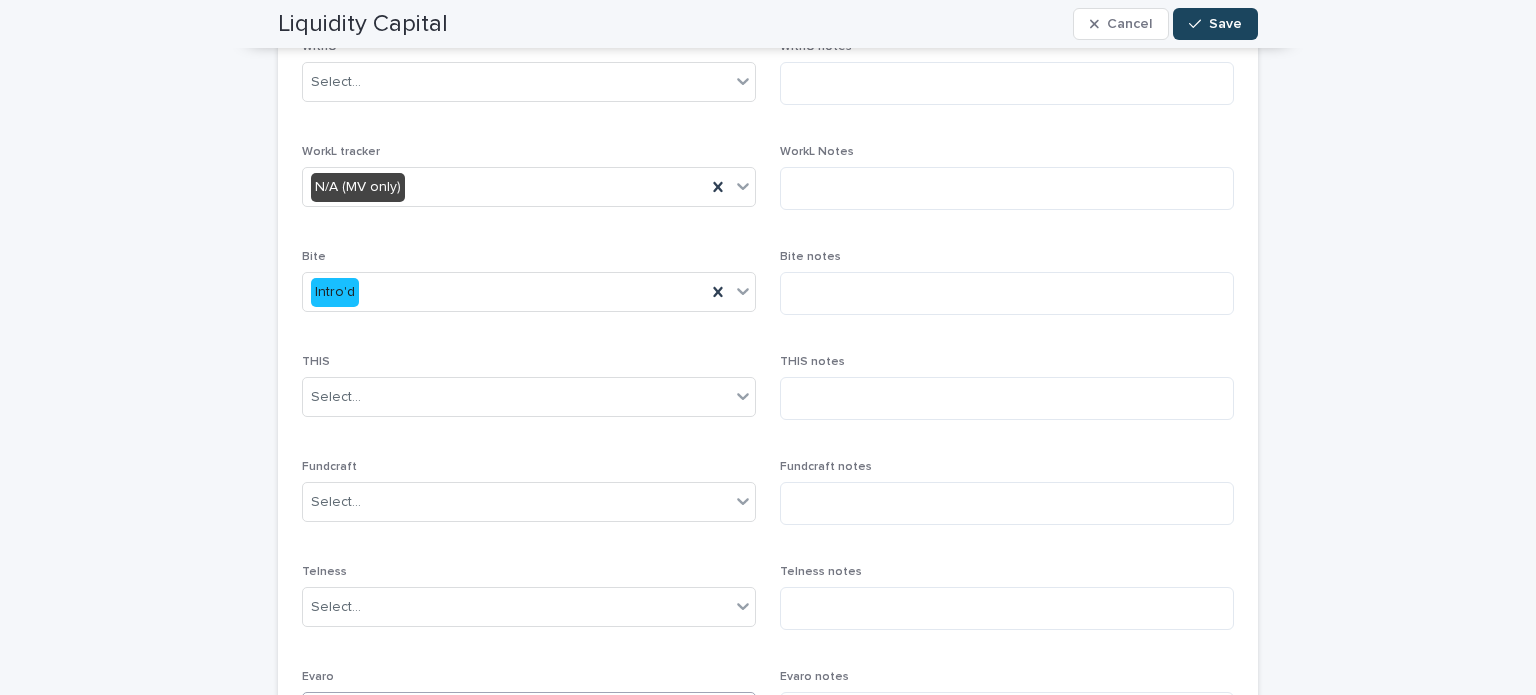 click on "Save" at bounding box center [1215, 24] 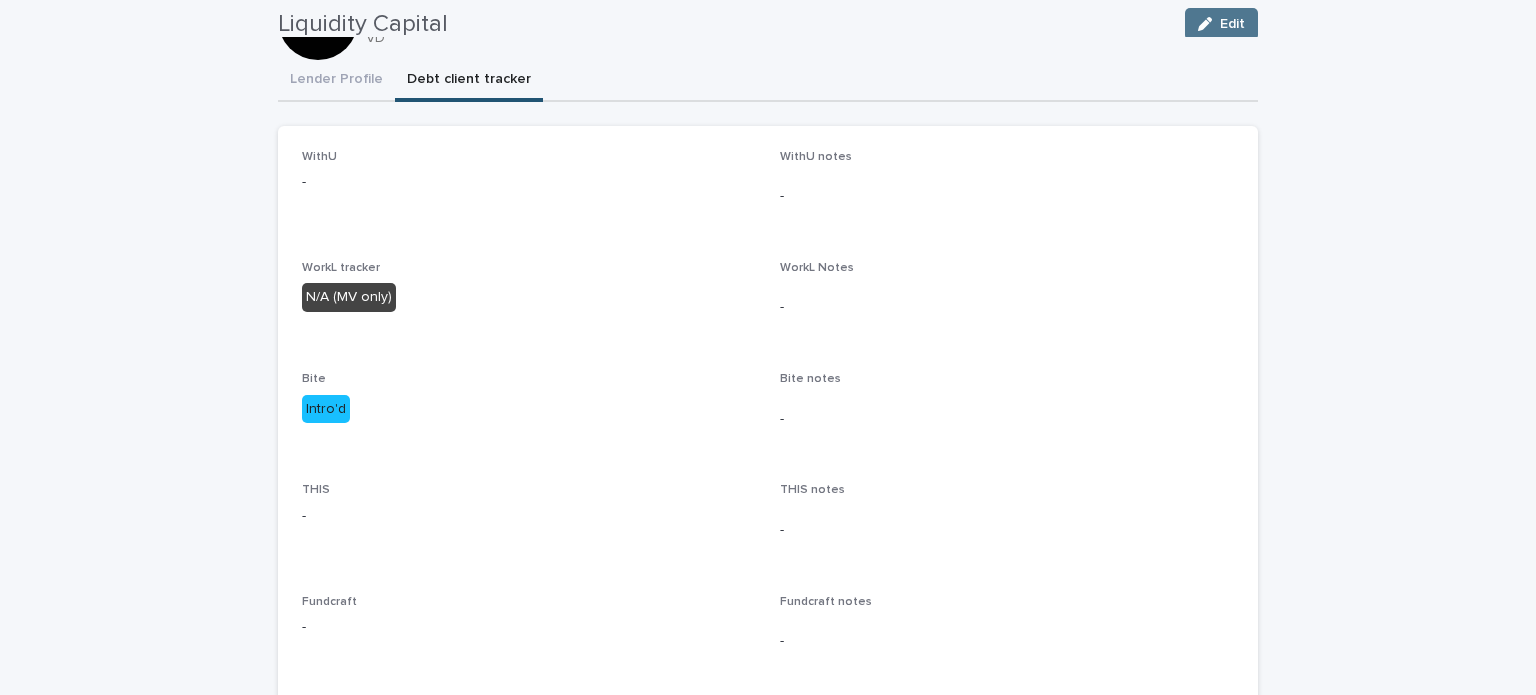 scroll, scrollTop: 0, scrollLeft: 0, axis: both 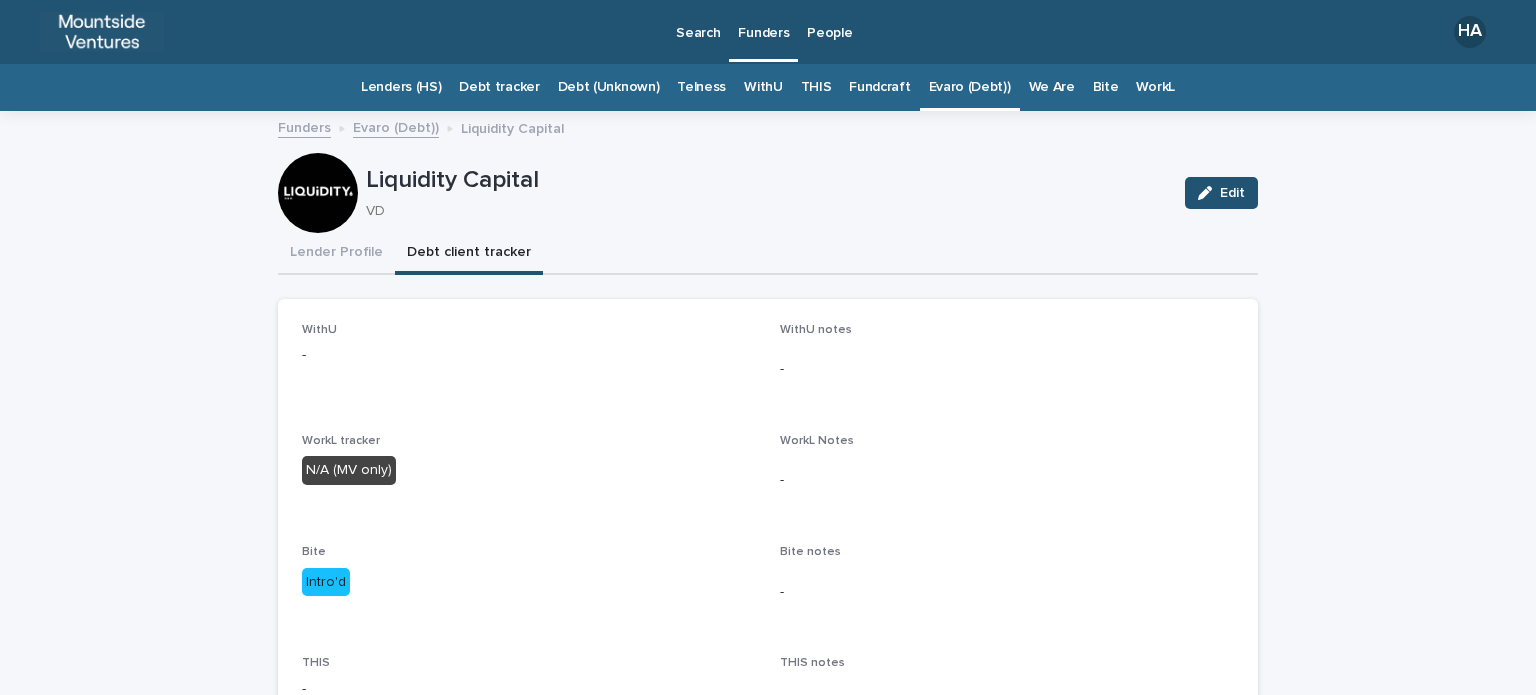 click on "Evaro (Debt))" at bounding box center (970, 87) 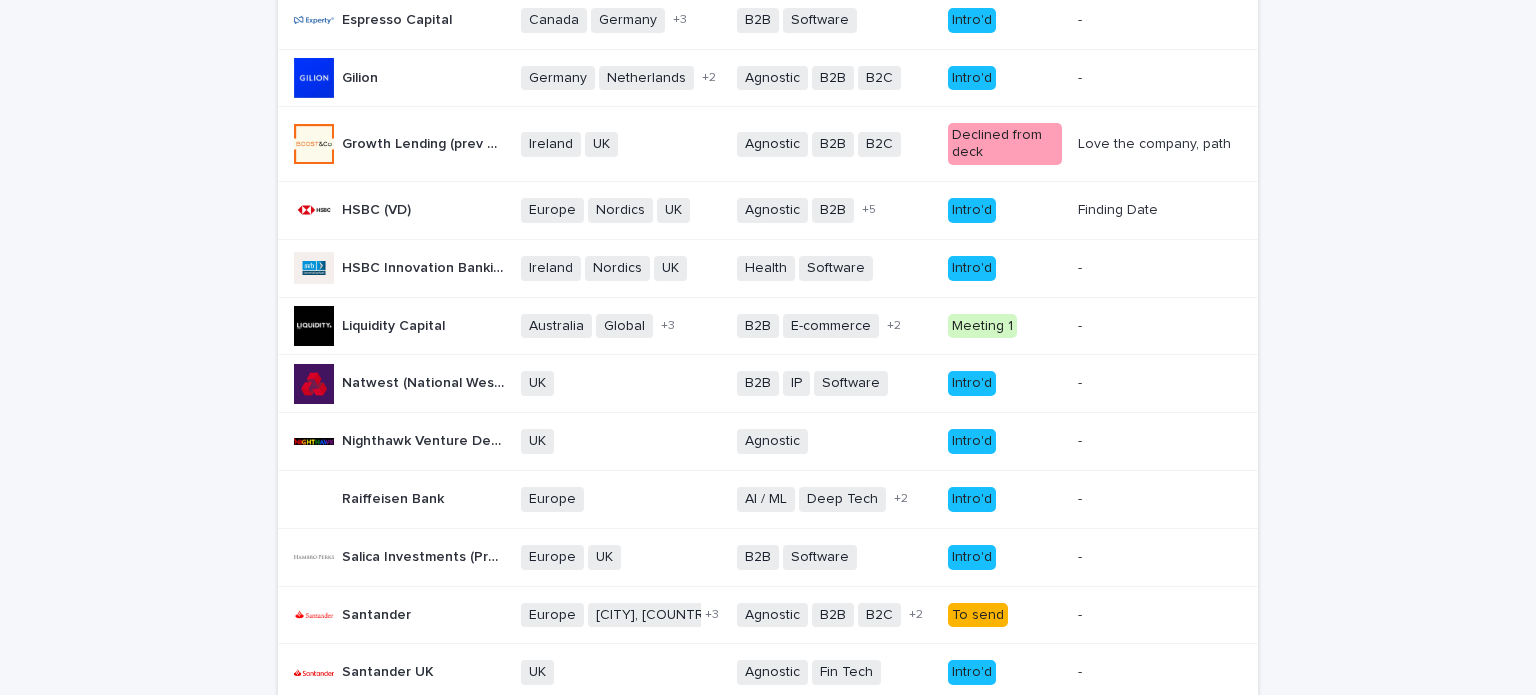 scroll, scrollTop: 928, scrollLeft: 0, axis: vertical 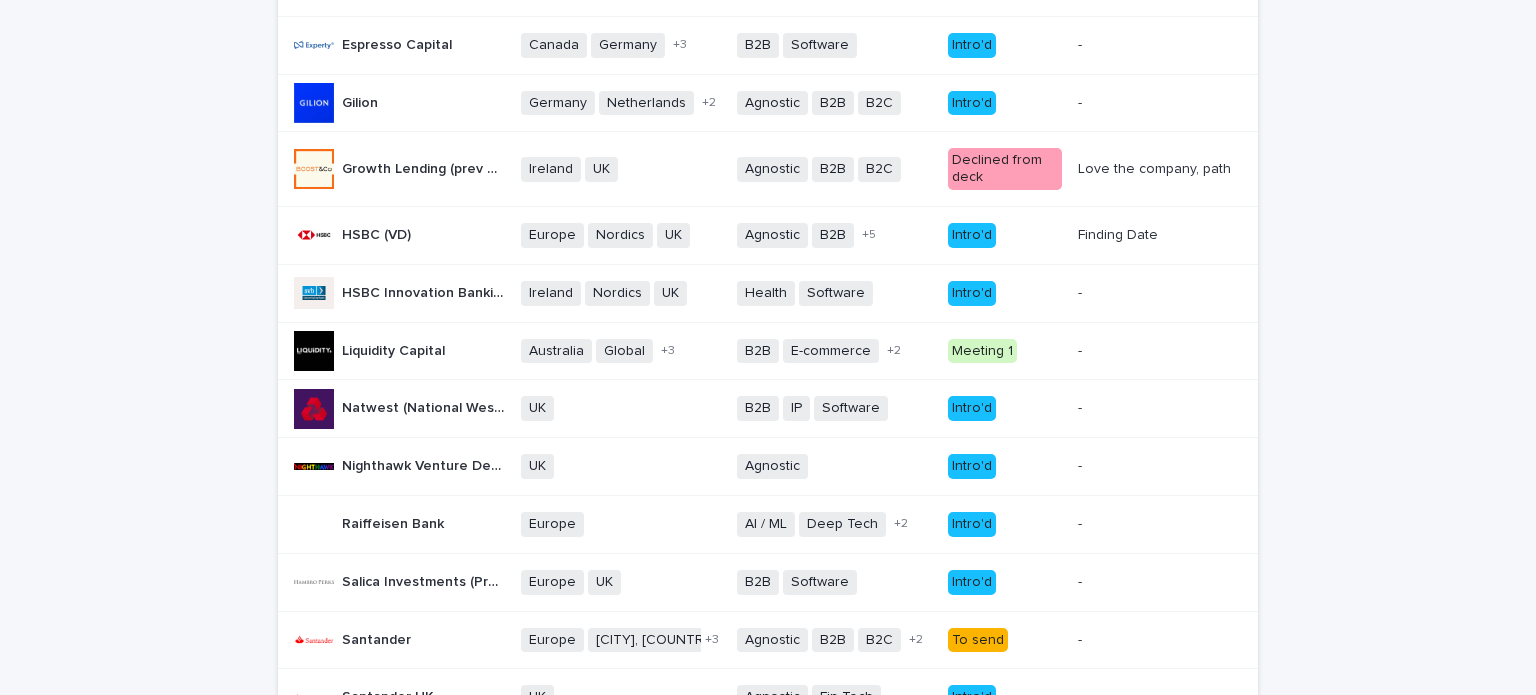 click on "Meeting 1" at bounding box center [1005, 351] 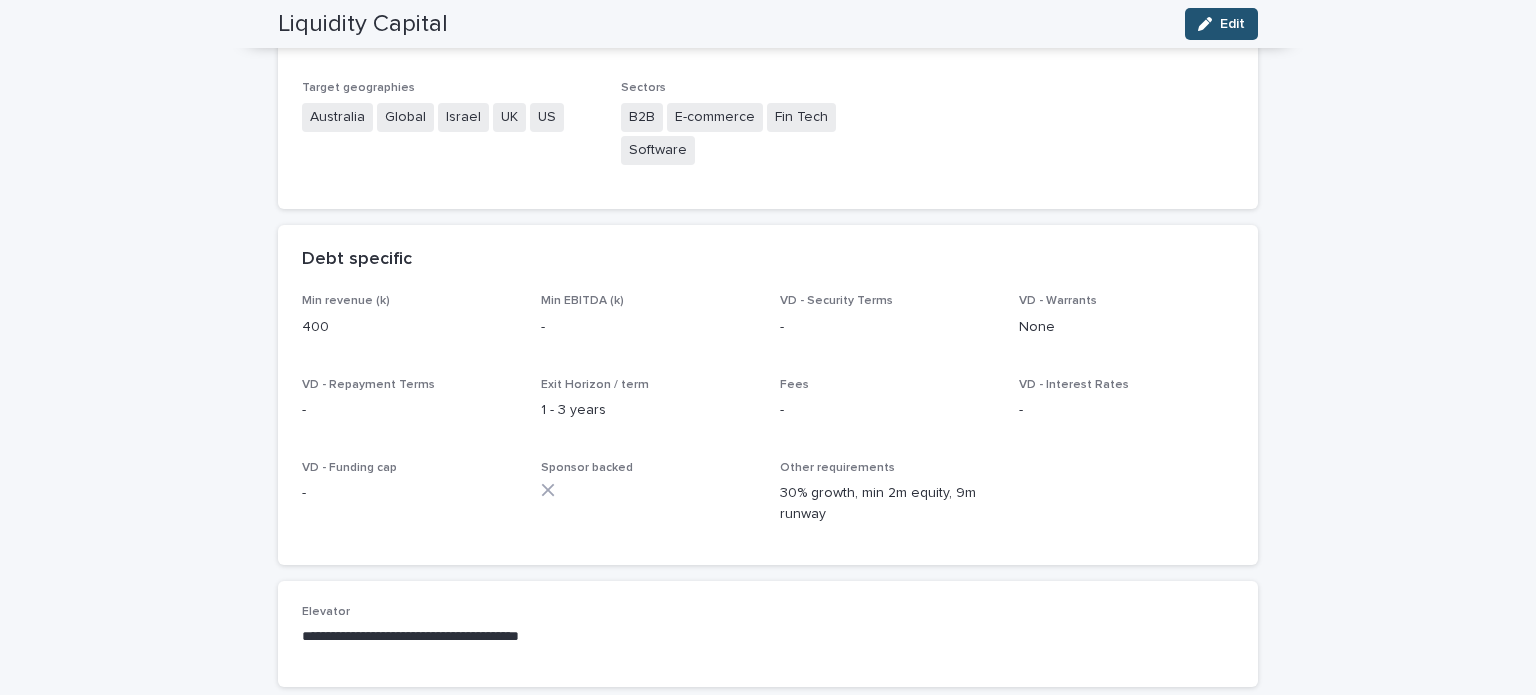 scroll, scrollTop: 64, scrollLeft: 0, axis: vertical 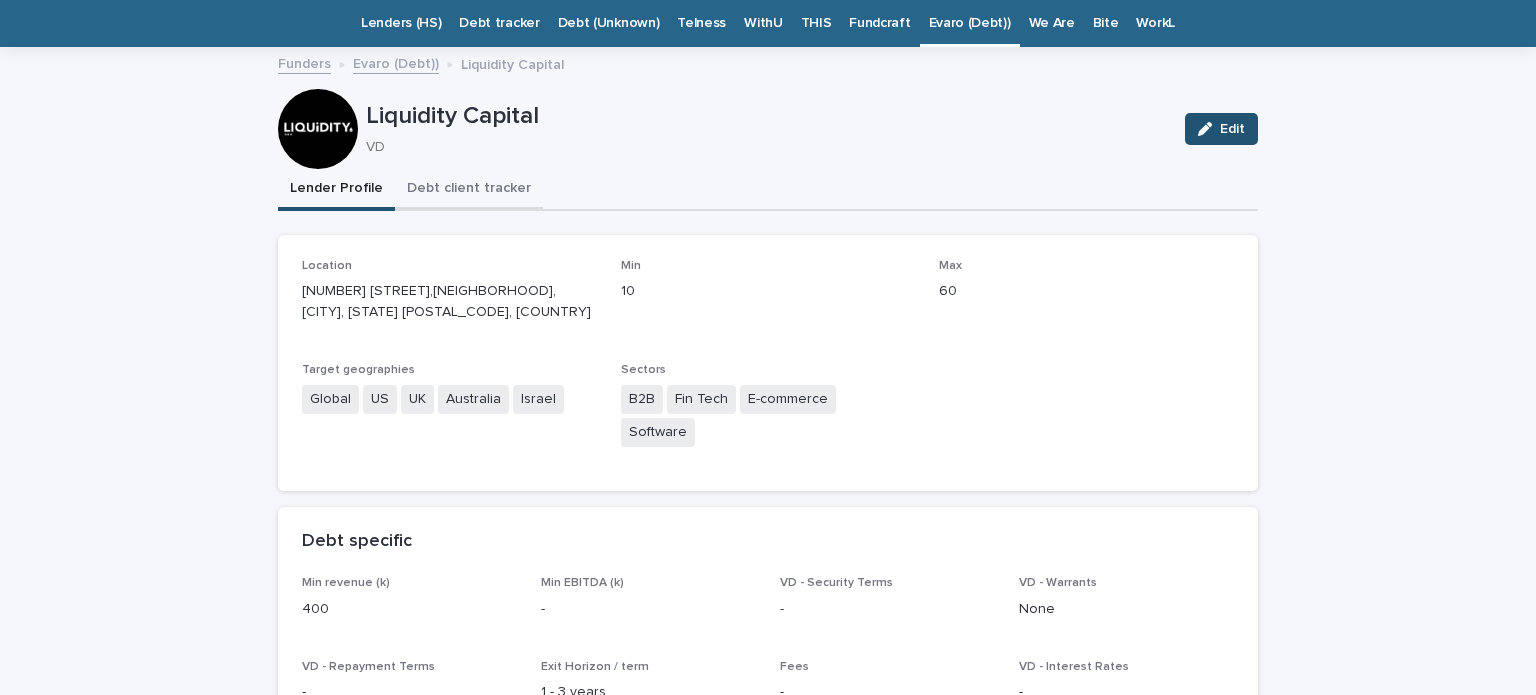 click on "Debt client tracker" at bounding box center (469, 190) 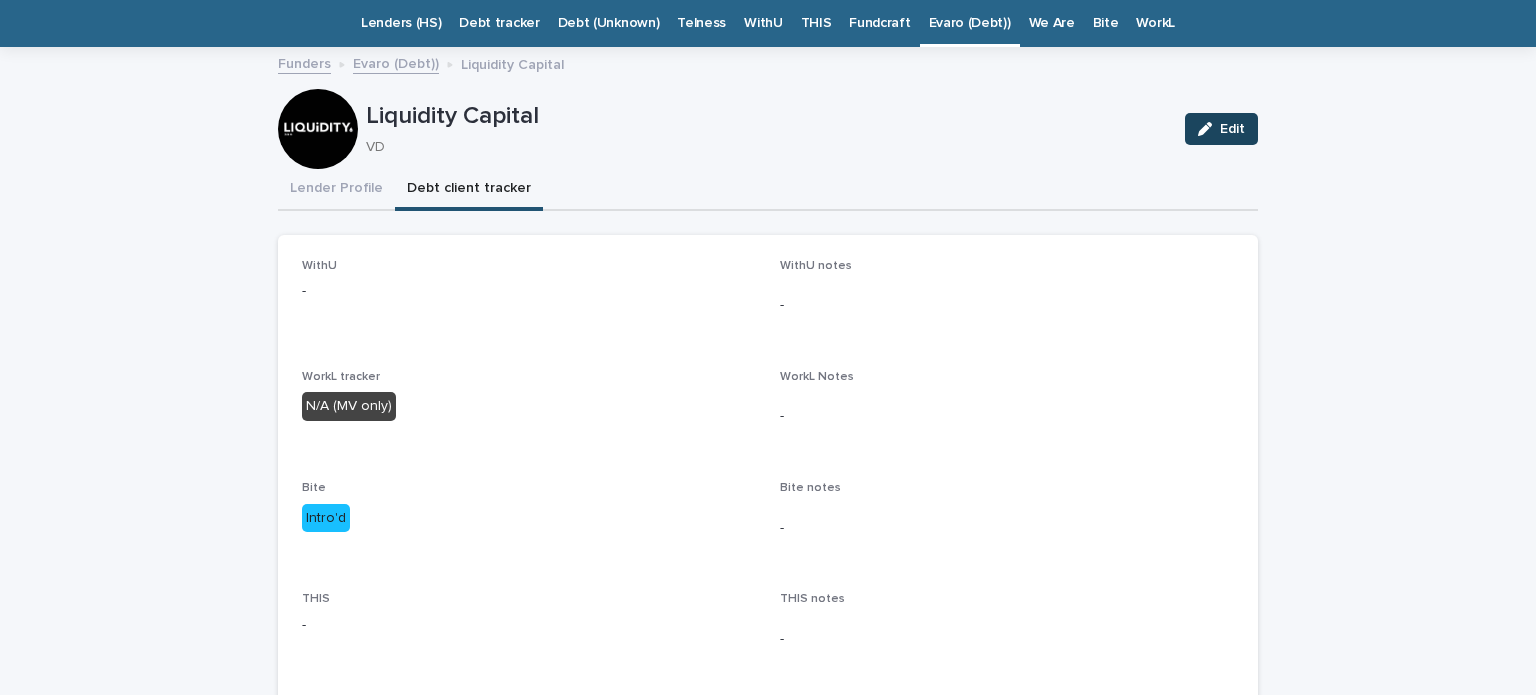 click on "Edit" at bounding box center [1221, 129] 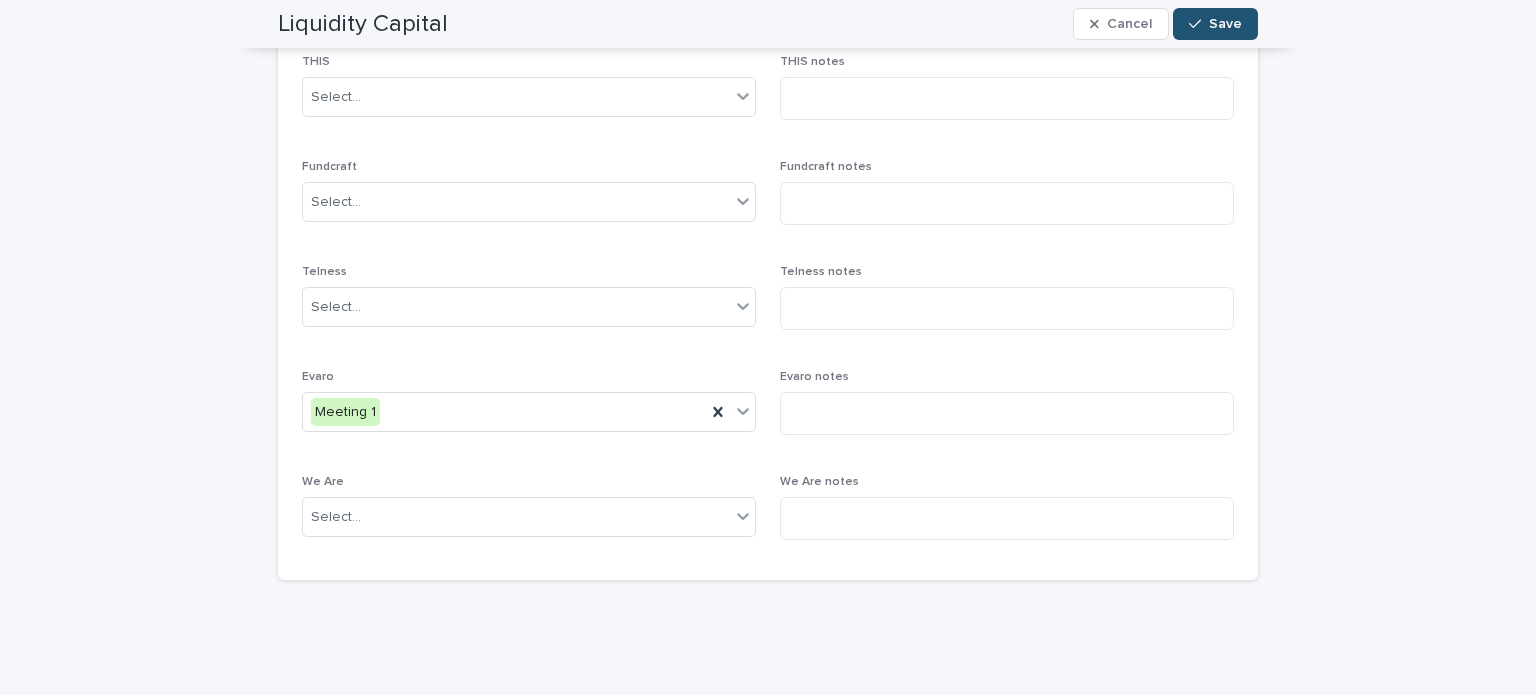scroll, scrollTop: 283, scrollLeft: 0, axis: vertical 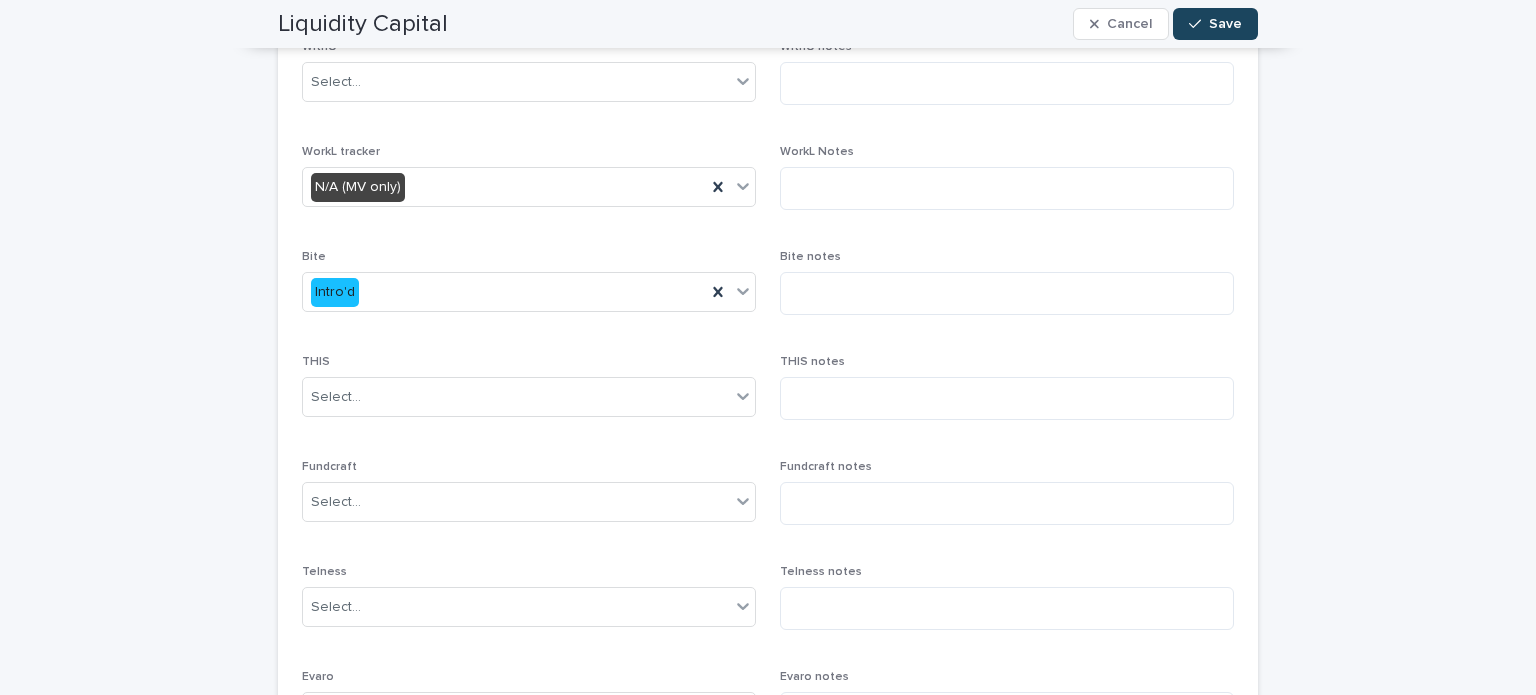 click at bounding box center [1199, 24] 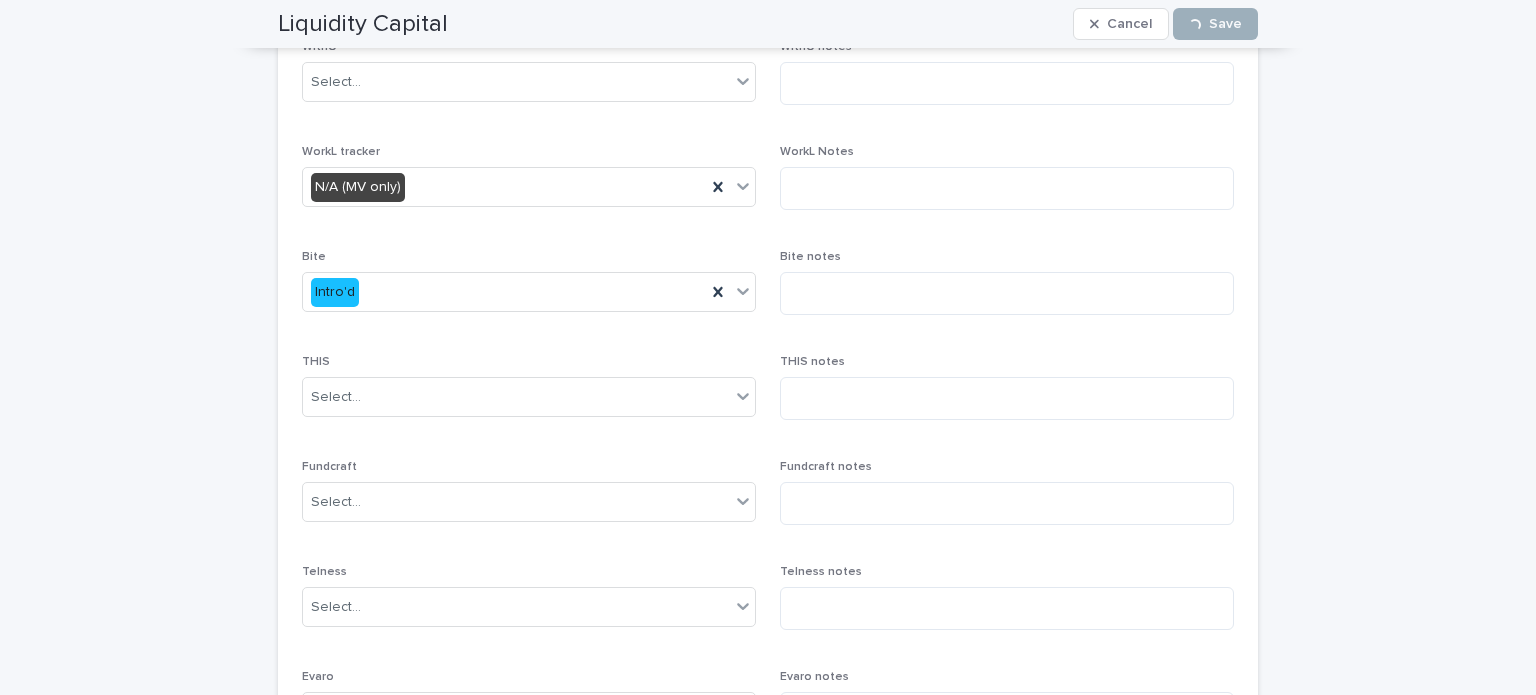 scroll, scrollTop: 308, scrollLeft: 0, axis: vertical 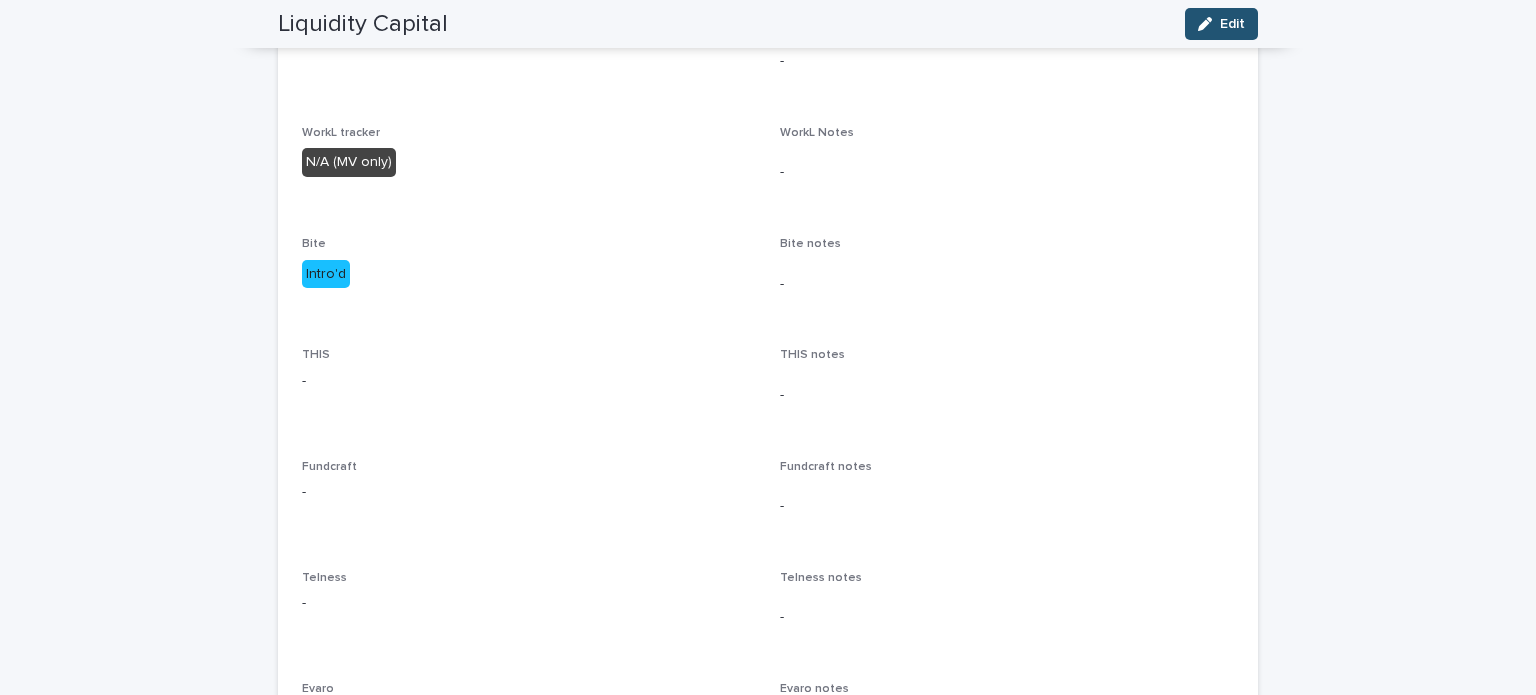 click on "Loading... Saving… Loading... Saving… Liquidity Capital Edit Liquidity Capital VD Edit Sorry, there was an error saving your record. Please try again. Please fill out the required fields below. Lender Profile Debt client tracker Can't display tree at index  4 Loading... Saving… Loading... Saving… Loading... Saving… WithU - WithU notes - WorkL tracker N/A (MV only) WorkL Notes - Bite Intro'd Bite notes - THIS - THIS notes - Fundcraft - Fundcraft notes - Telness - Telness notes - Evaro Meeting 1 Evaro notes - We Are - We Are notes -" at bounding box center [768, 413] 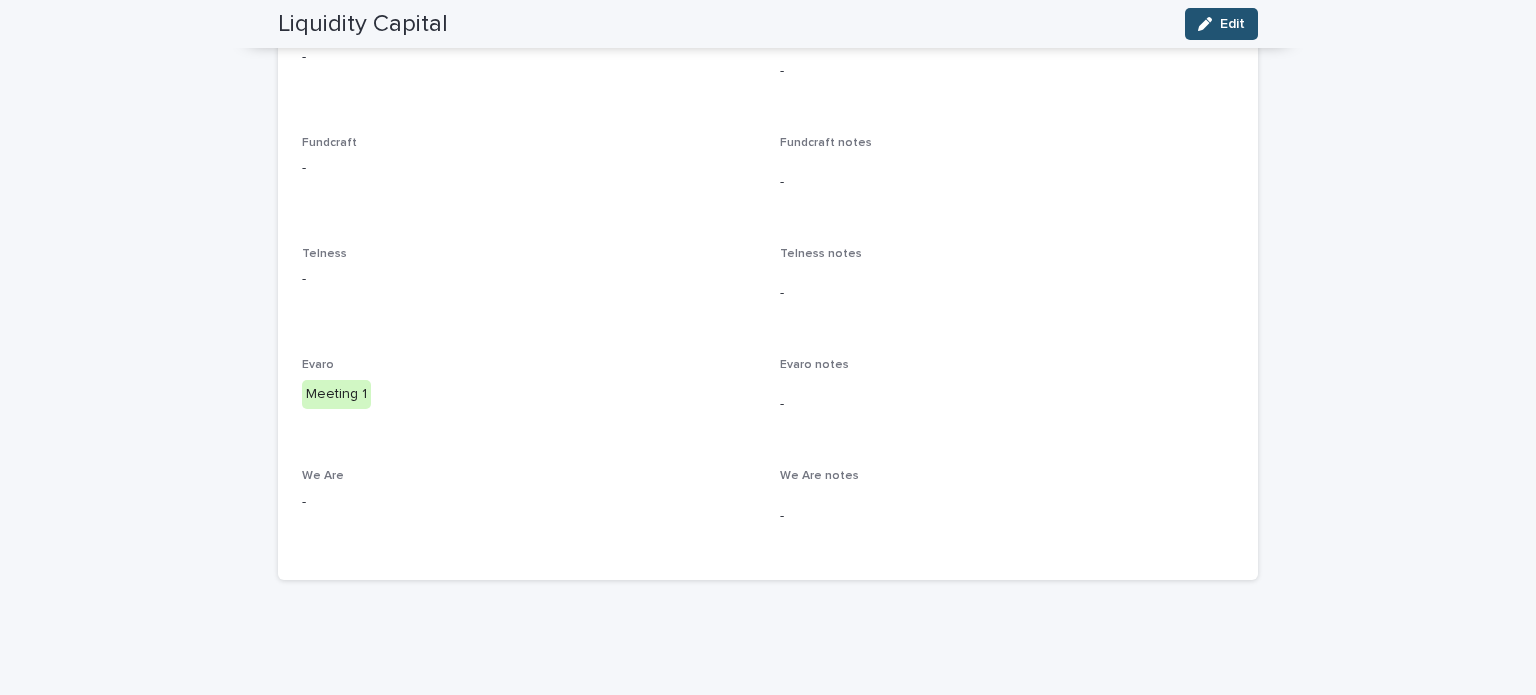 scroll, scrollTop: 0, scrollLeft: 0, axis: both 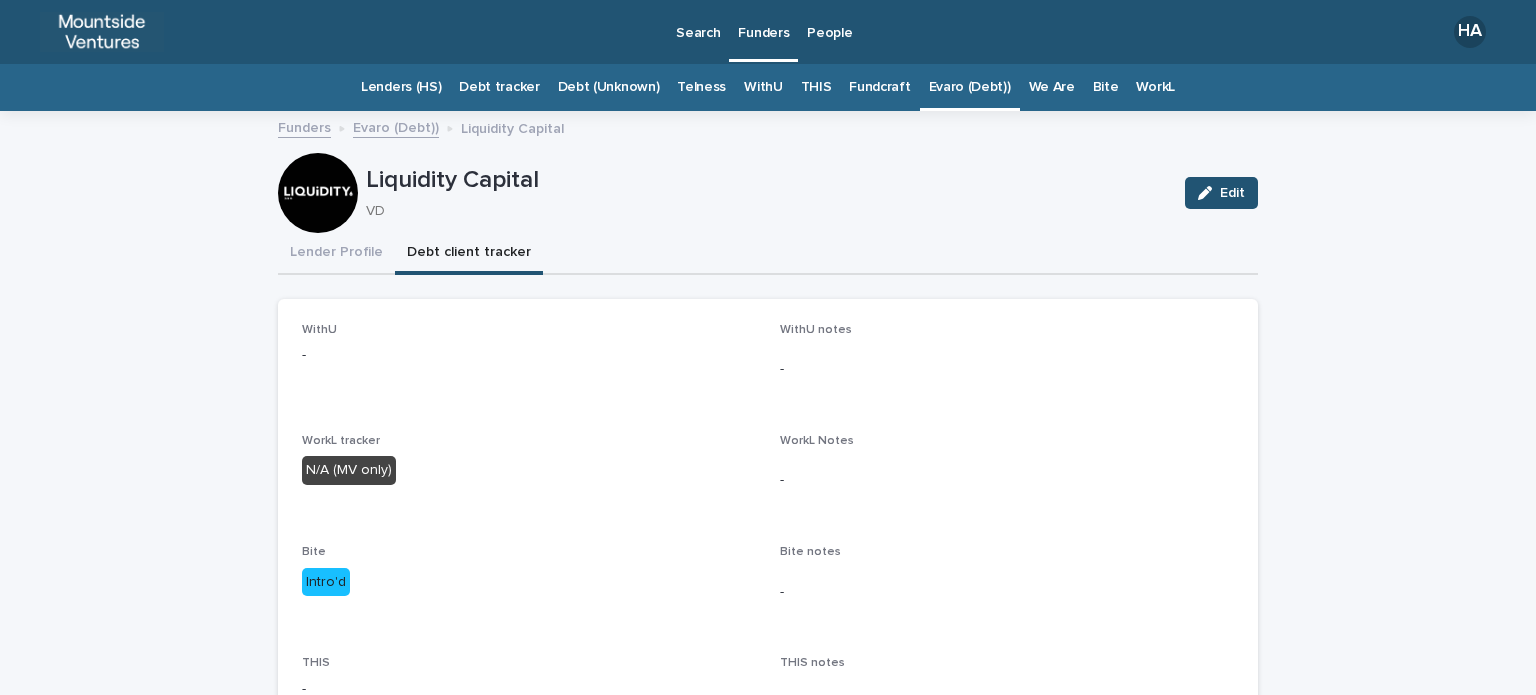 click on "Evaro (Debt))" at bounding box center (970, 87) 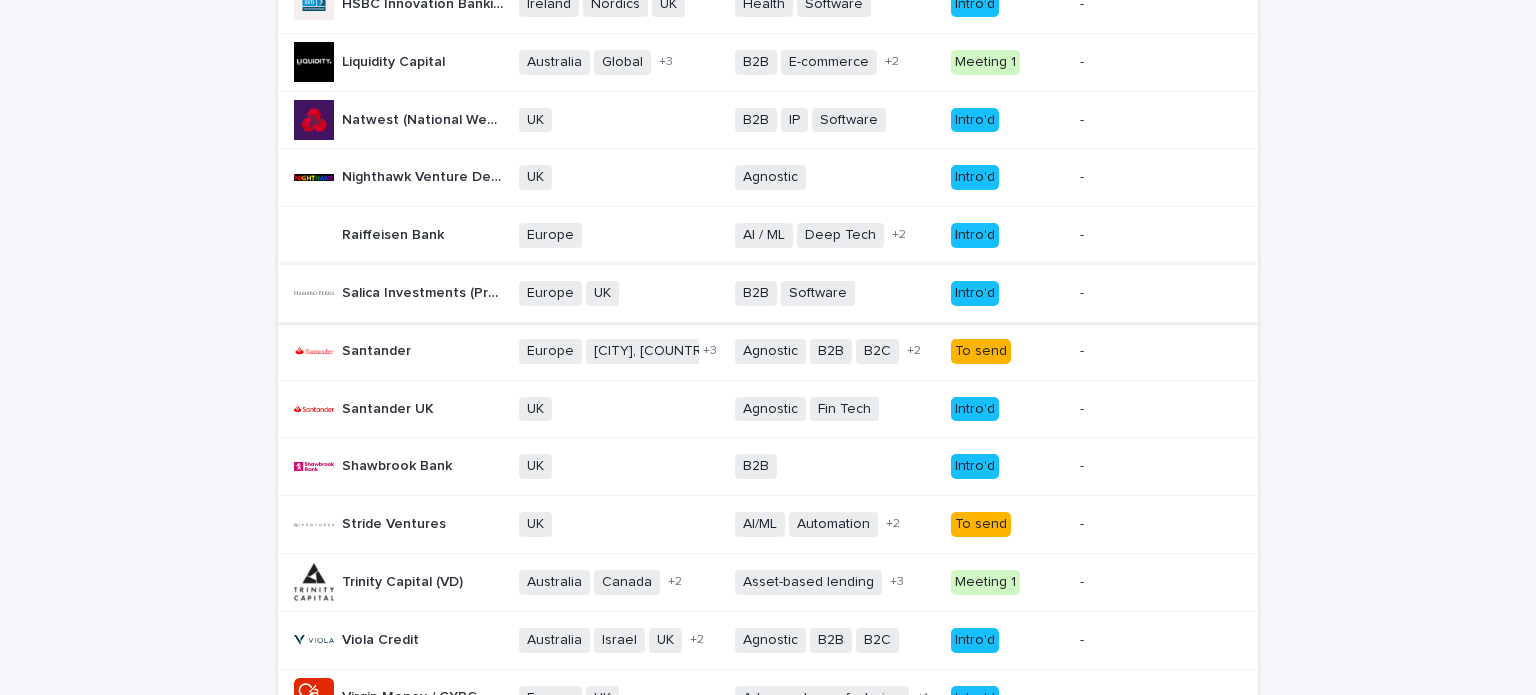 scroll, scrollTop: 1511, scrollLeft: 0, axis: vertical 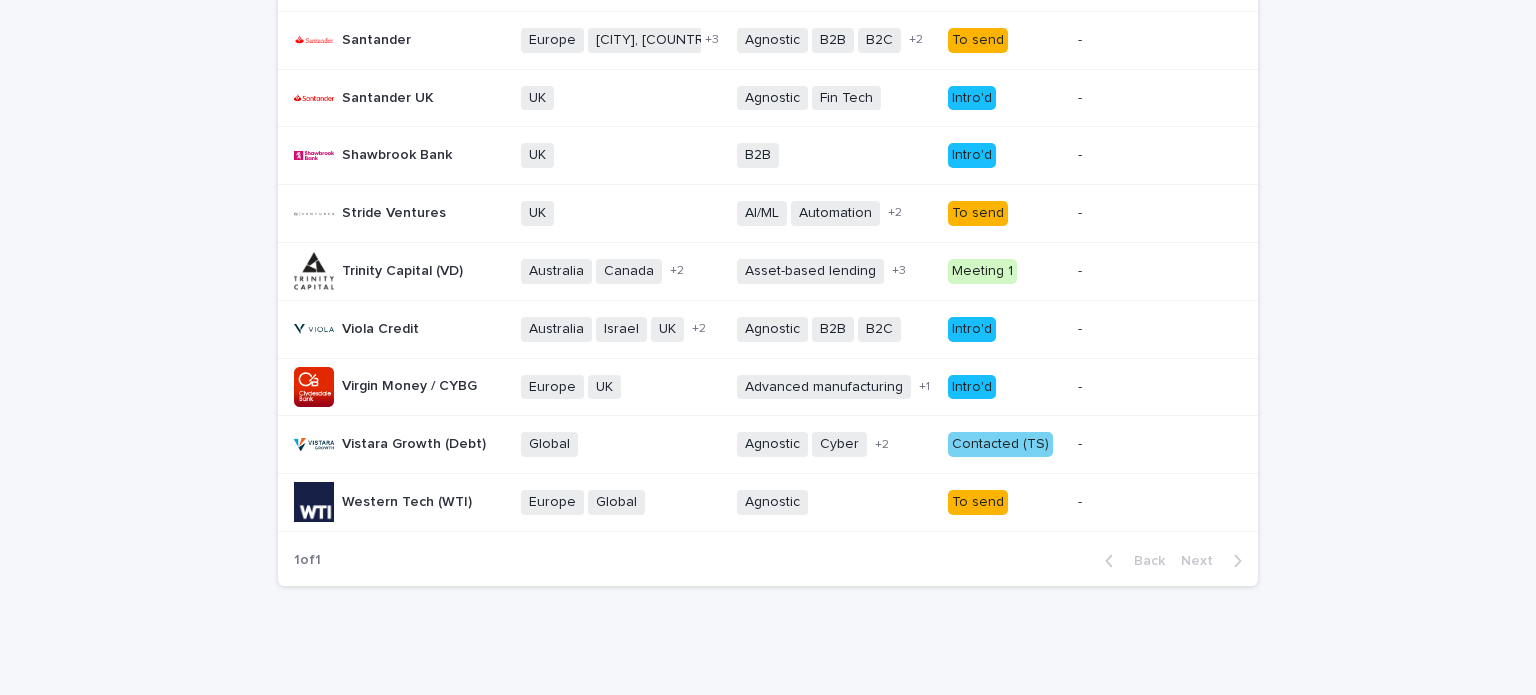 click on "Loading... Saving… Loading... Saving… Evaro (Debt)) Evaro Name Target geographies Sectors Evaro Evaro notes Ashgrove (AG) Capital Ashgrove (AG) Capital   DACH Nordics UK US + 1 B2B Health Tech Software + 1 Intro'd - -   Atempo Growth Atempo Growth   CEE DACH region France Germany Germany - Berlin Italy Spain UK + 6 B2B B2C Software + 0 Meeting 1 - -   Barclays Venture Debt Barclays Venture Debt   UK + 0 Agnostic + 0 Meeting 1 - -   Blackrock debt (prev Kreos Capital) Blackrock debt (prev Kreos Capital)   Asia-Pacific Europe Israel UK + 2 B2B Consumer Energy Fin Tech Food / Drink Health Software Telco + 6 Meeting 1 - -   Bootstrap Europe Bootstrap Europe   DACH Europe France UK + 2 B2B Bio Tech Clean Tech Fin Tech Impact Life Sciences Software + 5 Intro'd - -   Canadian Imperial Bank of Commerce (CIBC) Canadian Imperial Bank of Commerce (CIBC)   Canada Germany Ireland Nordics Switzerland UK US + 5 B2B B2B2C + 0 To send - -   Claret Capital Claret Capital   Asia Europe Singapore UK + 2 Software" at bounding box center (768, -348) 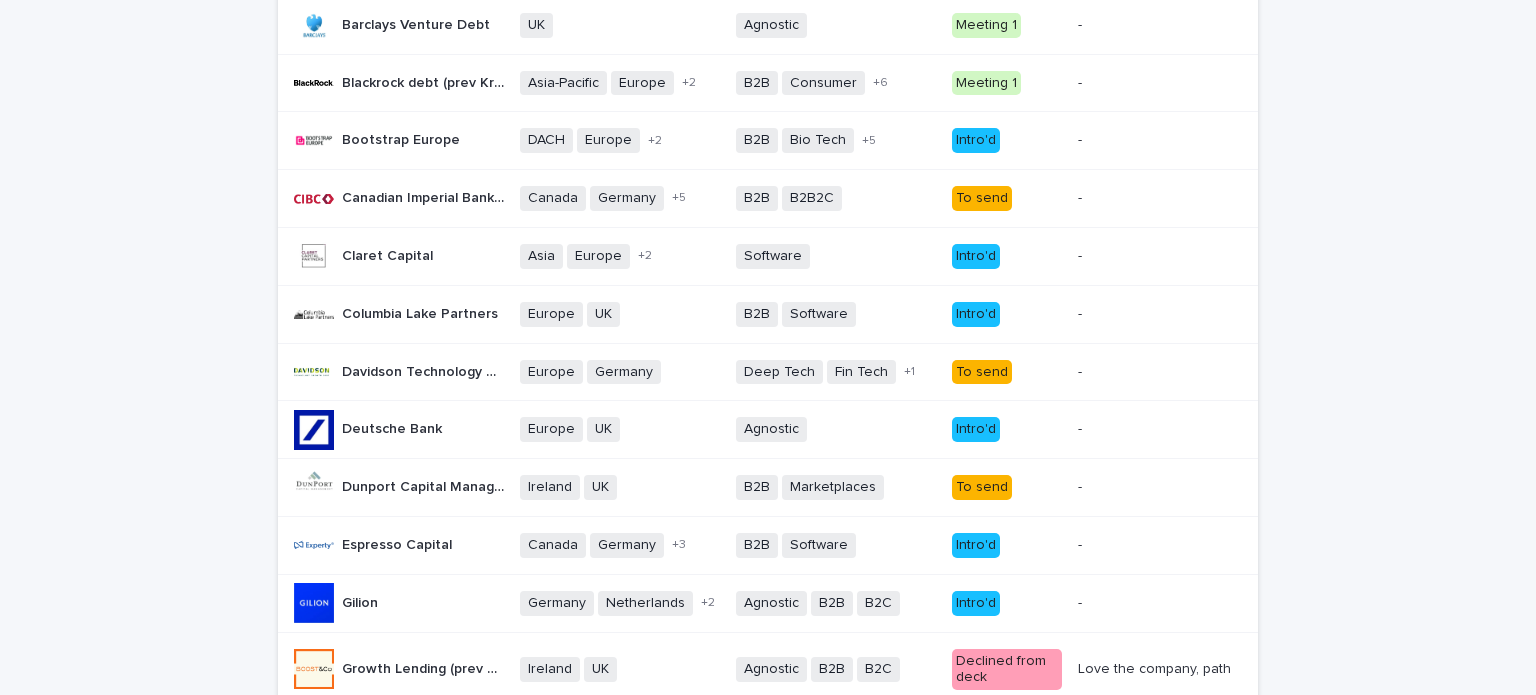 scroll, scrollTop: 0, scrollLeft: 0, axis: both 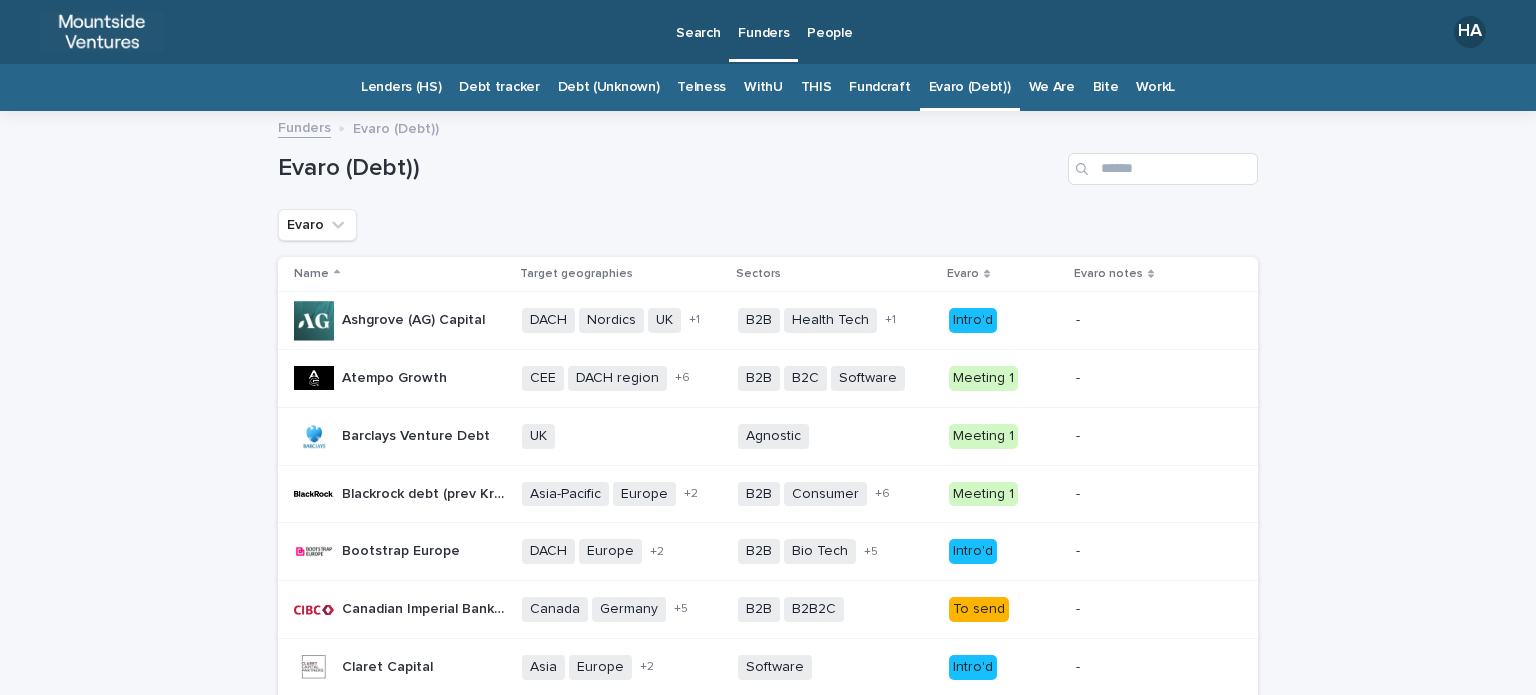 click on "Evaro (Debt))" at bounding box center [970, 87] 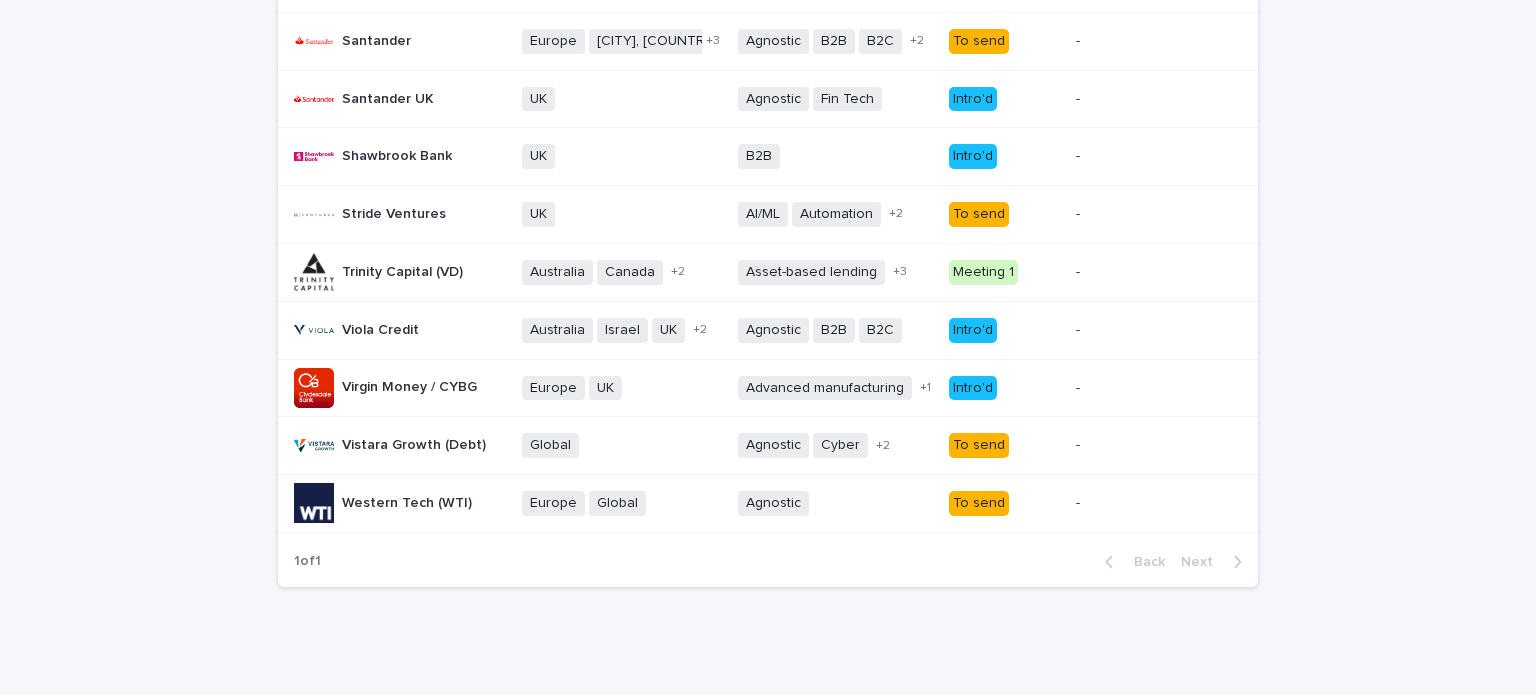 scroll, scrollTop: 1511, scrollLeft: 0, axis: vertical 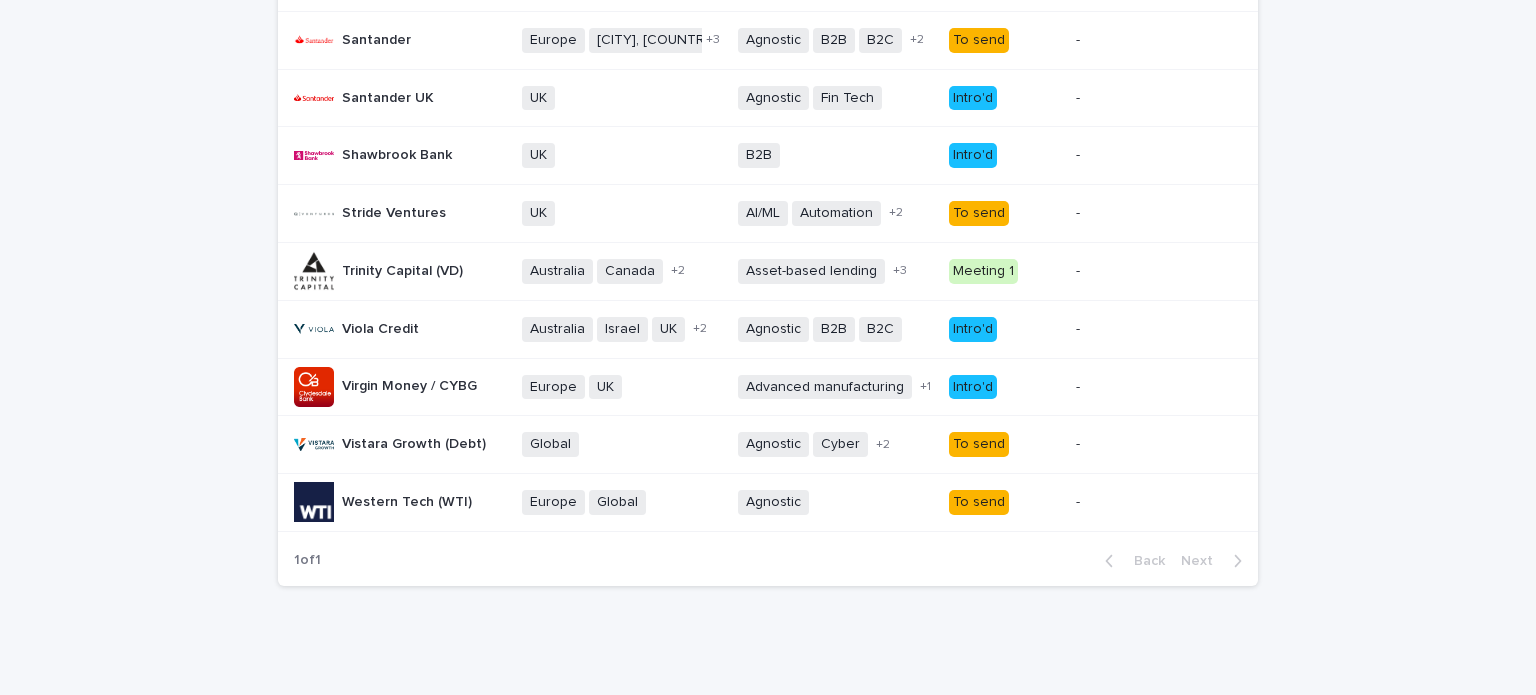 click on "Loading... Saving… Loading... Saving… Evaro (Debt)) Evaro Name Target geographies Sectors Evaro Evaro notes Ashgrove (AG) Capital Ashgrove (AG) Capital   DACH Nordics UK US + 1 B2B Health Tech Software + 1 Intro'd - -   Atempo Growth Atempo Growth   CEE DACH region France Germany Germany - Berlin Italy Spain UK + 6 B2B B2C Software + 0 Meeting 1 - -   Barclays Venture Debt Barclays Venture Debt   UK + 0 Agnostic + 0 Meeting 1 - -   Blackrock debt (prev Kreos Capital) Blackrock debt (prev Kreos Capital)   Asia-Pacific Europe Israel UK + 2 B2B Consumer Energy Fin Tech Food / Drink Health Software Telco + 6 Meeting 1 - -   Bootstrap Europe Bootstrap Europe   DACH Europe France UK + 2 B2B Bio Tech Clean Tech Fin Tech Impact Life Sciences Software + 5 Intro'd - -   Canadian Imperial Bank of Commerce (CIBC) Canadian Imperial Bank of Commerce (CIBC)   Canada Germany Ireland Nordics Switzerland UK US + 5 B2B B2B2C + 0 To send - -   Claret Capital Claret Capital   Asia Europe Singapore UK + 2 Software" at bounding box center (768, -348) 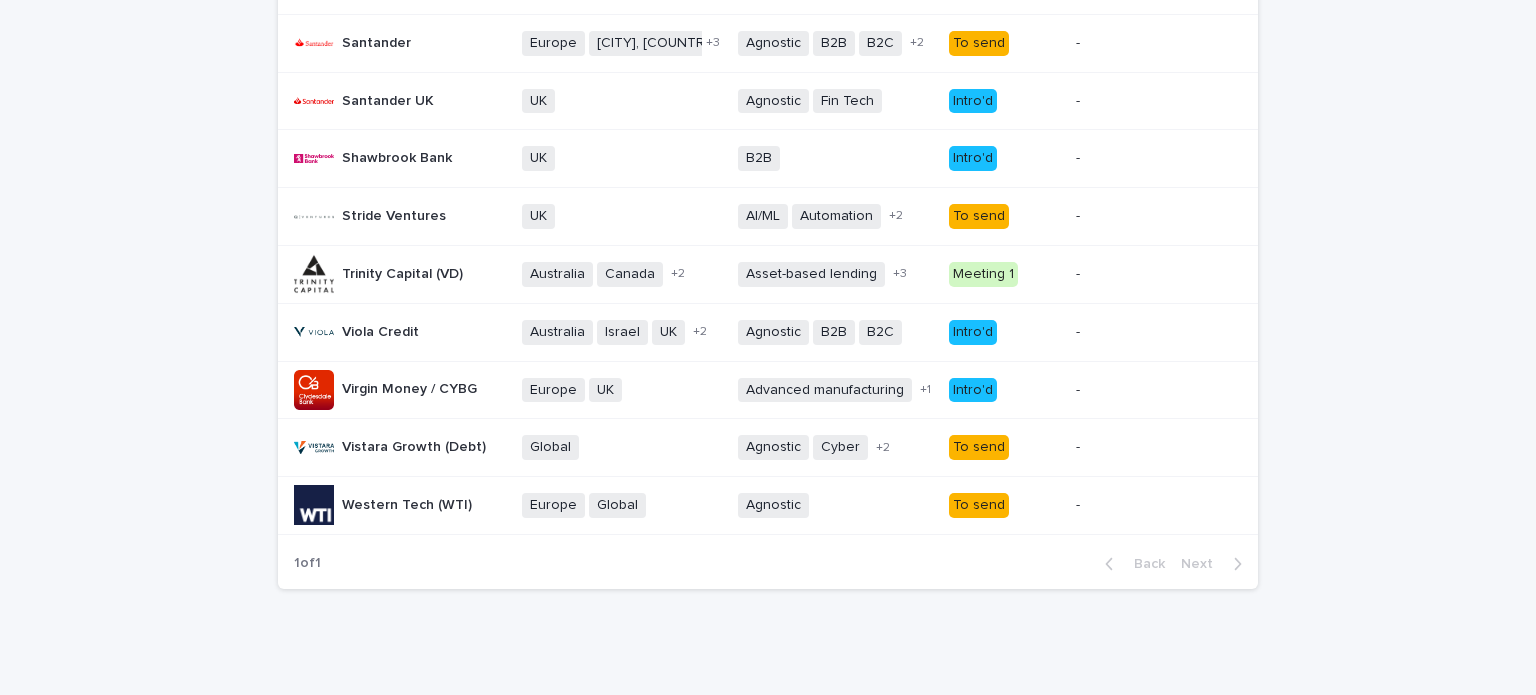 scroll, scrollTop: 1511, scrollLeft: 0, axis: vertical 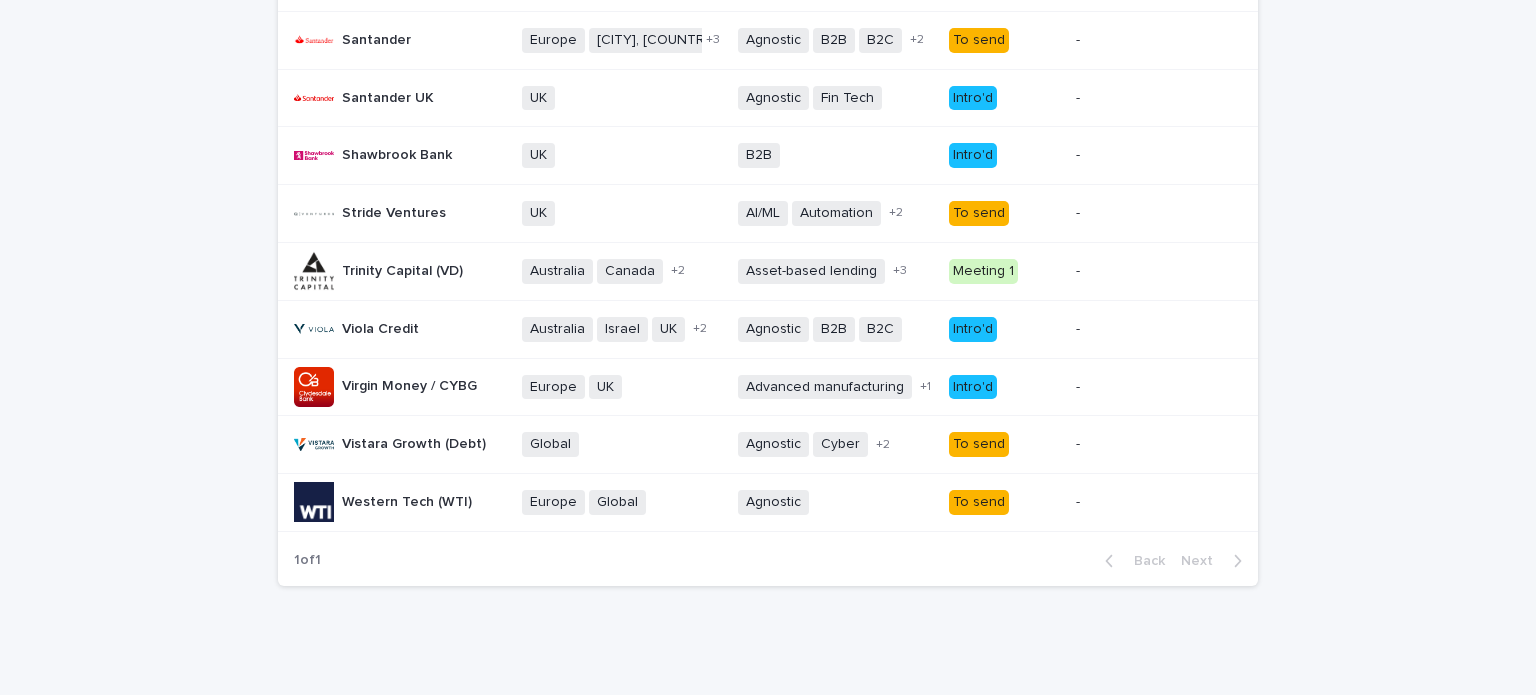 click on "Loading... Saving… Loading... Saving… Evaro (Debt)) Evaro Name Target geographies Sectors Evaro Evaro notes Ashgrove (AG) Capital Ashgrove (AG) Capital   DACH Nordics UK US + 1 B2B Health Tech Software + 1 Intro'd - -   Atempo Growth Atempo Growth   CEE DACH region France Germany Germany - Berlin Italy Spain UK + 6 B2B B2C Software + 0 Meeting 1 - -   Barclays Venture Debt Barclays Venture Debt   UK + 0 Agnostic + 0 Meeting 1 - -   Blackrock debt (prev Kreos Capital) Blackrock debt (prev Kreos Capital)   Asia-Pacific Europe Israel UK + 2 B2B Consumer Energy Fin Tech Food / Drink Health Software Telco + 6 Meeting 1 - -   Bootstrap Europe Bootstrap Europe   DACH Europe France UK + 2 B2B Bio Tech Clean Tech Fin Tech Impact Life Sciences Software + 5 Intro'd - -   Canadian Imperial Bank of Commerce (CIBC) Canadian Imperial Bank of Commerce (CIBC)   Canada Germany Ireland Nordics Switzerland UK US + 5 B2B B2B2C + 0 To send - -   Claret Capital Claret Capital   Asia Europe Singapore UK + 2 Software" at bounding box center (768, -348) 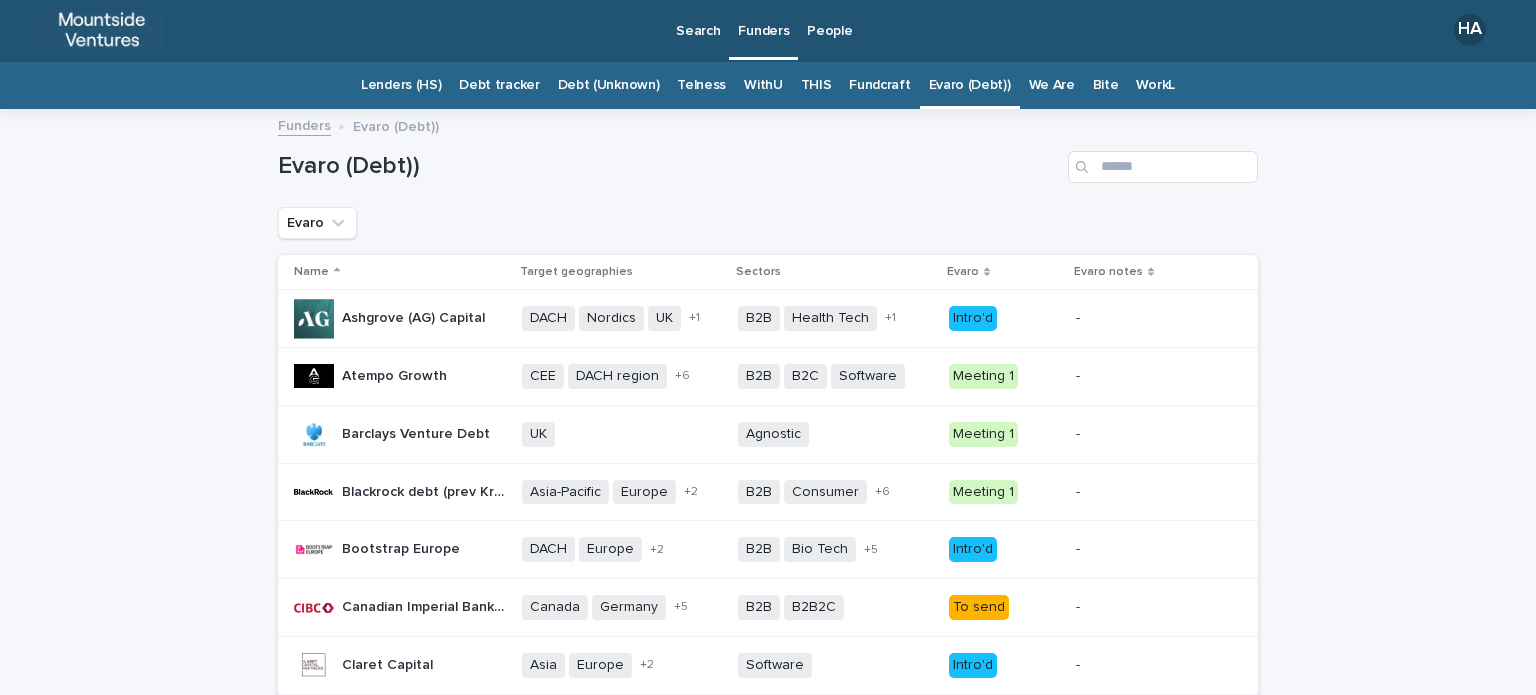 scroll, scrollTop: 0, scrollLeft: 0, axis: both 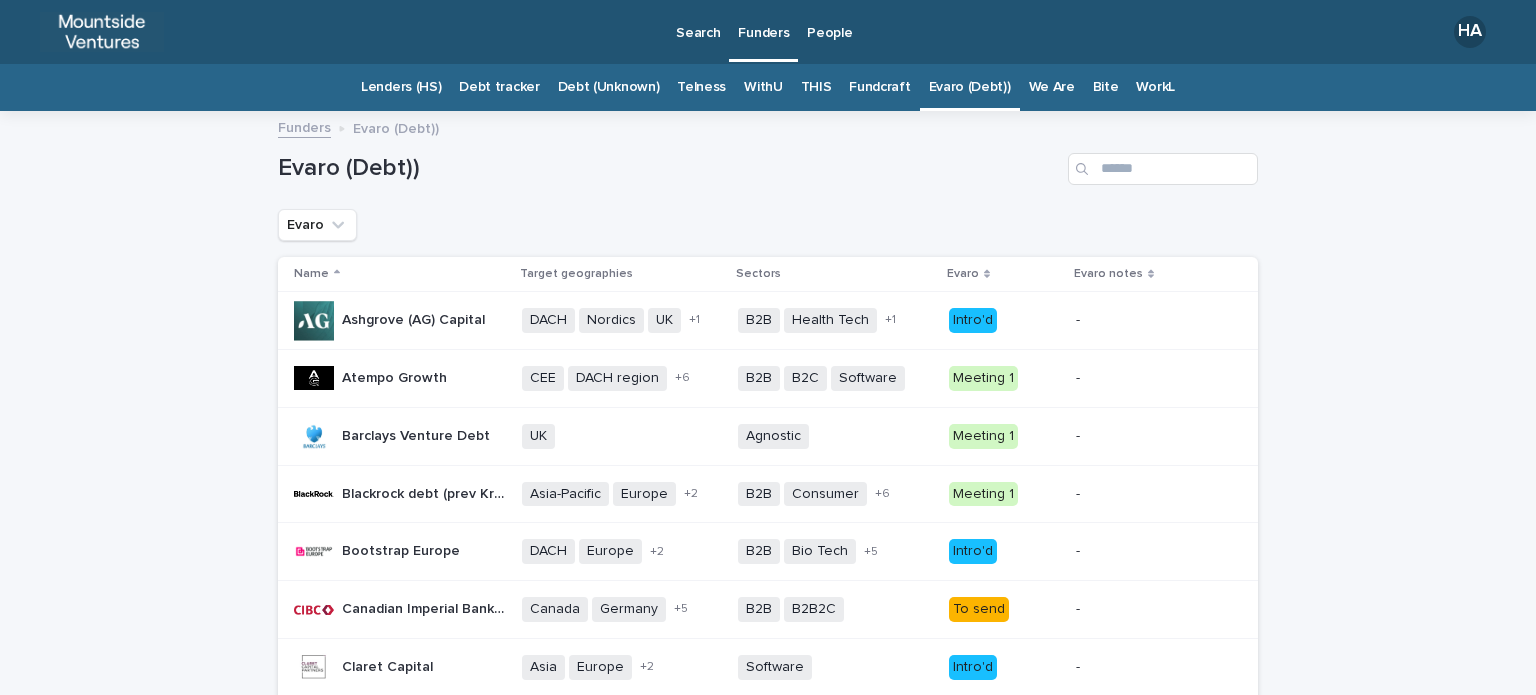 click on "Evaro (Debt))" at bounding box center (970, 87) 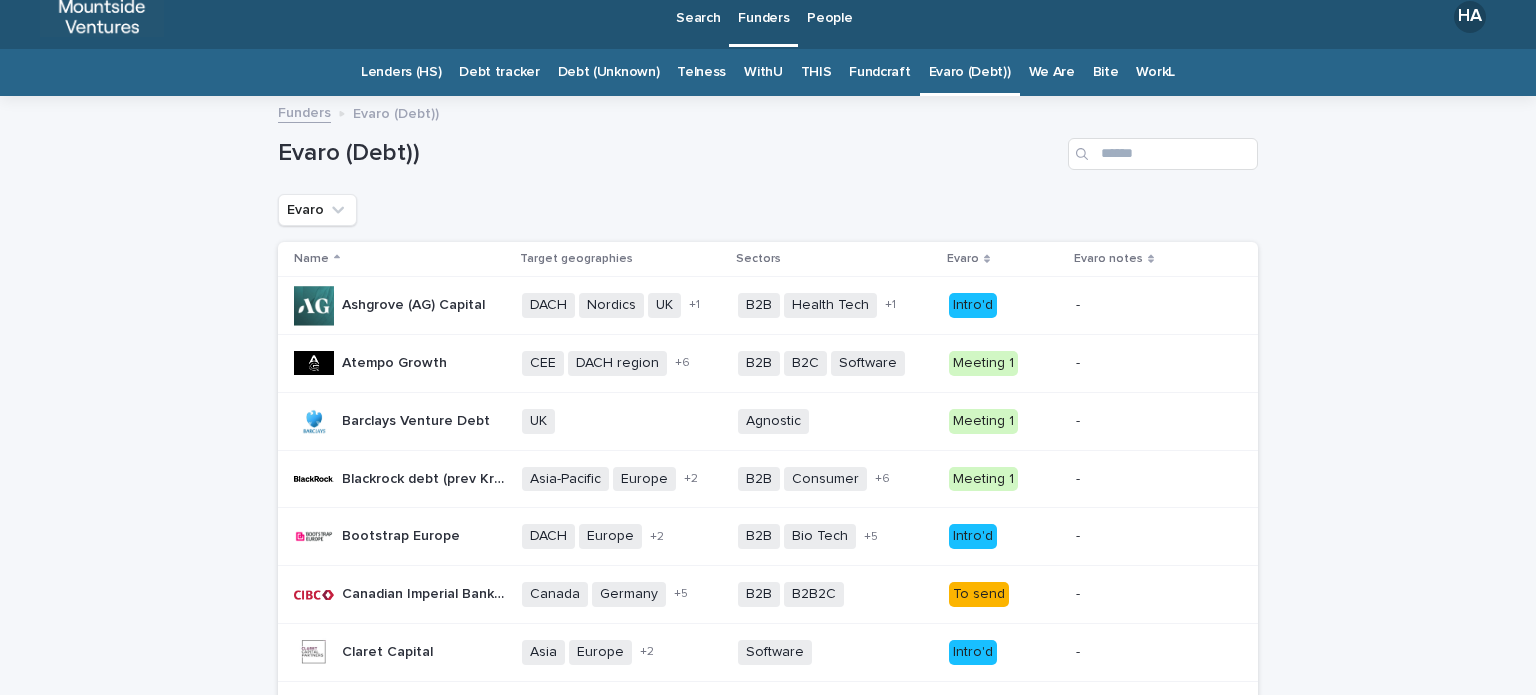 scroll, scrollTop: 0, scrollLeft: 0, axis: both 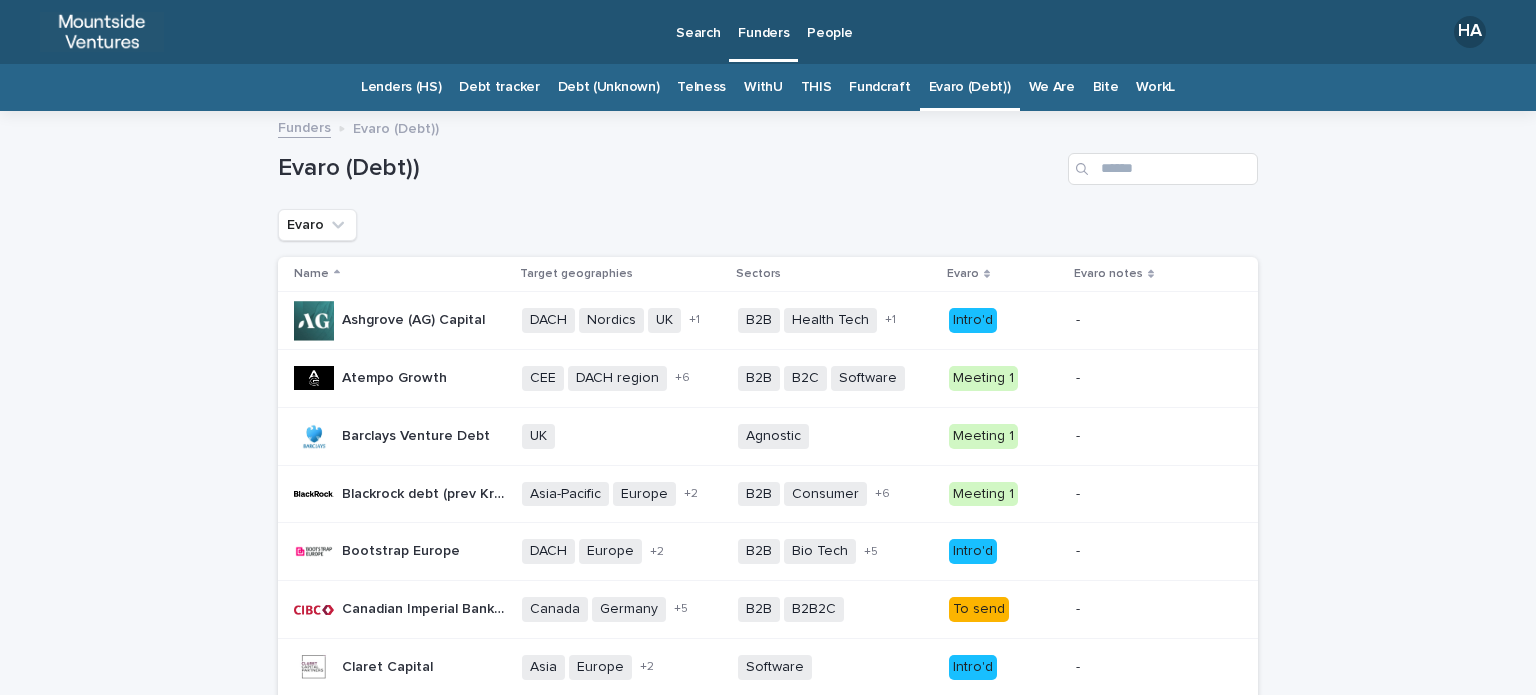 click on "Loading... Saving… Loading... Saving… Evaro (Debt)) Evaro Name Target geographies Sectors Evaro Evaro notes Ashgrove (AG) Capital Ashgrove (AG) Capital   DACH Nordics UK US + 1 B2B Health Tech Software + 1 Intro'd - -   Atempo Growth Atempo Growth   CEE DACH region France Germany Germany - Berlin Italy Spain UK + 6 B2B B2C Software + 0 Meeting 1 - -   Barclays Venture Debt Barclays Venture Debt   UK + 0 Agnostic + 0 Meeting 1 - -   Blackrock debt (prev Kreos Capital) Blackrock debt (prev Kreos Capital)   Asia-Pacific Europe Israel UK + 2 B2B Consumer Energy Fin Tech Food / Drink Health Software Telco + 6 Meeting 1 - -   Bootstrap Europe Bootstrap Europe   DACH Europe France UK + 2 B2B Bio Tech Clean Tech Fin Tech Impact Life Sciences Software + 5 Intro'd - -   Canadian Imperial Bank of Commerce (CIBC) Canadian Imperial Bank of Commerce (CIBC)   Canada Germany Ireland Nordics Switzerland UK US + 5 B2B B2B2C + 0 To send - -   Claret Capital Claret Capital   Asia Europe Singapore UK + 2 Software" at bounding box center [768, 1163] 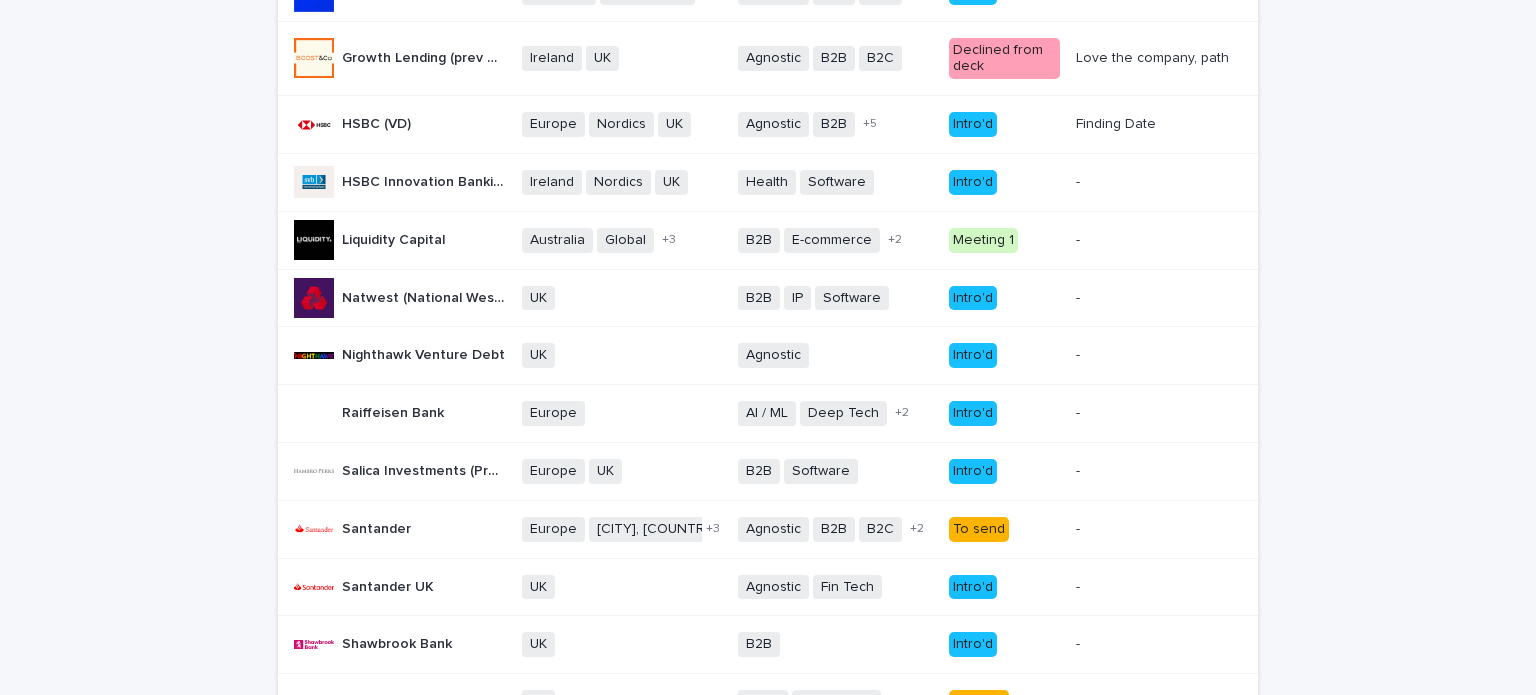 scroll, scrollTop: 1200, scrollLeft: 0, axis: vertical 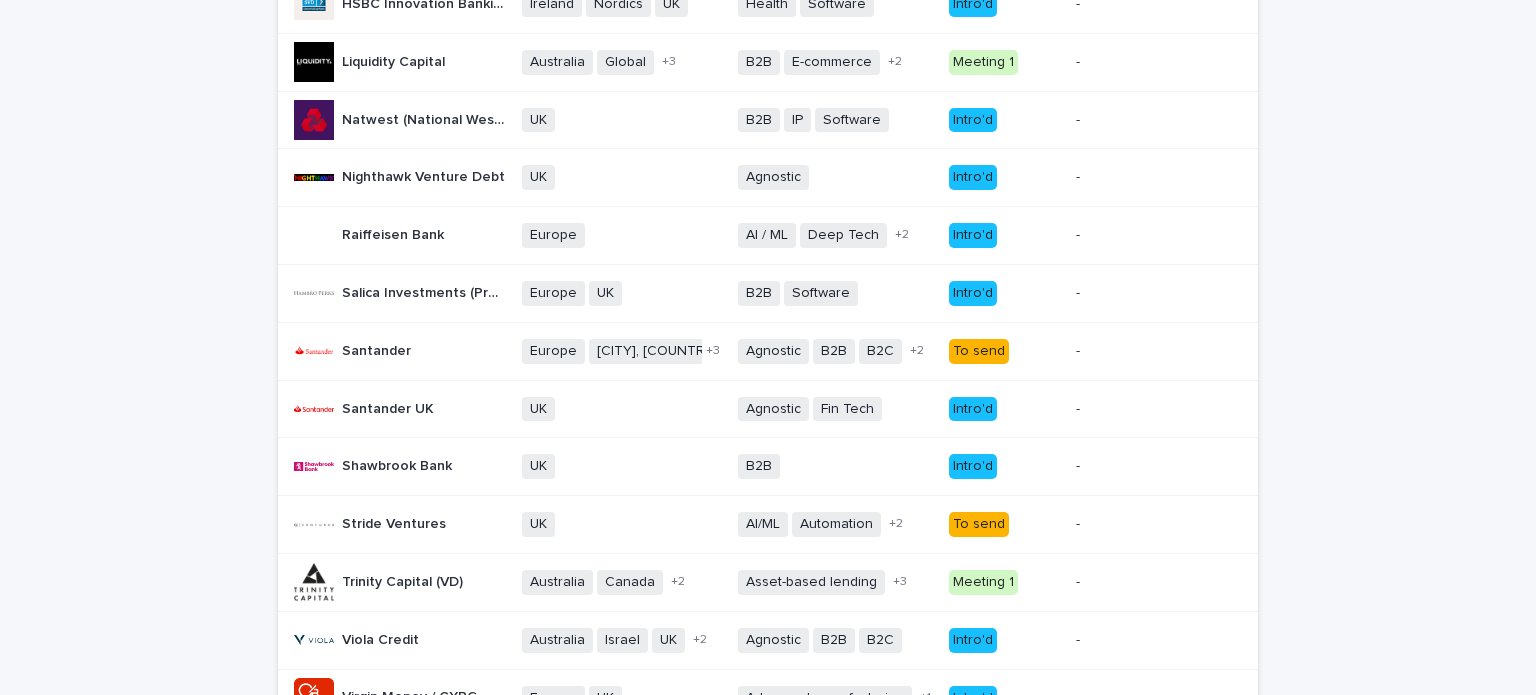click on "Intro'd" at bounding box center (973, 235) 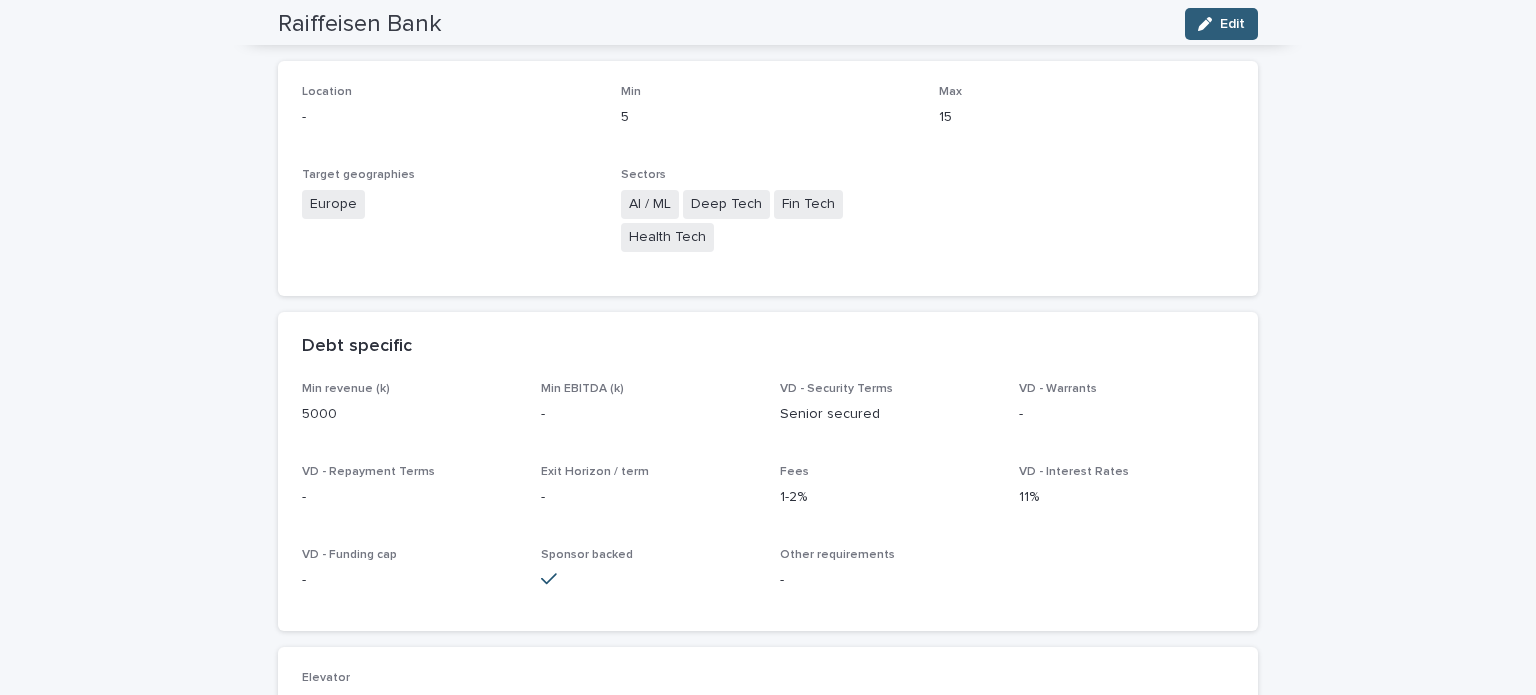 scroll, scrollTop: 120, scrollLeft: 0, axis: vertical 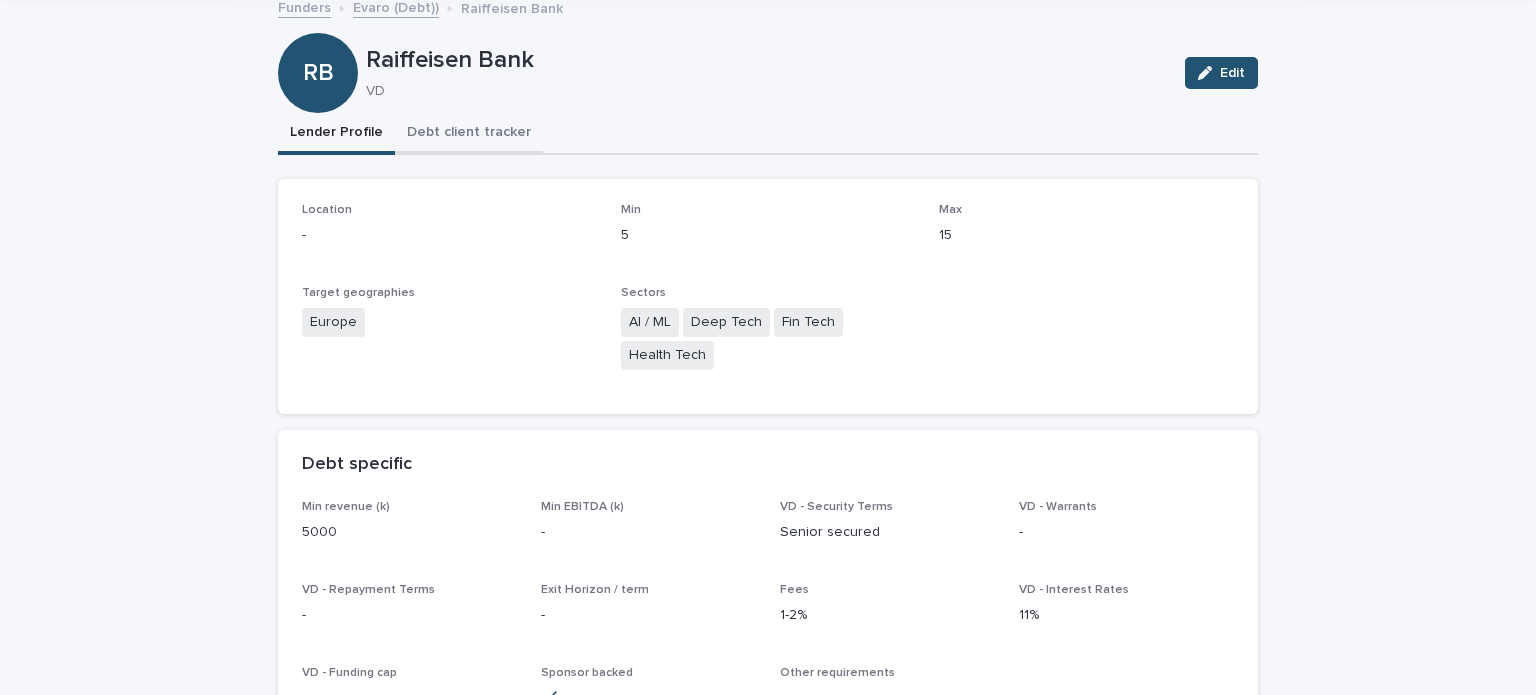 click on "Debt client tracker" at bounding box center (469, 134) 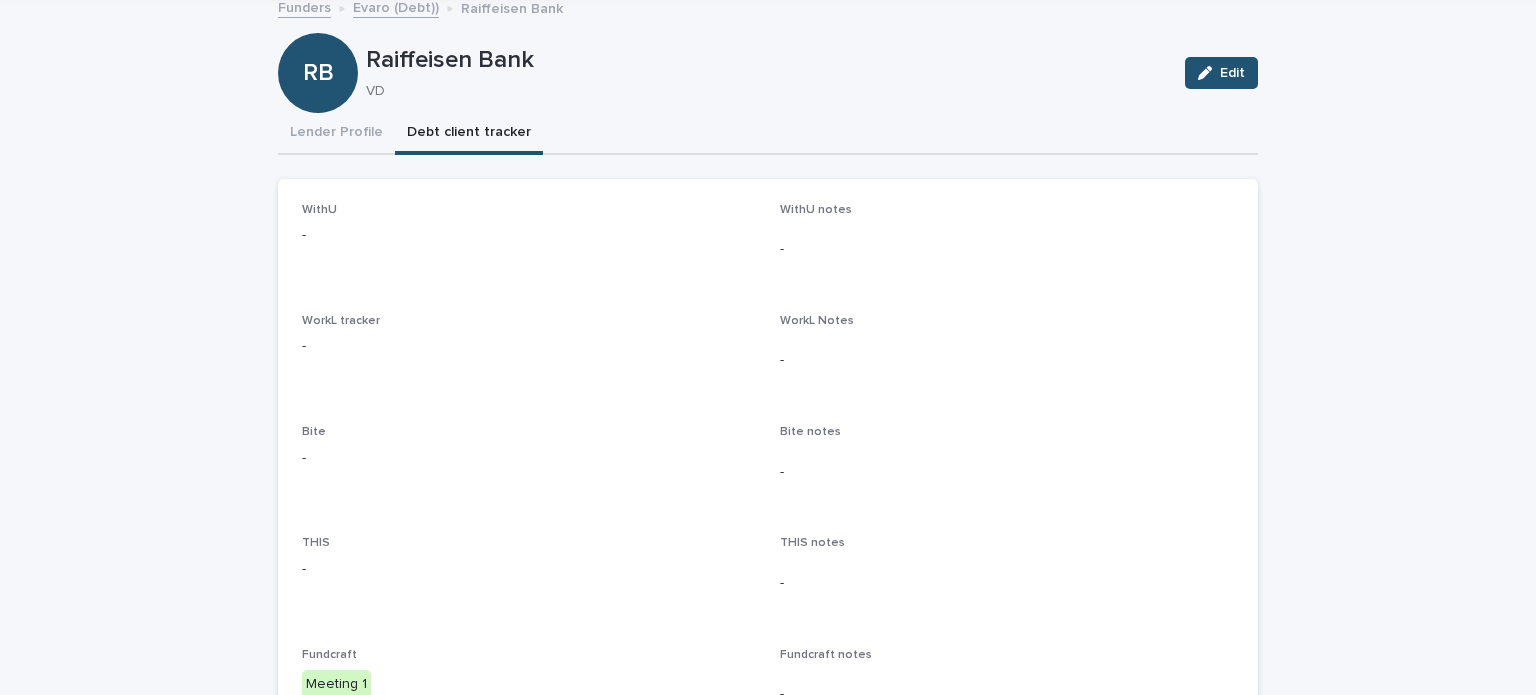 scroll, scrollTop: 632, scrollLeft: 0, axis: vertical 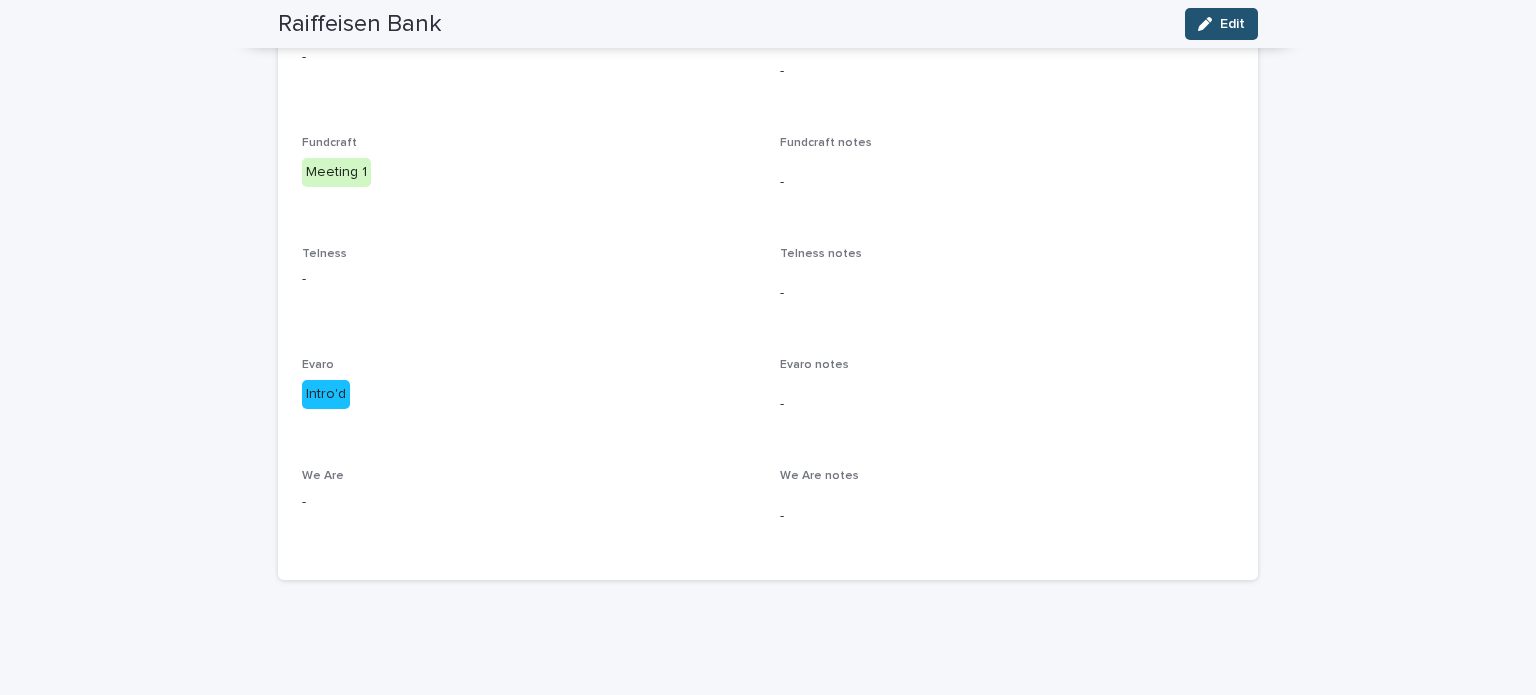 click on "Intro'd" at bounding box center [529, 394] 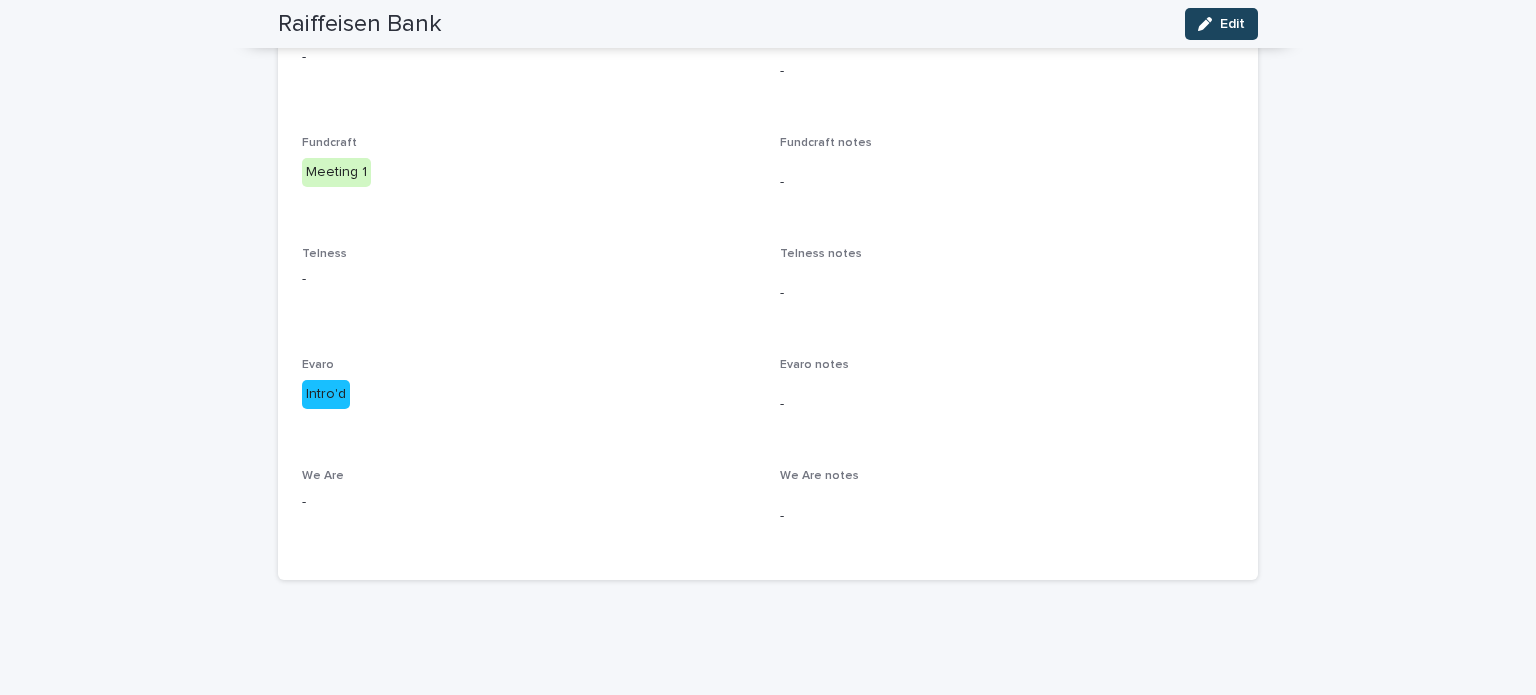 click on "Edit" at bounding box center (1221, 24) 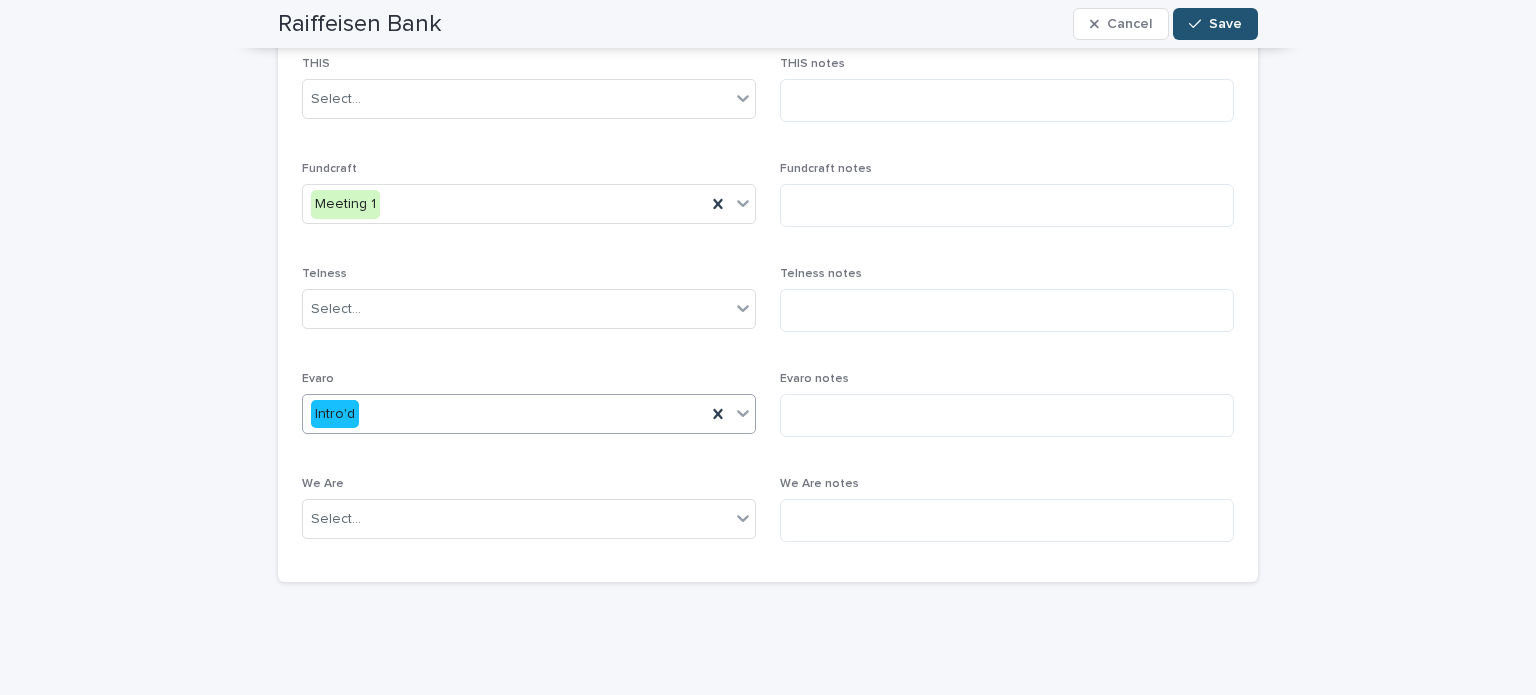 click on "Intro'd" at bounding box center (504, 414) 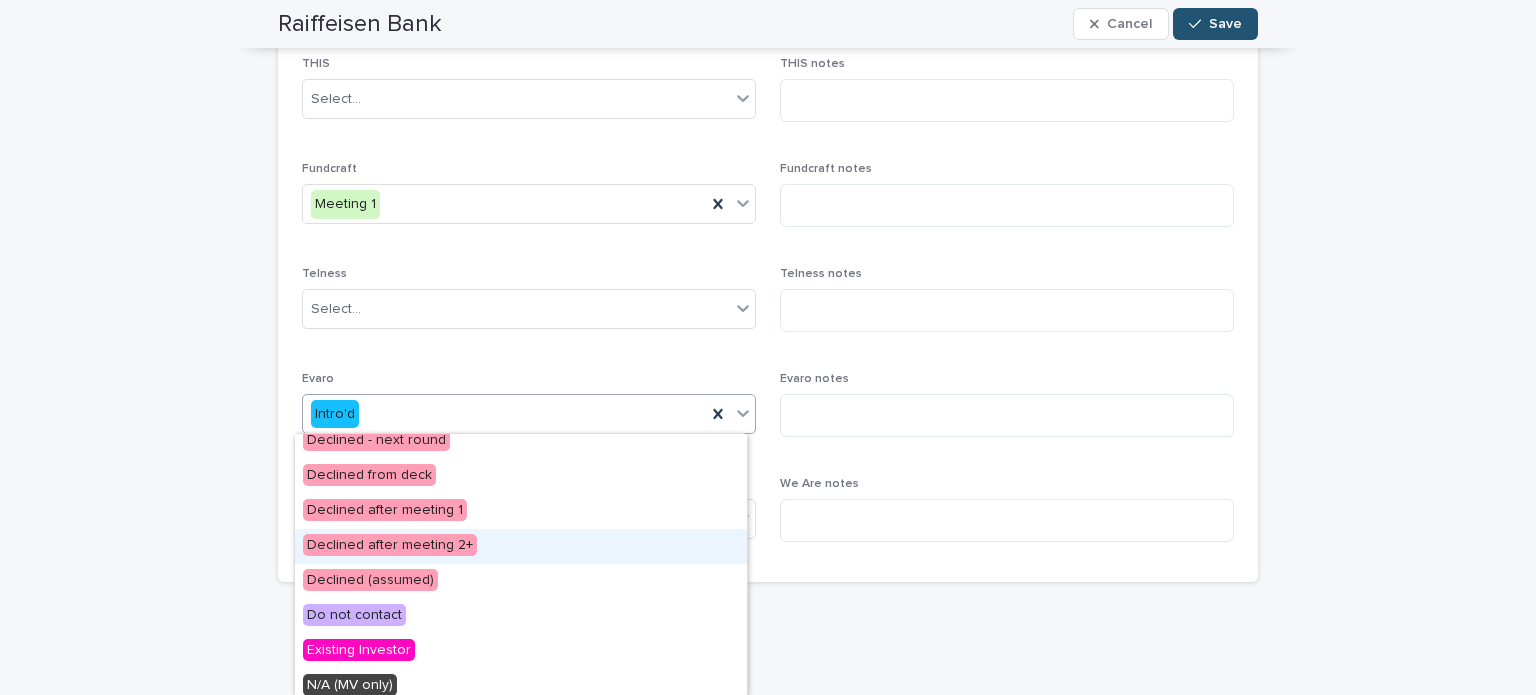 scroll, scrollTop: 542, scrollLeft: 0, axis: vertical 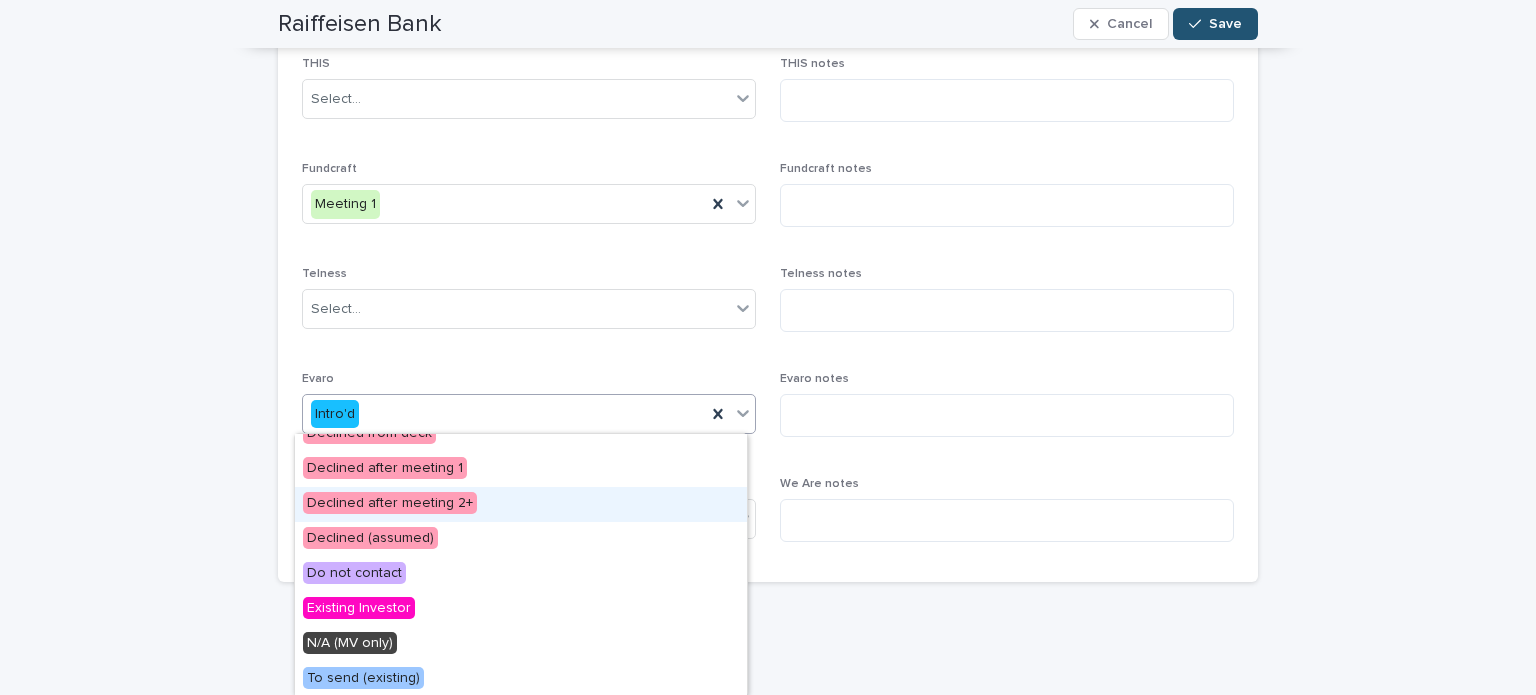 click on "Loading... Saving… Loading... Saving… Raiffeisen Bank Cancel Save RB Raiffeisen Bank VD Cancel Save Sorry, there was an error saving your record. Please try again. Please fill out the required fields below. Lender Profile Debt client tracker Can't display tree at index  4 Loading... Saving… Loading... Saving… Loading... Saving… WithU Select... WithU notes WorkL tracker Select... WorkL Notes Bite Select... Bite notes THIS Select... THIS notes Fundcraft Meeting 1 Fundcraft notes Telness Select... Telness notes Evaro      option Declined after meeting 2+ focused, 18 of 23. 23 results available. Use Up and Down to choose options, press Enter to select the currently focused option, press Escape to exit the menu, press Tab to select the option and exit the menu. Intro'd Evaro notes We Are Select... We Are notes" at bounding box center (768, 115) 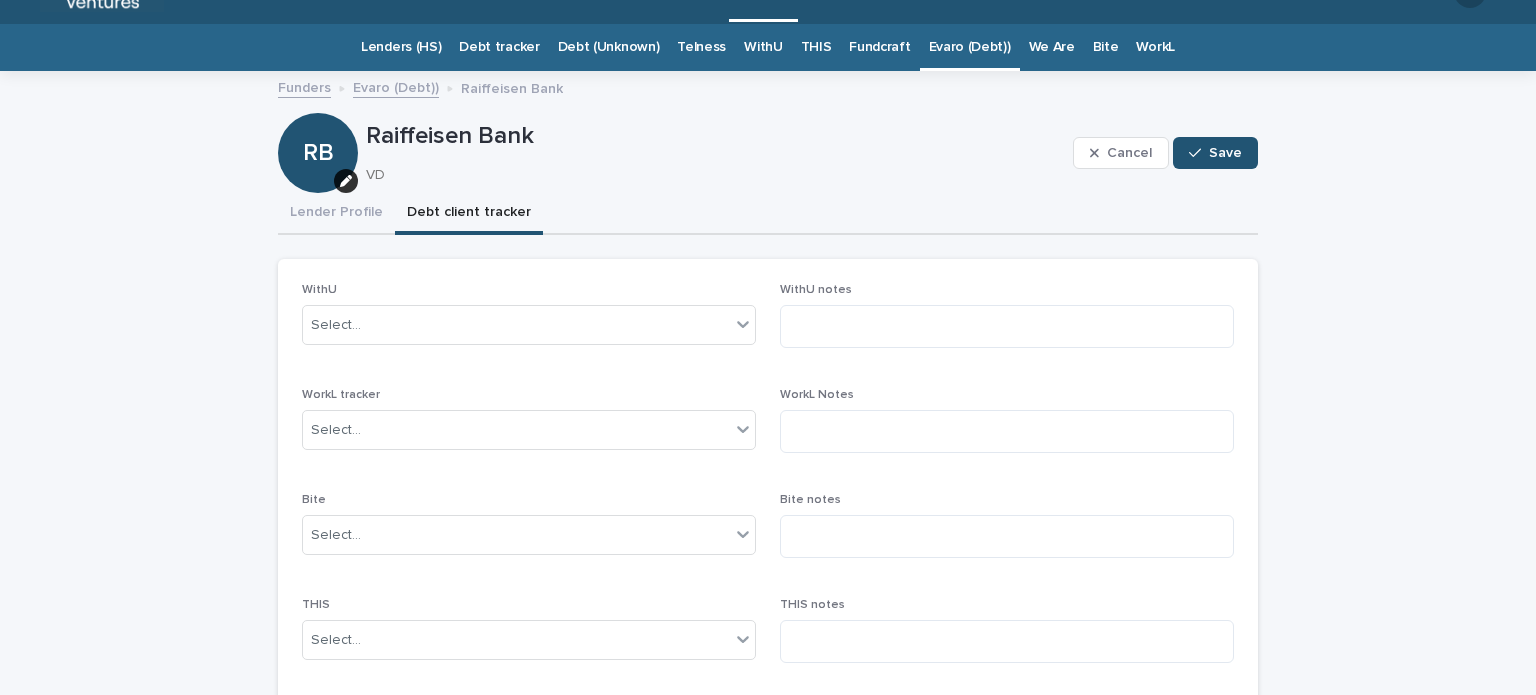 scroll, scrollTop: 0, scrollLeft: 0, axis: both 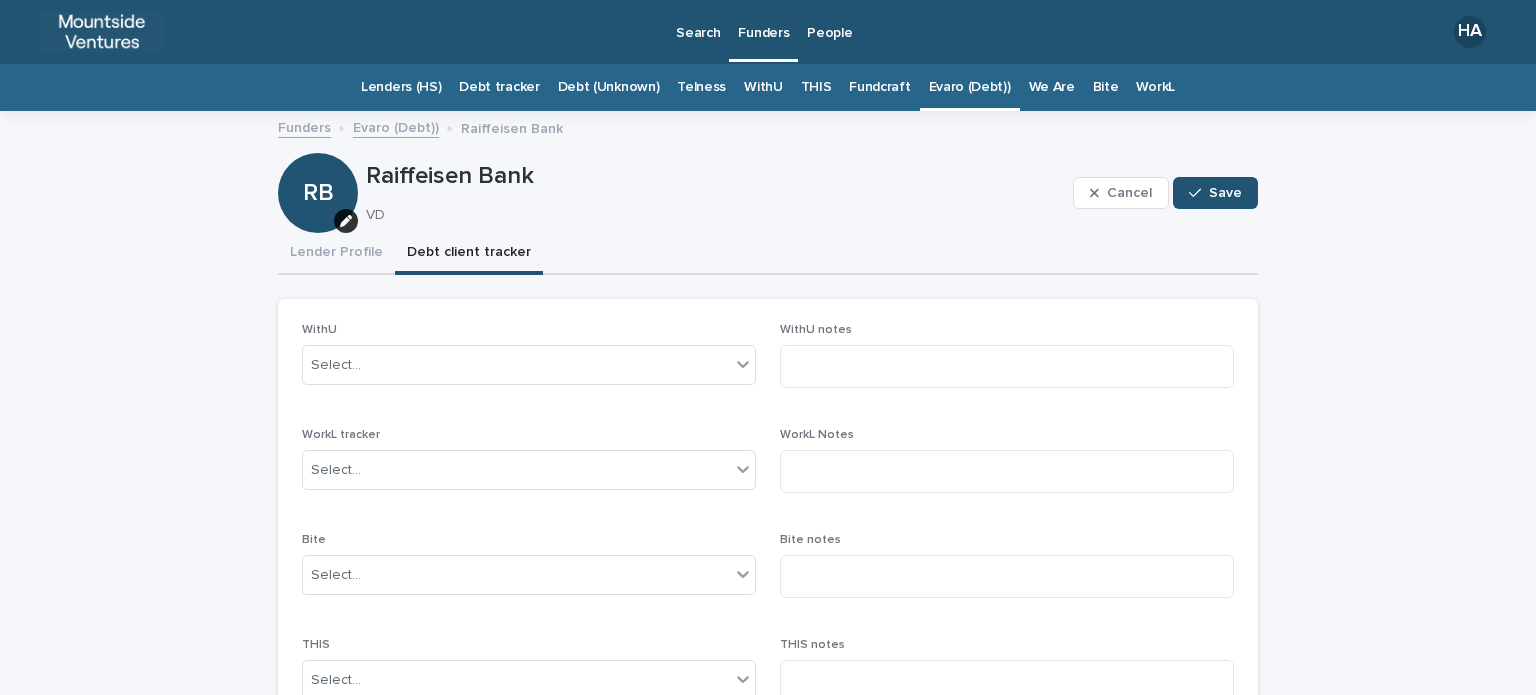 click on "Evaro (Debt))" at bounding box center [970, 87] 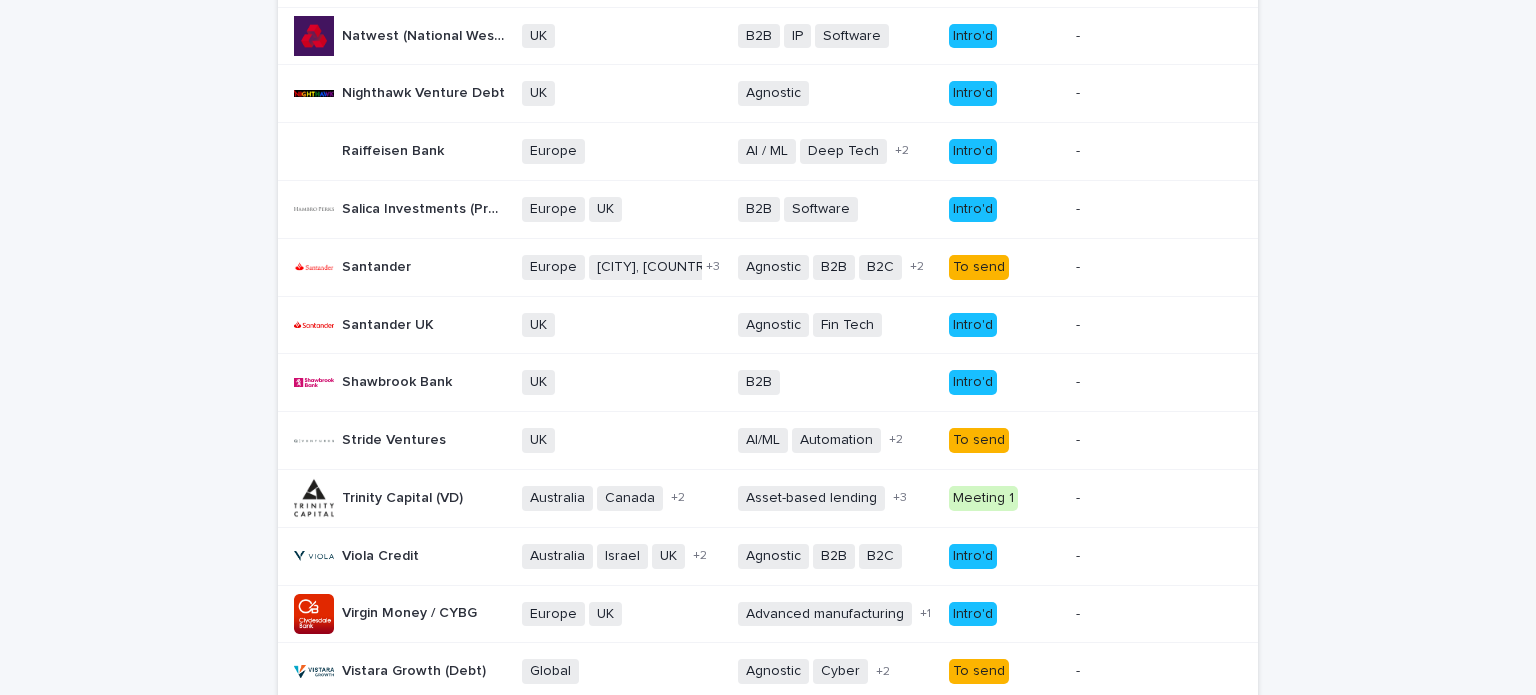 scroll, scrollTop: 1511, scrollLeft: 0, axis: vertical 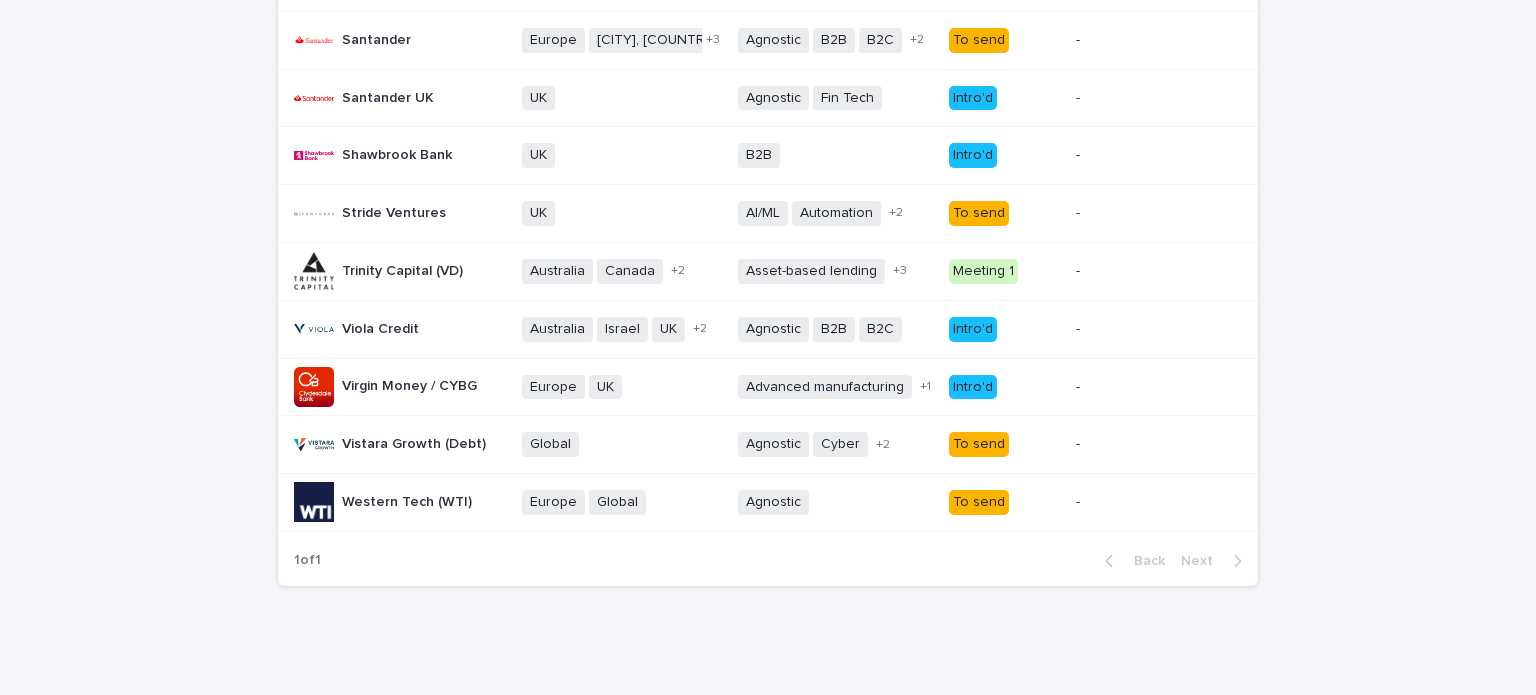 click on "Loading... Saving… Loading... Saving… Evaro (Debt)) Evaro Name Target geographies Sectors Evaro Evaro notes Ashgrove (AG) Capital Ashgrove (AG) Capital   DACH Nordics UK US + 1 B2B Health Tech Software + 1 Intro'd - -   Atempo Growth Atempo Growth   CEE DACH region France Germany Germany - Berlin Italy Spain UK + 6 B2B B2C Software + 0 Meeting 1 - -   Barclays Venture Debt Barclays Venture Debt   UK + 0 Agnostic + 0 Meeting 1 - -   Blackrock debt (prev Kreos Capital) Blackrock debt (prev Kreos Capital)   Asia-Pacific Europe Israel UK + 2 B2B Consumer Energy Fin Tech Food / Drink Health Software Telco + 6 Meeting 1 - -   Bootstrap Europe Bootstrap Europe   DACH Europe France UK + 2 B2B Bio Tech Clean Tech Fin Tech Impact Life Sciences Software + 5 Intro'd - -   Canadian Imperial Bank of Commerce (CIBC) Canadian Imperial Bank of Commerce (CIBC)   Canada Germany Ireland Nordics Switzerland UK US + 5 B2B B2B2C + 0 To send - -   Claret Capital Claret Capital   Asia Europe Singapore UK + 2 Software" at bounding box center [768, -348] 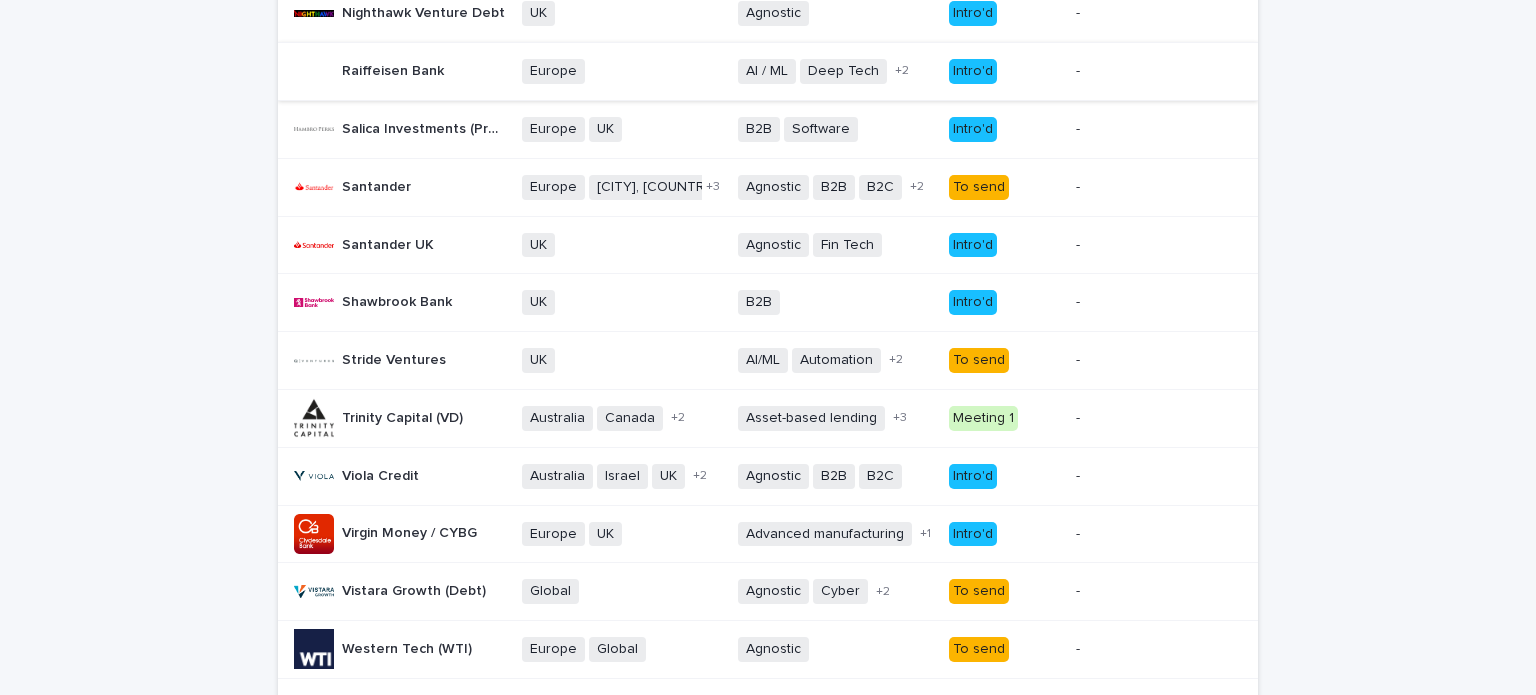 scroll, scrollTop: 1211, scrollLeft: 0, axis: vertical 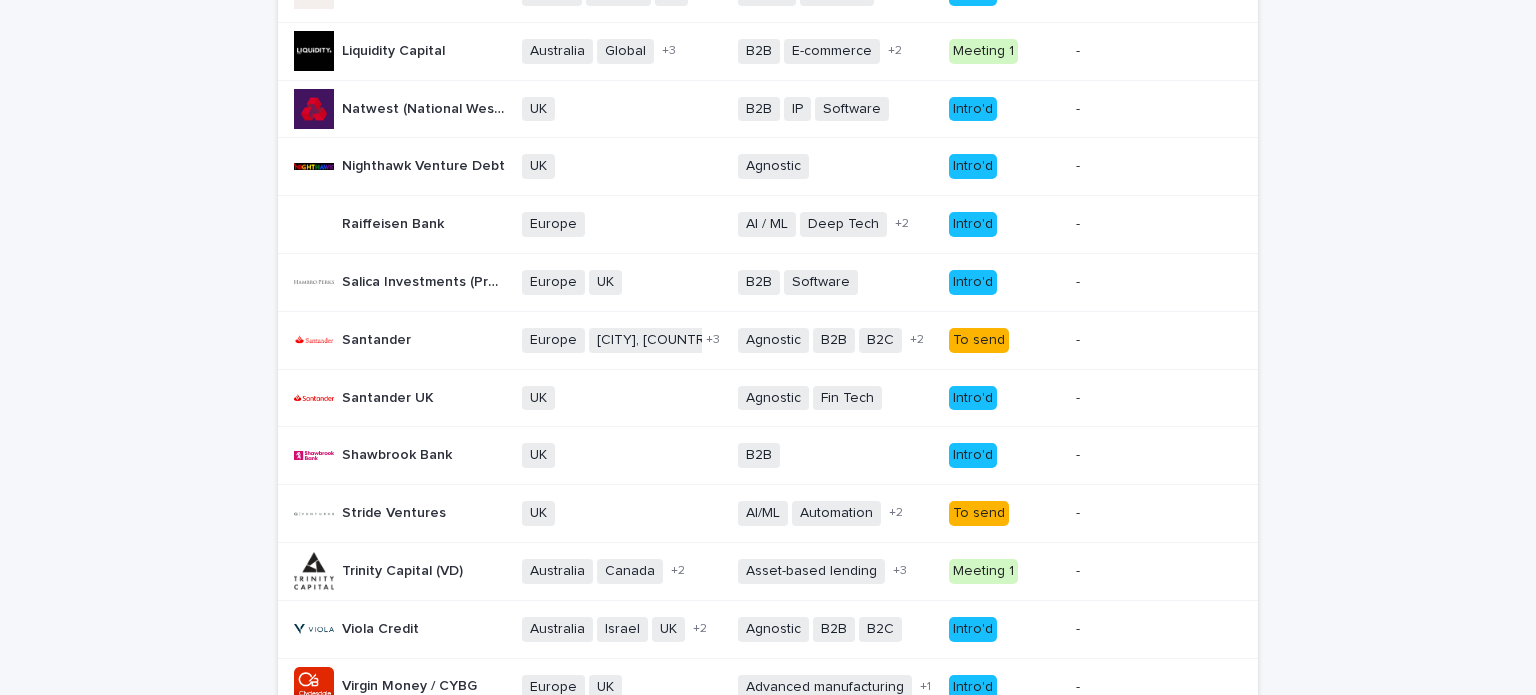 click at bounding box center [1151, 340] 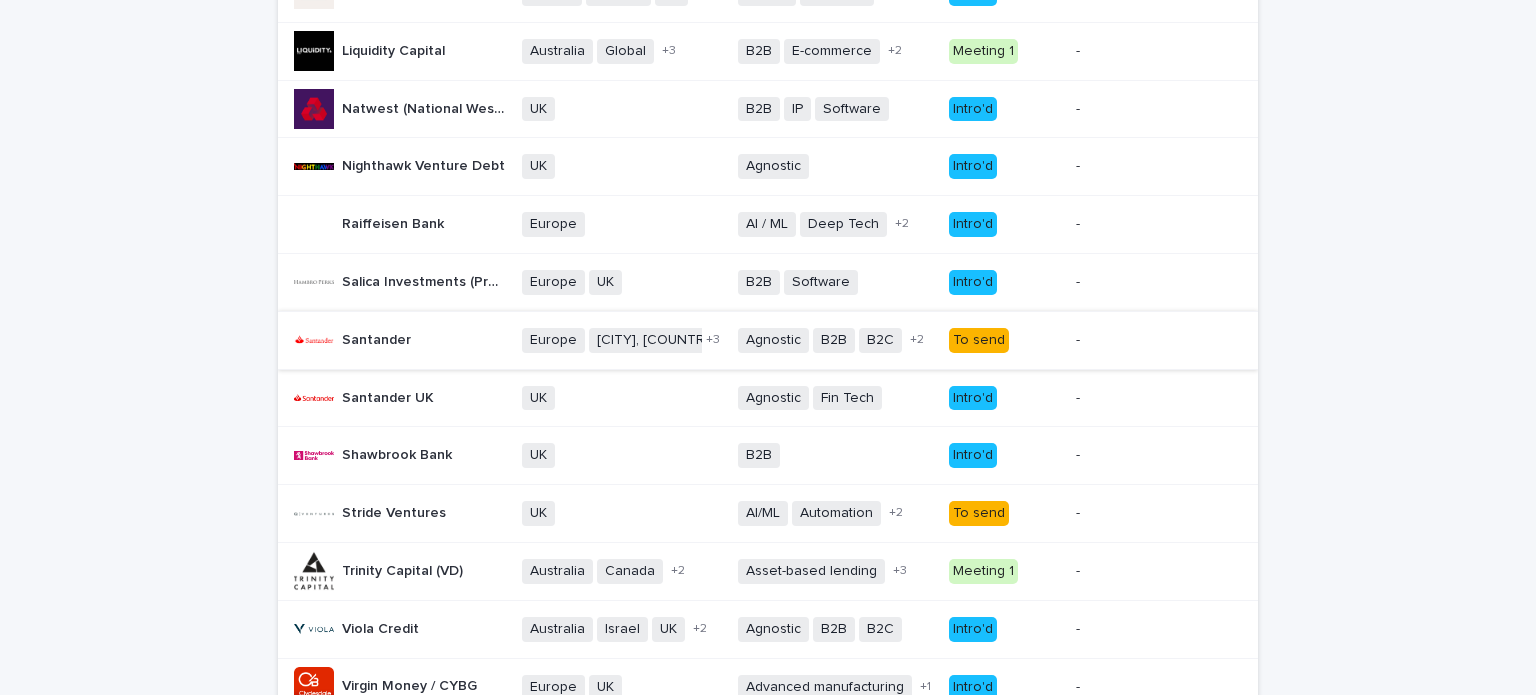 scroll, scrollTop: 0, scrollLeft: 0, axis: both 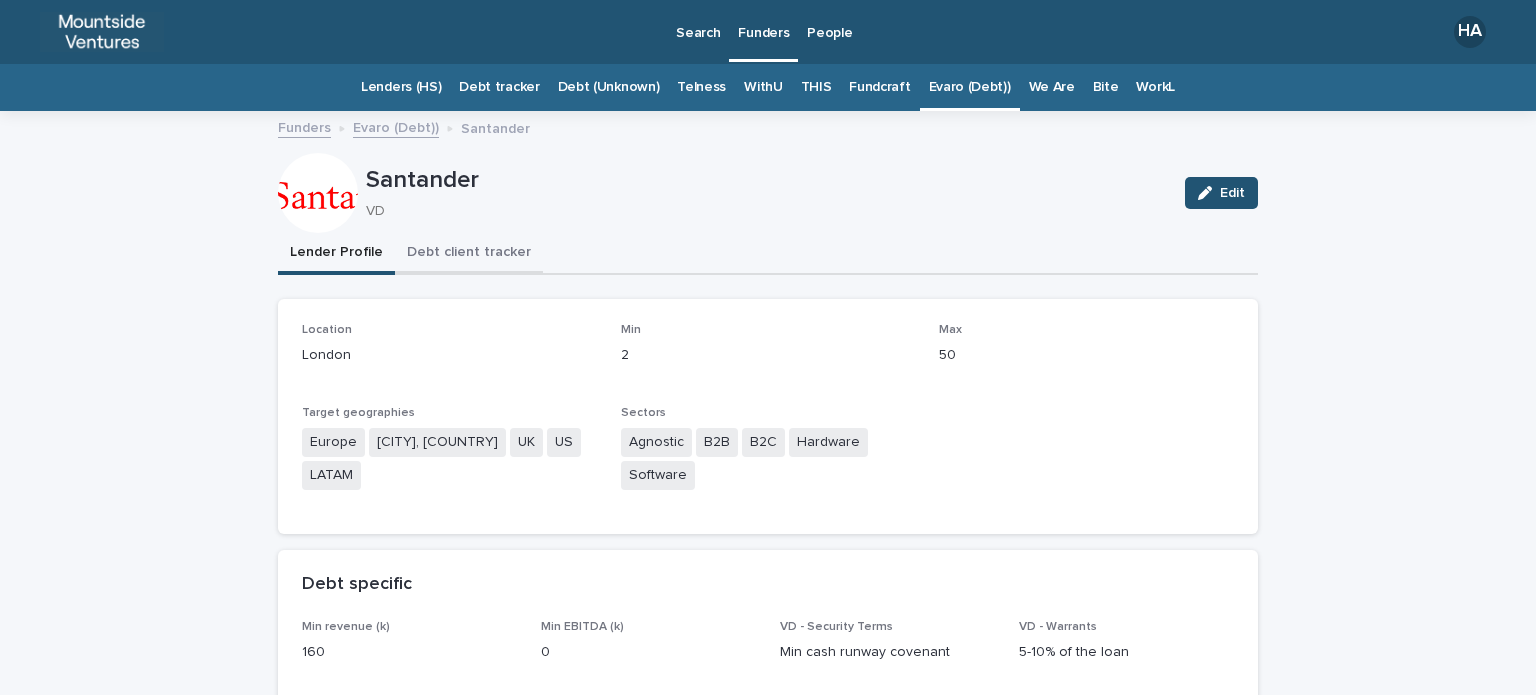 click on "Debt client tracker" at bounding box center [469, 254] 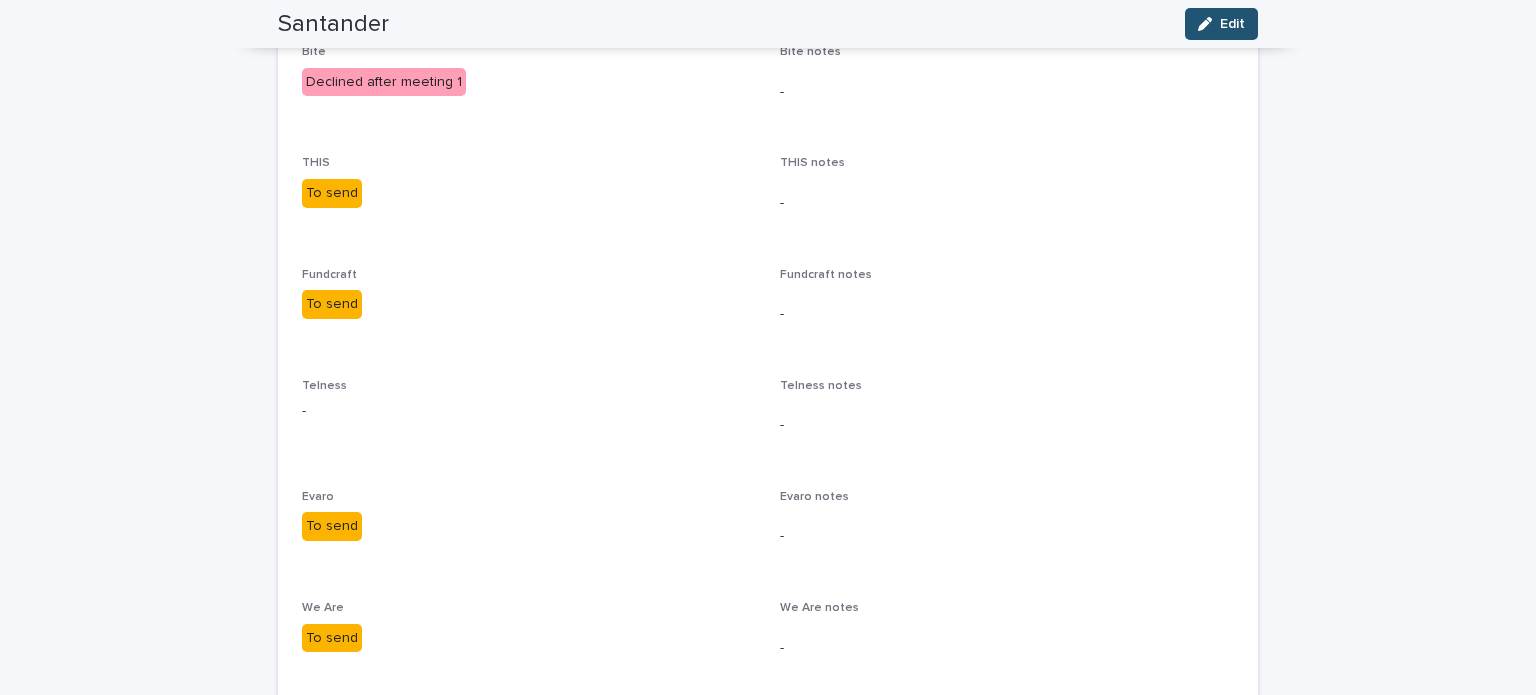 scroll, scrollTop: 632, scrollLeft: 0, axis: vertical 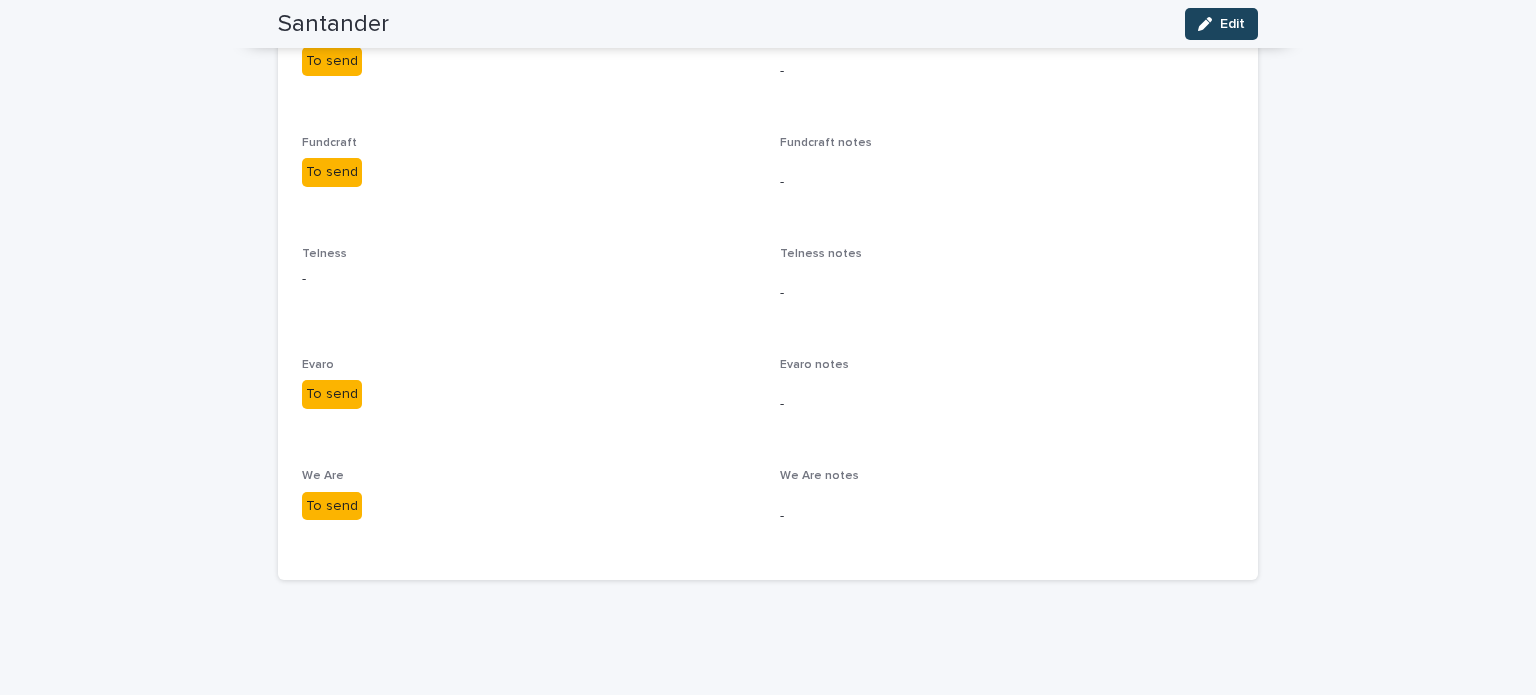 click on "Edit" at bounding box center [1232, 24] 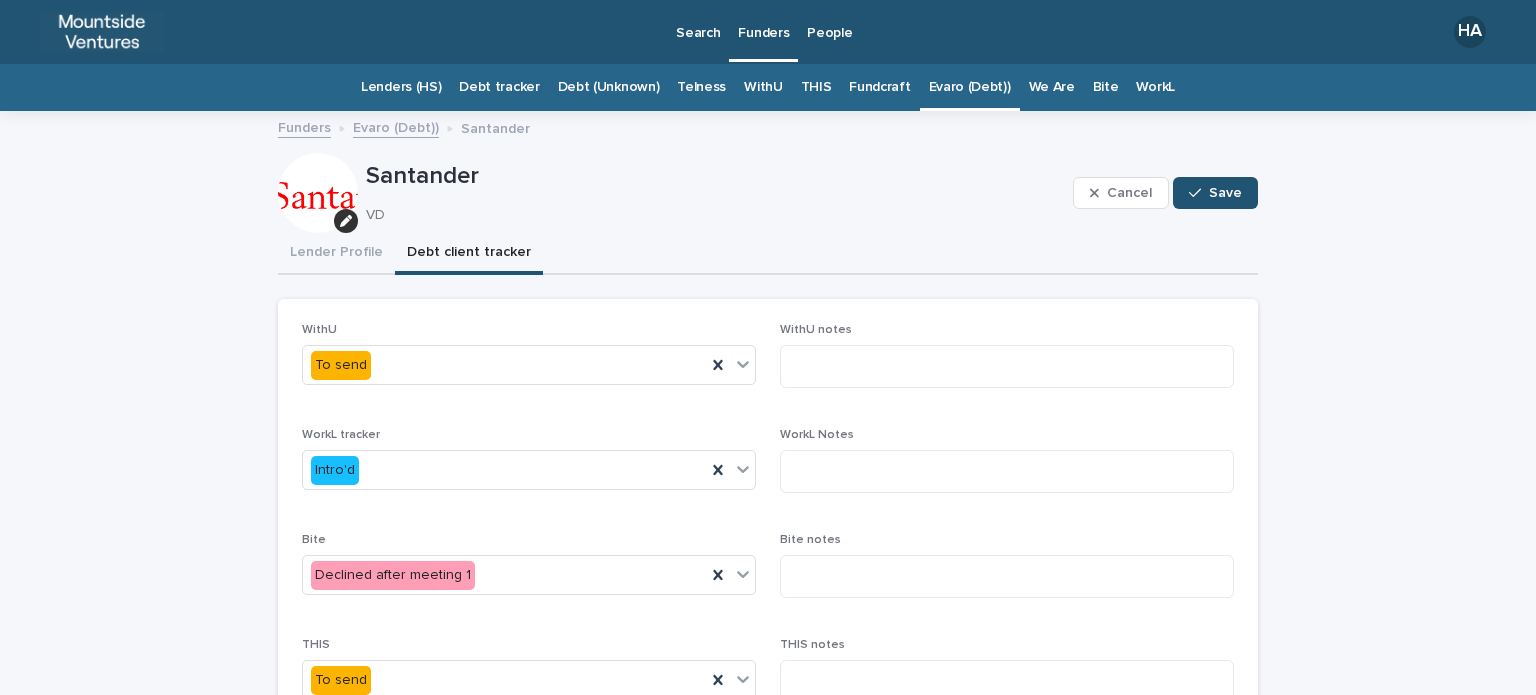 scroll, scrollTop: 400, scrollLeft: 0, axis: vertical 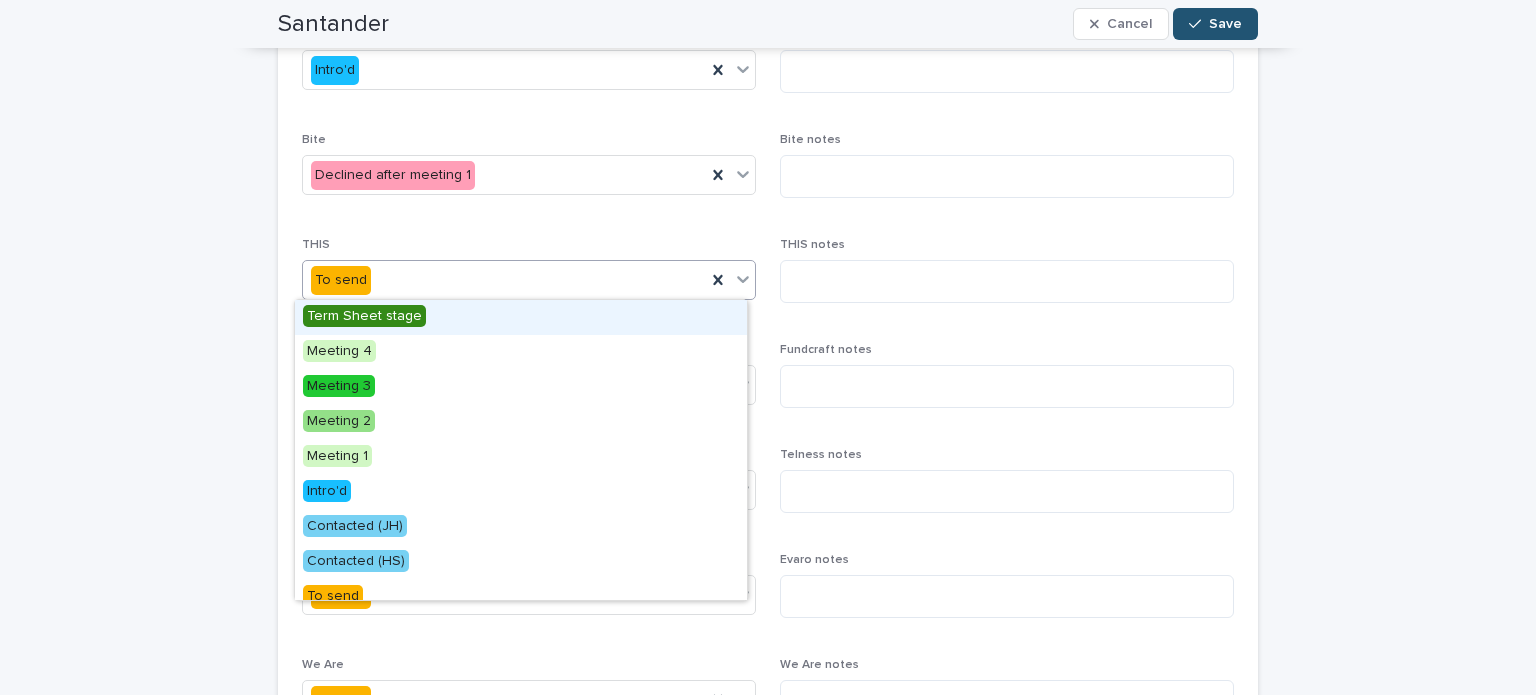 click 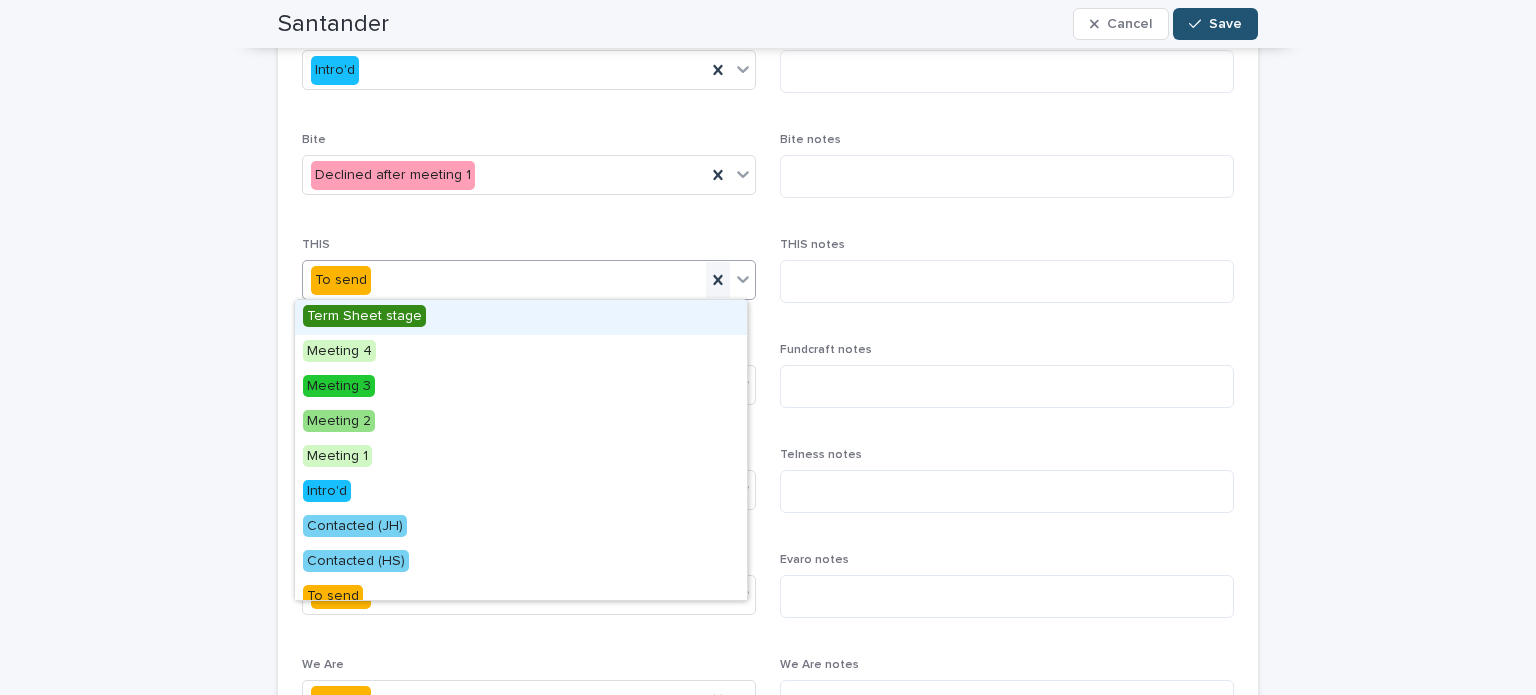 click 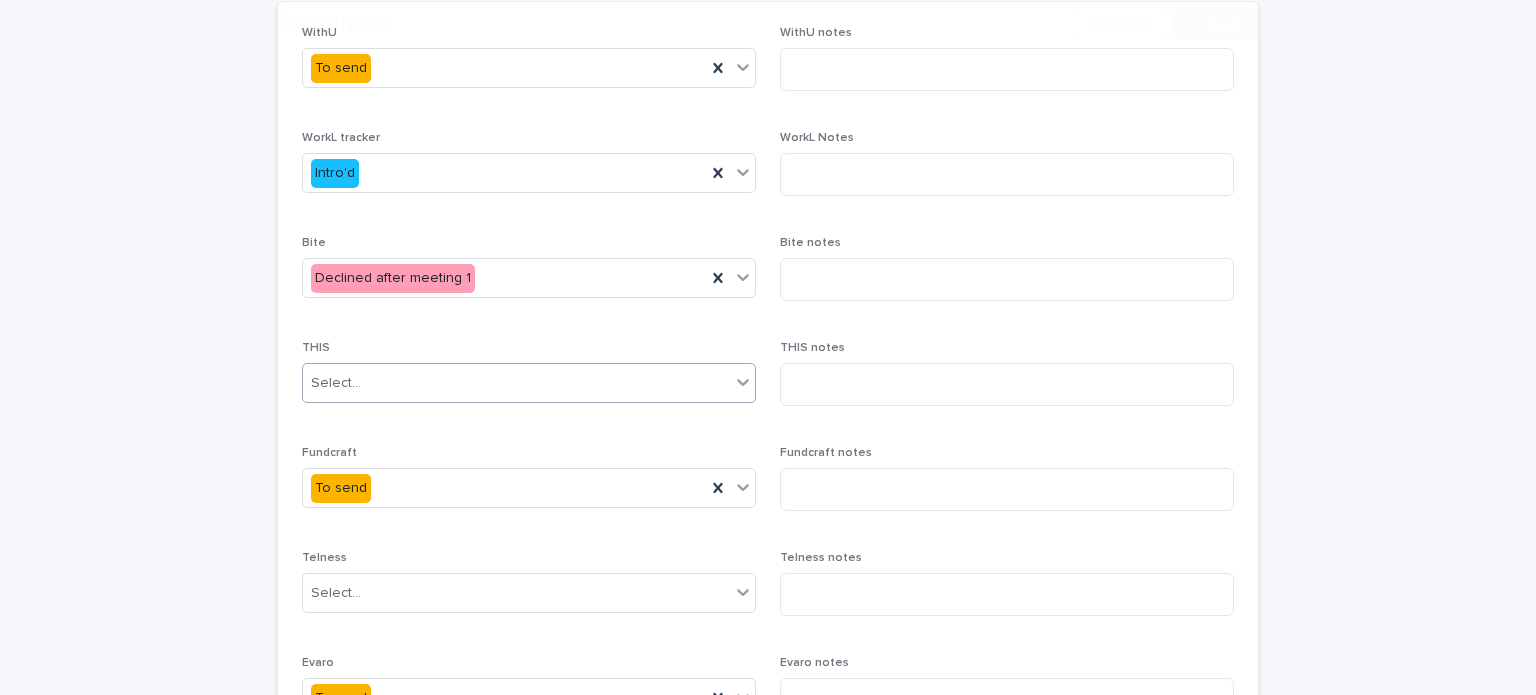 scroll, scrollTop: 500, scrollLeft: 0, axis: vertical 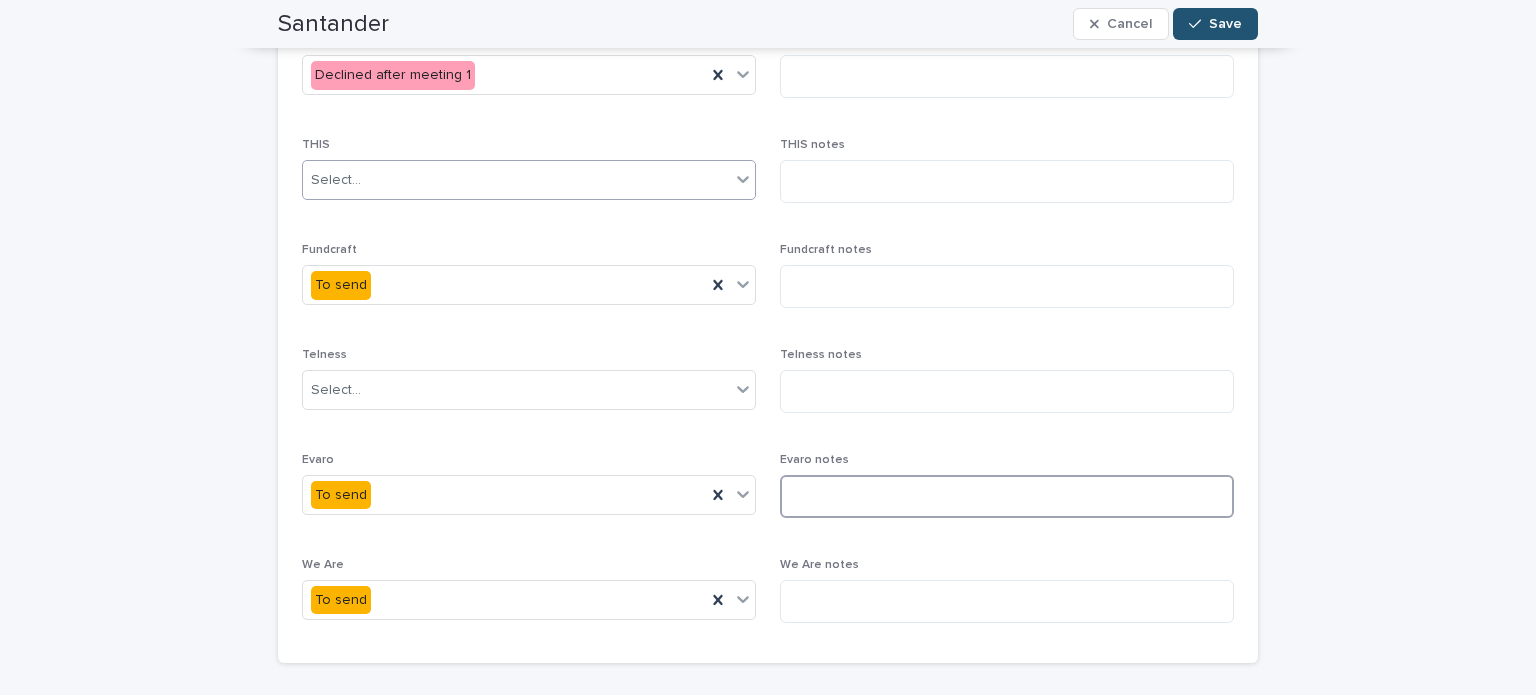 click at bounding box center [1007, 496] 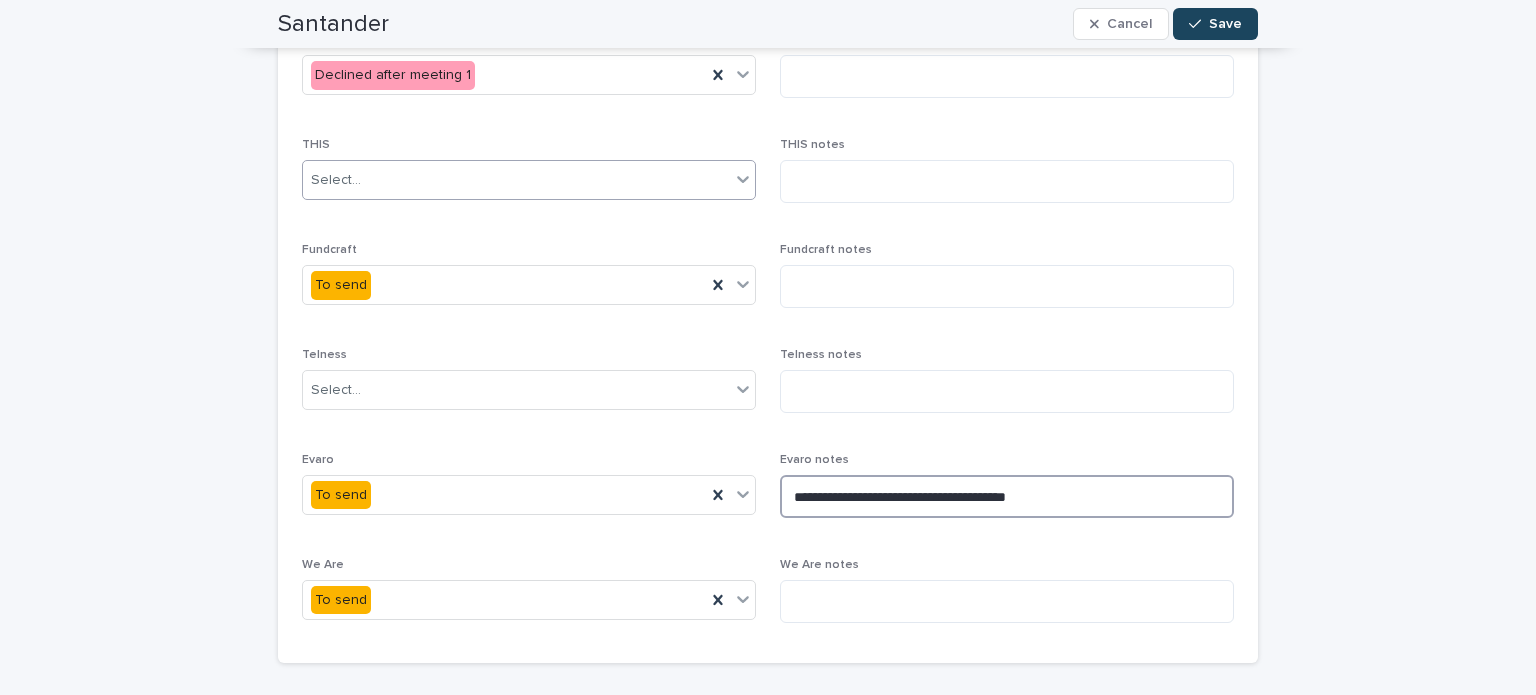 type on "**********" 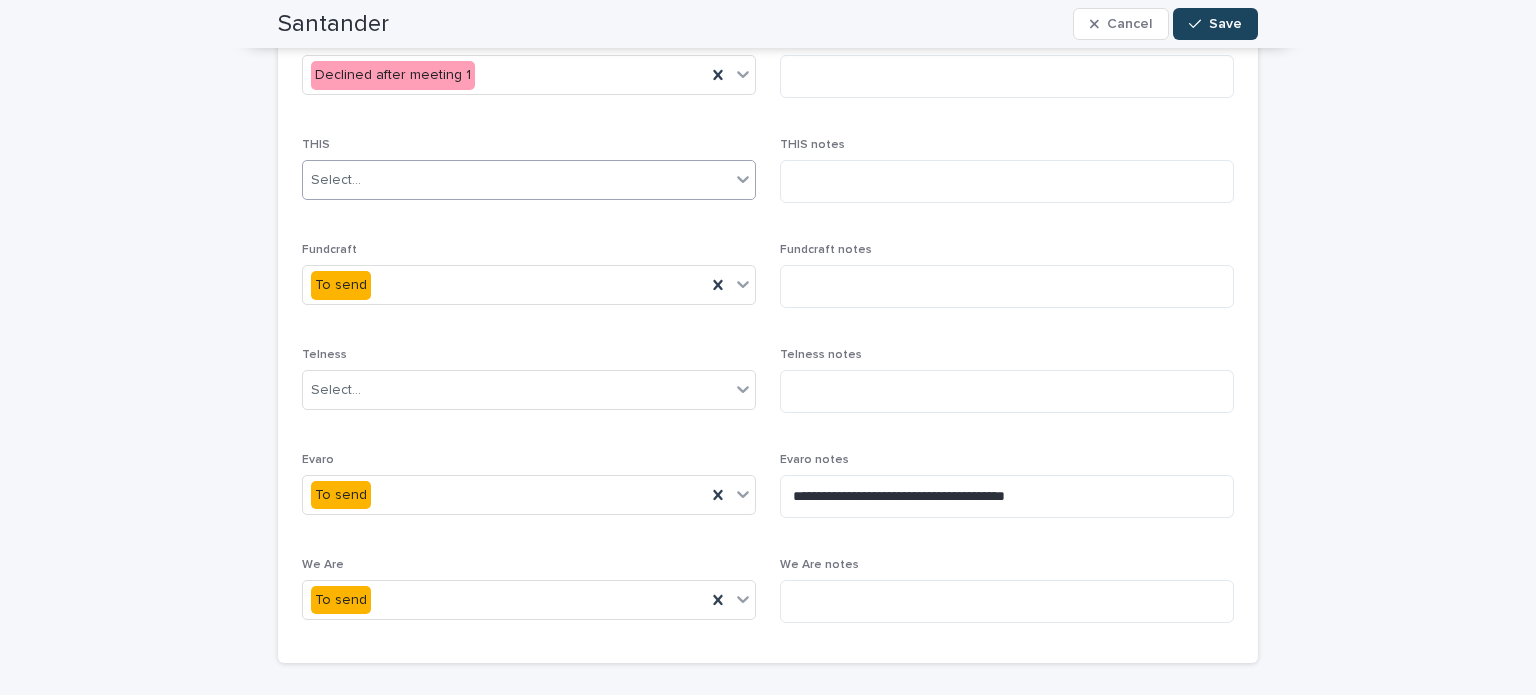 click on "Save" at bounding box center [1225, 24] 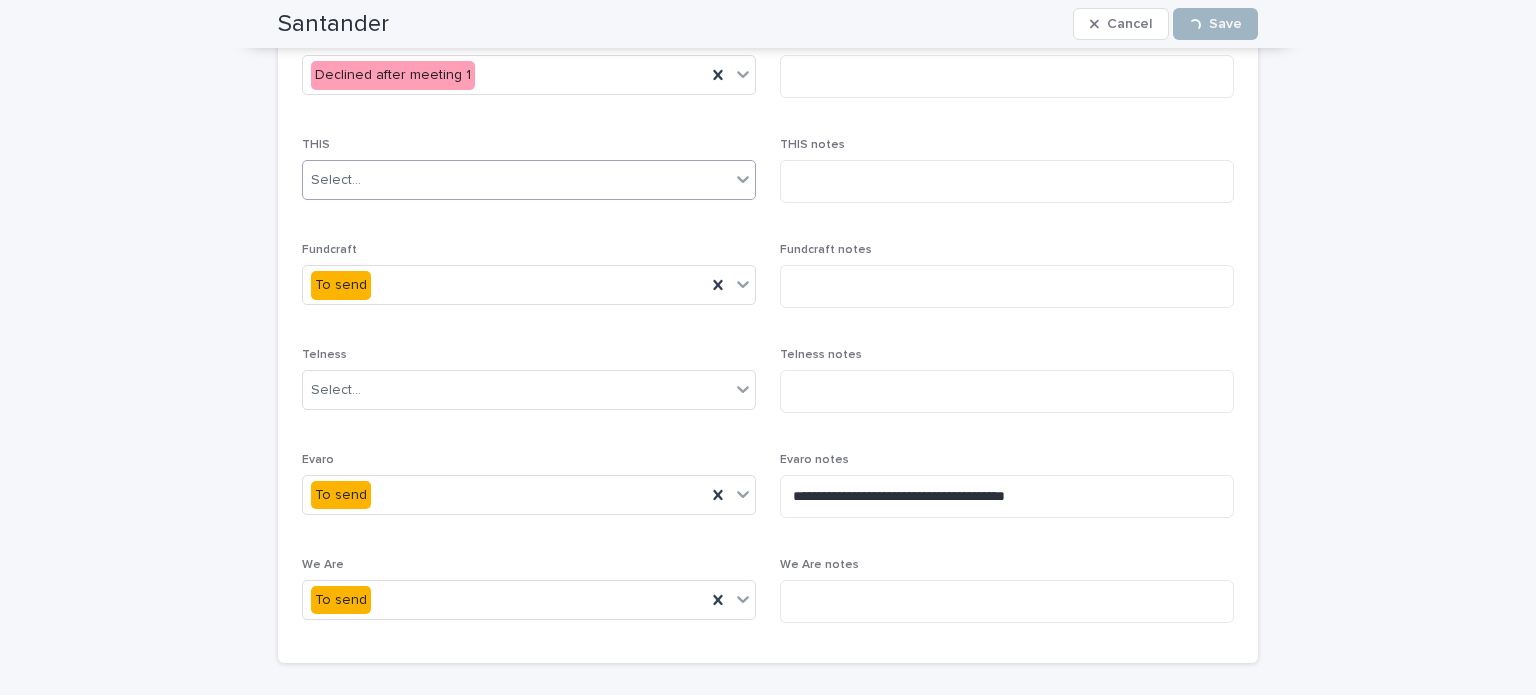 click on "**********" at bounding box center [768, 196] 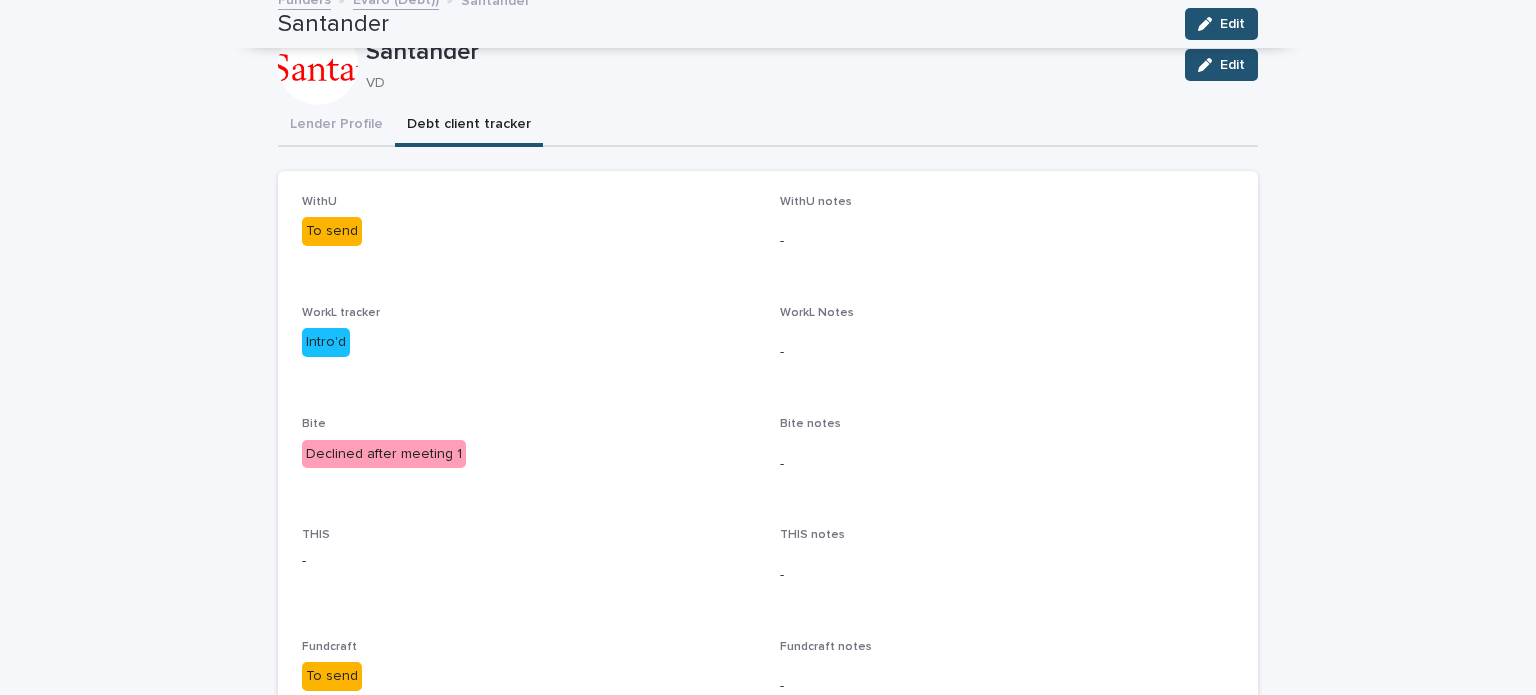 scroll, scrollTop: 0, scrollLeft: 0, axis: both 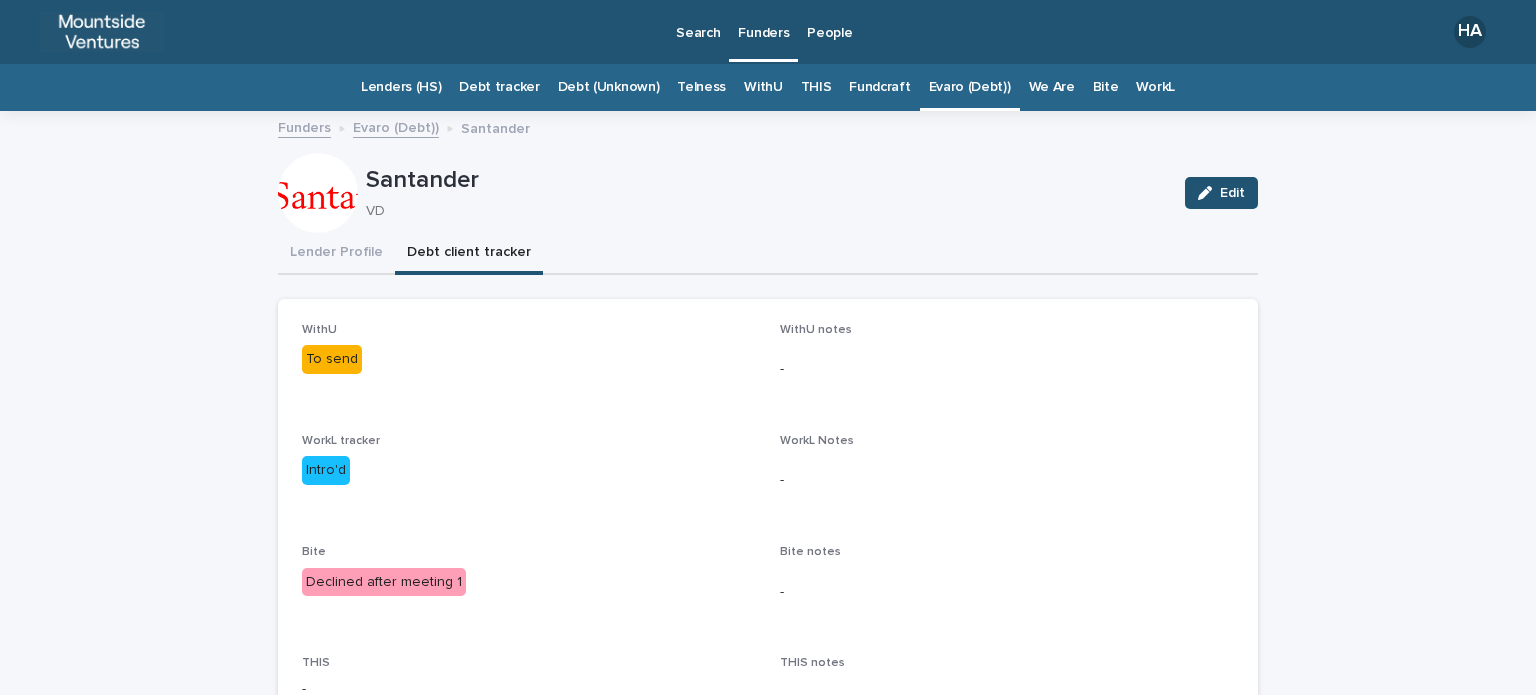 click on "Evaro (Debt))" at bounding box center (970, 87) 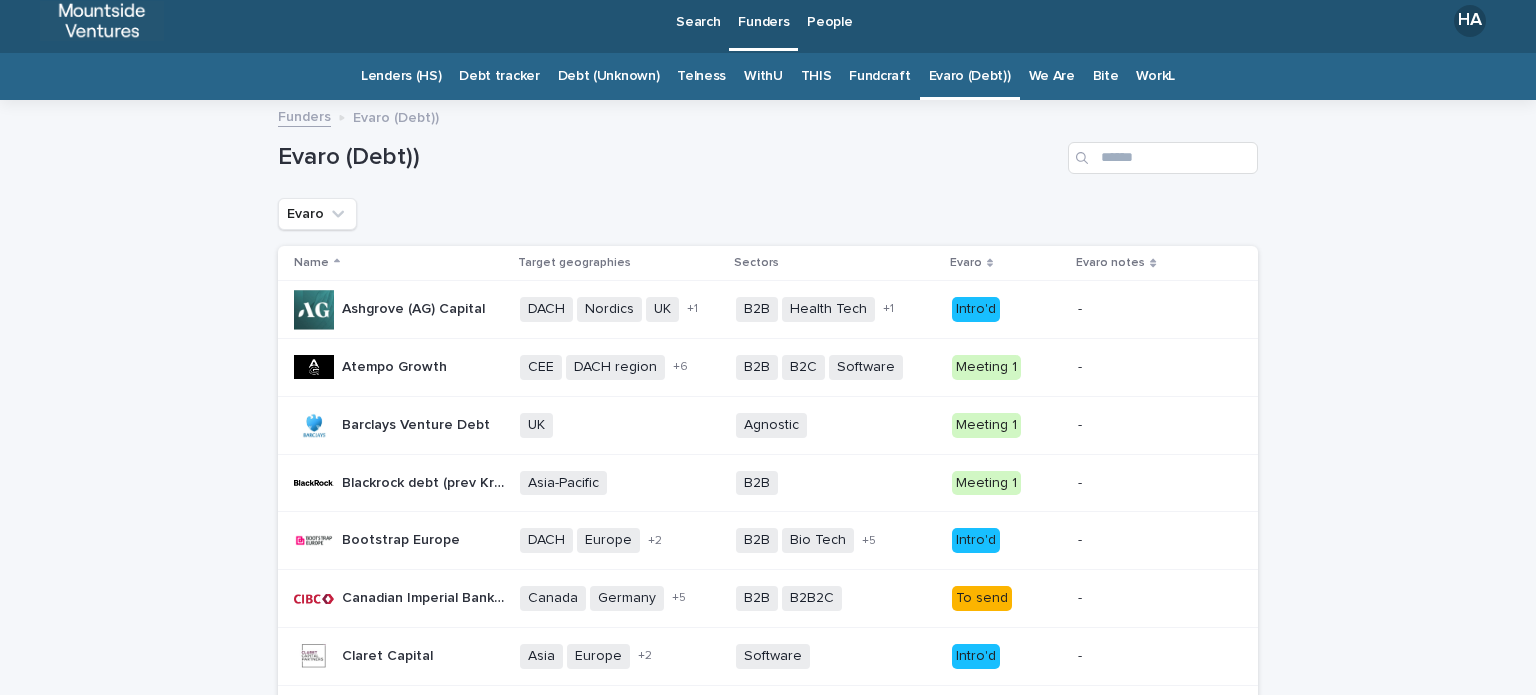 scroll, scrollTop: 0, scrollLeft: 0, axis: both 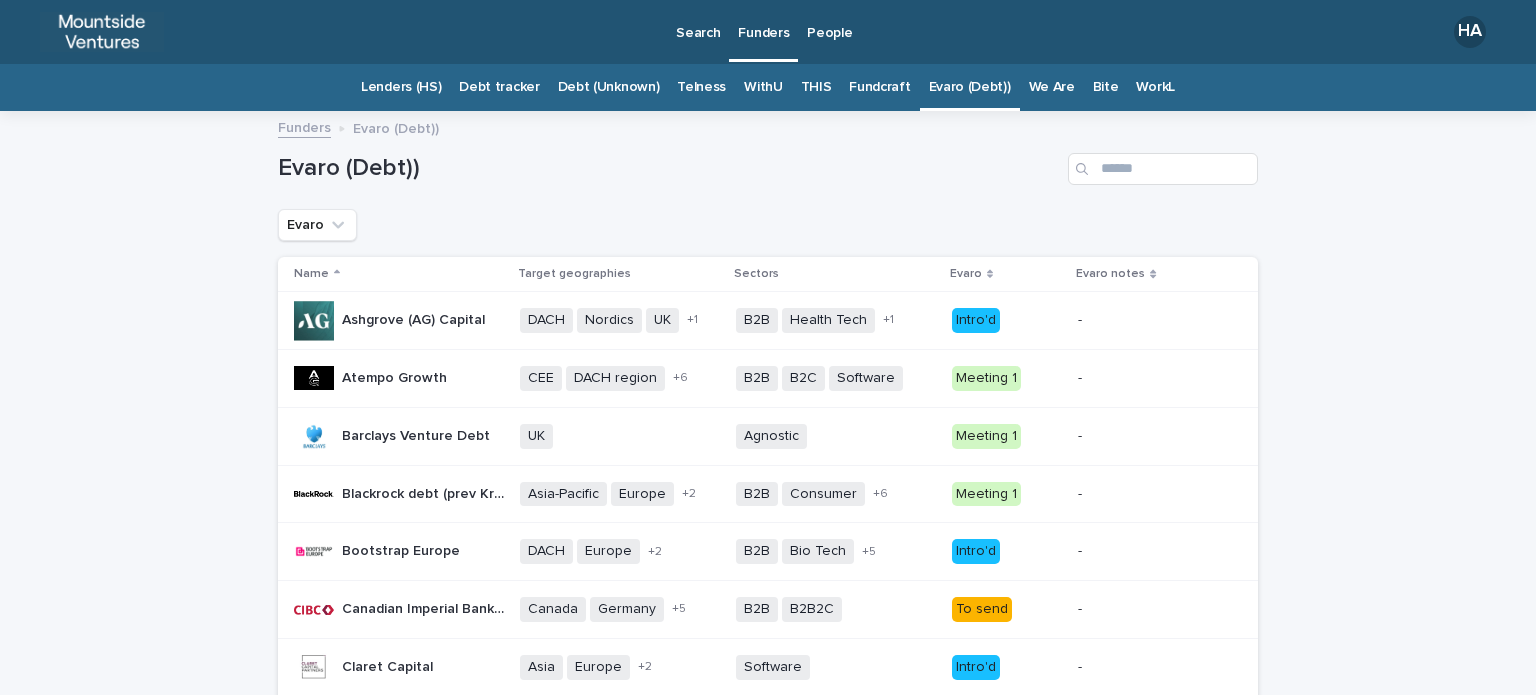 click on "Loading... Saving… Loading... Saving… Evaro (Debt)) Evaro Name Target geographies Sectors Evaro Evaro notes Ashgrove (AG) Capital Ashgrove (AG) Capital   DACH Nordics UK US + 1 B2B Health Tech Software + 1 Intro'd - -   Atempo Growth Atempo Growth   CEE DACH region France Germany Germany - Berlin Italy Spain UK + 6 B2B B2C Software + 0 Meeting 1 - -   Barclays Venture Debt Barclays Venture Debt   UK + 0 Agnostic + 0 Meeting 1 - -   Blackrock debt (prev Kreos Capital) Blackrock debt (prev Kreos Capital)   Asia-Pacific Europe Israel UK + 2 B2B Consumer Energy Fin Tech Food / Drink Health Software Telco + 6 Meeting 1 - -   Bootstrap Europe Bootstrap Europe   DACH Europe France UK + 2 B2B Bio Tech Clean Tech Fin Tech Impact Life Sciences Software + 5 Intro'd - -   Canadian Imperial Bank of Commerce (CIBC) Canadian Imperial Bank of Commerce (CIBC)   Canada Germany Ireland Nordics Switzerland UK US + 5 B2B B2B2C + 0 To send - -   Claret Capital Claret Capital   Asia Europe Singapore UK + 2 Software" at bounding box center [768, 1163] 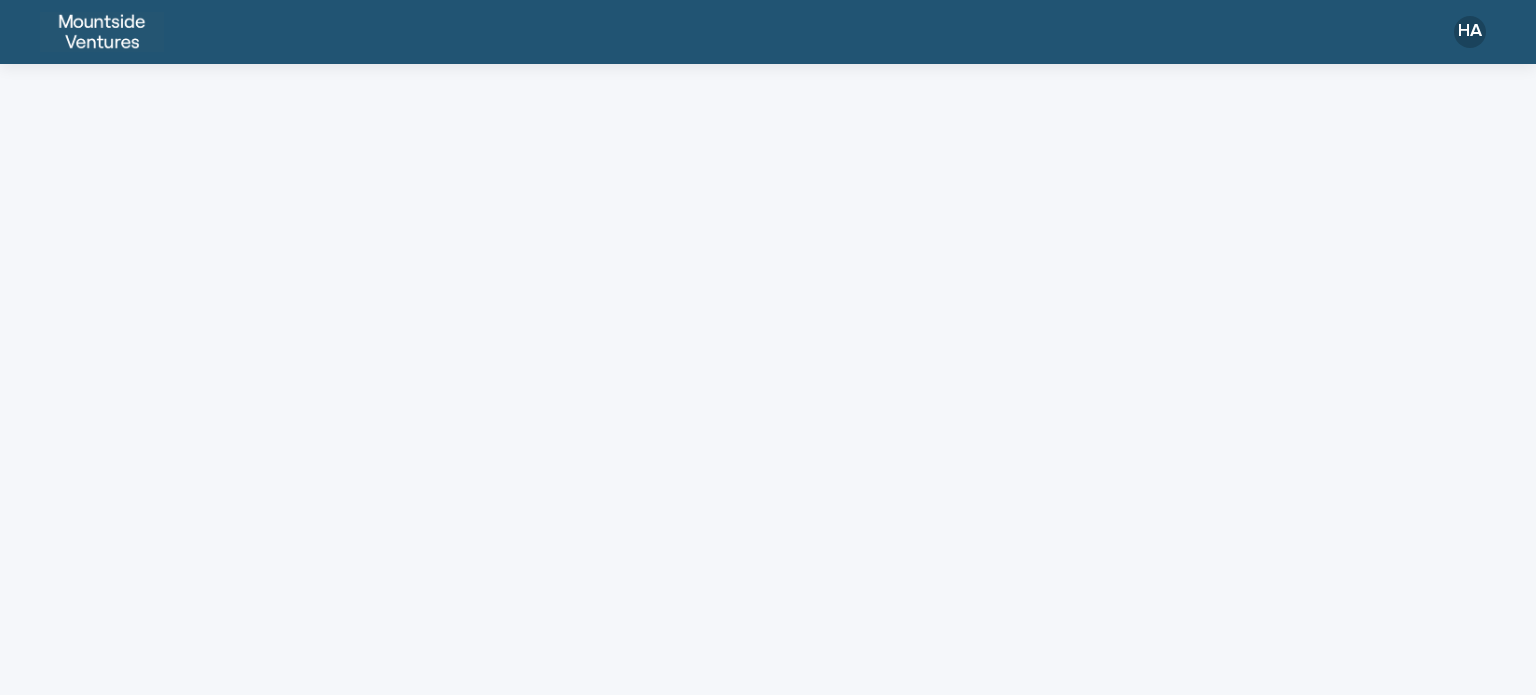 scroll, scrollTop: 0, scrollLeft: 0, axis: both 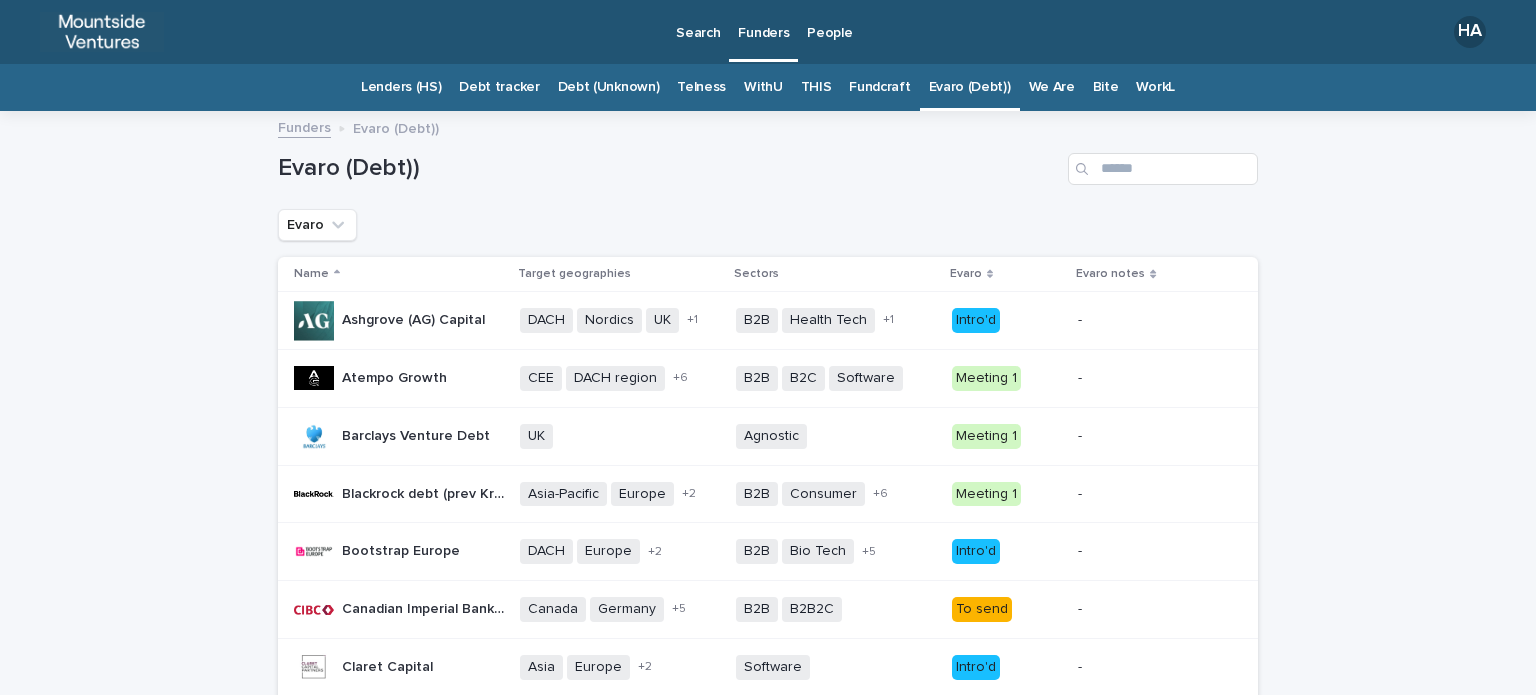 click on "Loading... Saving… Loading... Saving… Evaro (Debt)) Evaro Name Target geographies Sectors Evaro Evaro notes Ashgrove (AG) Capital Ashgrove (AG) Capital   DACH Nordics UK US + 1 B2B Health Tech Software + 1 Intro'd - -   Atempo Growth Atempo Growth   CEE DACH region France Germany Germany - Berlin Italy Spain UK + 6 B2B B2C Software + 0 Meeting 1 - -   Barclays Venture Debt Barclays Venture Debt   UK + 0 Agnostic + 0 Meeting 1 - -   Blackrock debt (prev Kreos Capital) Blackrock debt (prev Kreos Capital)   Asia-Pacific Europe Israel UK + 2 B2B Consumer Energy Fin Tech Food / Drink Health Software Telco + 6 Meeting 1 - -   Bootstrap Europe Bootstrap Europe   DACH Europe France UK + 2 B2B Bio Tech Clean Tech Fin Tech Impact Life Sciences Software + 5 Intro'd - -   Canadian Imperial Bank of Commerce (CIBC) Canadian Imperial Bank of Commerce (CIBC)   Canada Germany Ireland Nordics Switzerland UK US + 5 B2B B2B2C + 0 To send - -   Claret Capital Claret Capital   Asia Europe Singapore UK + 2 Software" at bounding box center [768, 1163] 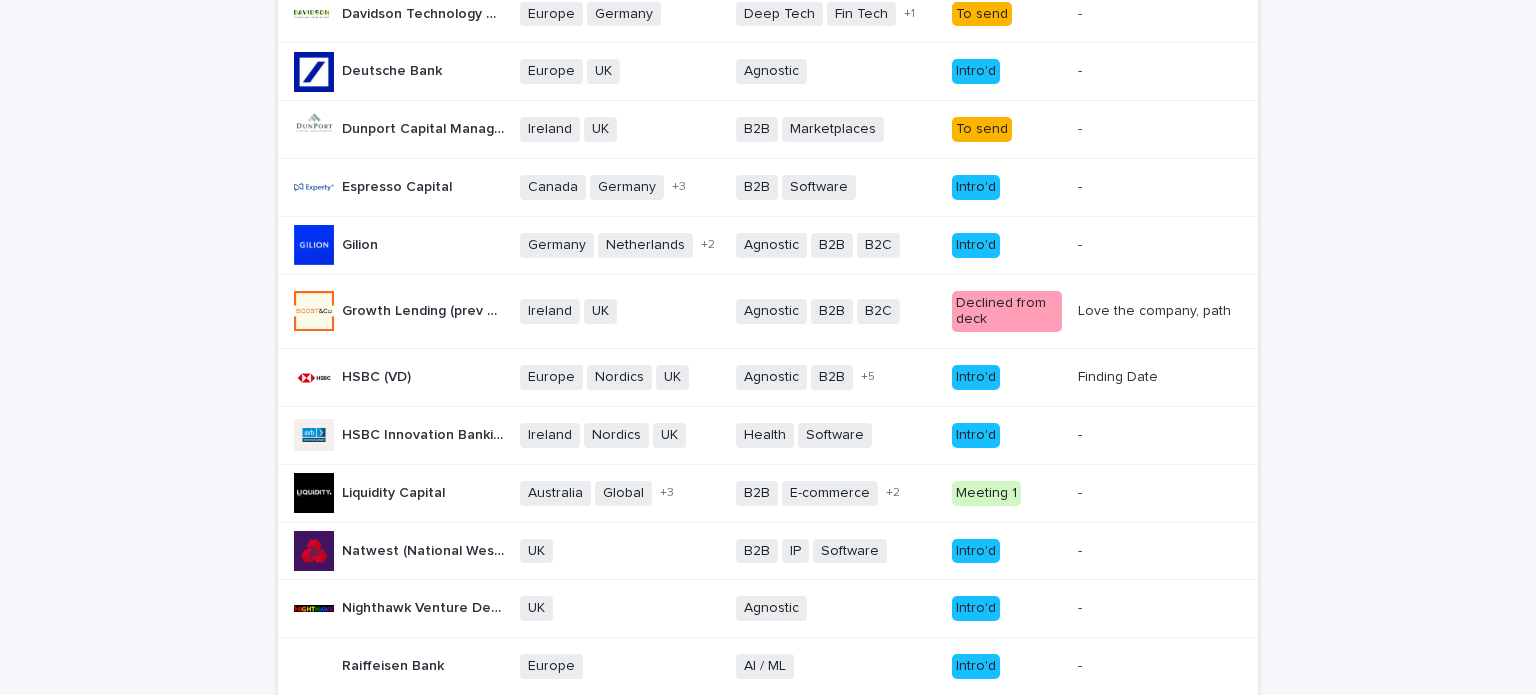 scroll, scrollTop: 800, scrollLeft: 0, axis: vertical 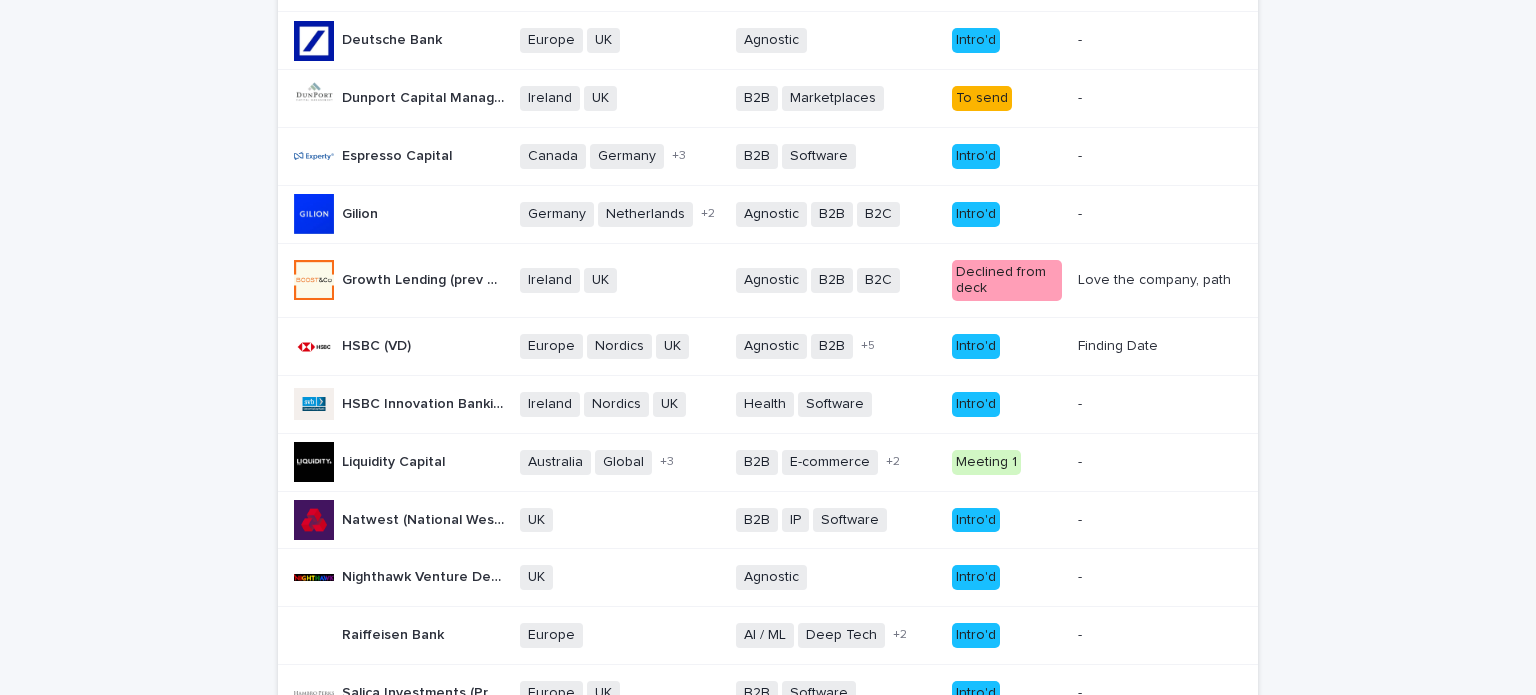 click on "Finding Date" at bounding box center [1118, 346] 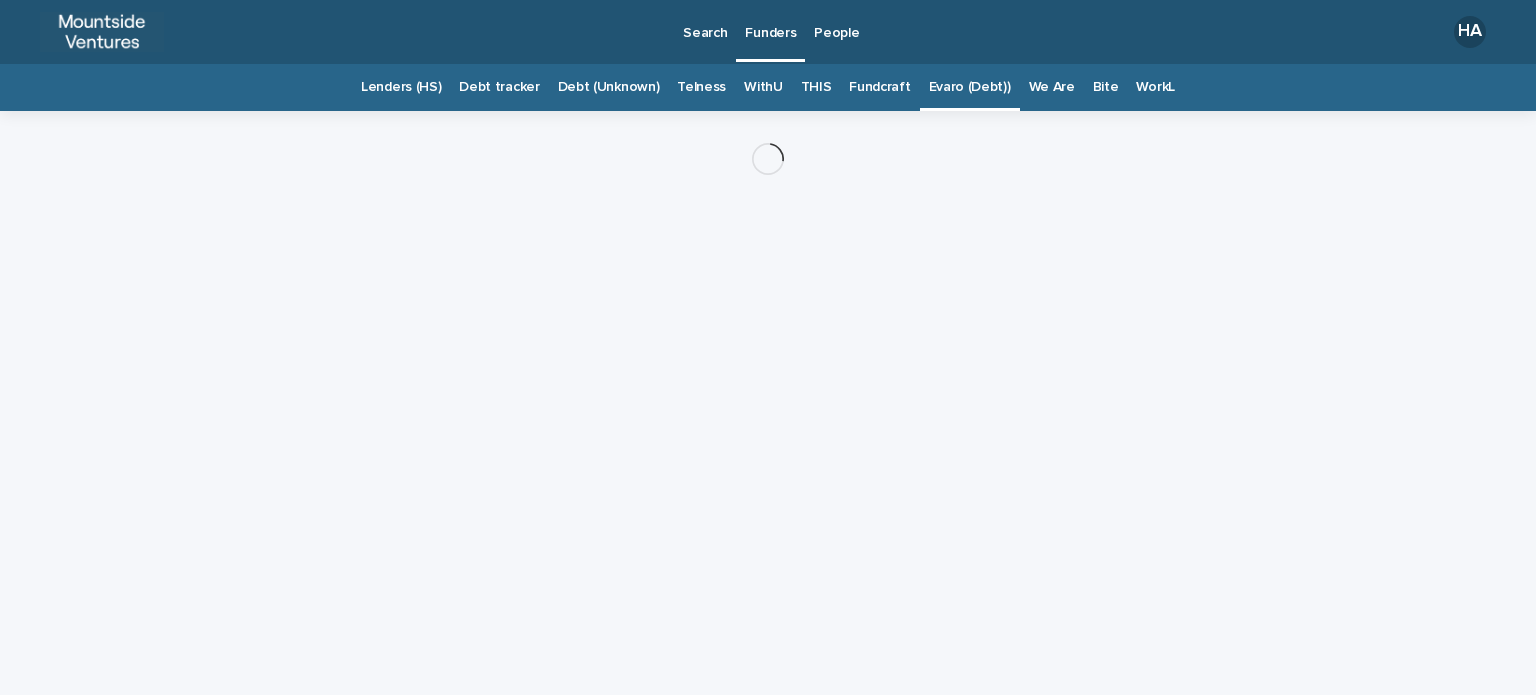 scroll, scrollTop: 0, scrollLeft: 0, axis: both 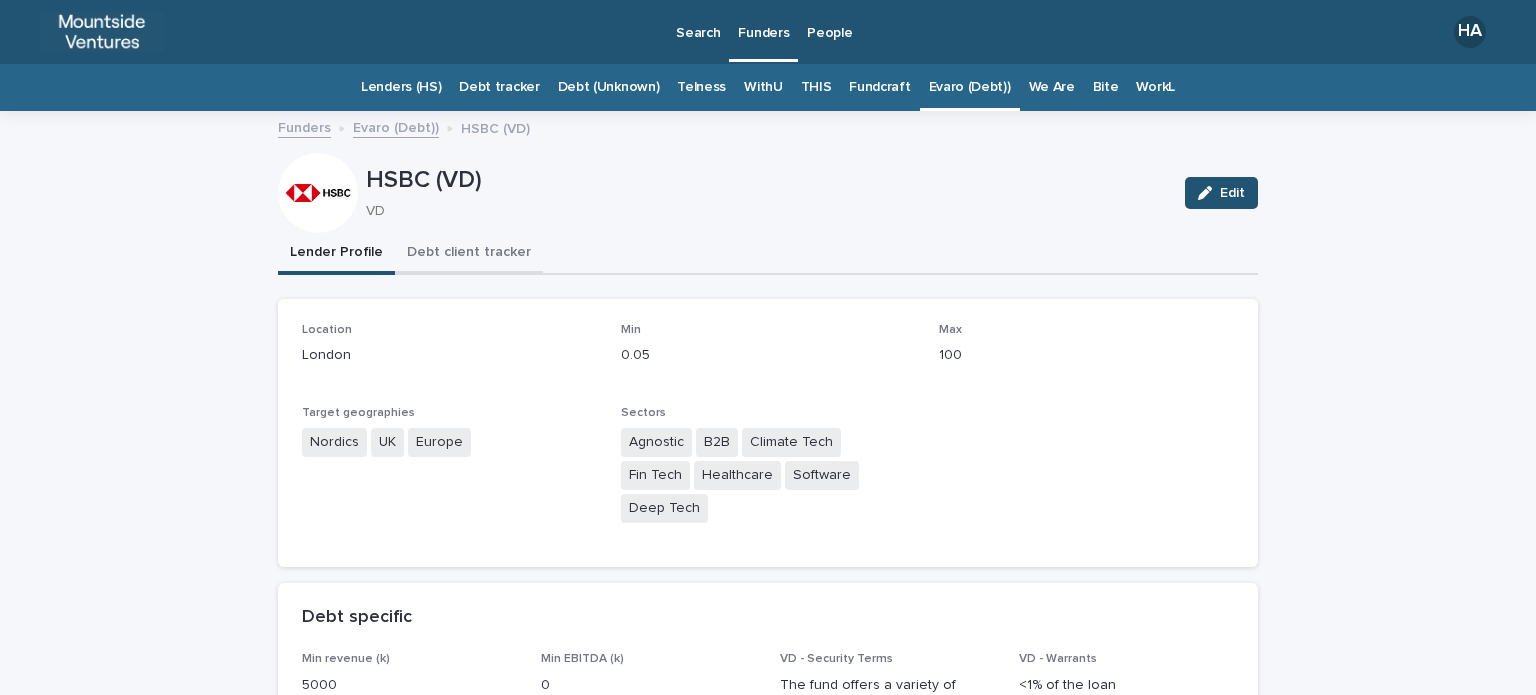 click on "Debt client tracker" at bounding box center [469, 254] 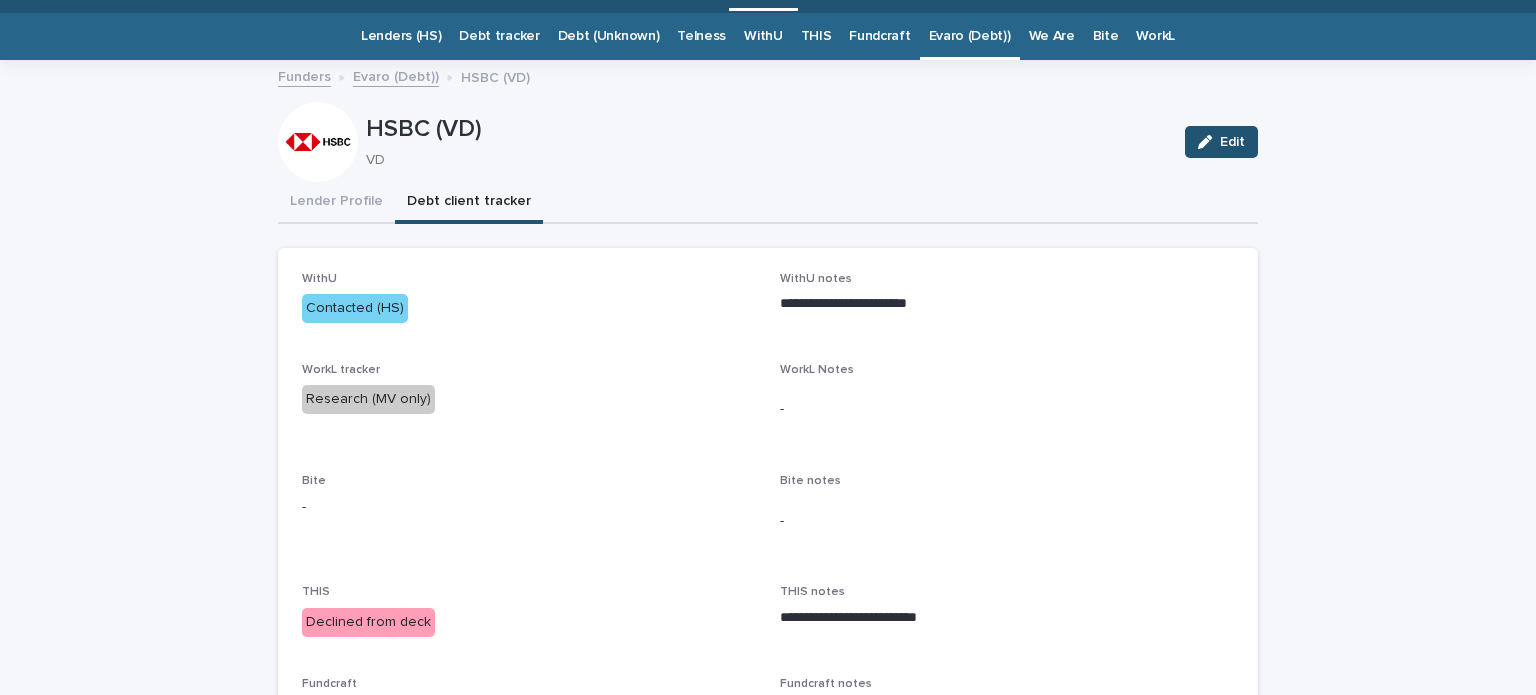 scroll, scrollTop: 100, scrollLeft: 0, axis: vertical 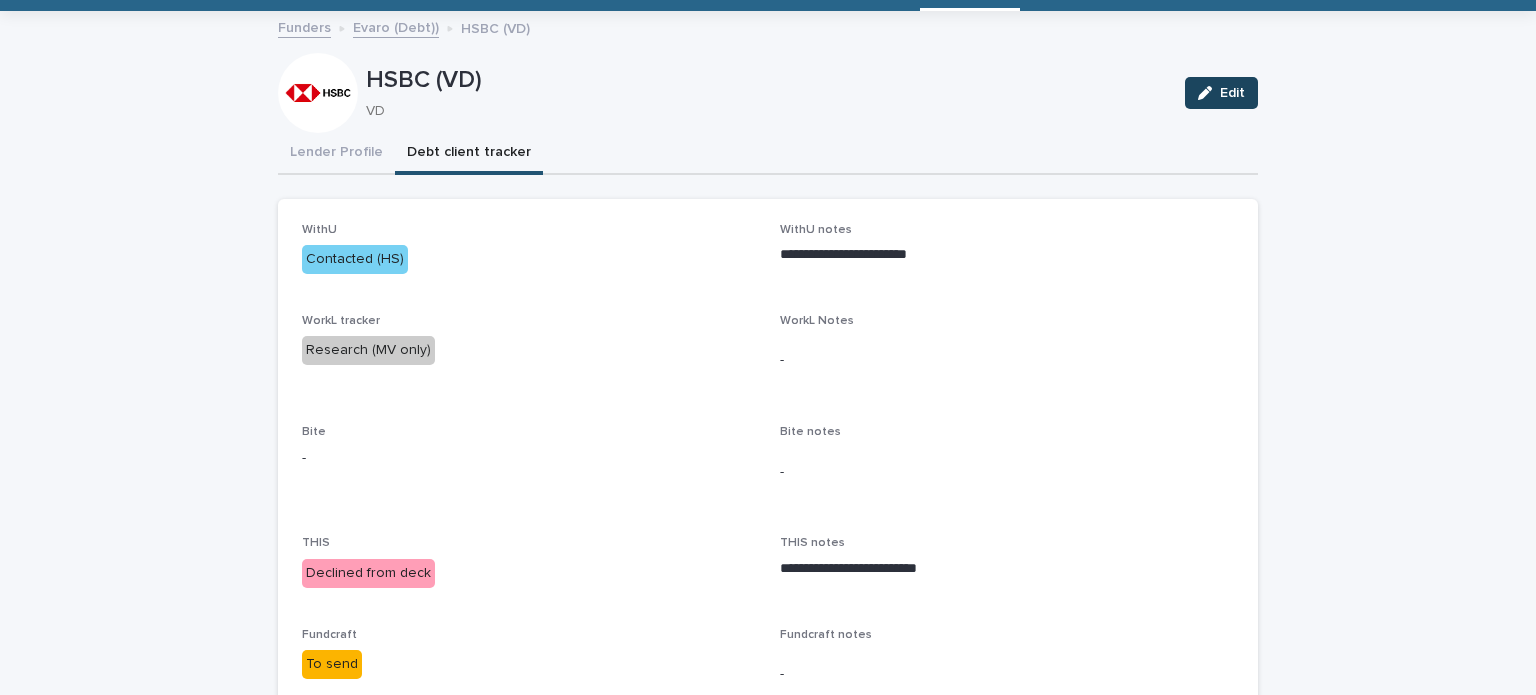 click 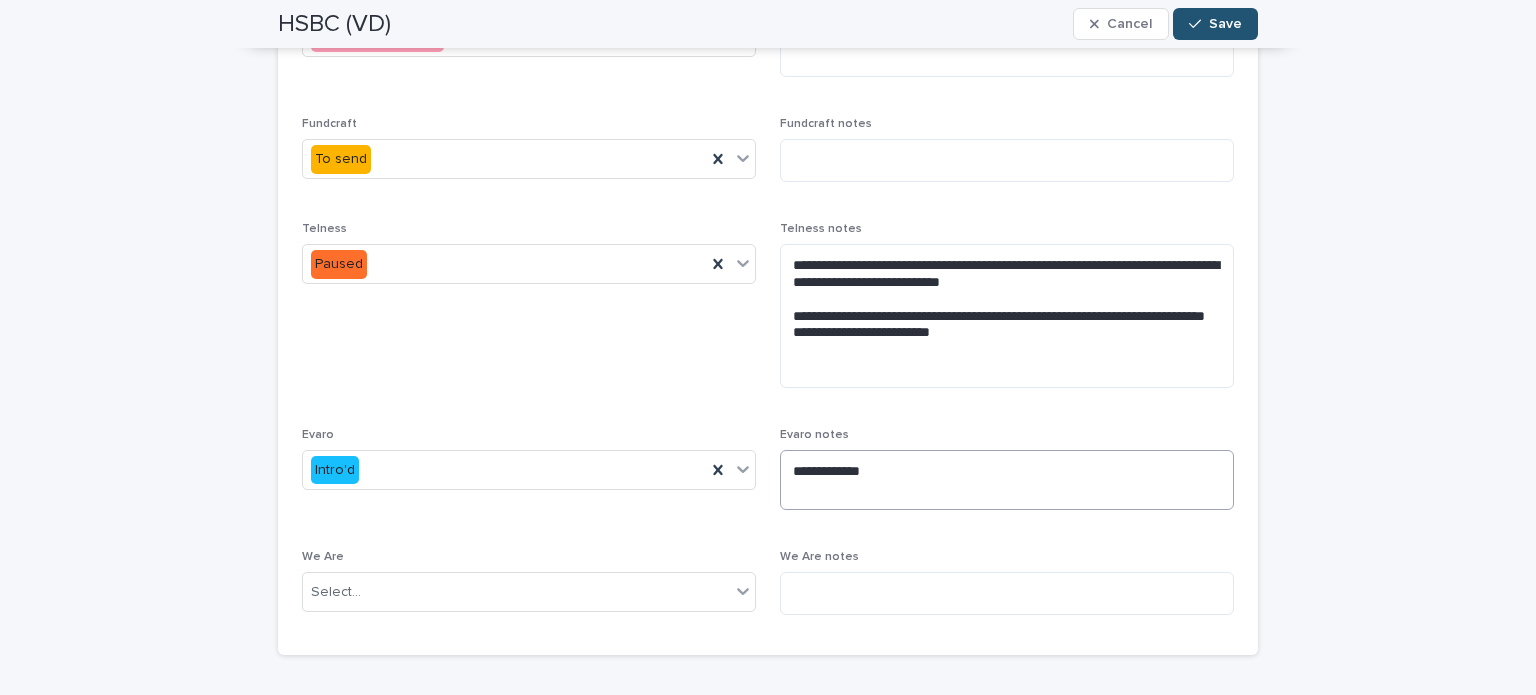scroll, scrollTop: 735, scrollLeft: 0, axis: vertical 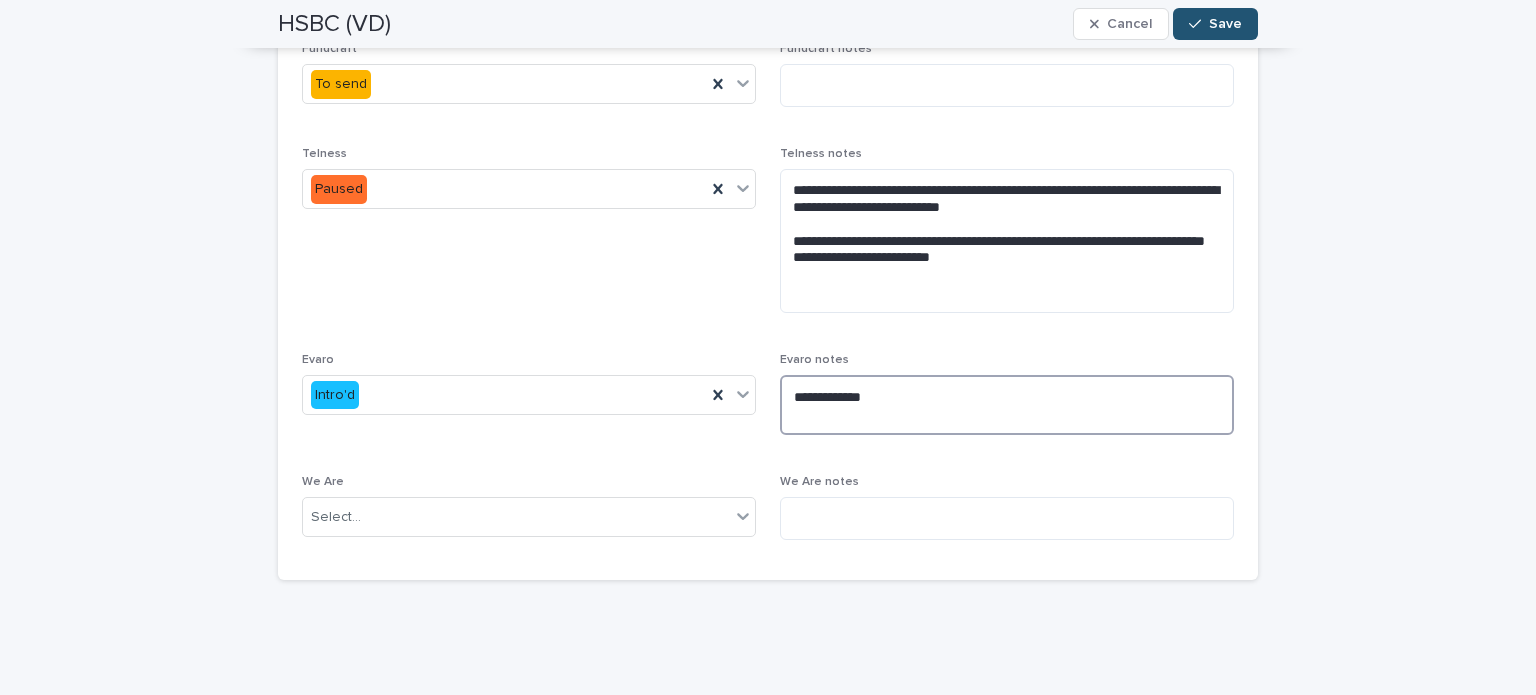 drag, startPoint x: 894, startPoint y: 391, endPoint x: 756, endPoint y: 384, distance: 138.17743 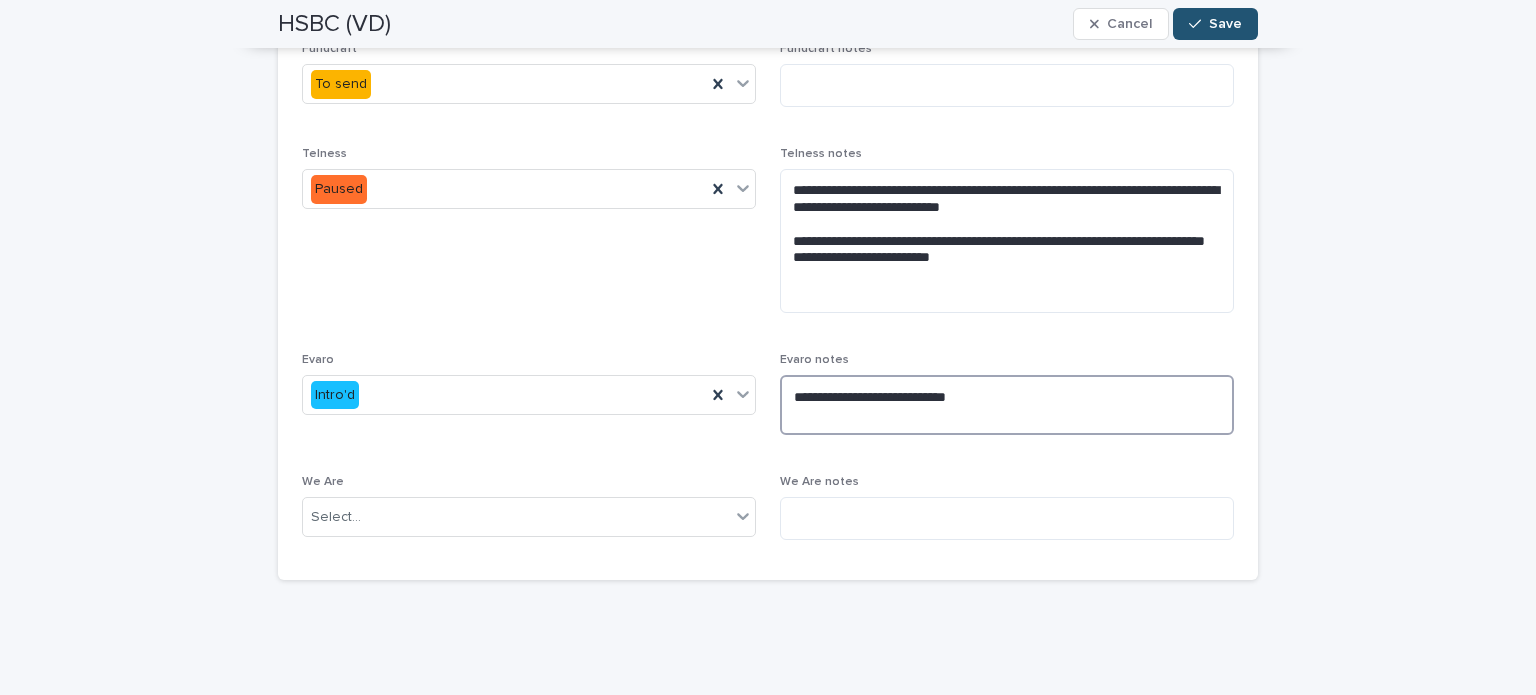 type on "**********" 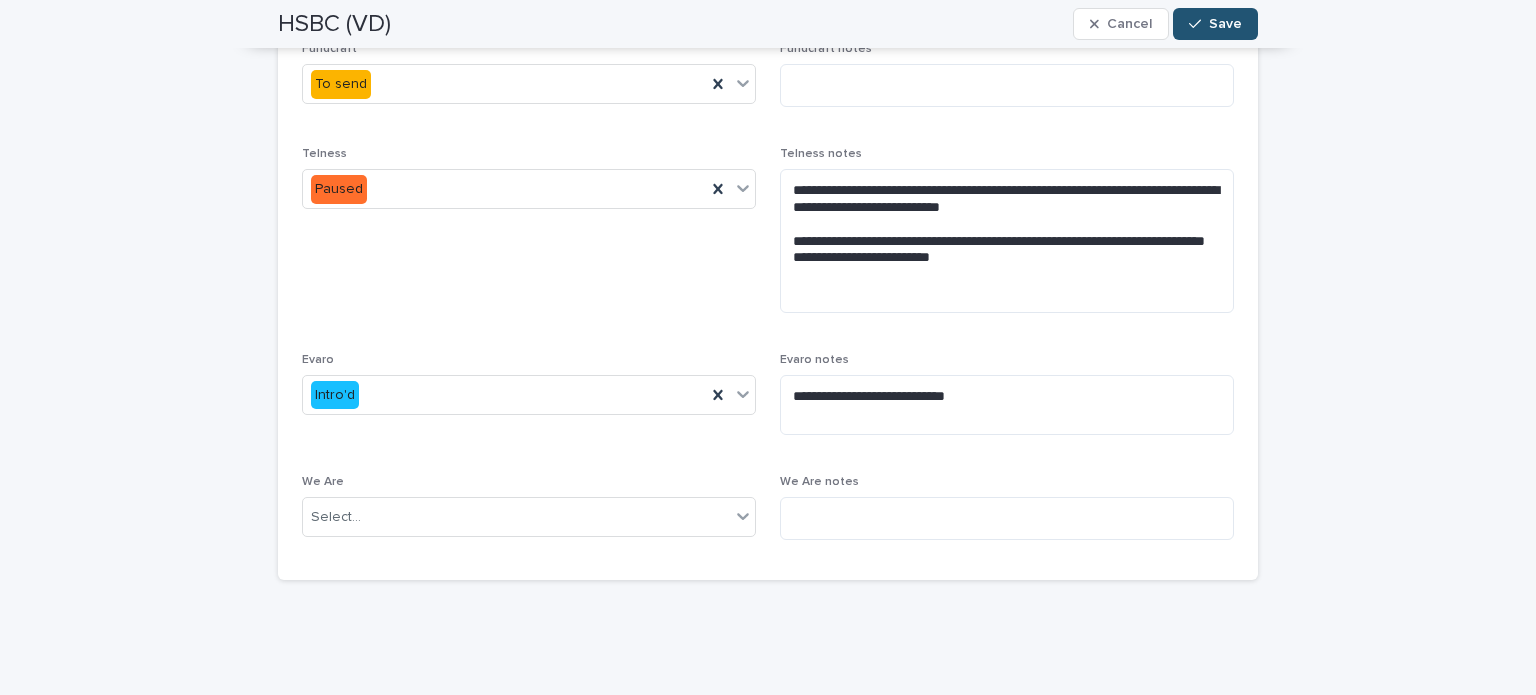 click on "**********" at bounding box center [768, 37] 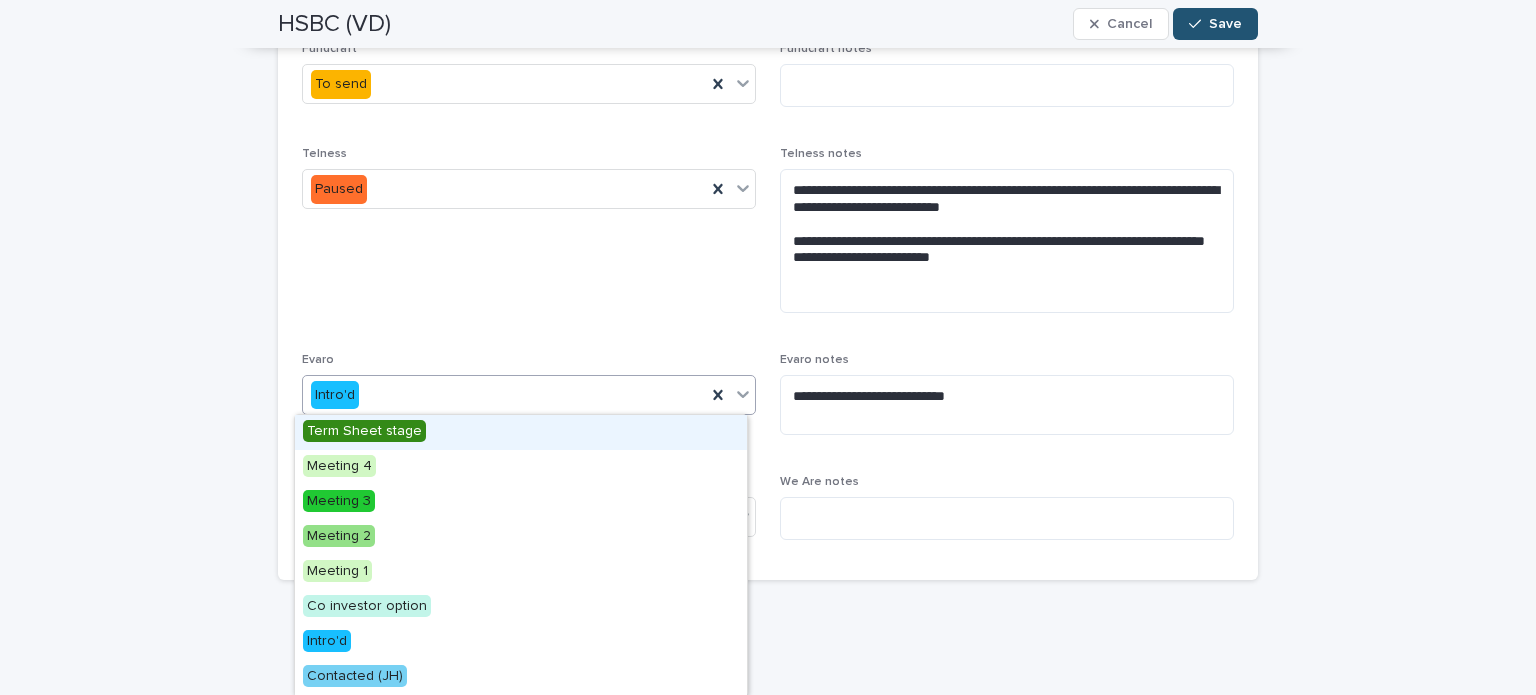 click 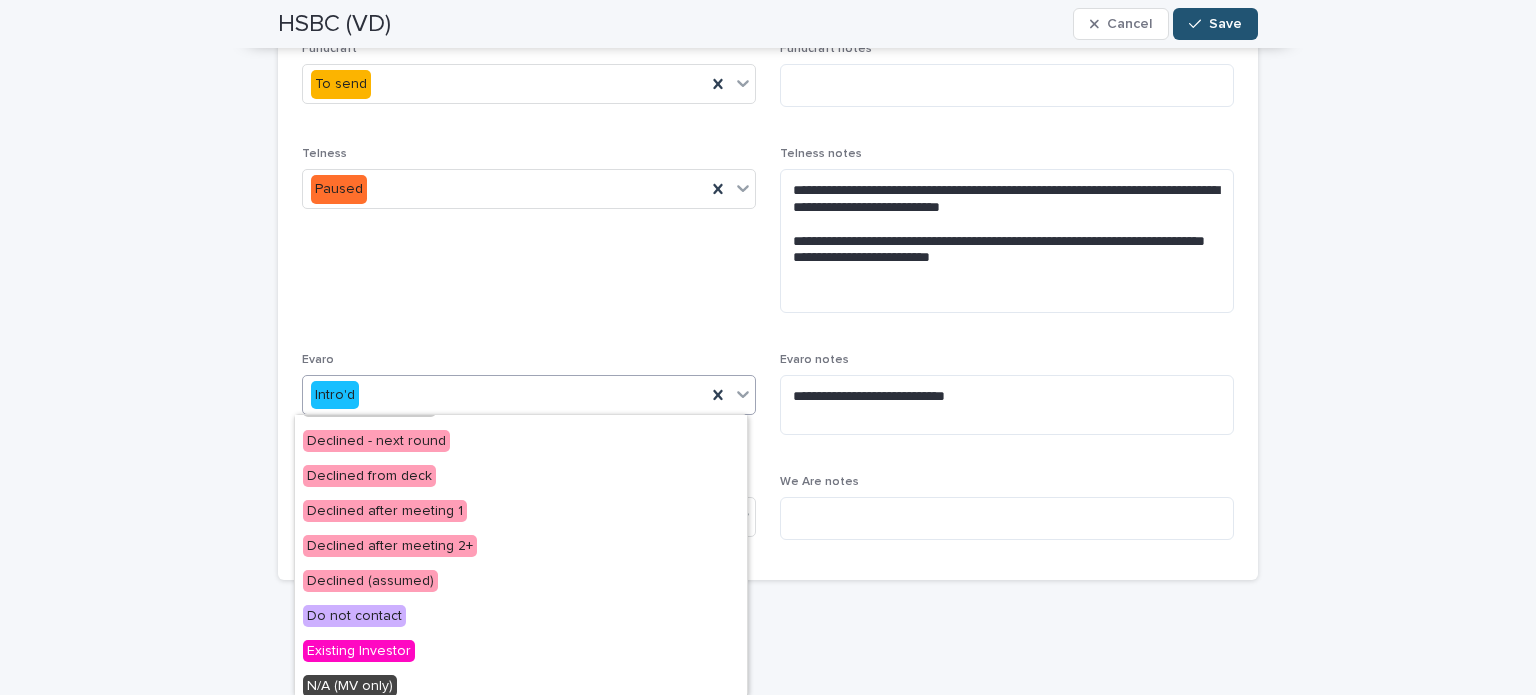 scroll, scrollTop: 500, scrollLeft: 0, axis: vertical 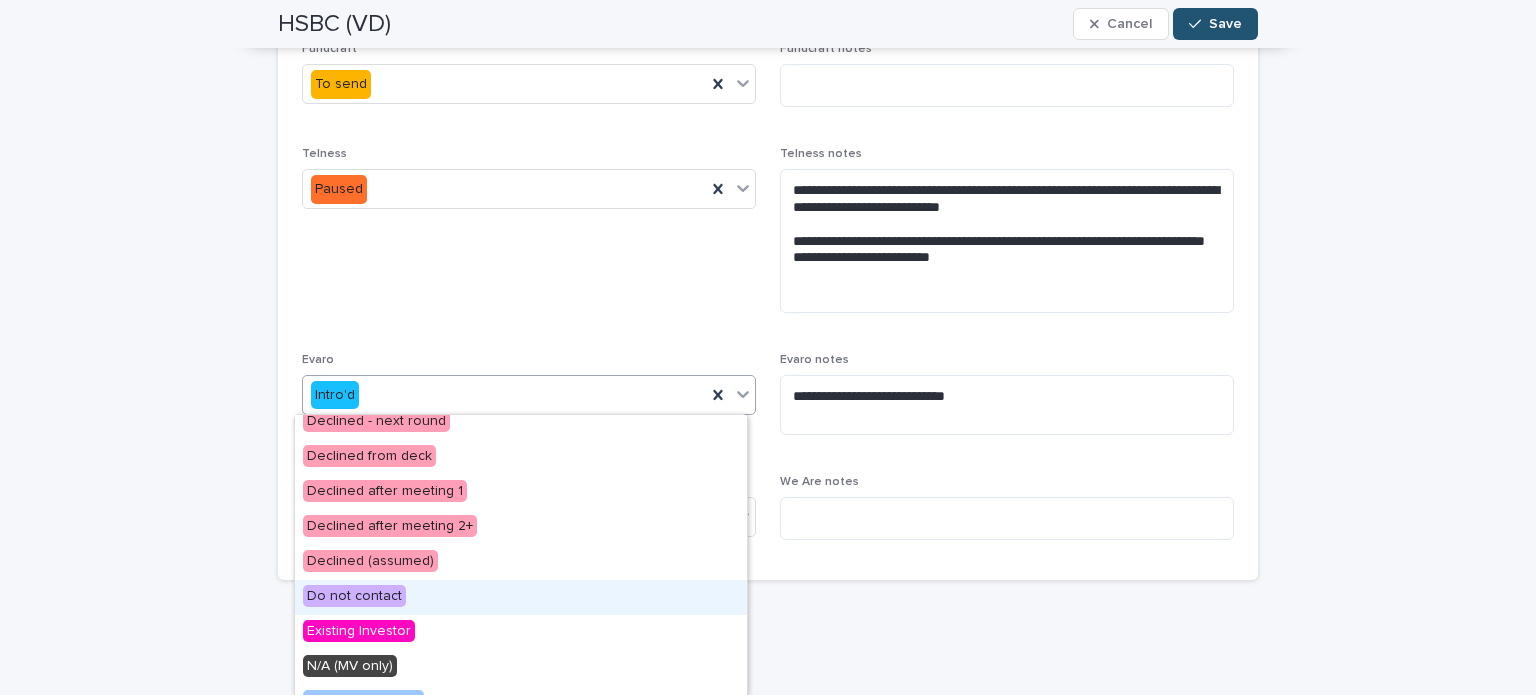 click on "Do not contact" at bounding box center [521, 597] 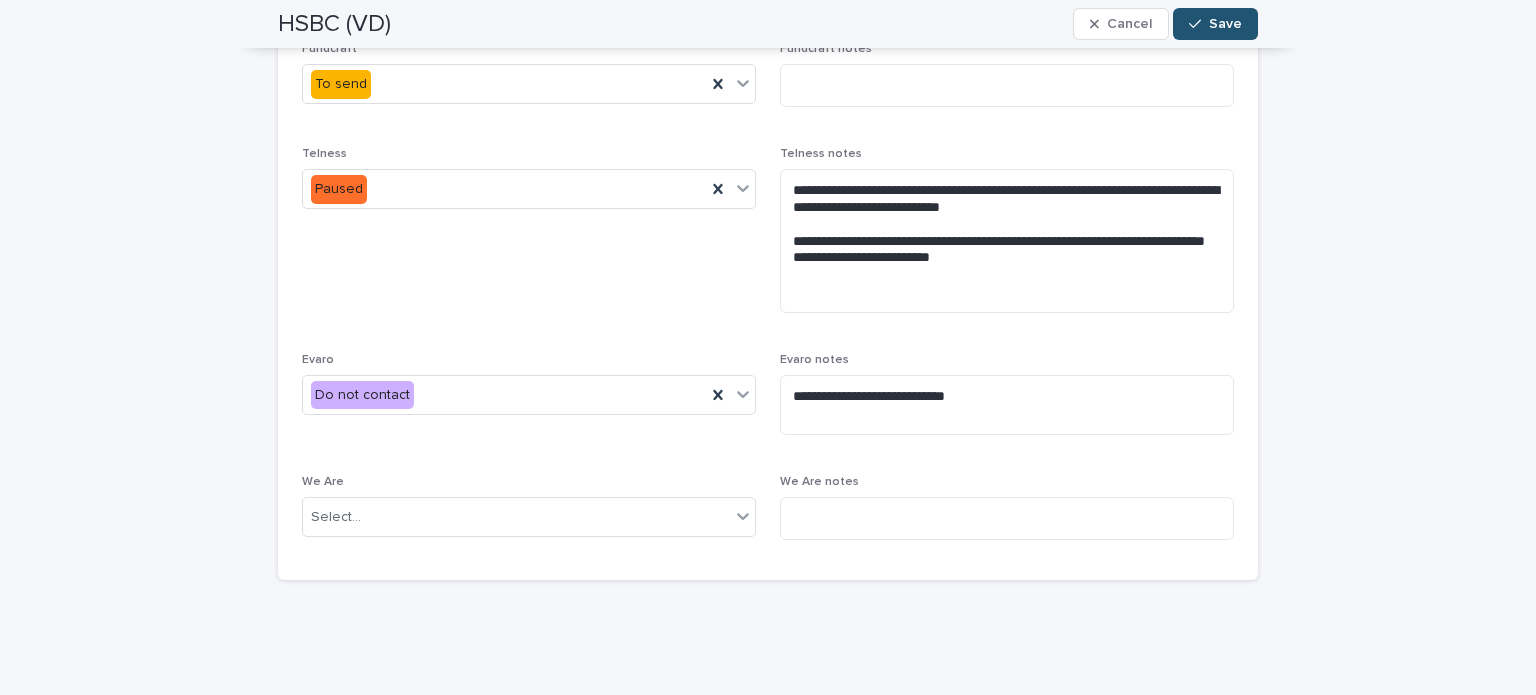 click on "**********" at bounding box center [768, 72] 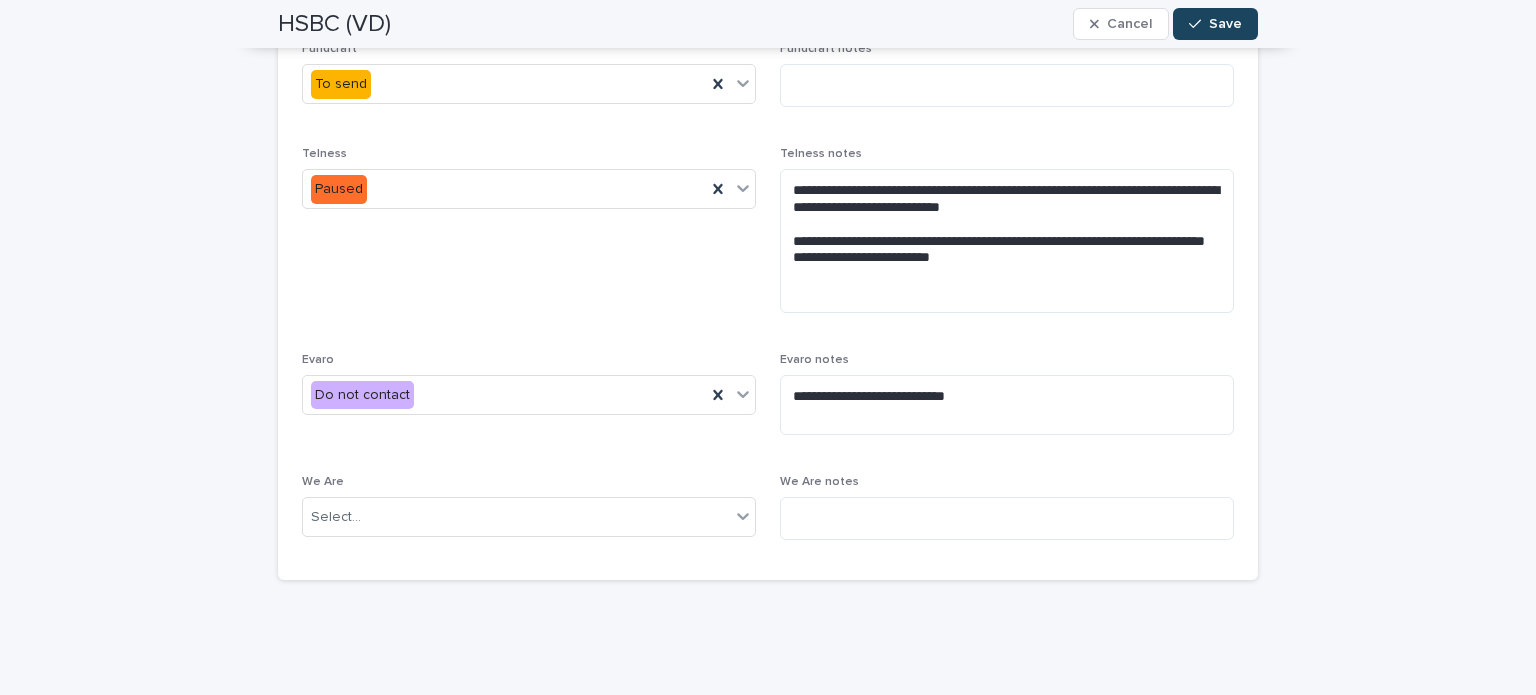 click 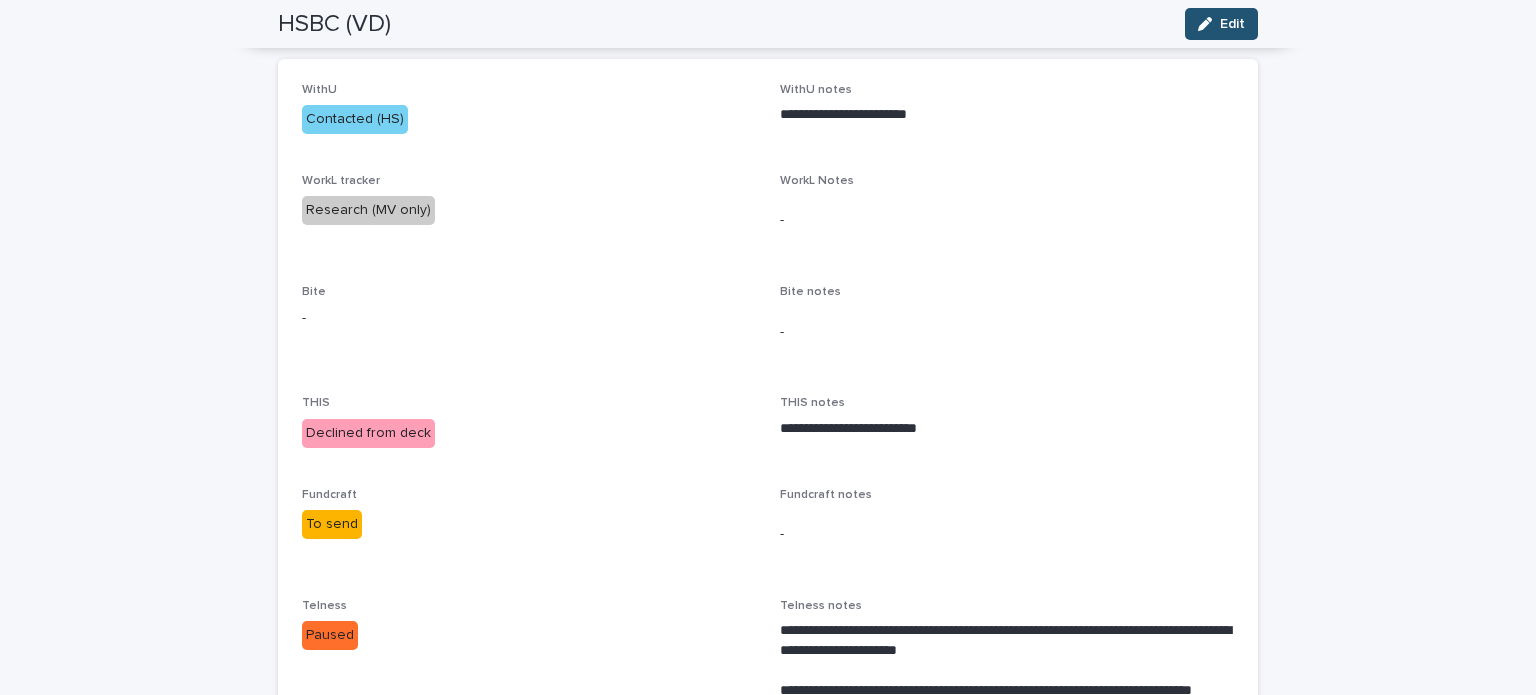 scroll, scrollTop: 0, scrollLeft: 0, axis: both 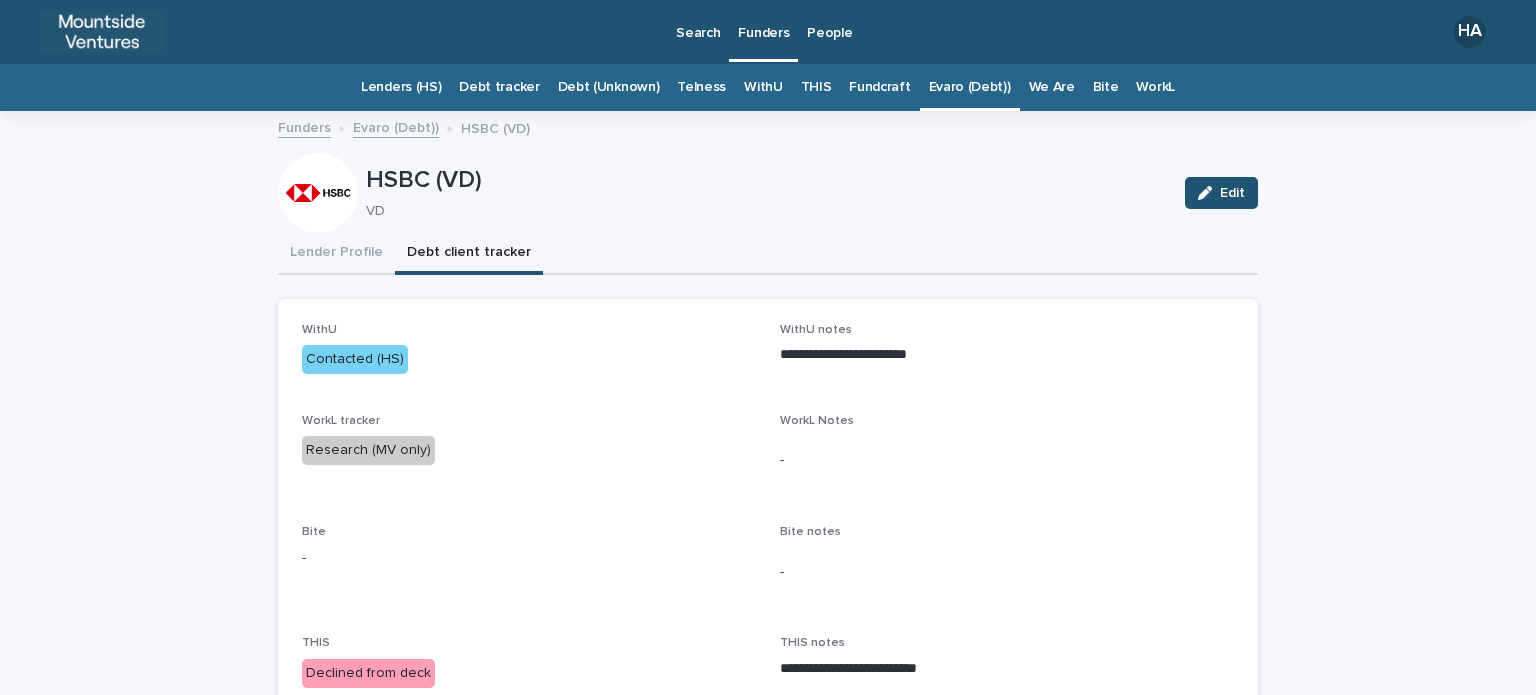 click on "Evaro (Debt))" at bounding box center (970, 87) 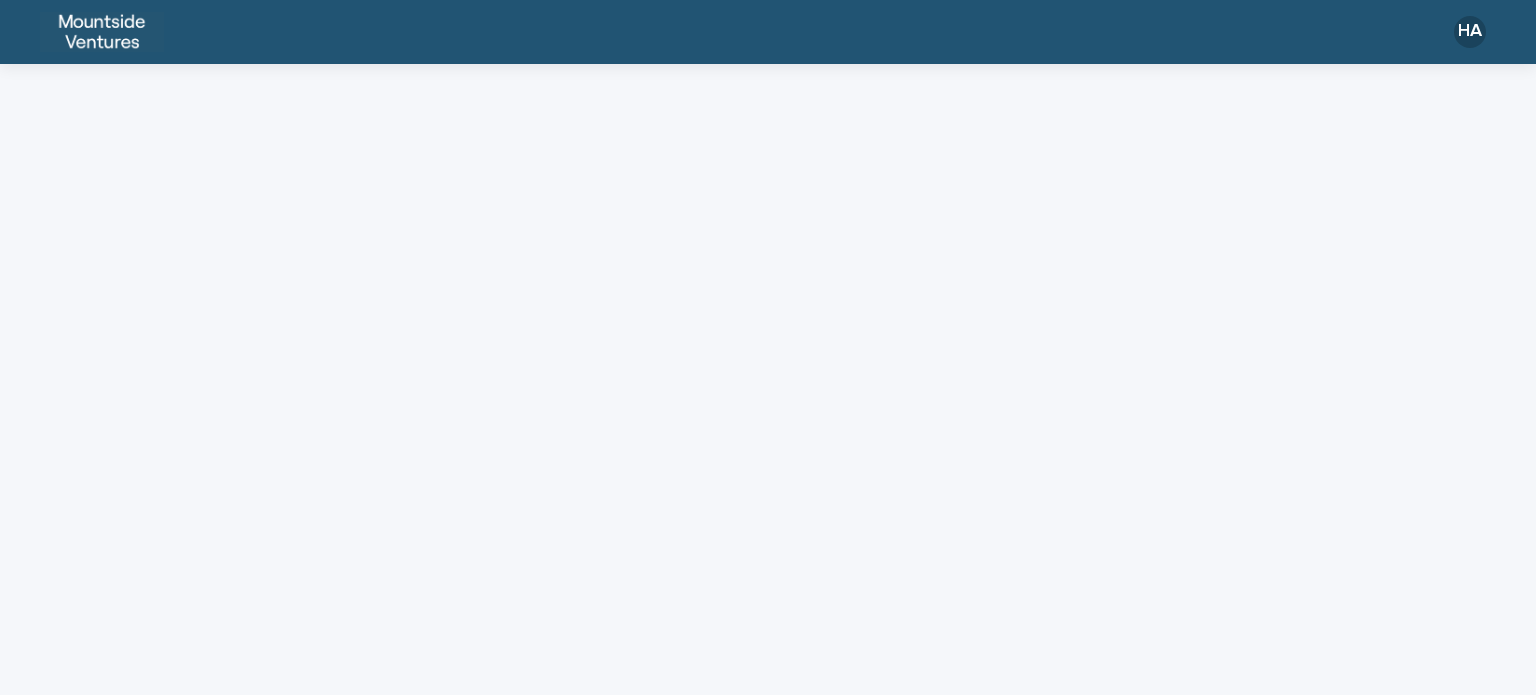 scroll, scrollTop: 0, scrollLeft: 0, axis: both 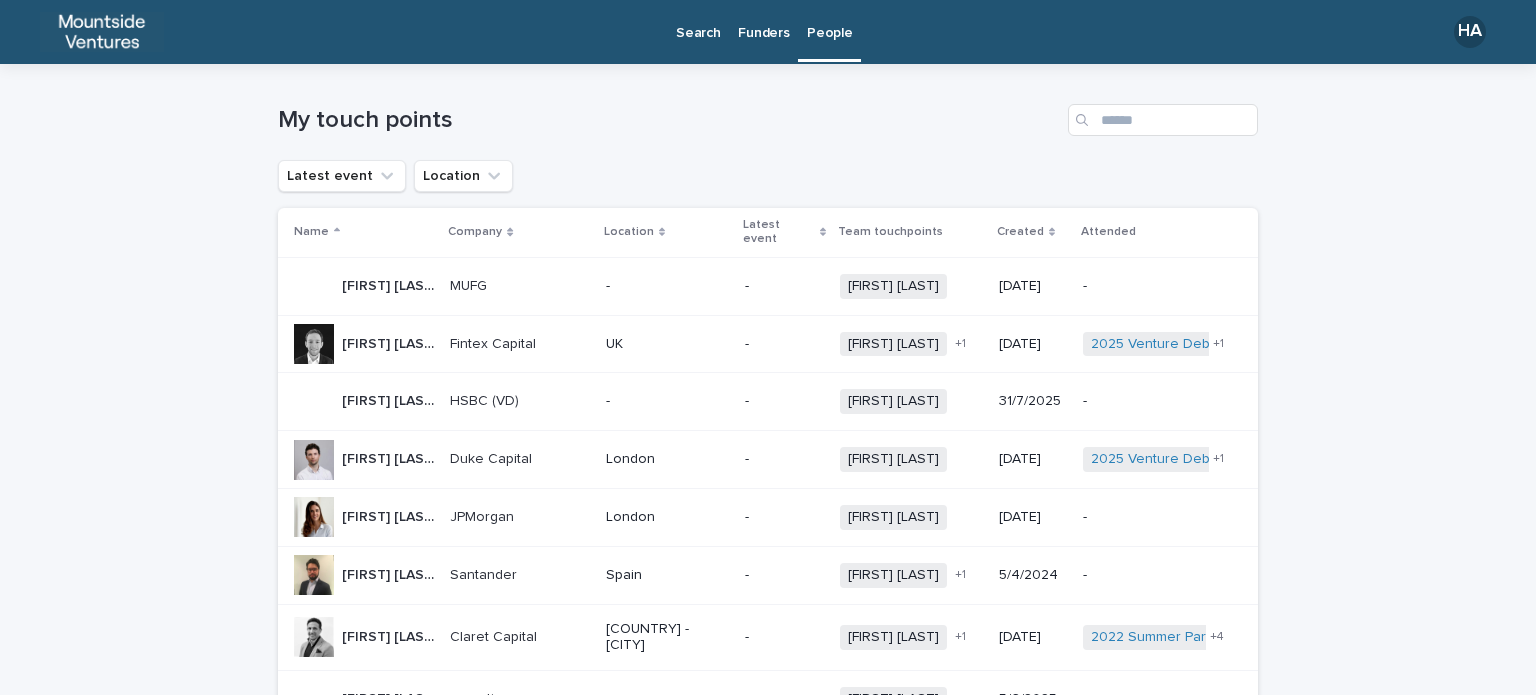click on "Funders" at bounding box center [763, 21] 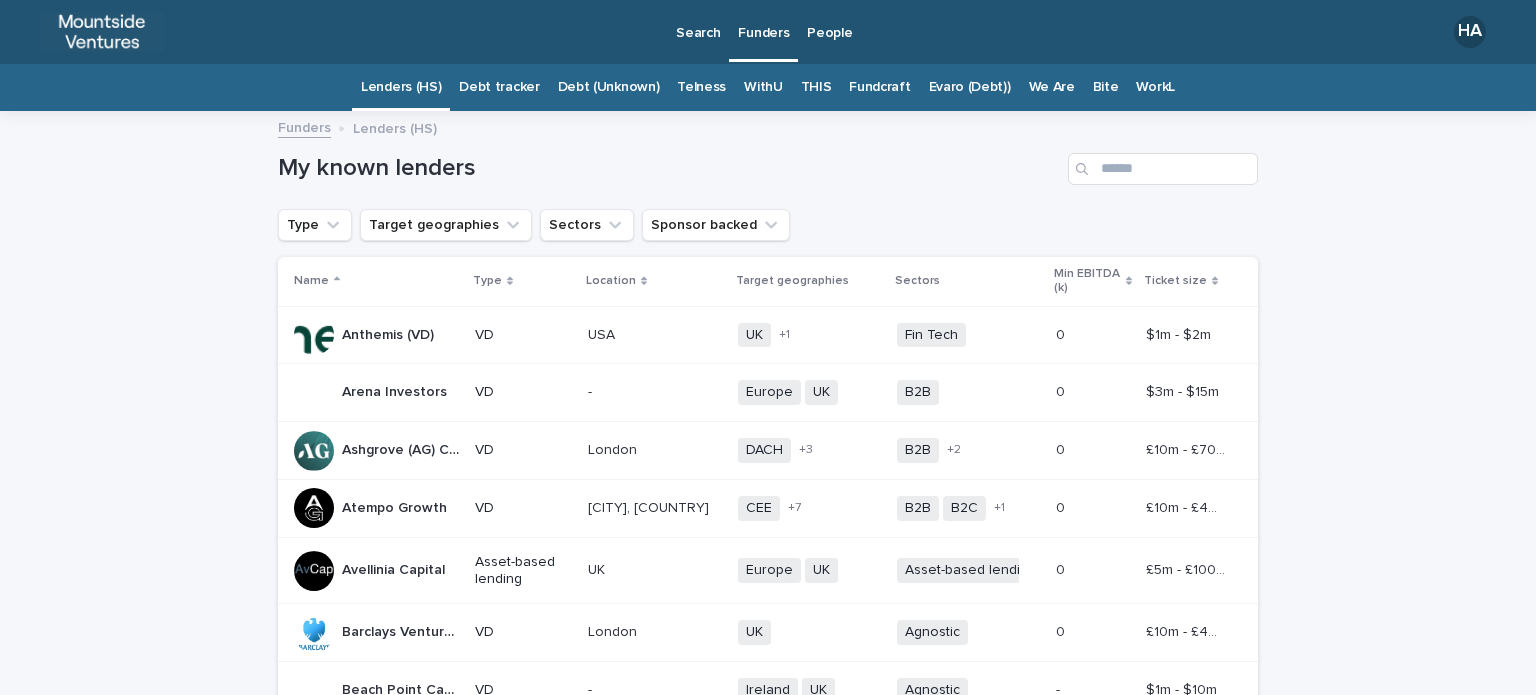 click on "Evaro (Debt))" at bounding box center (970, 87) 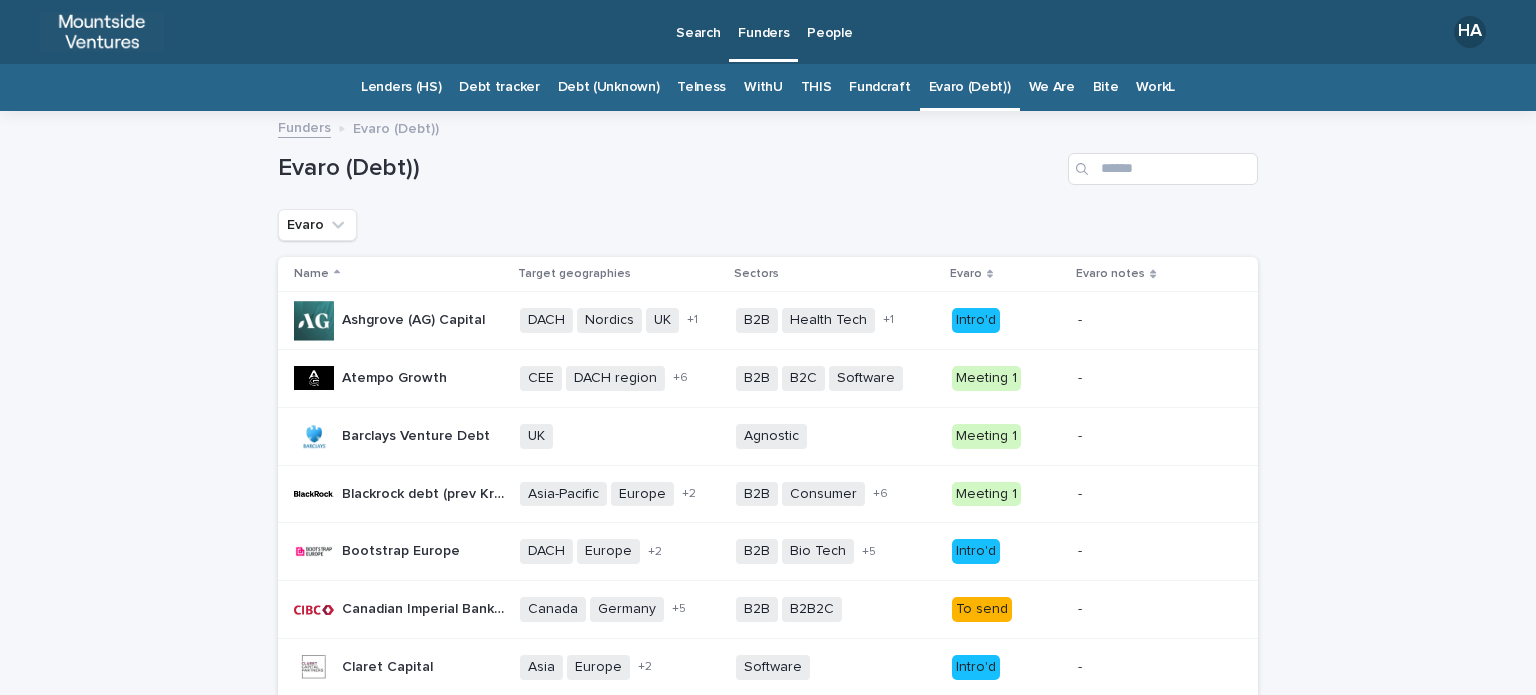 click on "Fundcraft" at bounding box center (879, 87) 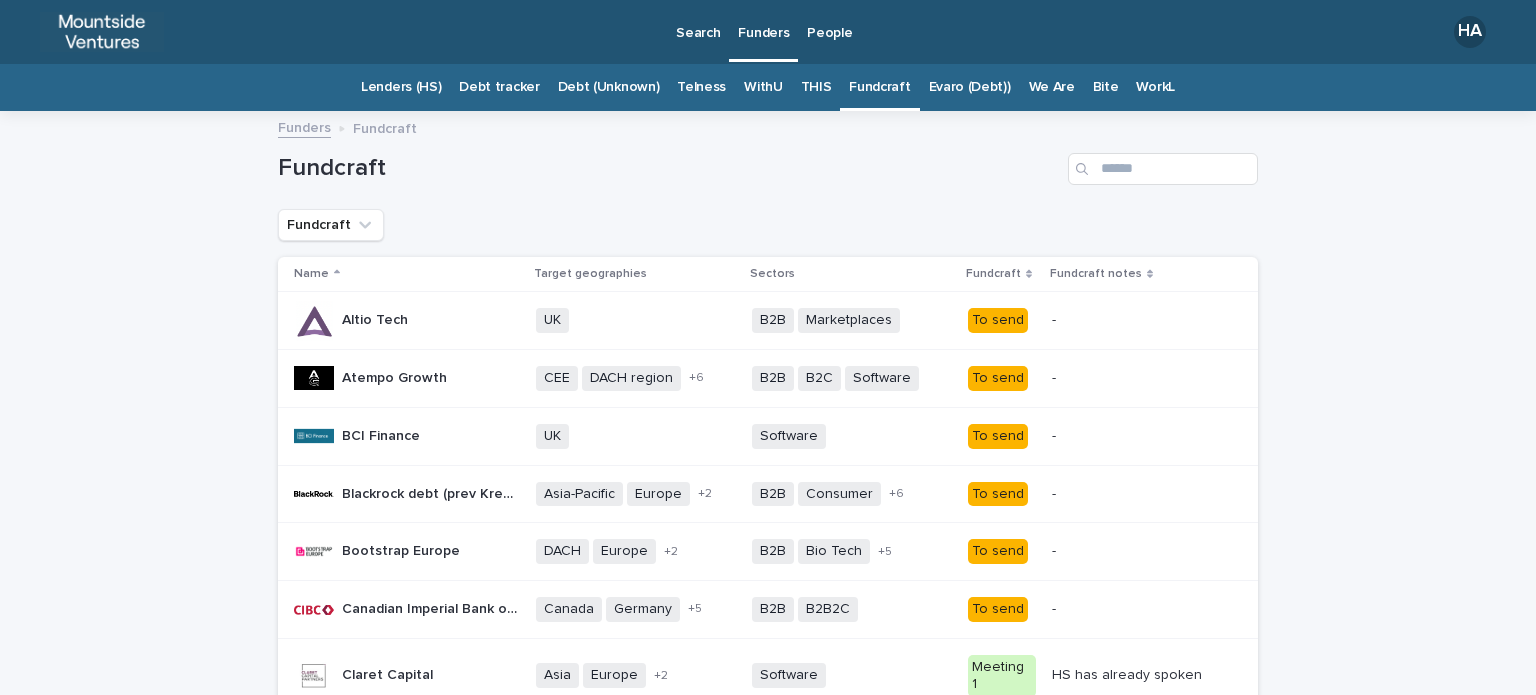 click on "Evaro (Debt))" at bounding box center [970, 87] 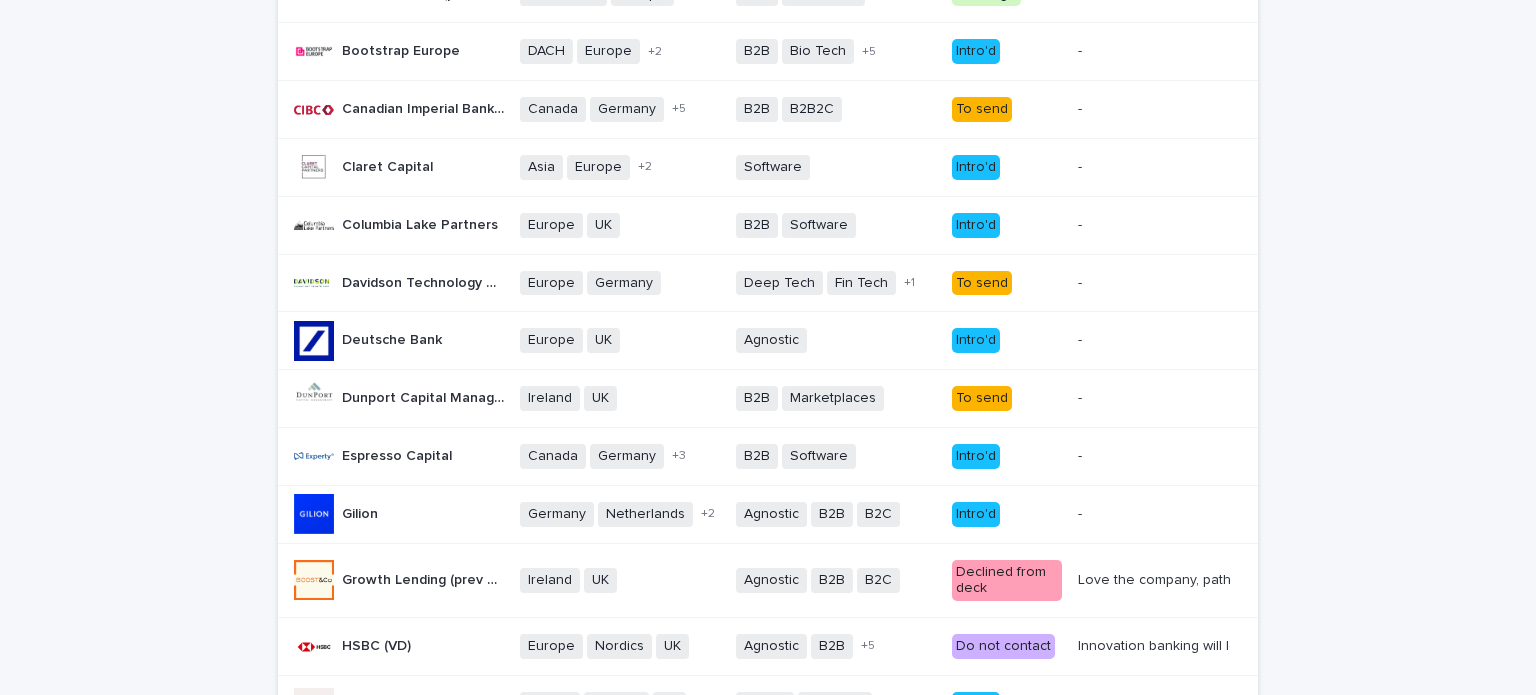 scroll, scrollTop: 0, scrollLeft: 0, axis: both 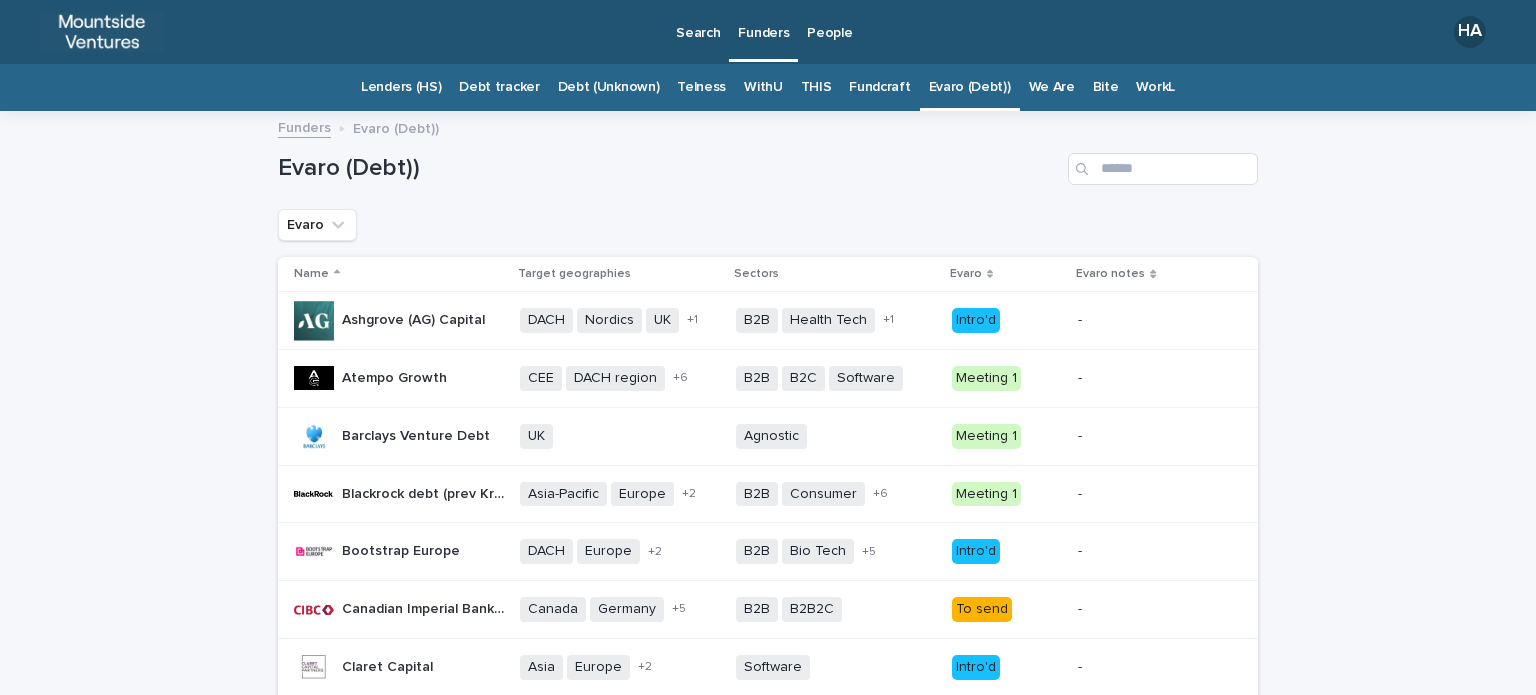 click on "Intro'd" at bounding box center [976, 320] 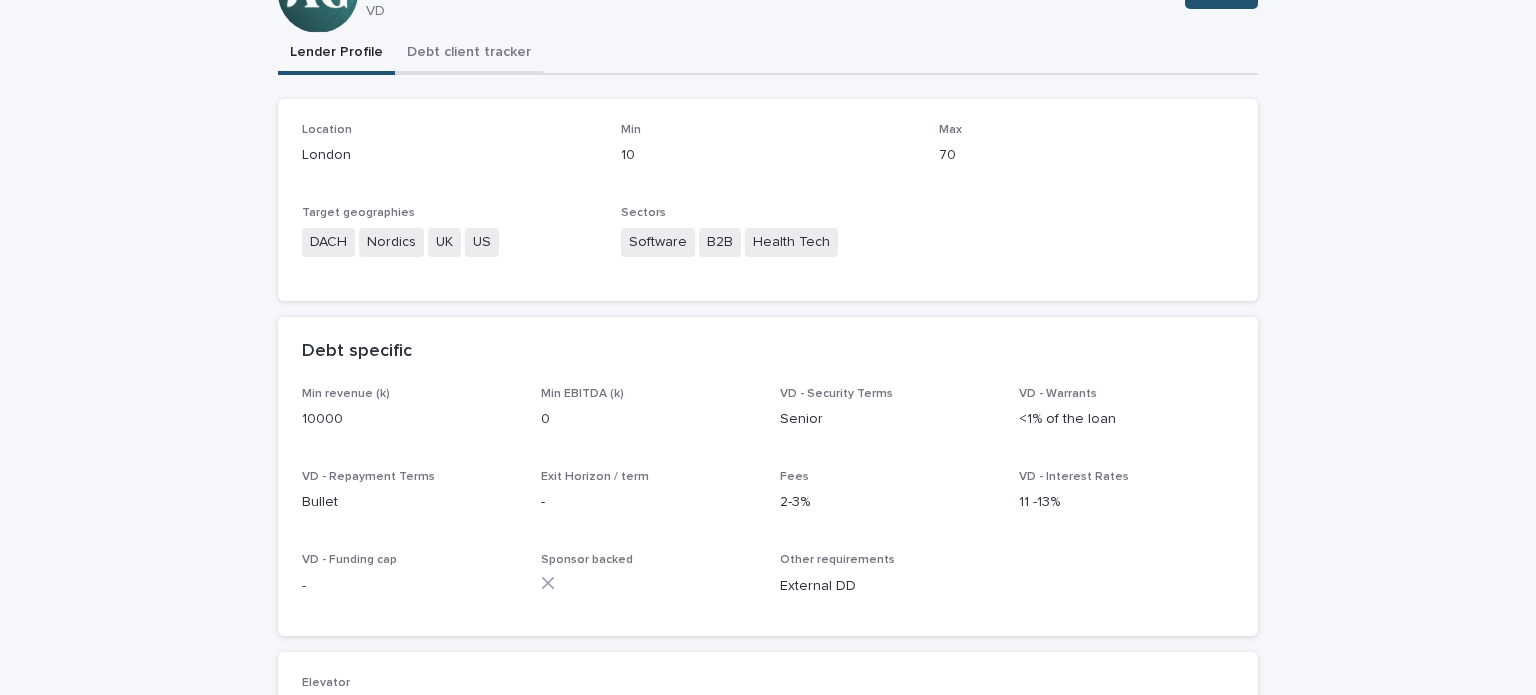click on "**********" at bounding box center [768, 499] 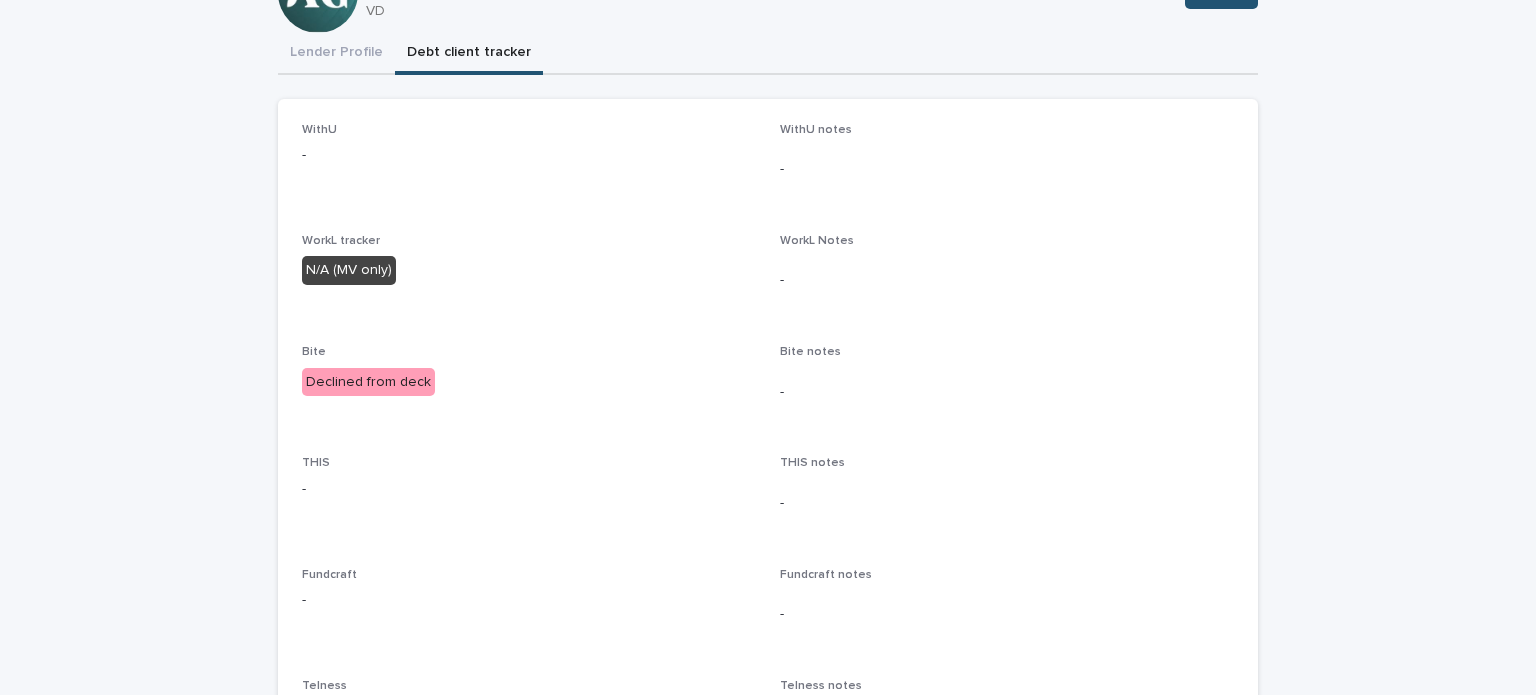 scroll, scrollTop: 171, scrollLeft: 0, axis: vertical 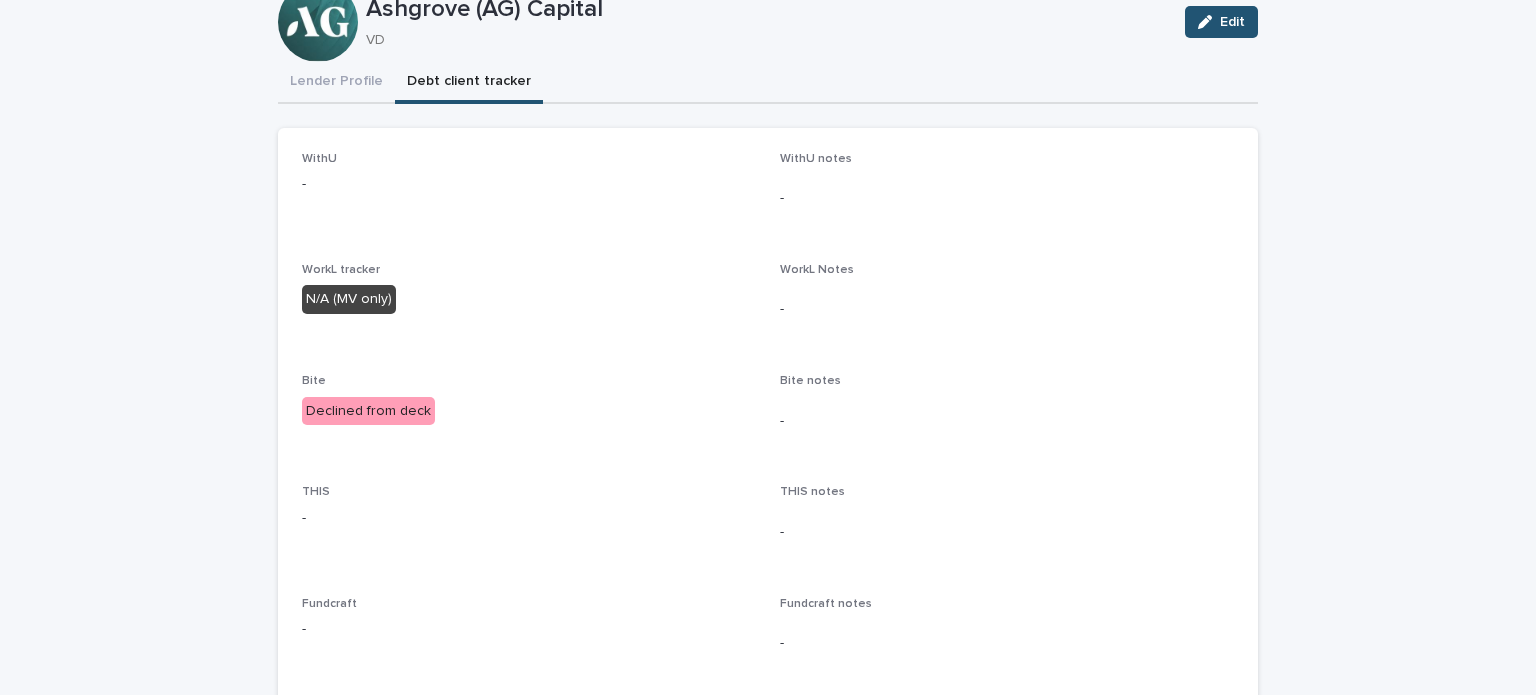 click on "Edit" at bounding box center [1232, 22] 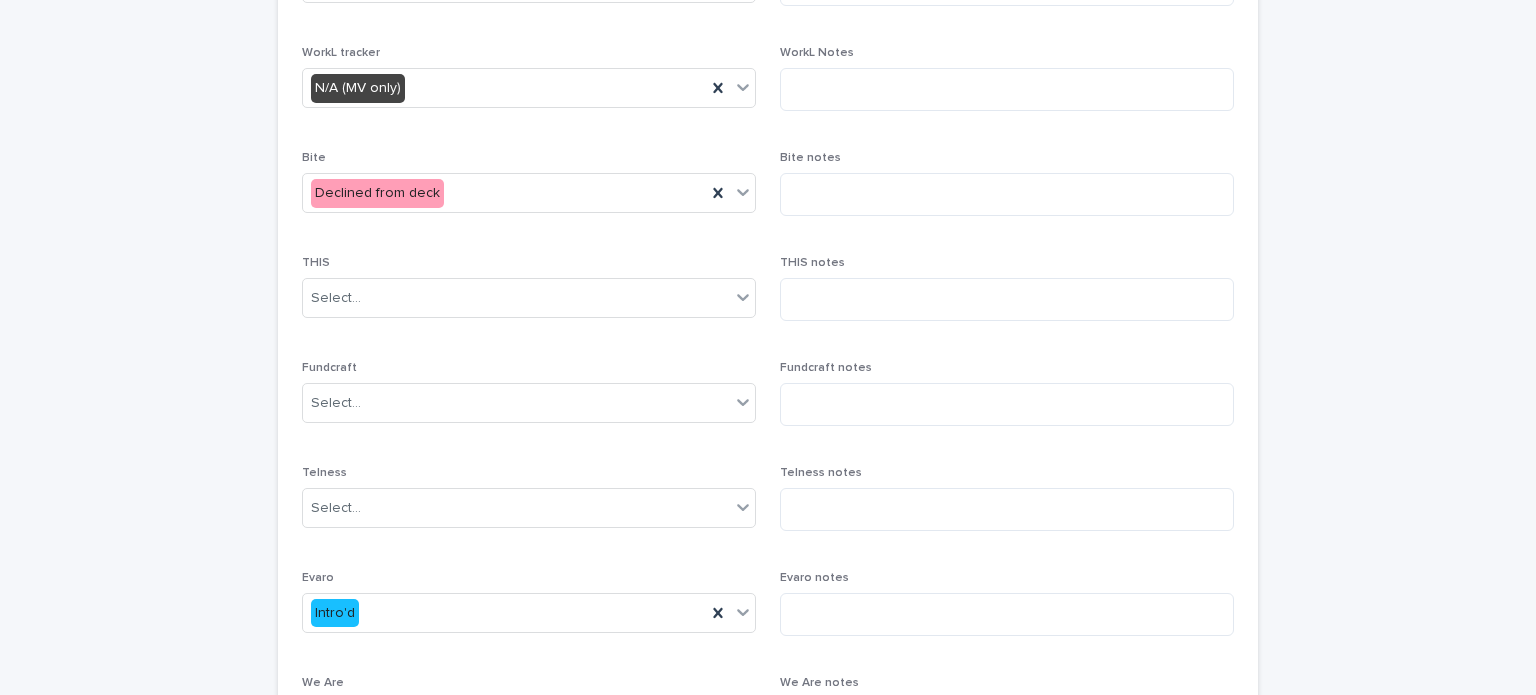 scroll, scrollTop: 583, scrollLeft: 0, axis: vertical 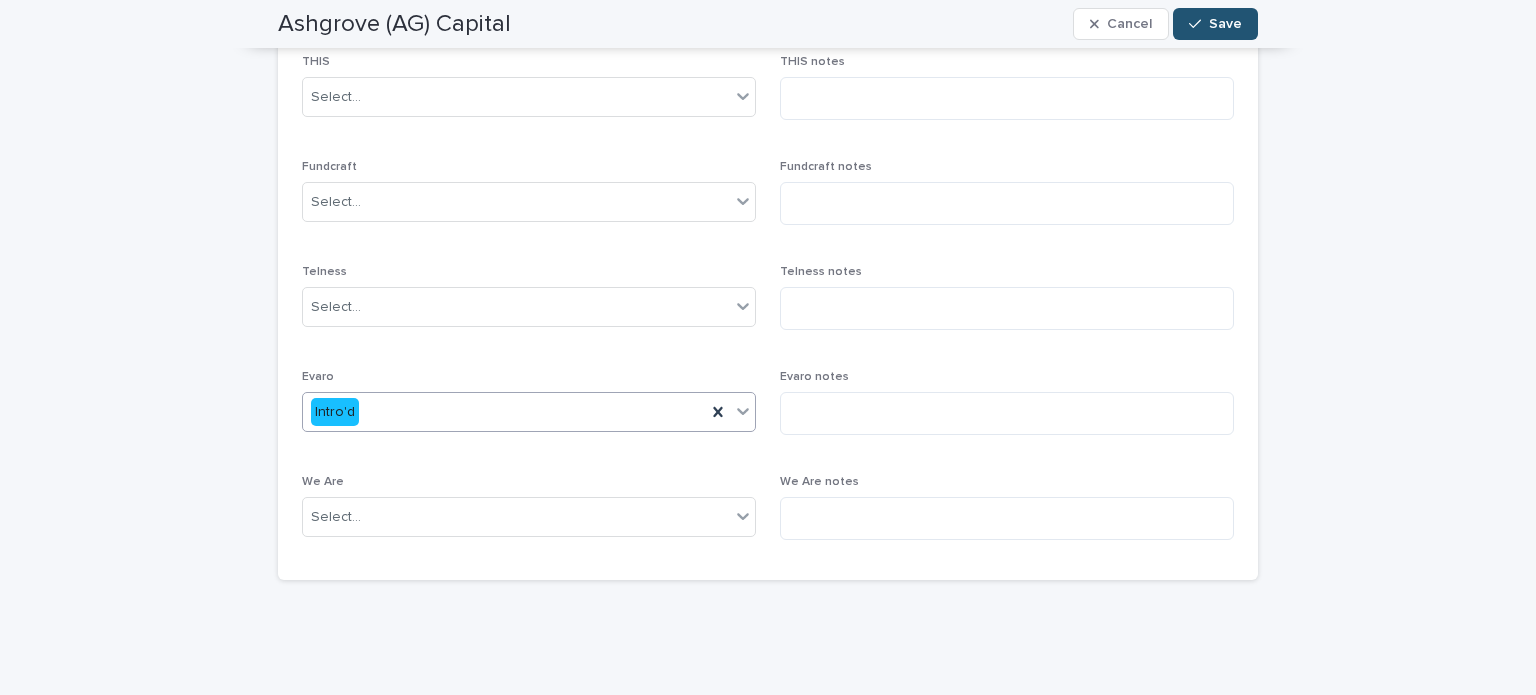 click on "Intro'd" at bounding box center (504, 412) 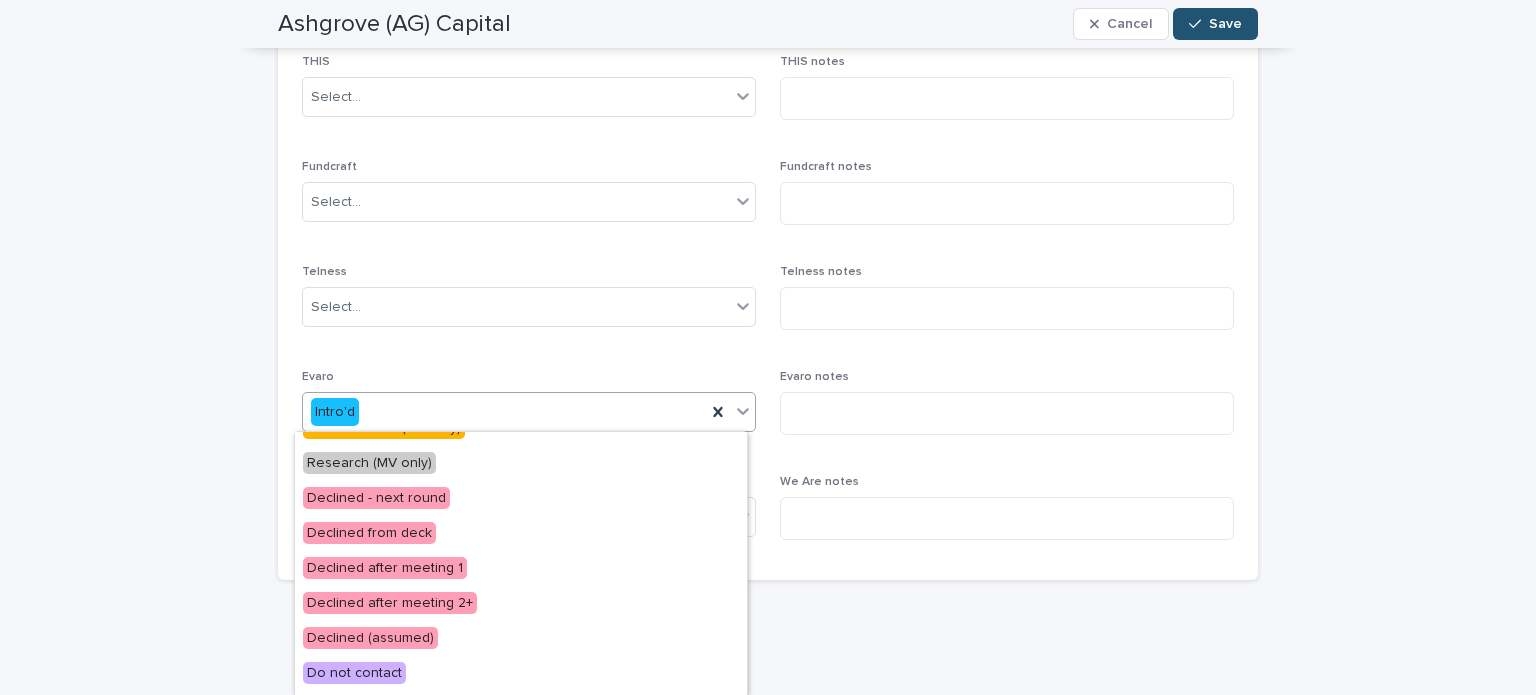 scroll, scrollTop: 500, scrollLeft: 0, axis: vertical 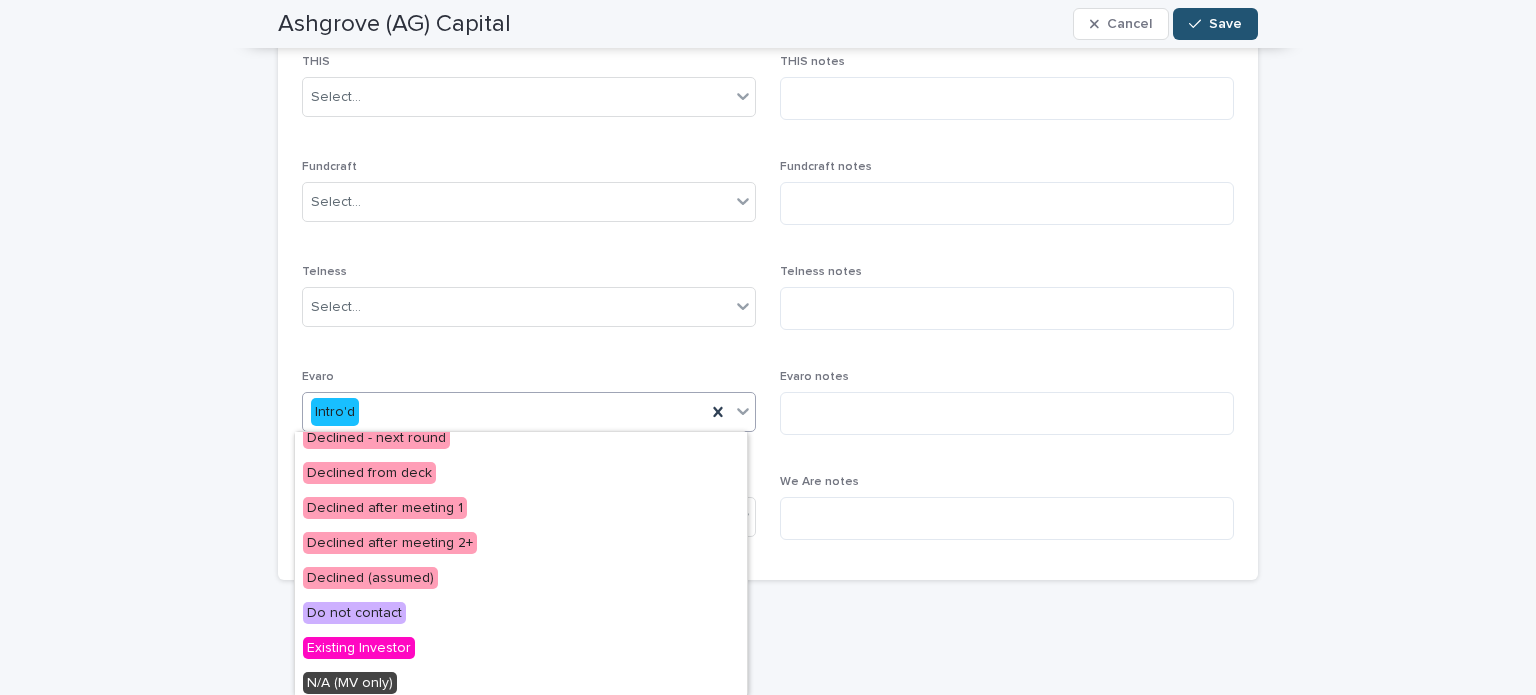 click on "Loading... Saving… Loading... Saving… Ashgrove (AG) Capital Cancel Save Ashgrove (AG) Capital VD Cancel Save Sorry, there was an error saving your record. Please try again. Please fill out the required fields below. Lender Profile Debt client tracker Can't display tree at index  4 Loading... Saving… Loading... Saving… Loading... Saving… WithU Select... WithU notes WorkL tracker N/A (MV only) WorkL Notes Bite Declined from deck Bite notes THIS Select... THIS notes Fundcraft Select... Fundcraft notes Telness Select... Telness notes Evaro      option Meeting 3 focused, 3 of 23. 23 results available. Use Up and Down to choose options, press Enter to select the currently focused option, press Escape to exit the menu, press Tab to select the option and exit the menu. Intro'd Evaro notes We Are Select... We Are notes" at bounding box center [768, 113] 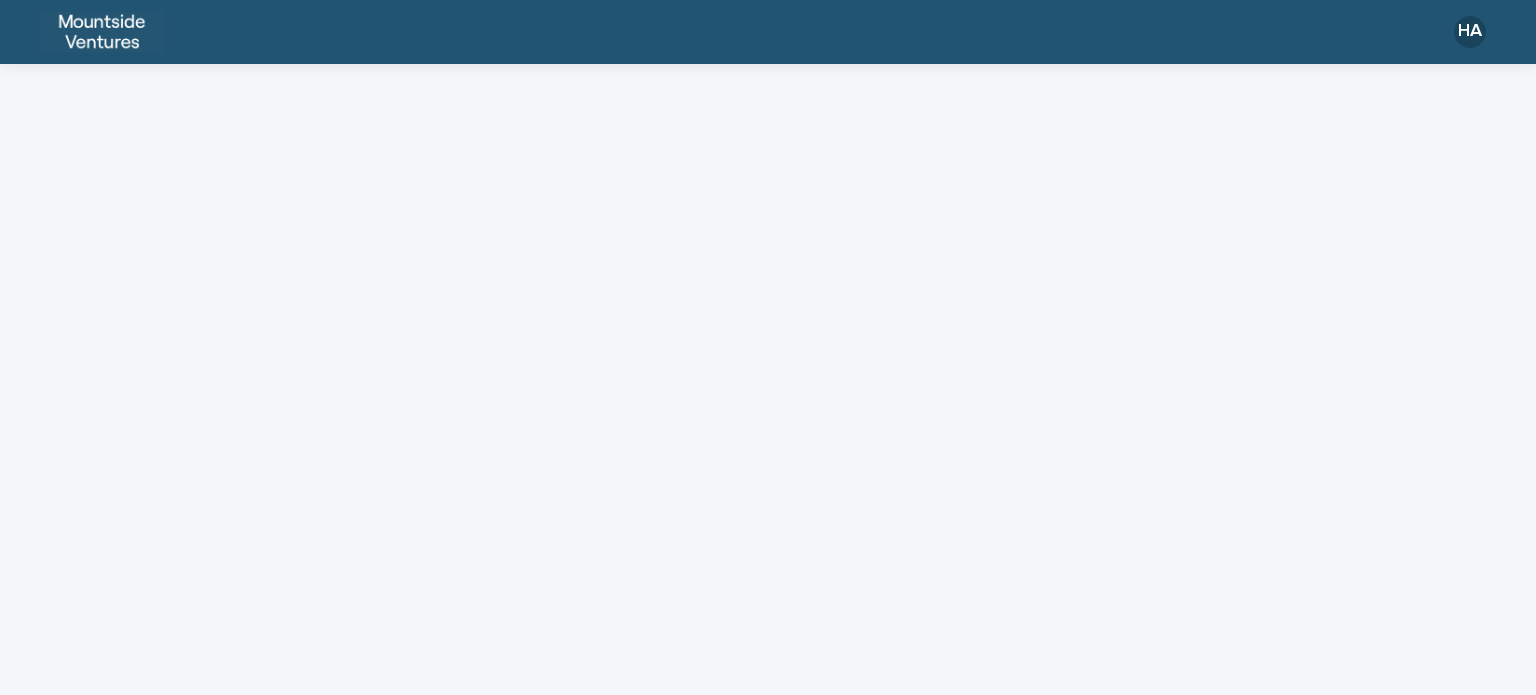 scroll, scrollTop: 0, scrollLeft: 0, axis: both 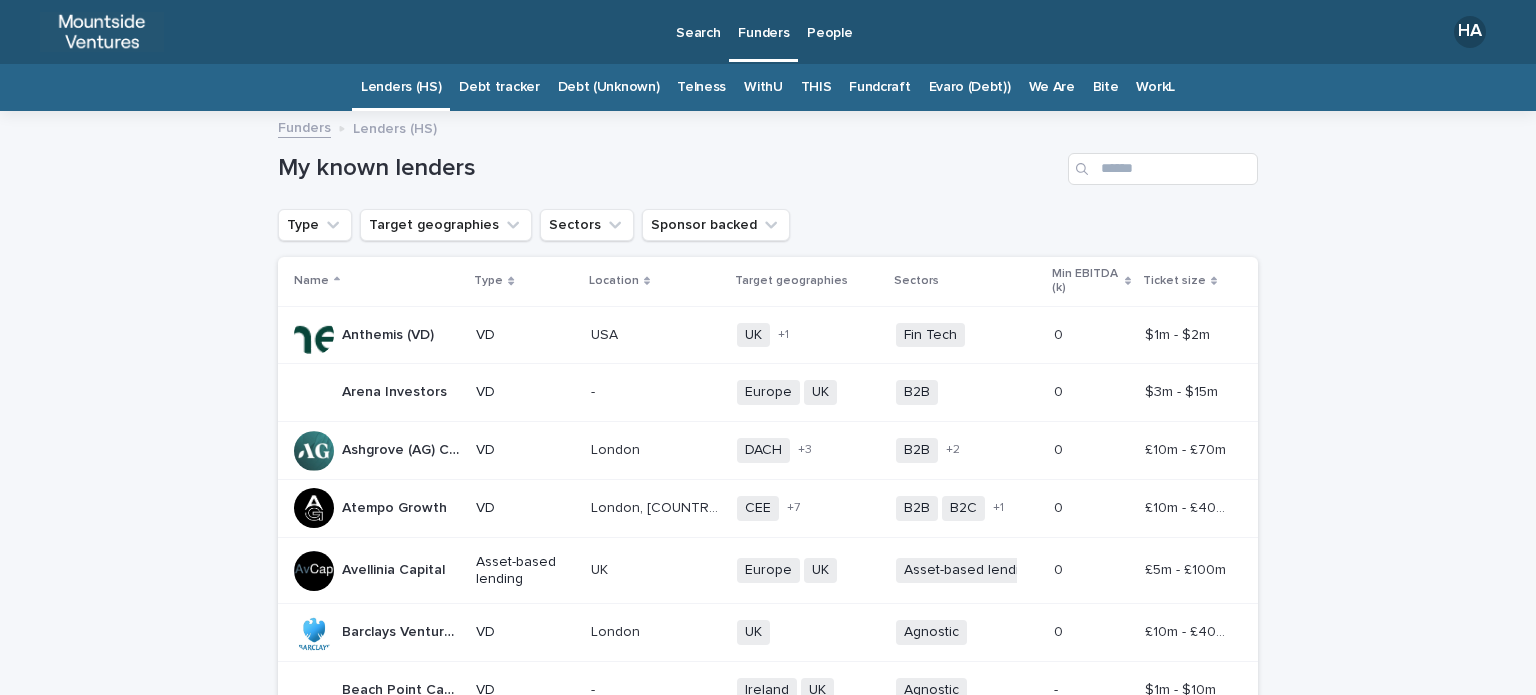 click on "Funders" at bounding box center (763, 21) 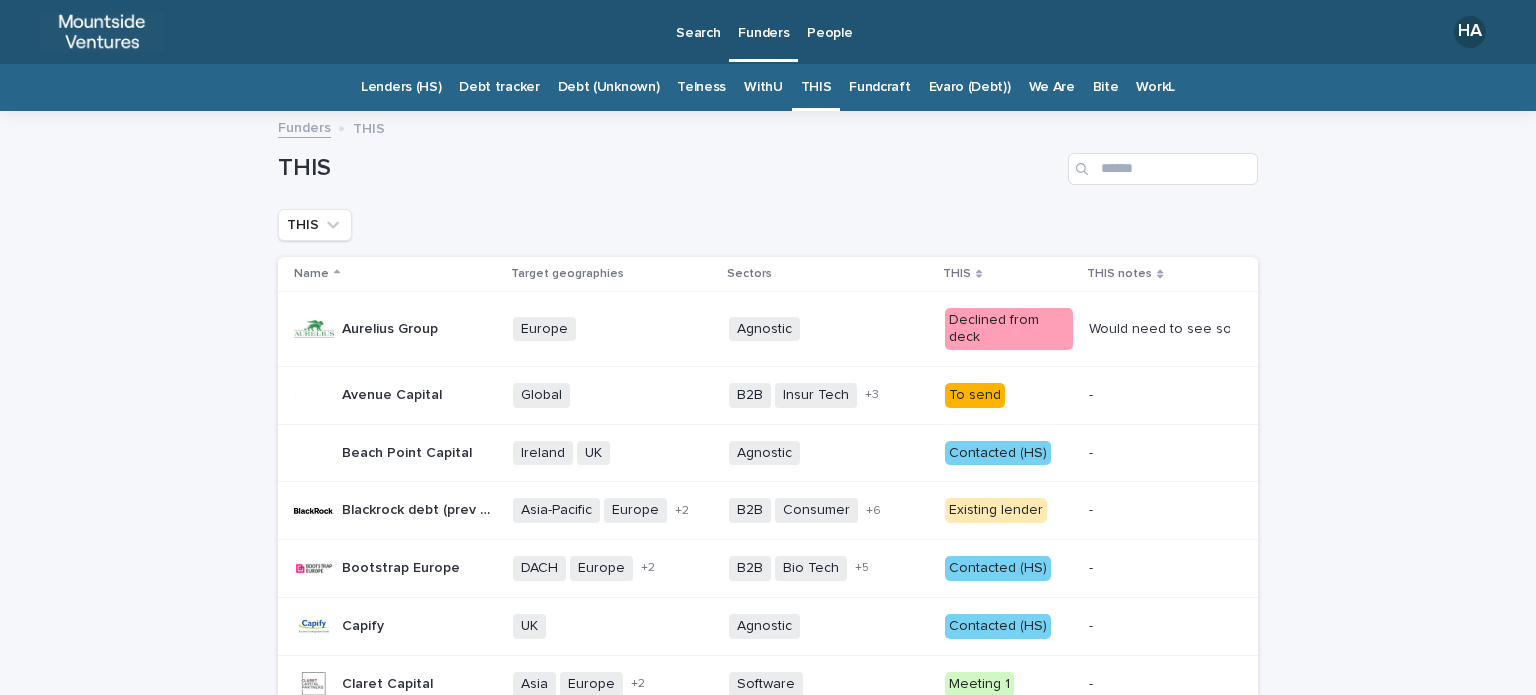 click on "Fundcraft" at bounding box center (879, 87) 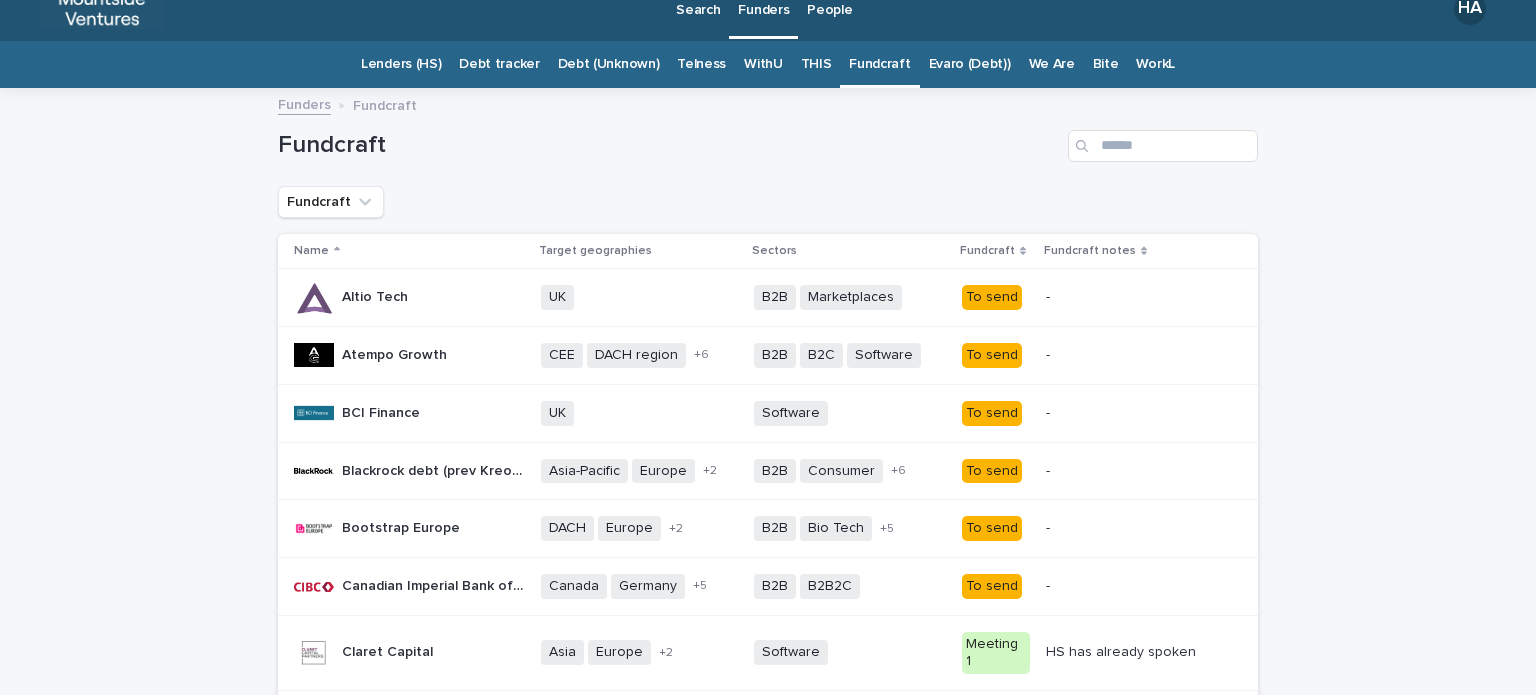 scroll, scrollTop: 0, scrollLeft: 0, axis: both 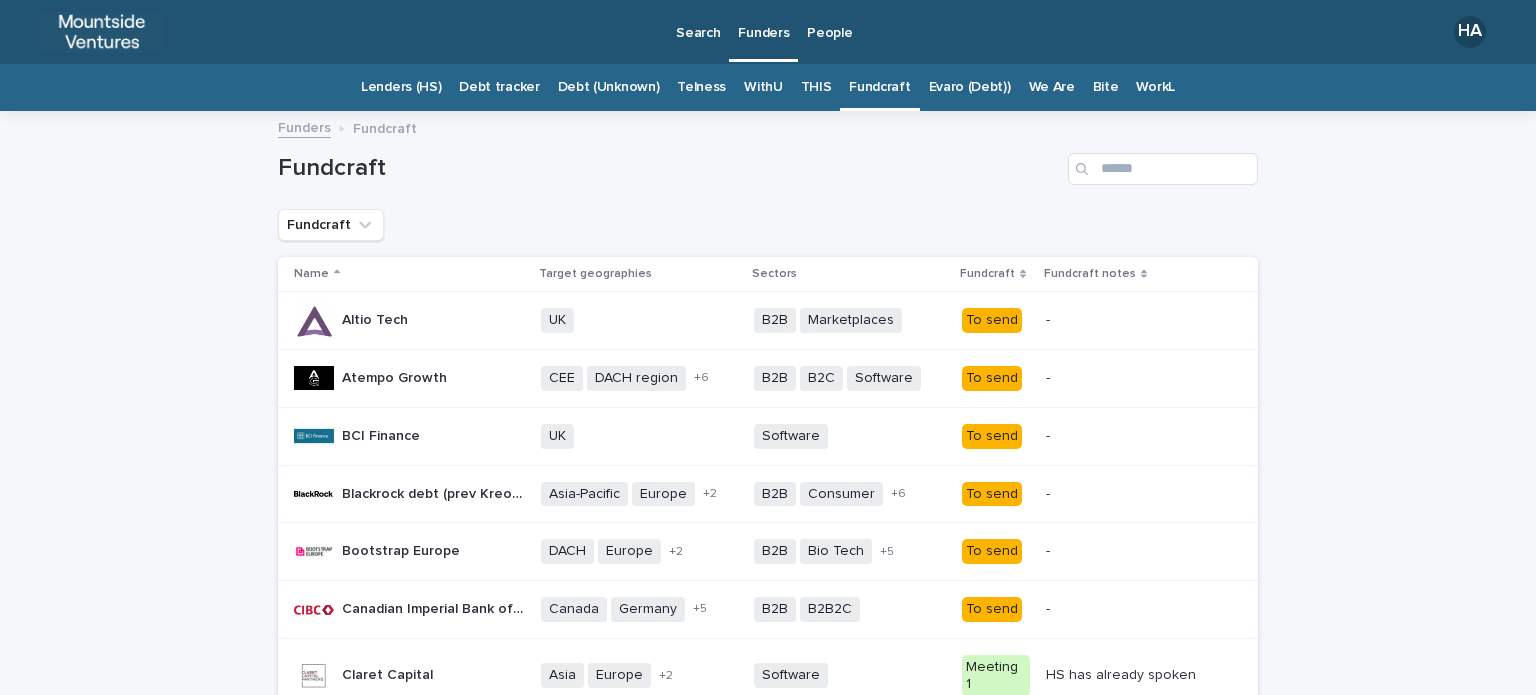 click on "Evaro (Debt))" at bounding box center [970, 87] 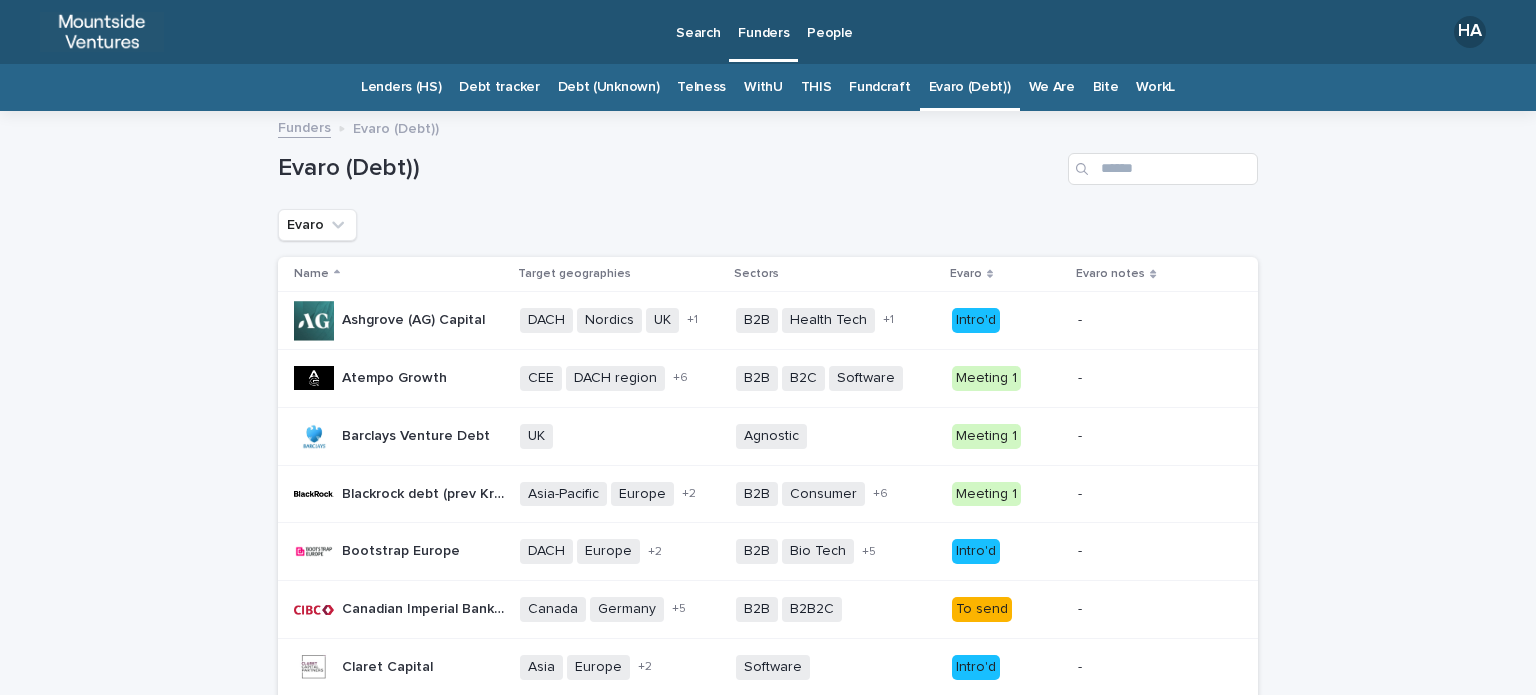 click on "Intro'd" at bounding box center [976, 320] 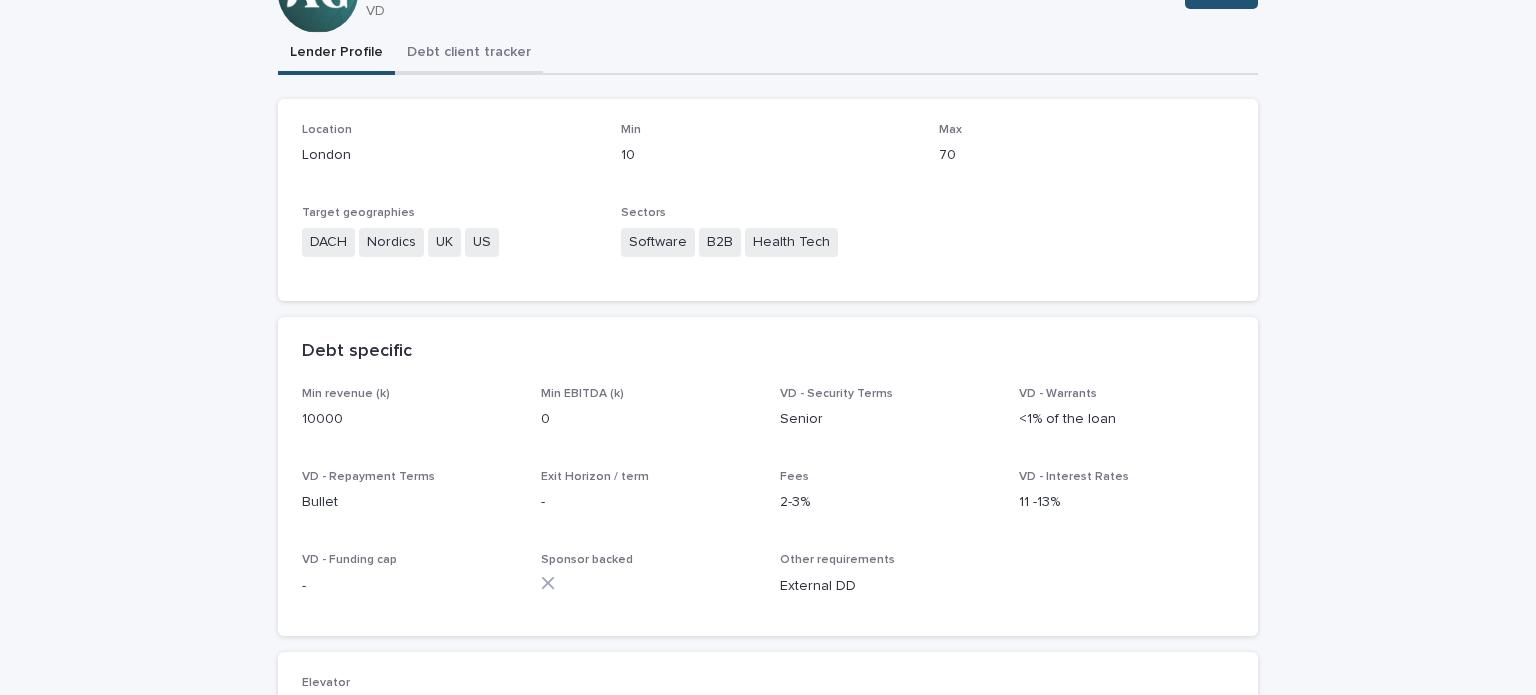 click on "**********" at bounding box center [768, 499] 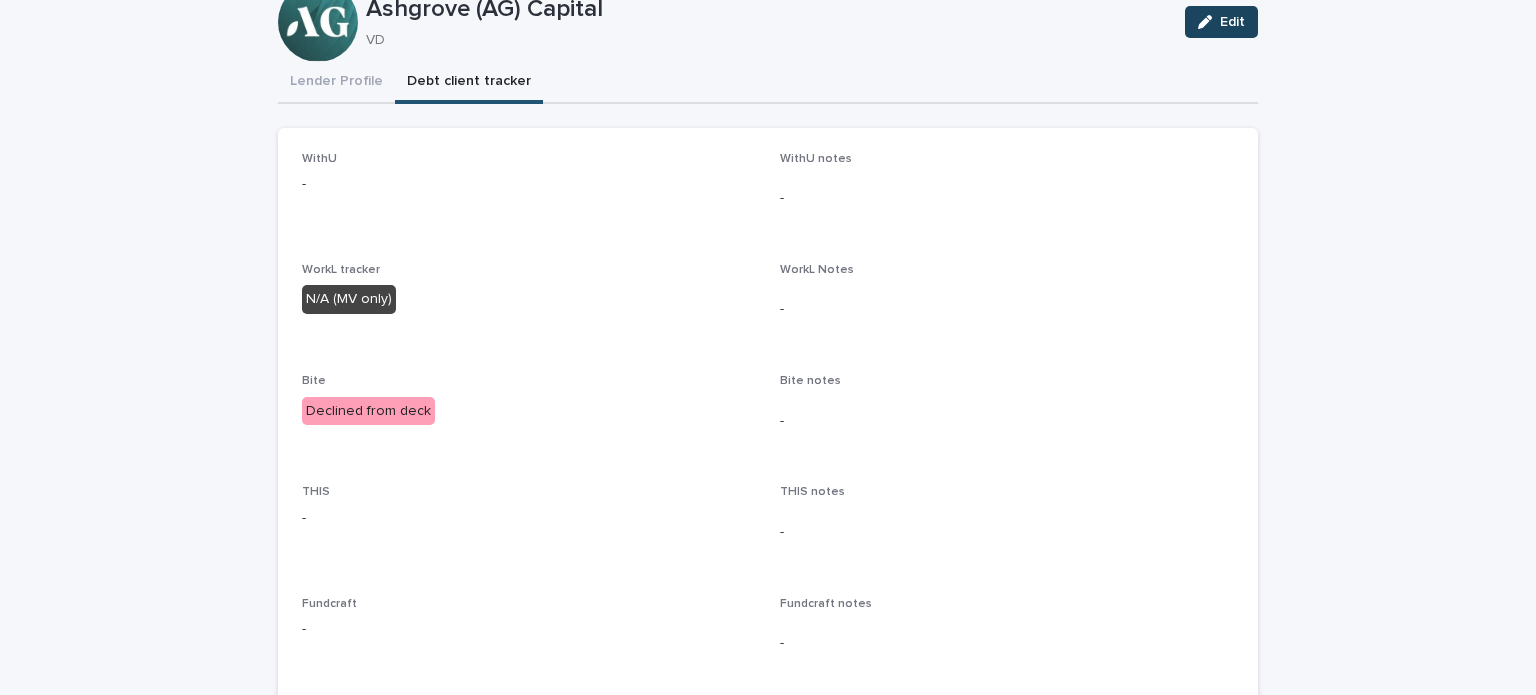 click 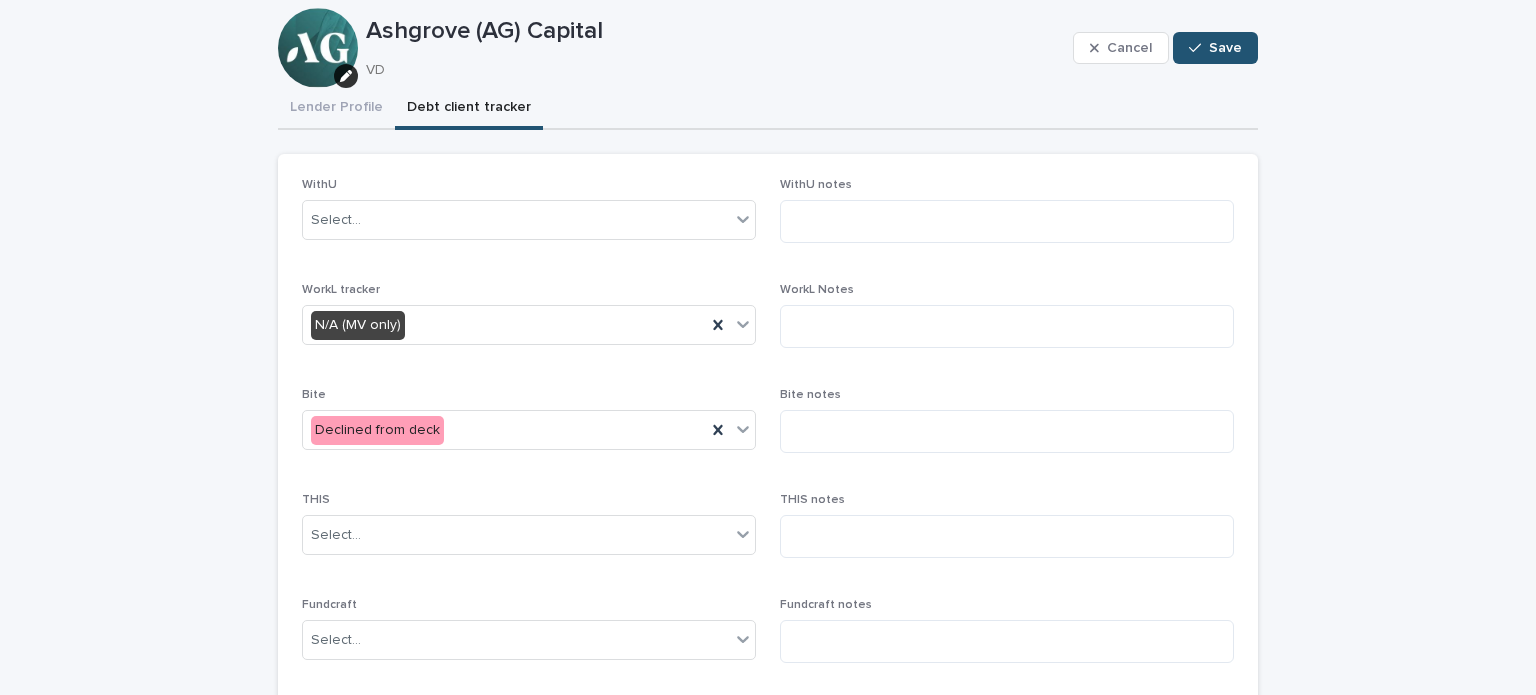 scroll, scrollTop: 583, scrollLeft: 0, axis: vertical 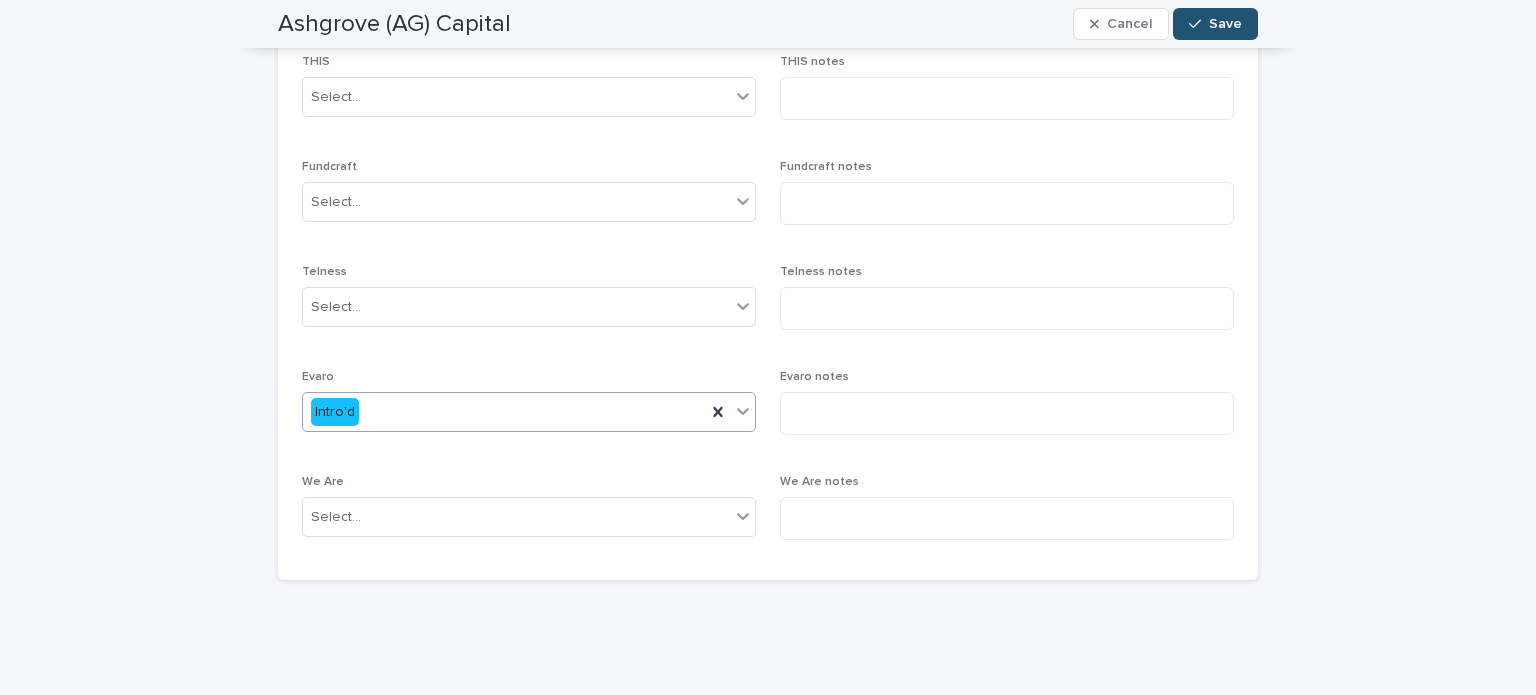 click on "Intro'd" at bounding box center [504, 412] 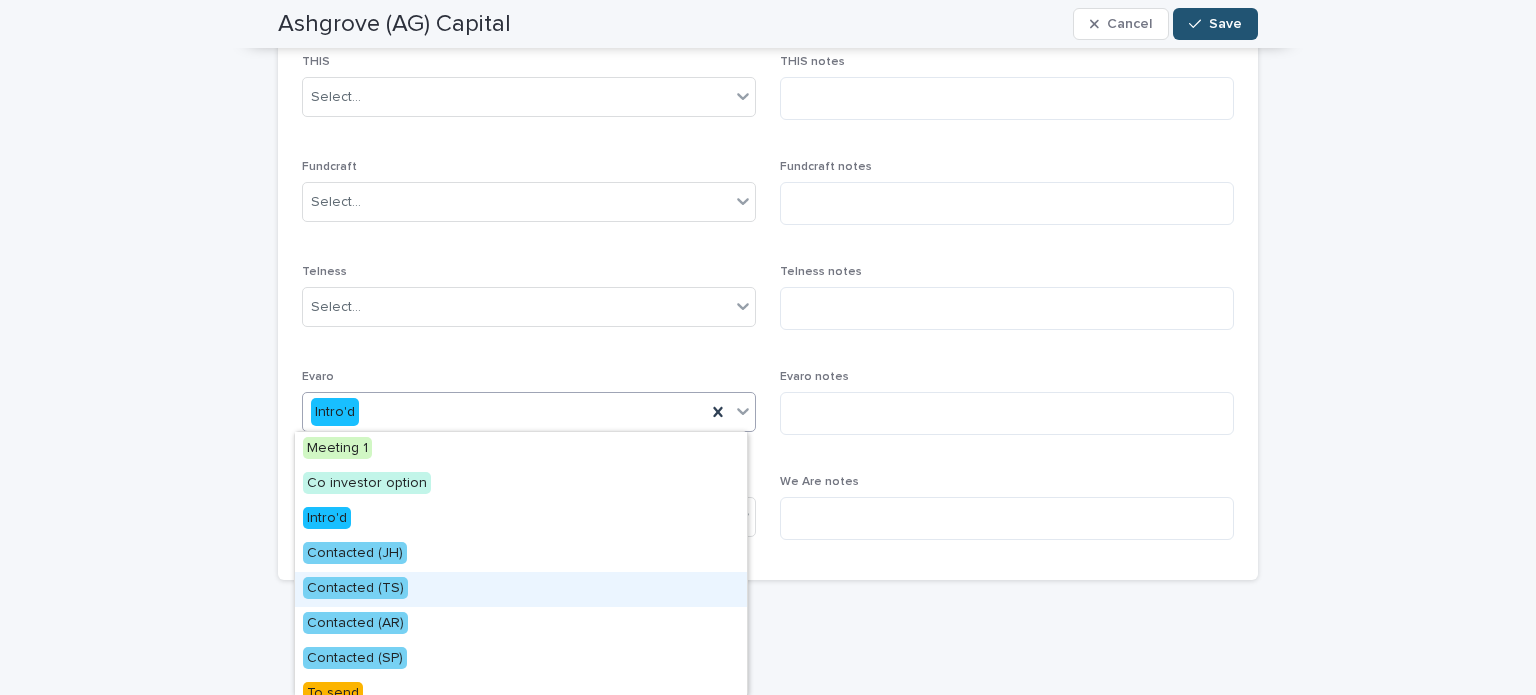 scroll, scrollTop: 0, scrollLeft: 0, axis: both 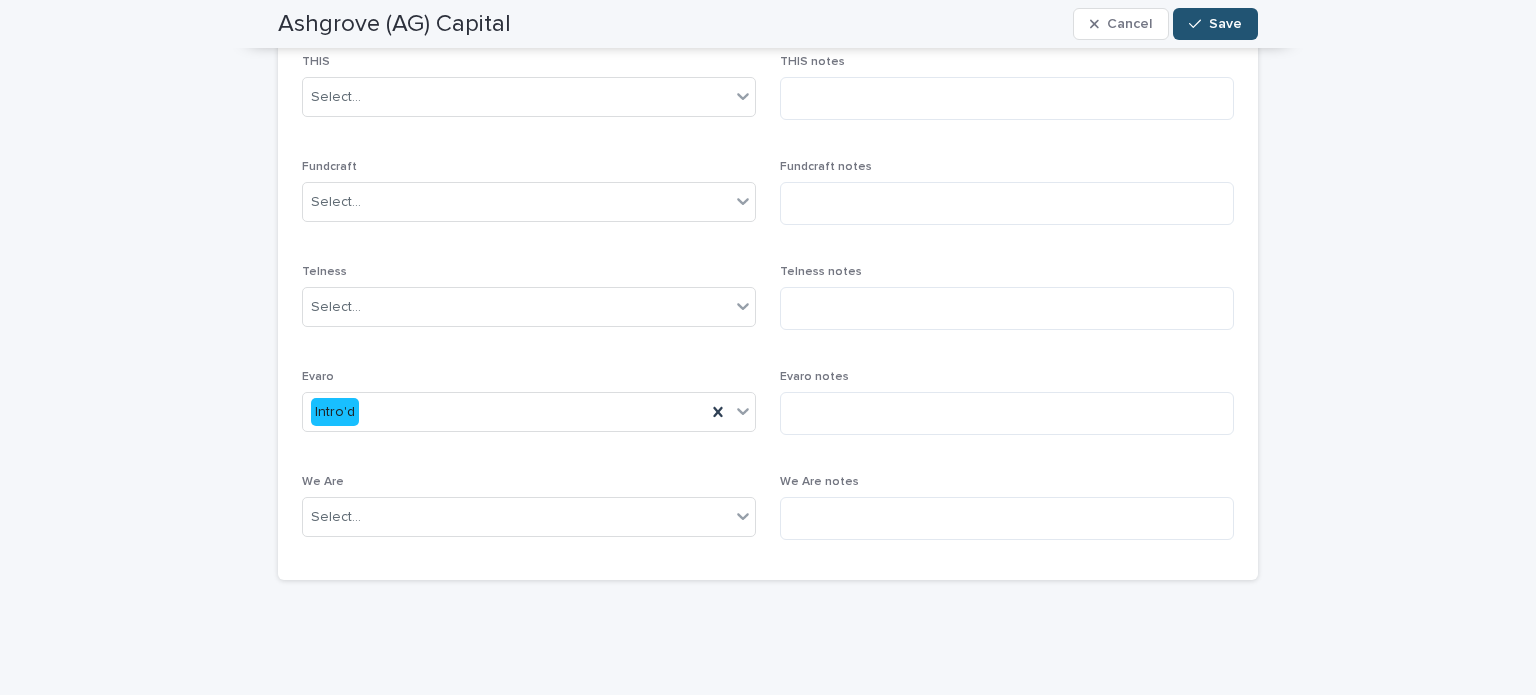 click on "Loading... Saving… Loading... Saving… Ashgrove (AG) Capital Cancel Save Ashgrove (AG) Capital VD Cancel Save Sorry, there was an error saving your record. Please try again. Please fill out the required fields below. Lender Profile Debt client tracker Can't display tree at index  4 Loading... Saving… Loading... Saving… Loading... Saving… WithU Select... WithU notes WorkL tracker N/A (MV only) WorkL Notes Bite Declined from deck Bite notes THIS Select... THIS notes Fundcraft Select... Fundcraft notes Telness Select... Telness notes Evaro Intro'd Evaro notes We Are Select... We Are notes" at bounding box center (768, 113) 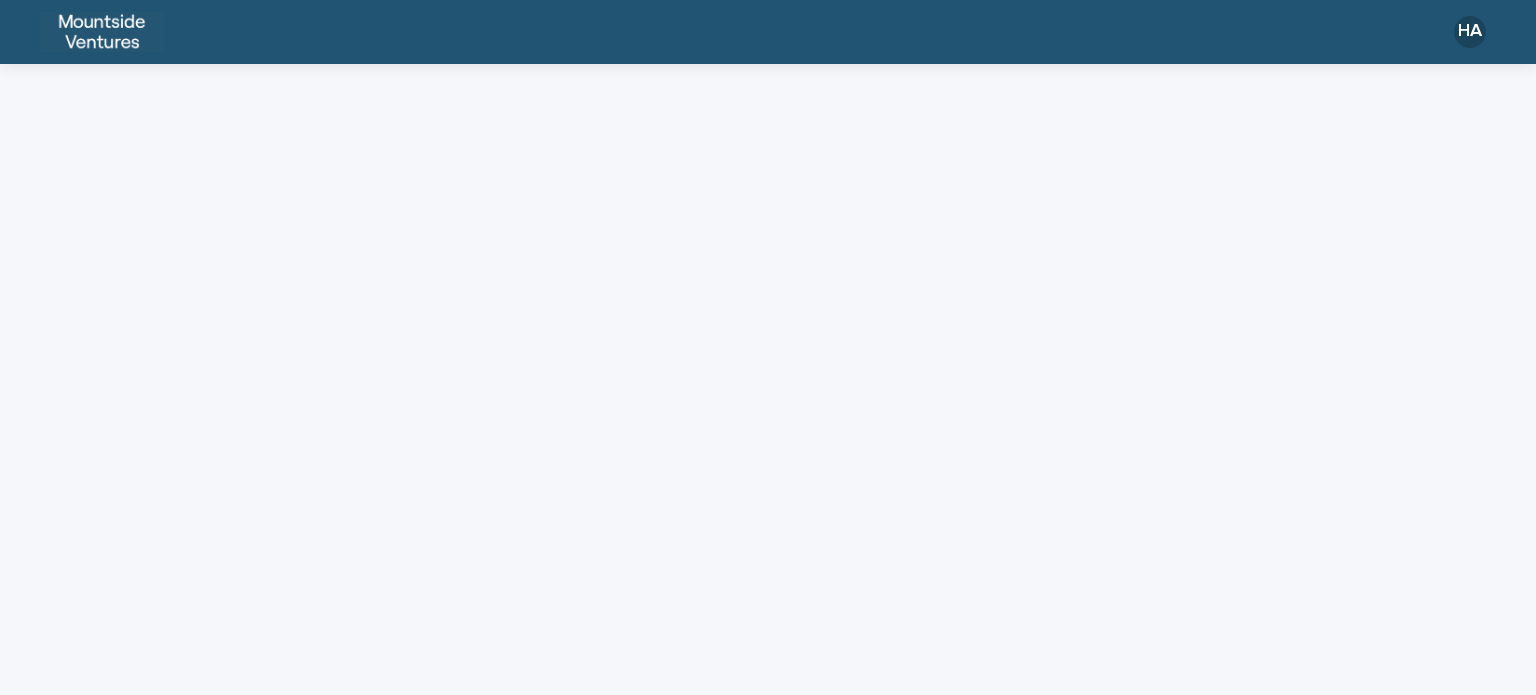 scroll, scrollTop: 0, scrollLeft: 0, axis: both 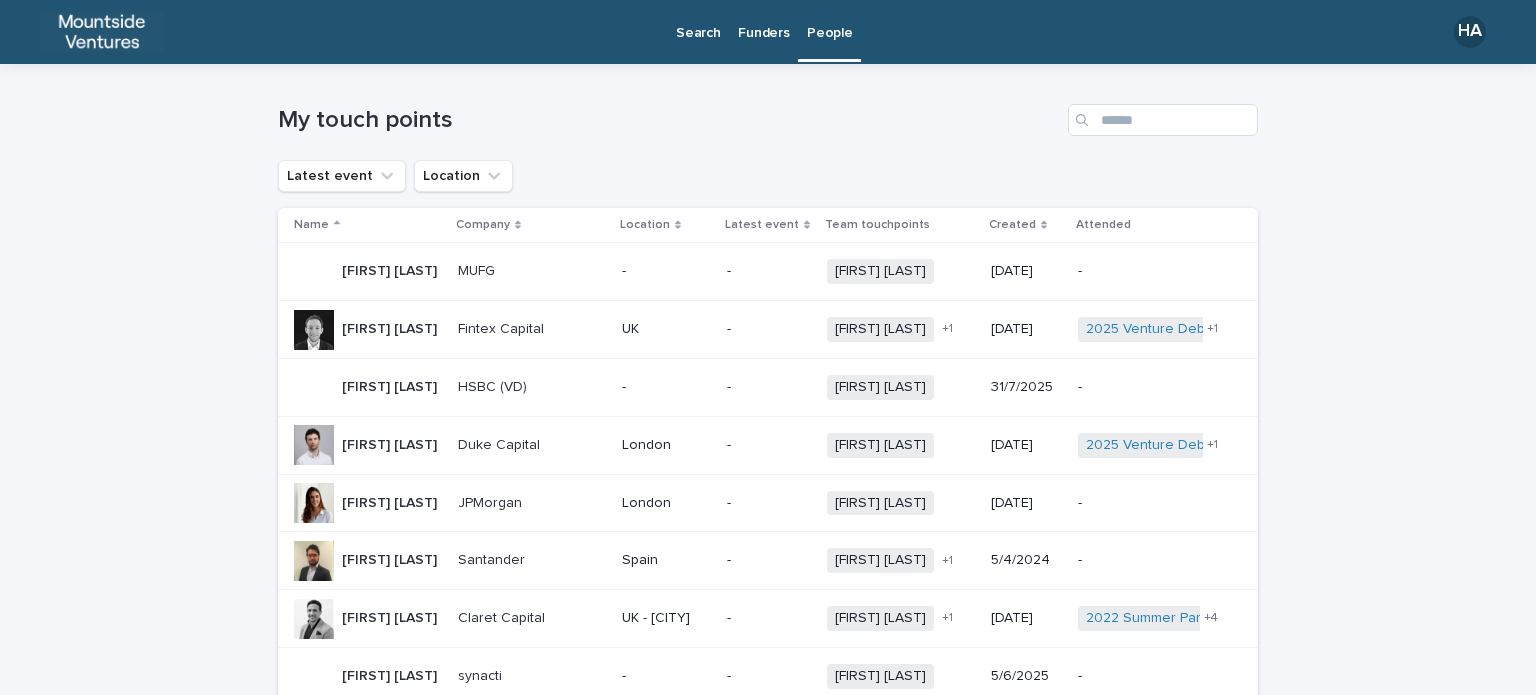 click on "Loading... Saving… Loading... Saving… My touch points Latest event Location Name Company Location Latest event Team touchpoints Created Attended [FIRST] [LAST] [FIRST] [LAST] MUFG MUFG - - [FIRST] [LAST] + 0 [DATE] - [FIRST] [LAST] [FIRST] [LAST] Fintex Capital Fintex Capital UK - [FIRST] [LAST] [FIRST] [LAST] + 1 [DATE] [YEAR] Venture Debt Lunch @ [CITY] 2025 Summer Party @ [LOCATION] + 1 [FIRST] [LAST] [FIRST] [LAST] HSBC (VD) HSBC (VD) - - [FIRST] [LAST] + 0 [DATE] - [FIRST] [LAST] [FIRST] [LAST] Duke Capital Duke Capital London - [FIRST] [LAST] + 0 [DATE] 2025 Venture Debt Lunch @ [CITY] 2025 Summer Party @ [LOCATION] + 1 [FIRST] [LAST] [FIRST] [LAST] JPMorgan JPMorgan London - [FIRST] [LAST] + 0 [DATE] - [FIRST] [LAST] [FIRST] [LAST] Santander Santander Spain - [FIRST] [LAST] [FIRST] [LAST] [FIRST] [LAST] + 1 [DATE] - [FIRST] [LAST] [FIRST] [LAST] Claret Capital Claret Capital UK - [CITY] - [FIRST] [LAST] [FIRST] [LAST] + 1 [DATE] 2022 Summer Party @ [LOCATION] 2023 Investor social @ [LOCATION]" at bounding box center [768, 1105] 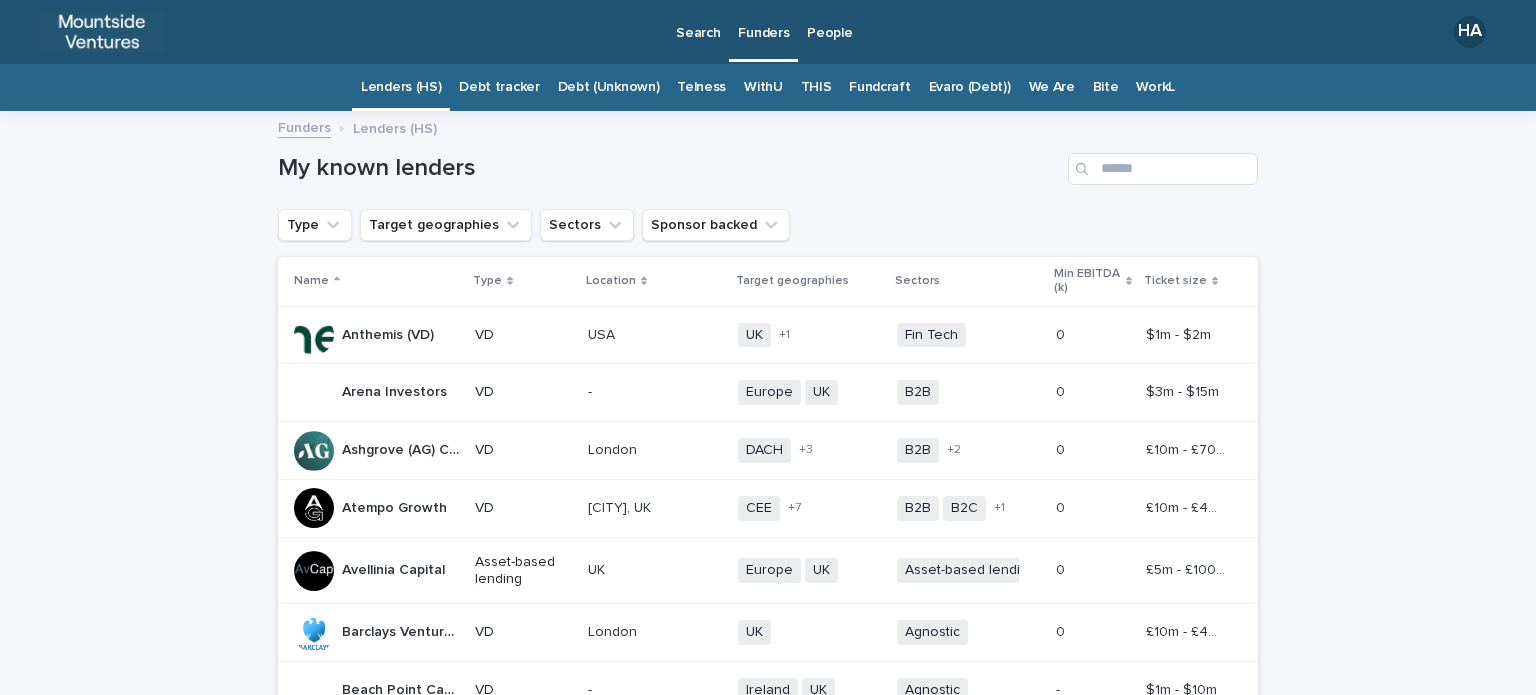 click on "Evaro (Debt))" at bounding box center [970, 87] 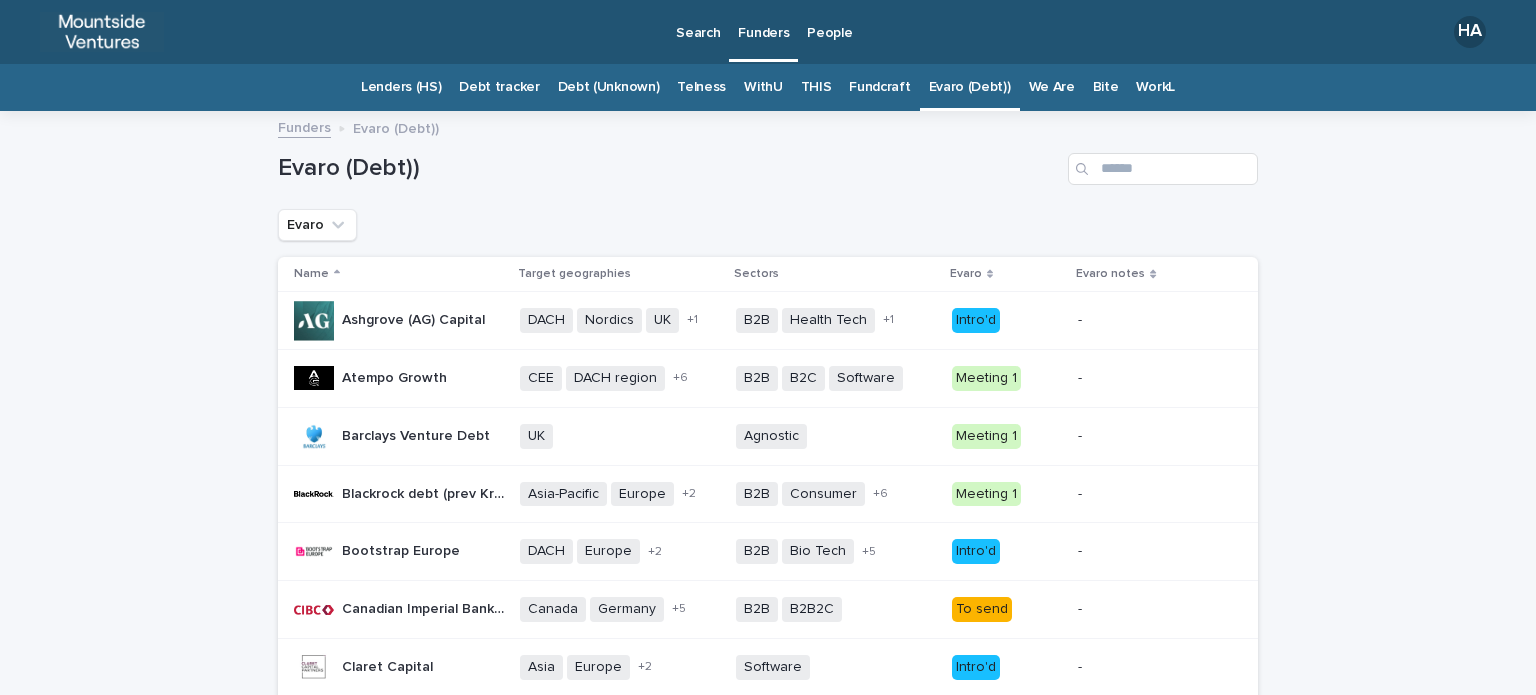 click on "Intro'd" at bounding box center (976, 320) 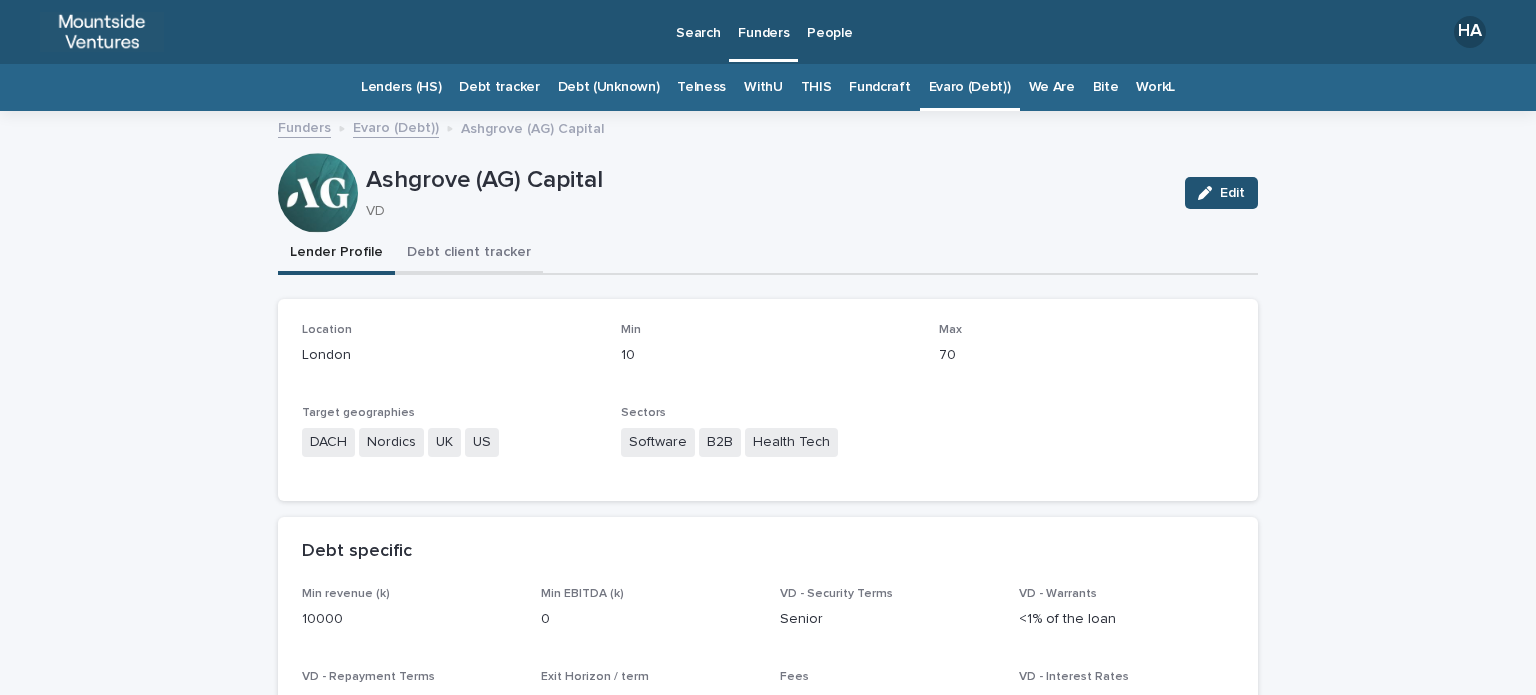 click on "Debt client tracker" at bounding box center (469, 254) 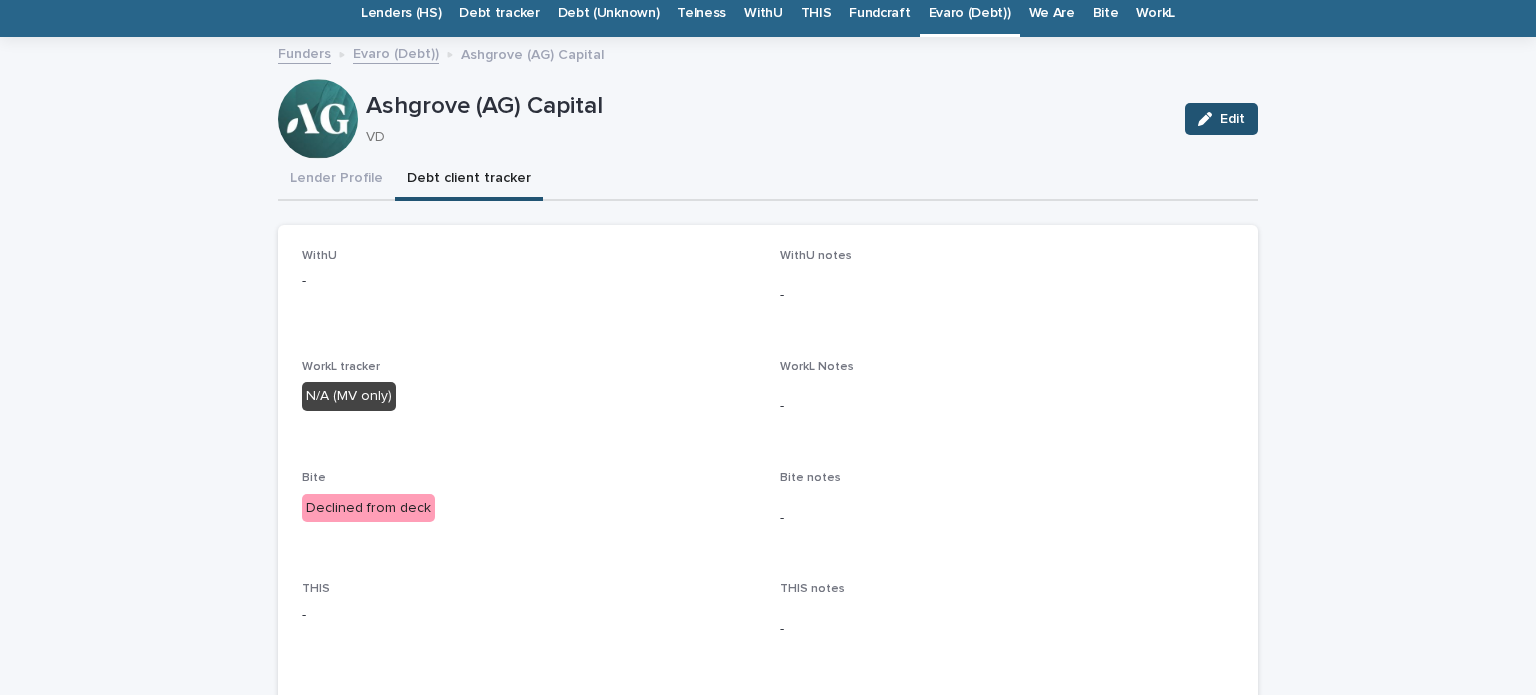 scroll, scrollTop: 0, scrollLeft: 0, axis: both 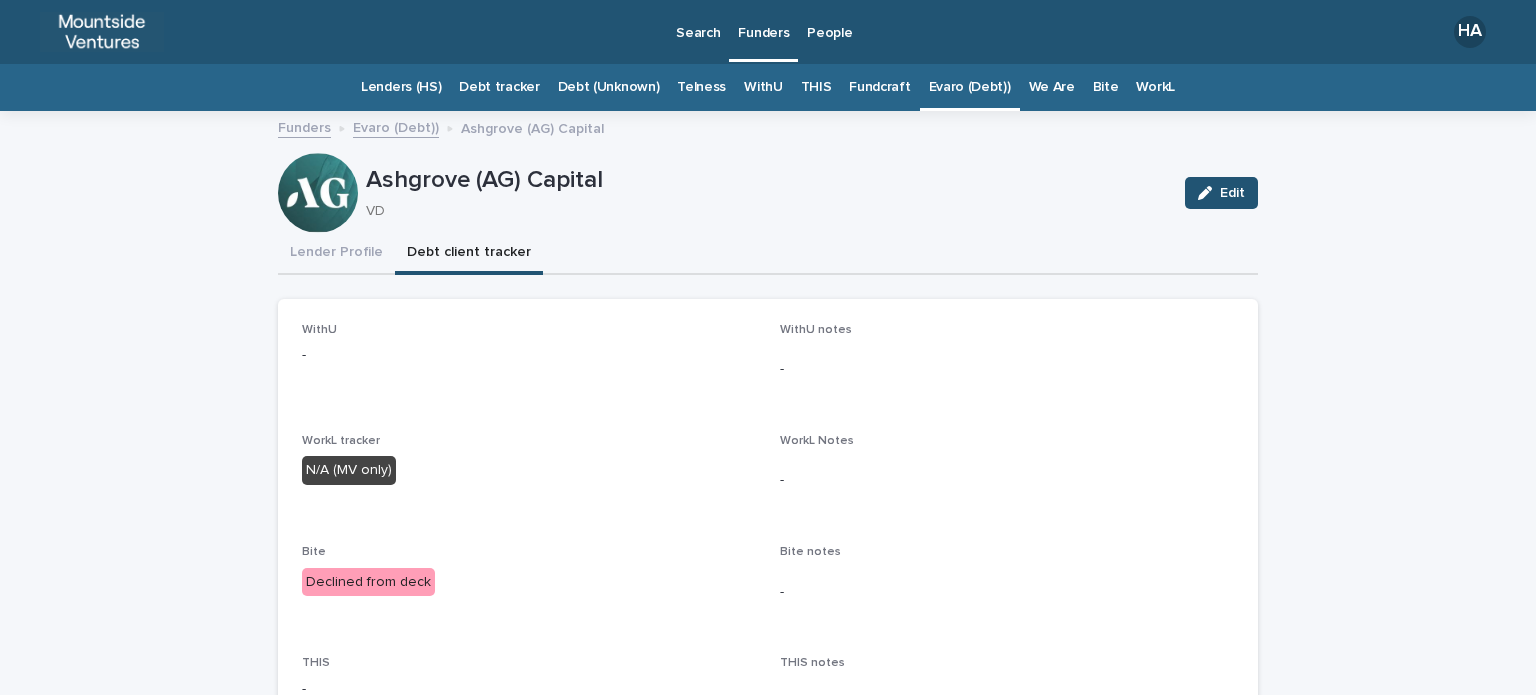 click on "Evaro (Debt))" at bounding box center (970, 87) 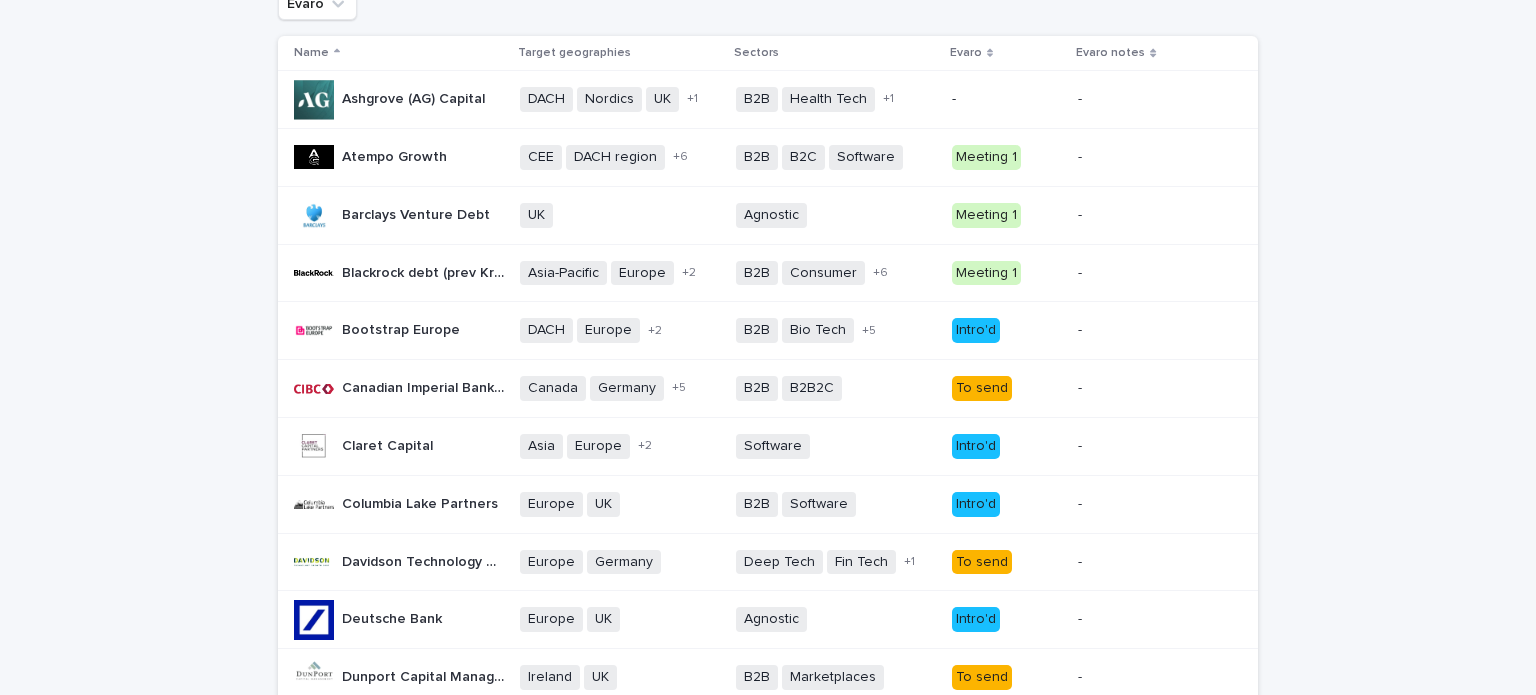 scroll, scrollTop: 111, scrollLeft: 0, axis: vertical 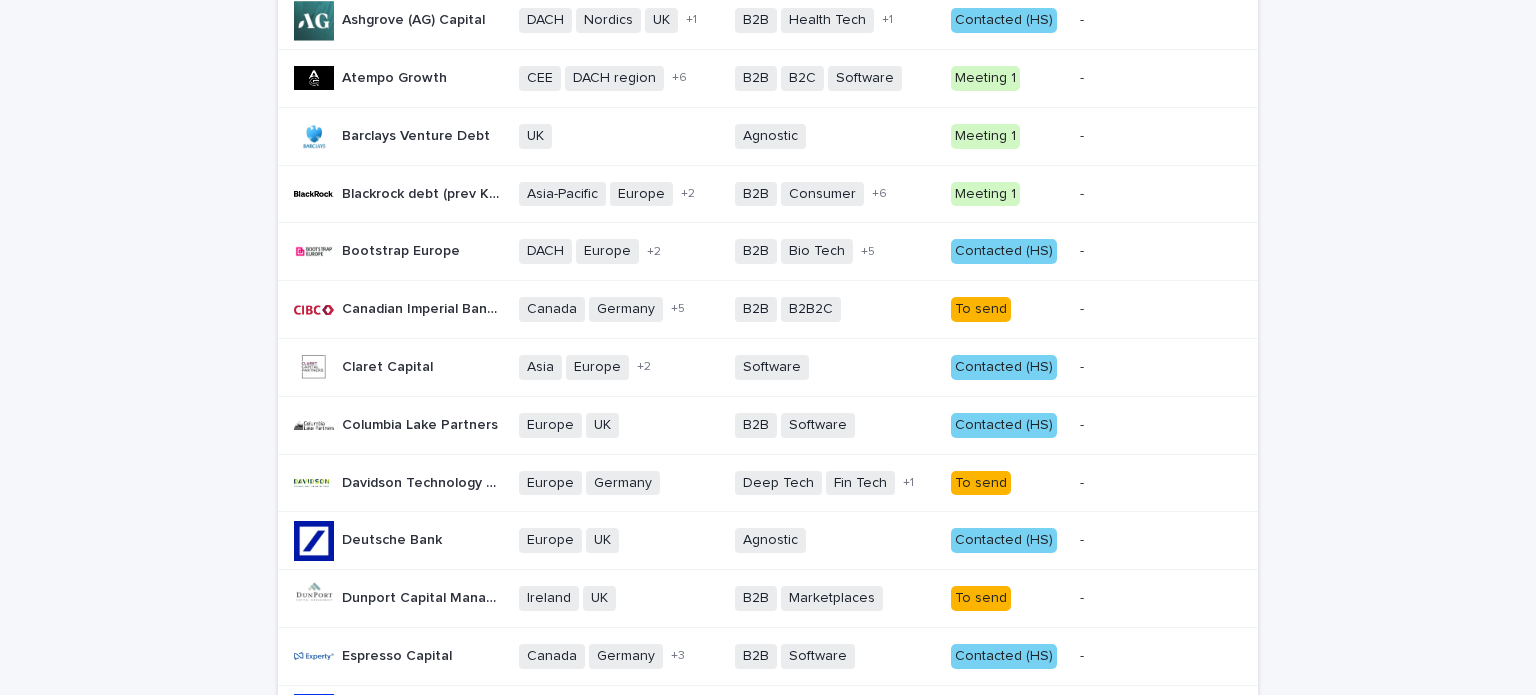 click on "To send" at bounding box center (981, 309) 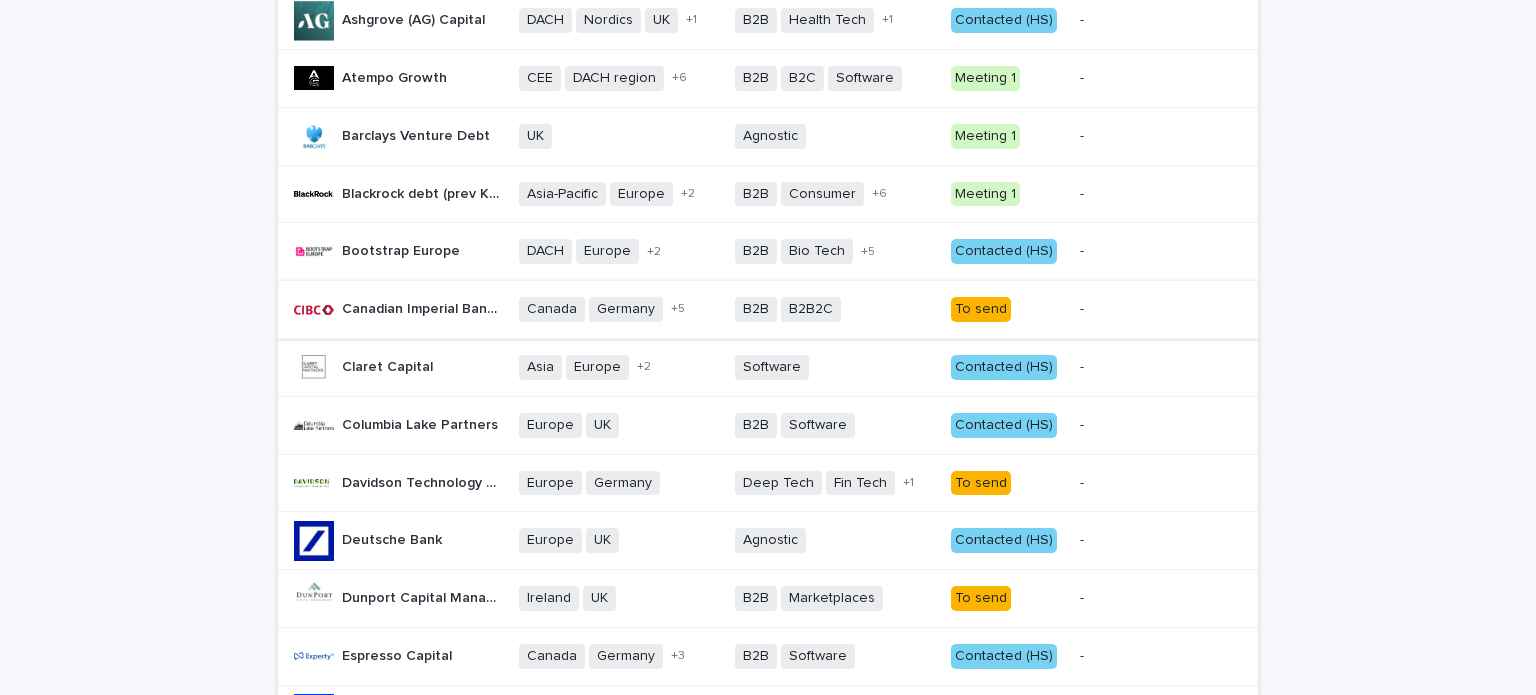 scroll, scrollTop: 0, scrollLeft: 0, axis: both 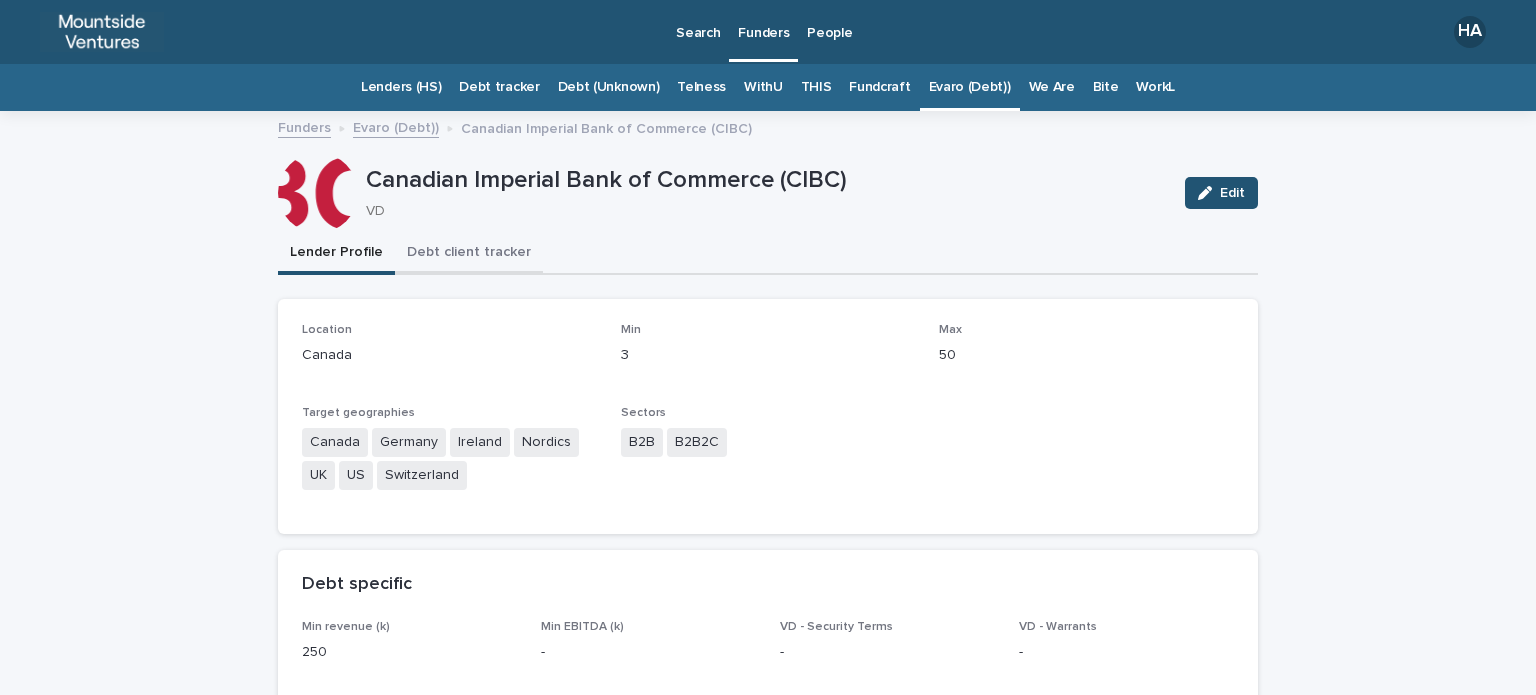 click on "Debt client tracker" at bounding box center [469, 254] 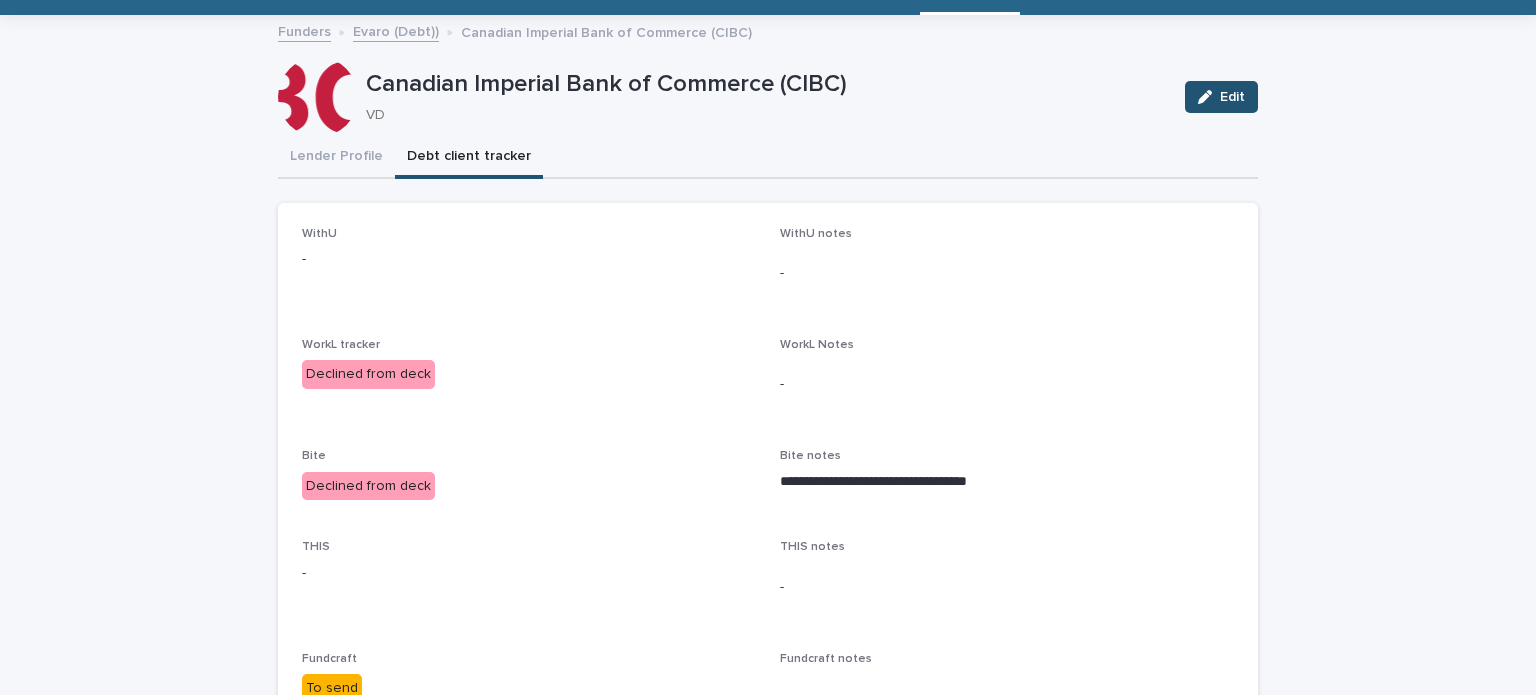 scroll, scrollTop: 0, scrollLeft: 0, axis: both 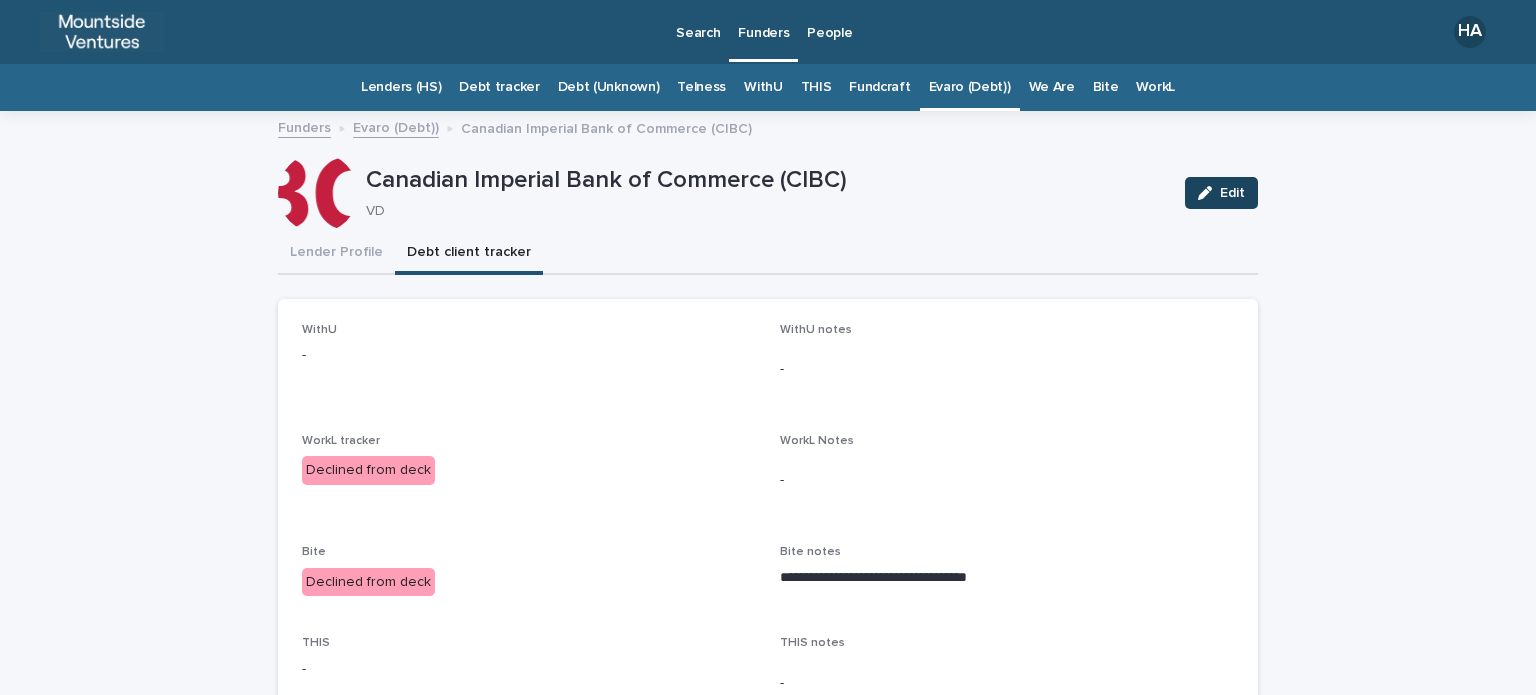click on "Edit" at bounding box center (1232, 193) 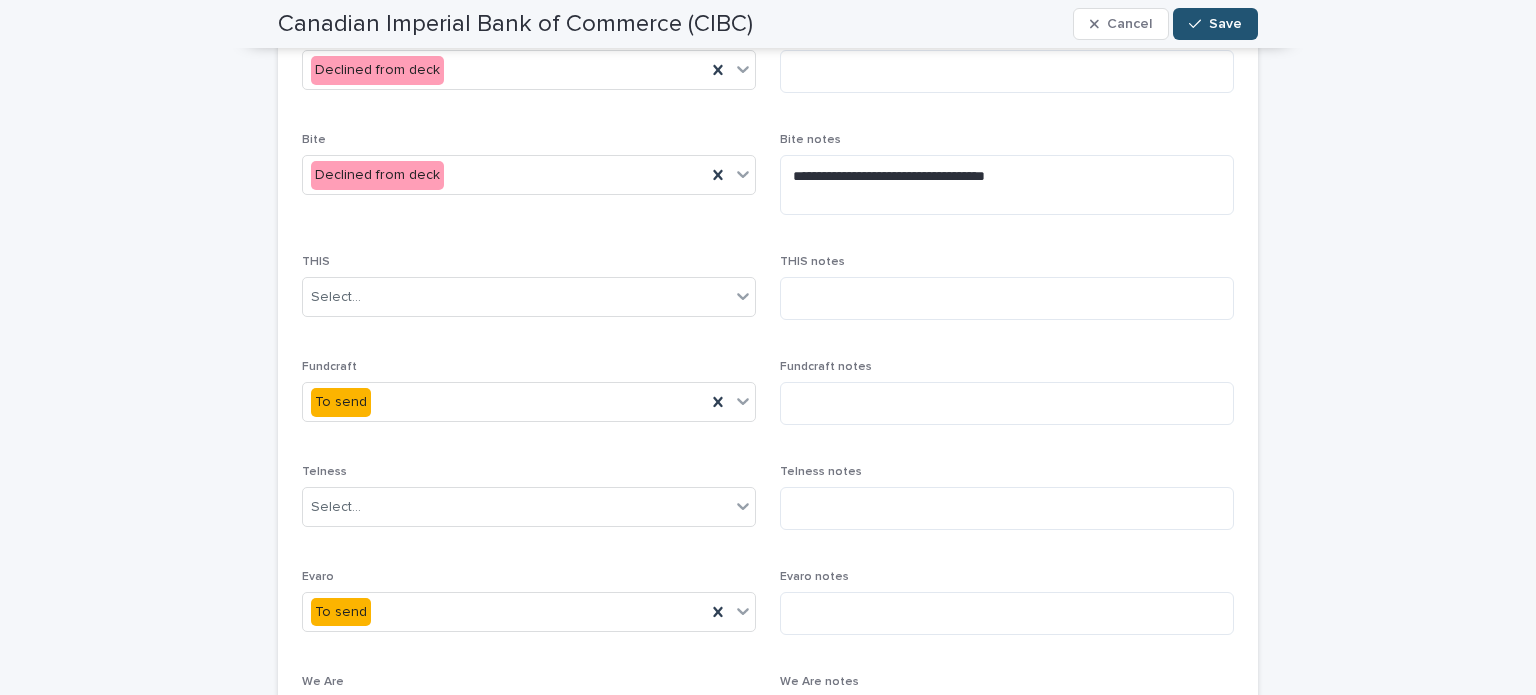 scroll, scrollTop: 600, scrollLeft: 0, axis: vertical 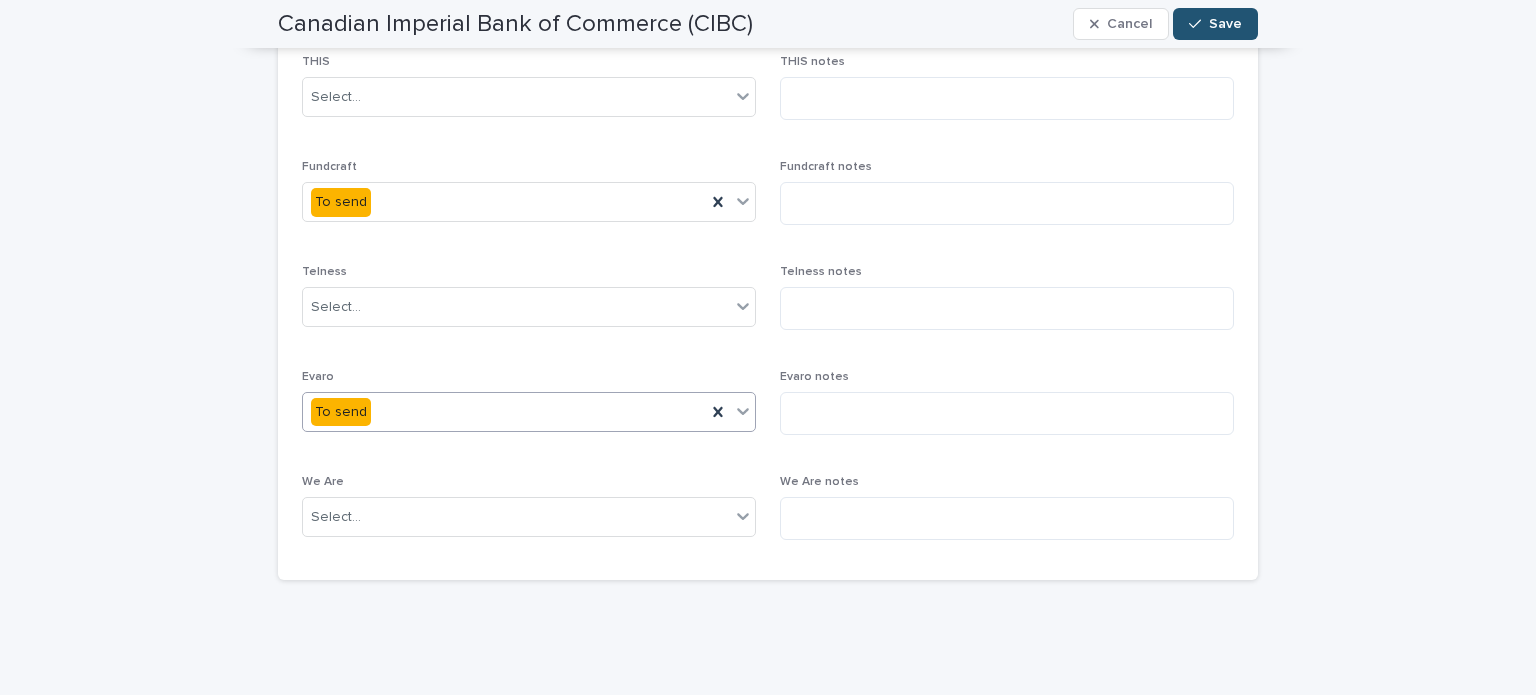 click on "To send" at bounding box center (504, 412) 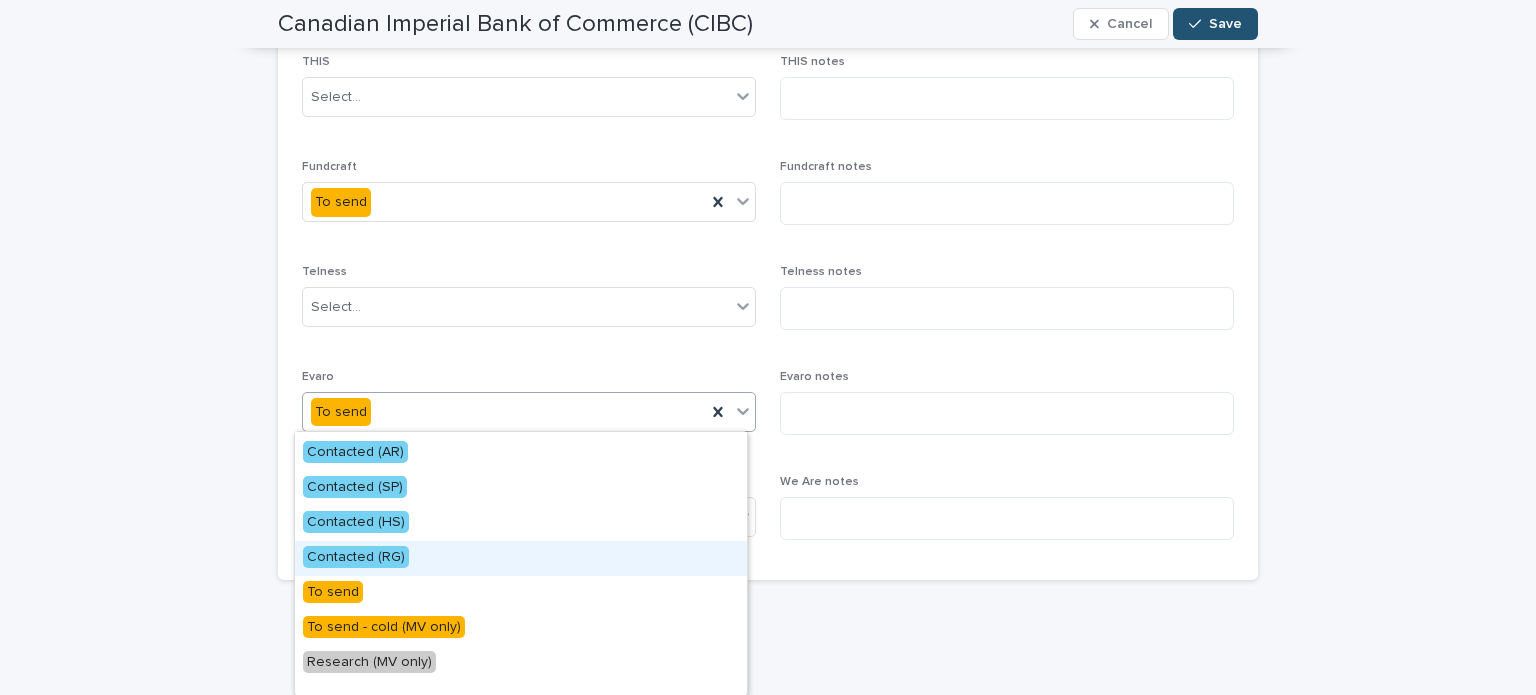 scroll, scrollTop: 176, scrollLeft: 0, axis: vertical 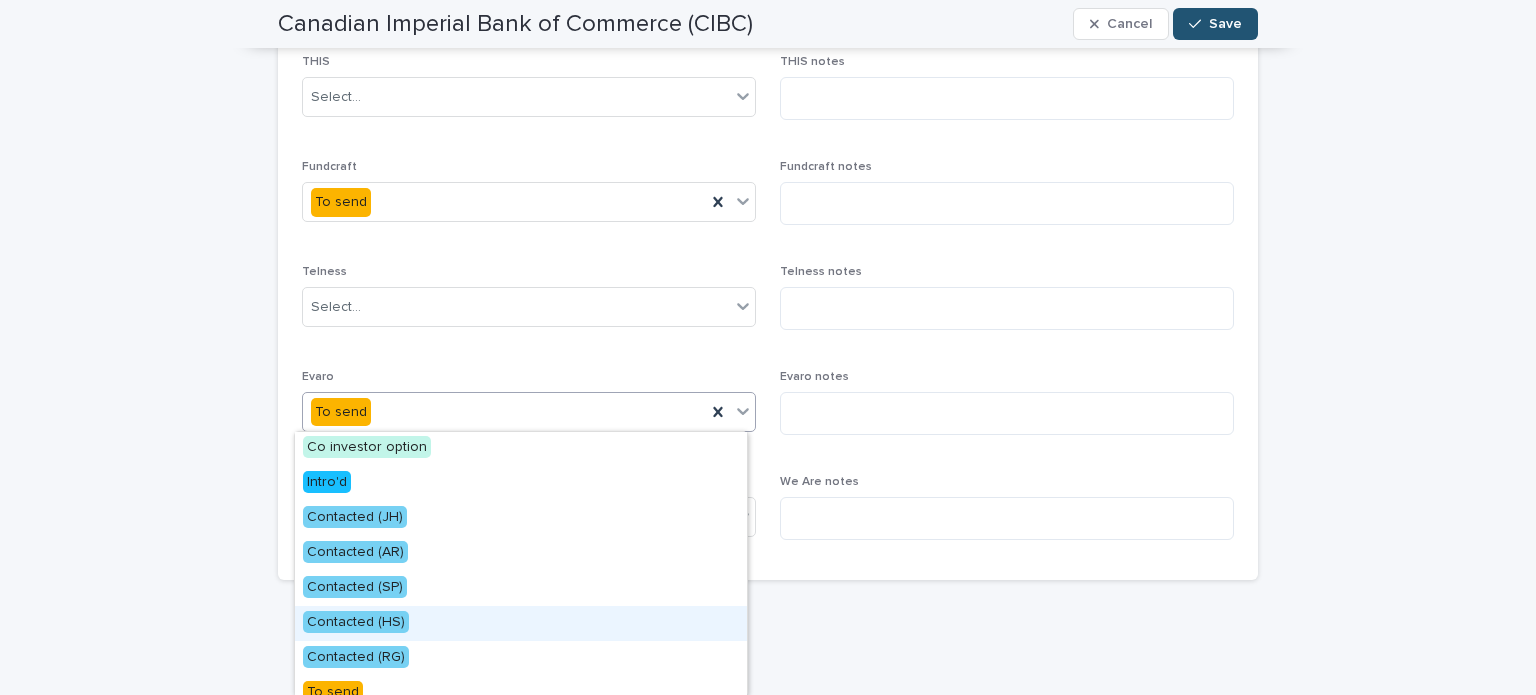 click on "Contacted (HS)" at bounding box center [521, 623] 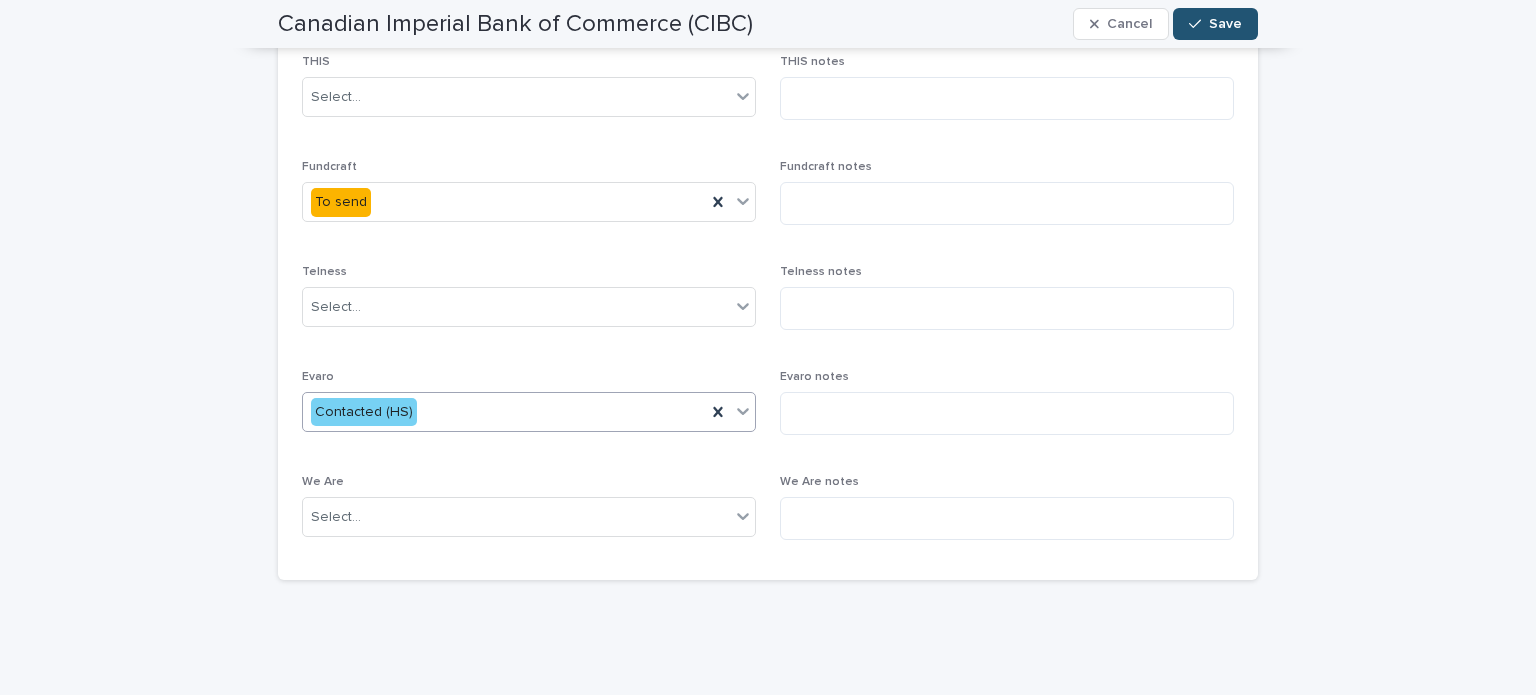 click on "**********" at bounding box center [768, 104] 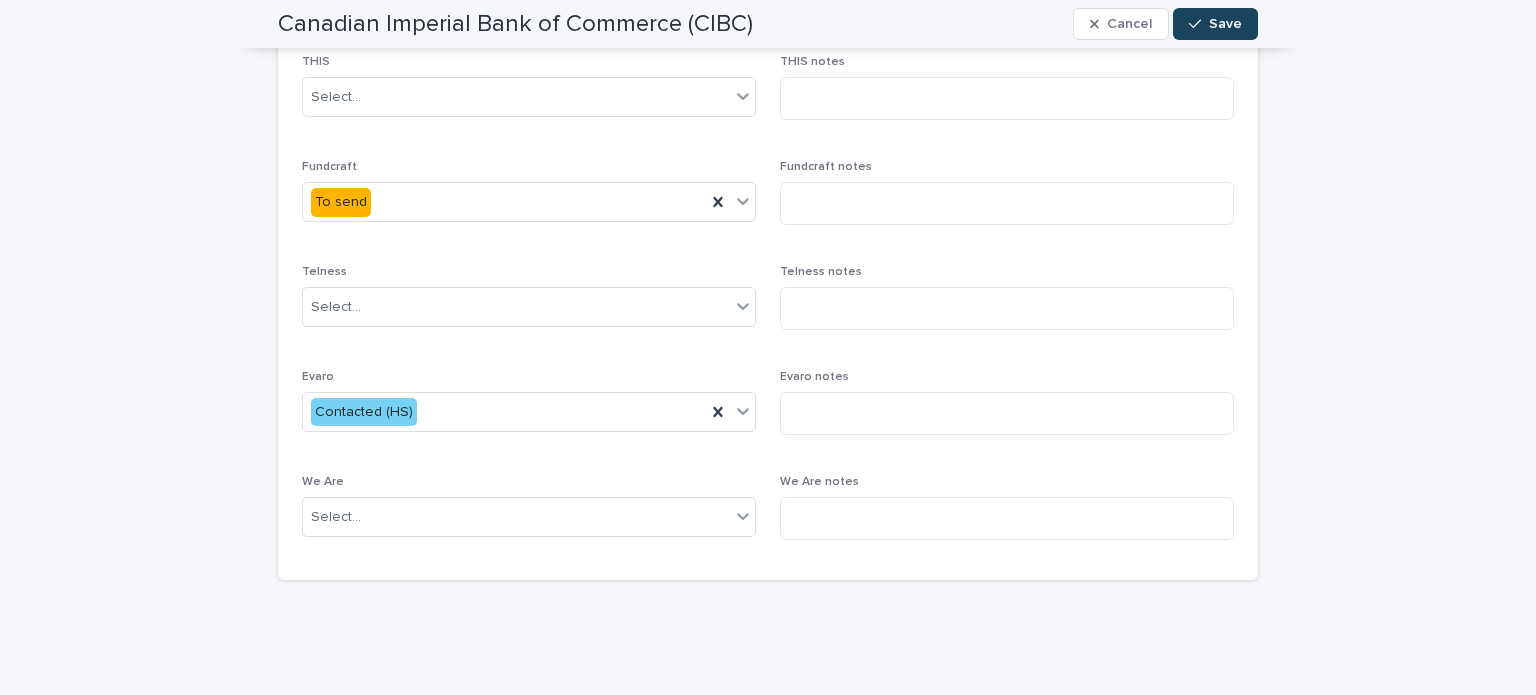 click 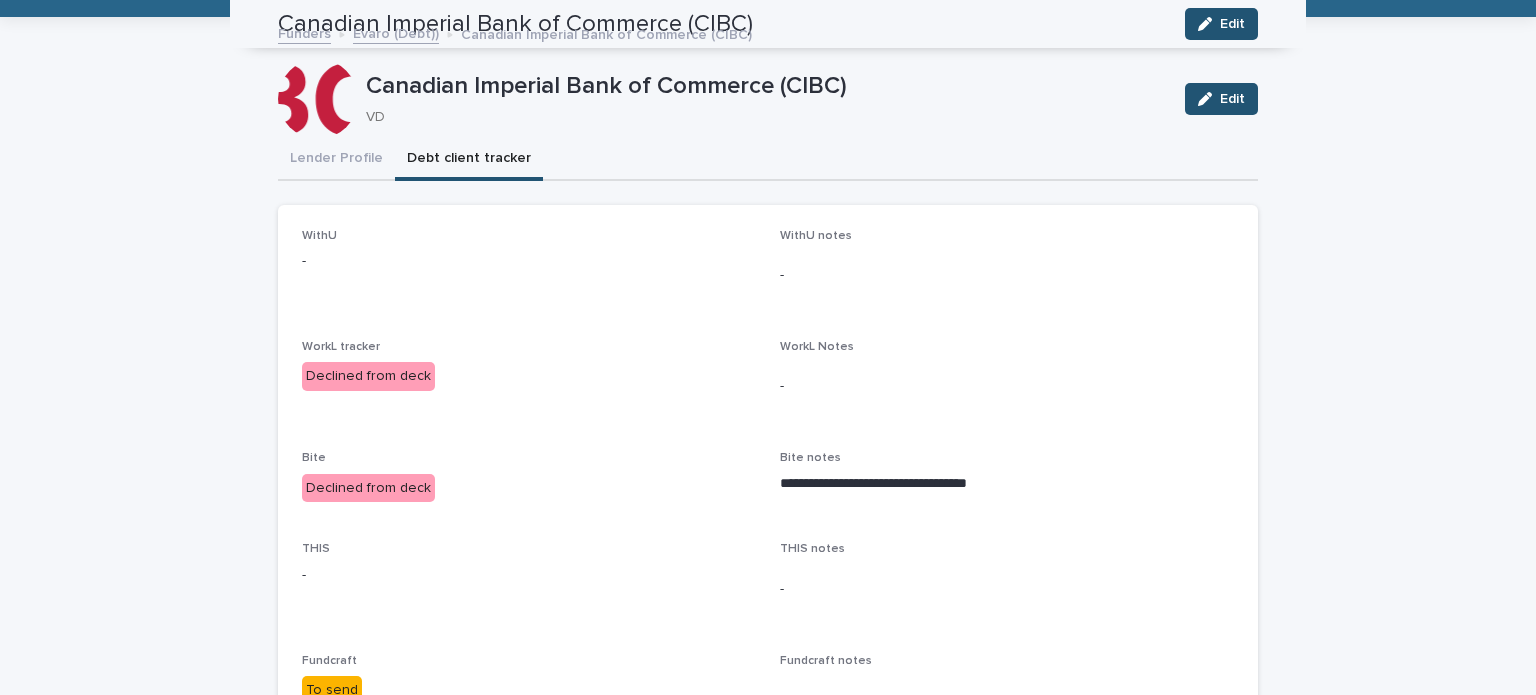scroll, scrollTop: 0, scrollLeft: 0, axis: both 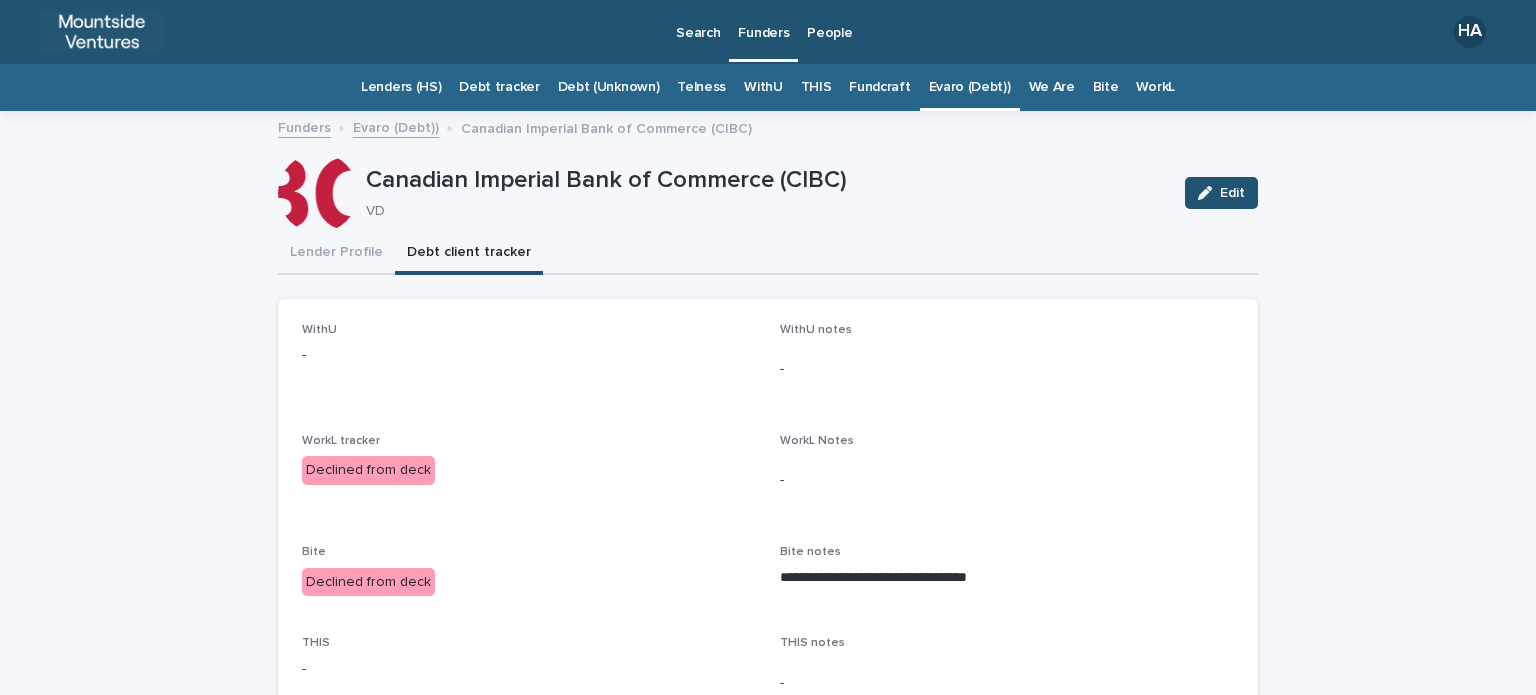 click on "Evaro (Debt))" at bounding box center [970, 87] 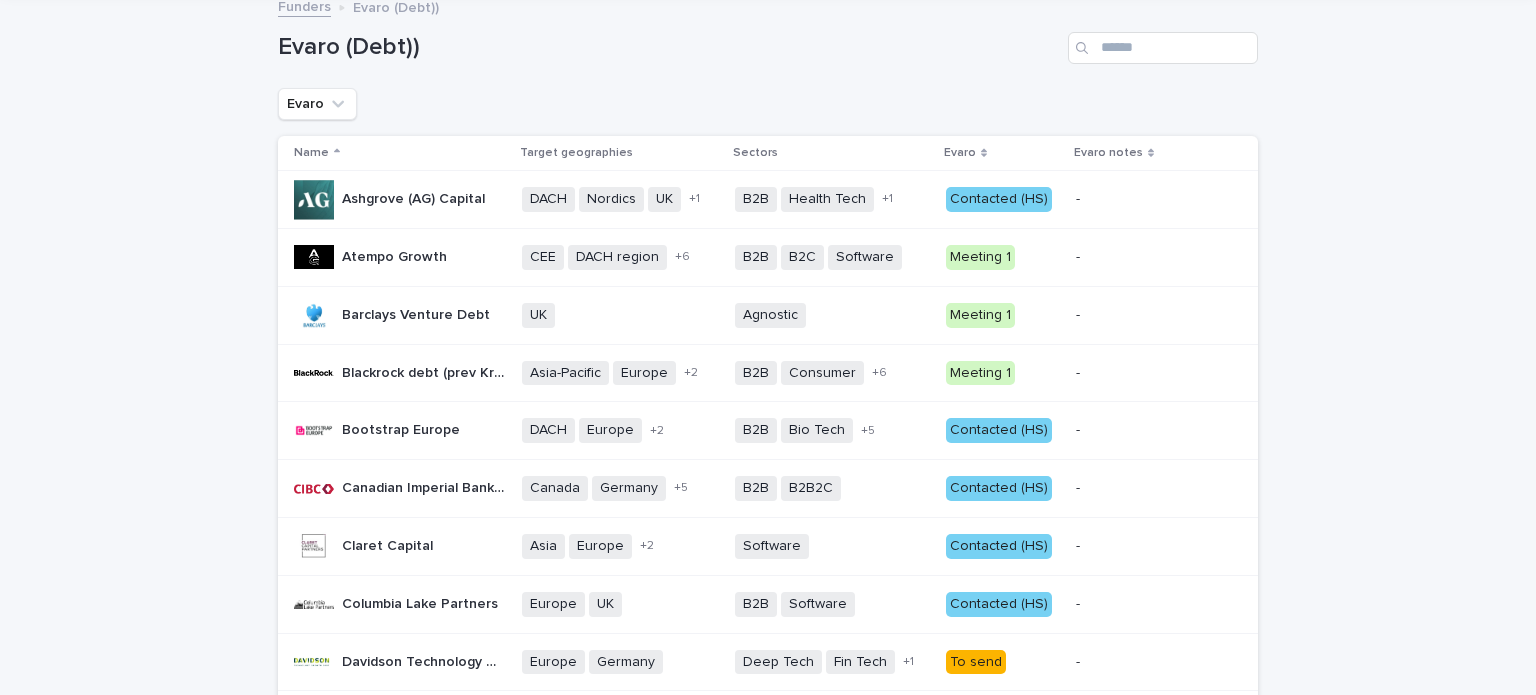 scroll, scrollTop: 0, scrollLeft: 0, axis: both 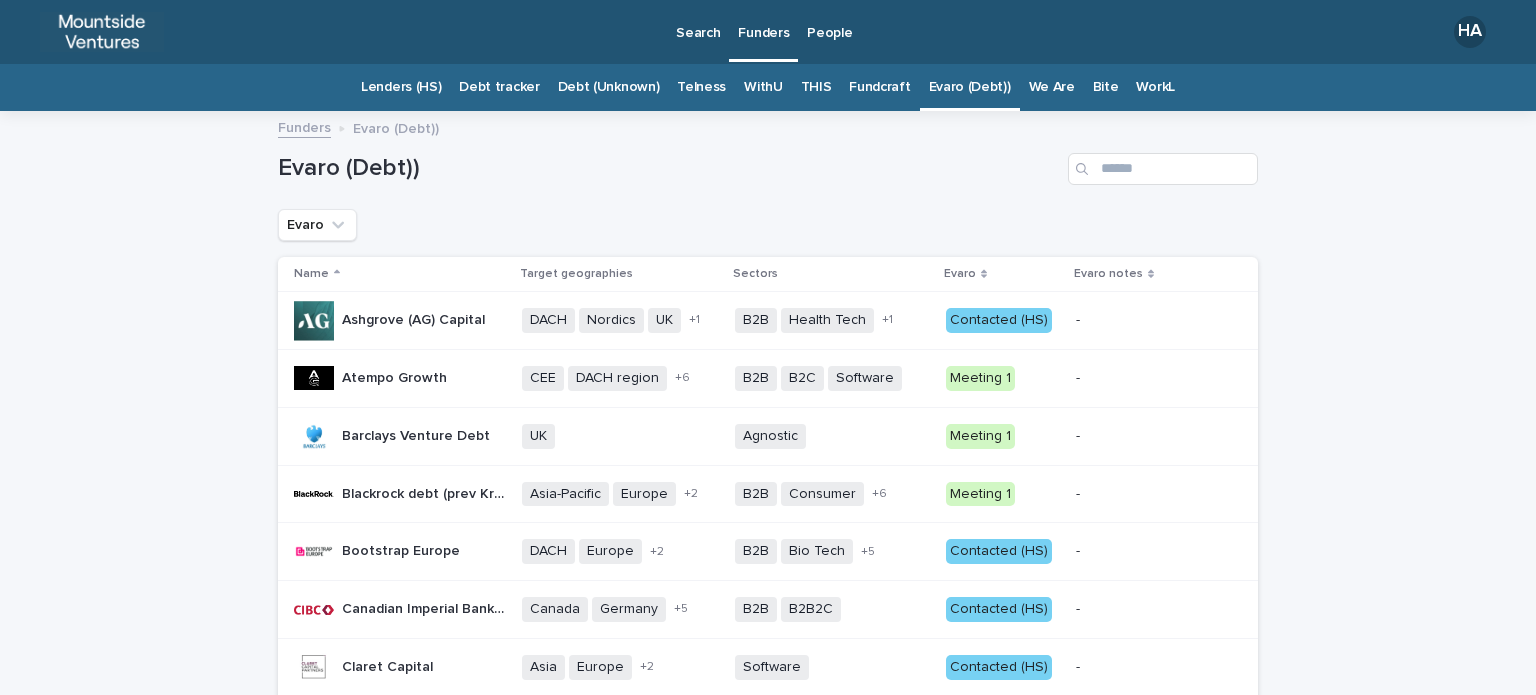 click on "Loading... Saving… Loading... Saving… Evaro (Debt)) Evaro Name Target geographies Sectors Evaro Evaro notes Ashgrove (AG) Capital Ashgrove (AG) Capital   DACH Nordics UK US + 1 B2B Health Tech Software + 1 Contacted (HS) - -   Atempo Growth Atempo Growth   CEE DACH region France Germany Germany - [CITY] Italy Spain UK + 6 B2B B2C Software + 0 Meeting 1 - -   Barclays Venture Debt Barclays Venture Debt   UK + 0 Agnostic + 0 Meeting 1 - -   Blackrock debt (prev Kreos Capital) Blackrock debt (prev Kreos Capital)   Asia-Pacific Europe Israel UK + 2 B2B Consumer Energy Fin Tech Food / Drink Health Software Telco + 6 Meeting 1 - -   Bootstrap Europe Bootstrap Europe   DACH Europe France UK + 2 B2B Bio Tech Clean Tech Fin Tech Impact Life Sciences Software + 5 Contacted (HS) - -   Canadian Imperial Bank of Commerce (CIBC) Canadian Imperial Bank of Commerce (CIBC)   Canada Germany Ireland Nordics Switzerland UK US + 5 B2B B2B2C + 0 Contacted (HS) - -   Claret Capital Claret Capital   Asia Europe UK +" at bounding box center (768, 1163) 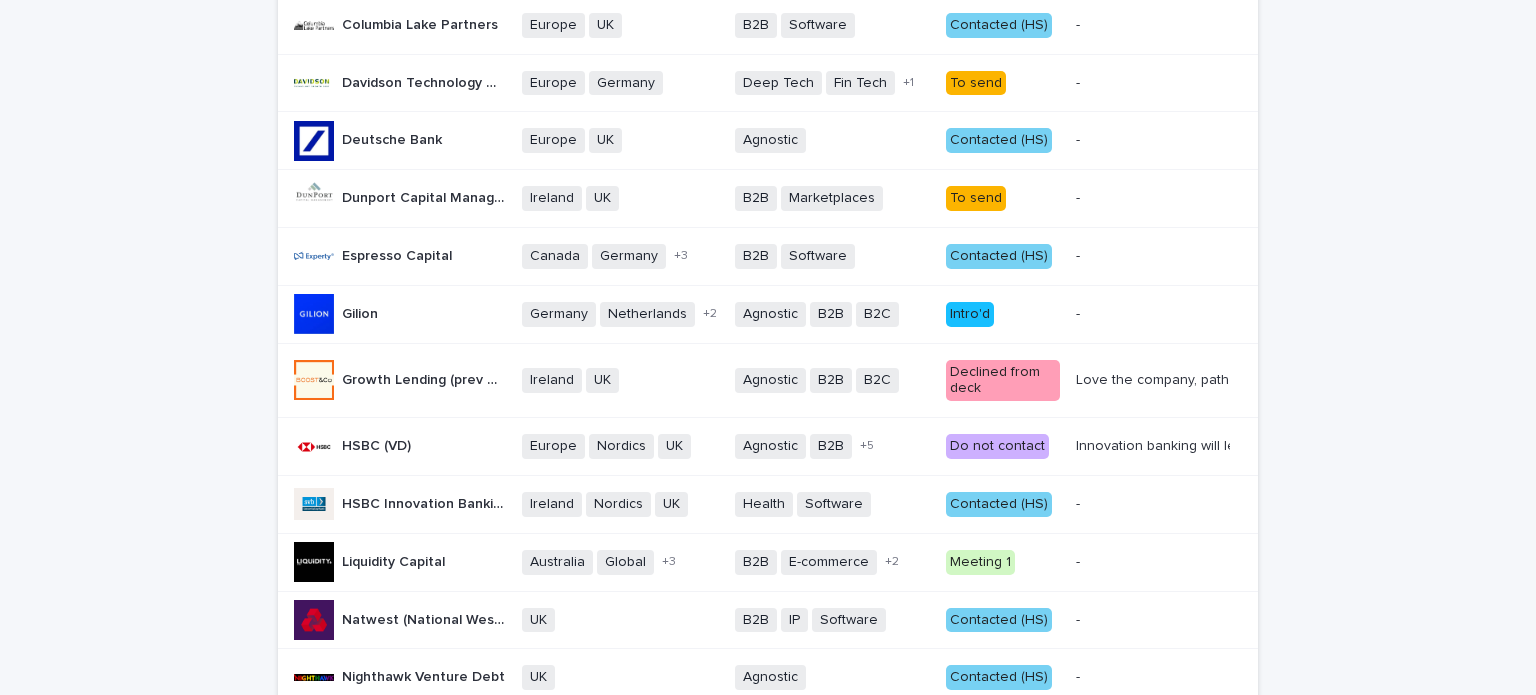 click on "Loading... Saving… Loading... Saving… Evaro (Debt)) Evaro Name Target geographies Sectors Evaro Evaro notes Ashgrove (AG) Capital Ashgrove (AG) Capital   DACH Nordics UK US + 1 B2B Health Tech Software + 1 Contacted (HS) - -   Atempo Growth Atempo Growth   CEE DACH region France Germany Germany - [CITY] Italy Spain UK + 6 B2B B2C Software + 0 Meeting 1 - -   Barclays Venture Debt Barclays Venture Debt   UK + 0 Agnostic + 0 Meeting 1 - -   Blackrock debt (prev Kreos Capital) Blackrock debt (prev Kreos Capital)   Asia-Pacific Europe Israel UK + 2 B2B Consumer Energy Fin Tech Food / Drink Health Software Telco + 6 Meeting 1 - -   Bootstrap Europe Bootstrap Europe   DACH Europe France UK + 2 B2B Bio Tech Clean Tech Fin Tech Impact Life Sciences Software + 5 Contacted (HS) - -   Canadian Imperial Bank of Commerce (CIBC) Canadian Imperial Bank of Commerce (CIBC)   Canada Germany Ireland Nordics Switzerland UK US + 5 B2B B2B2C + 0 Contacted (HS) - -   Claret Capital Claret Capital   Asia Europe UK +" at bounding box center [768, 463] 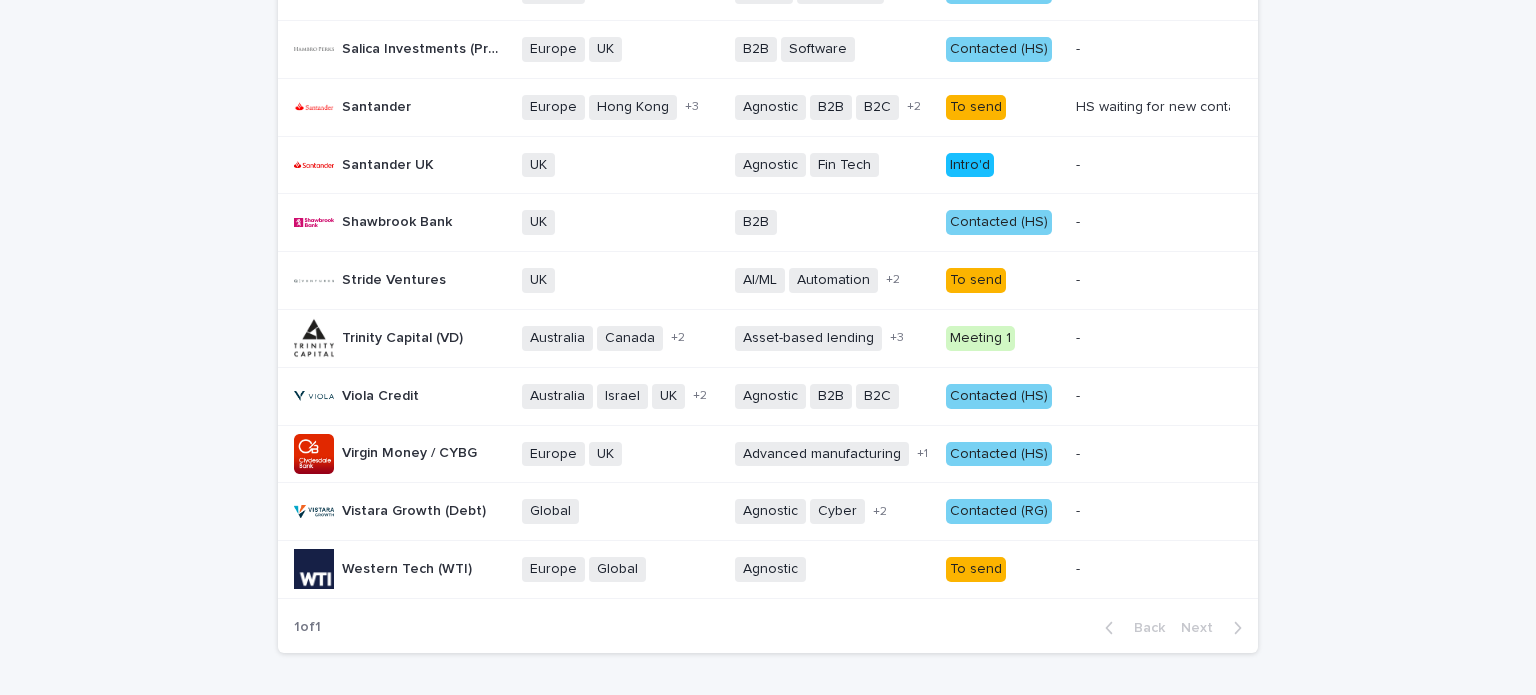 scroll, scrollTop: 1511, scrollLeft: 0, axis: vertical 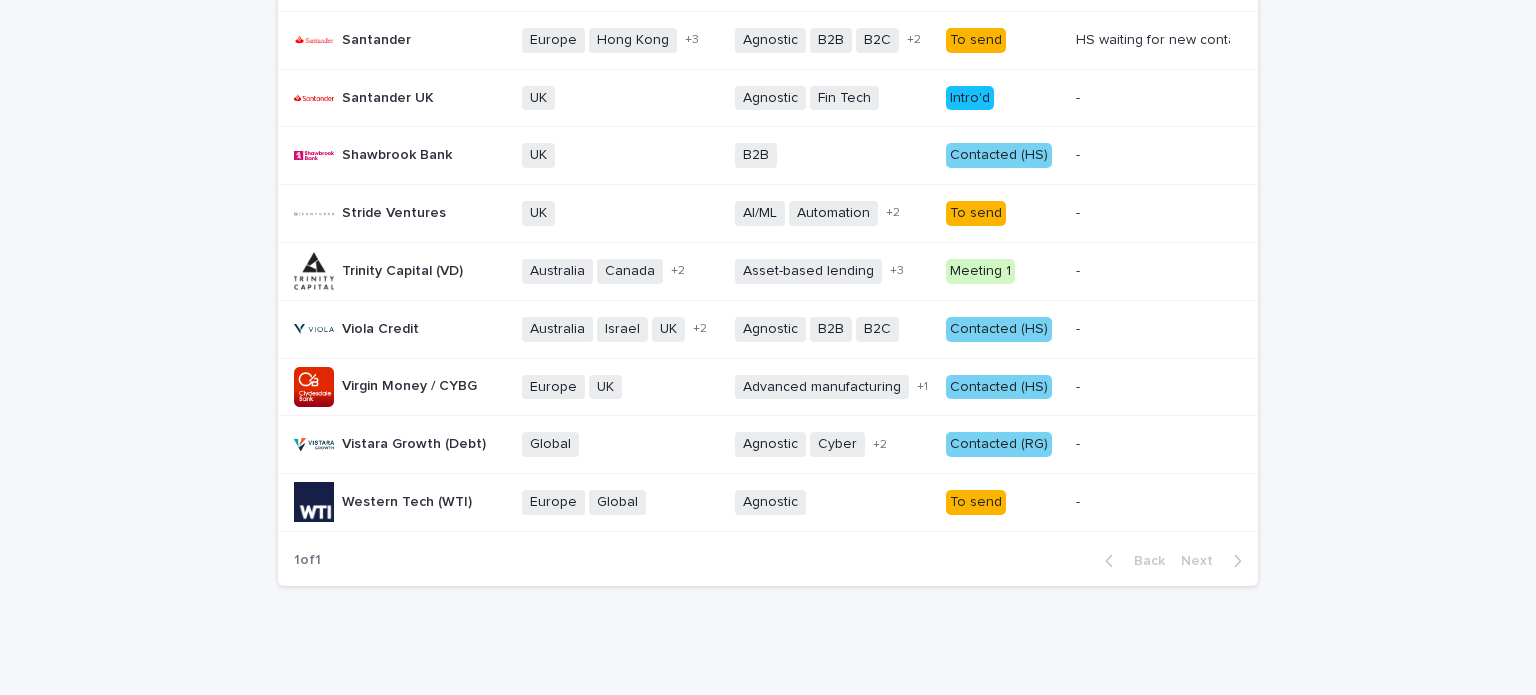 click on "Loading... Saving… Loading... Saving… Evaro (Debt)) Evaro Name Target geographies Sectors Evaro Evaro notes Ashgrove (AG) Capital Ashgrove (AG) Capital   DACH Nordics UK US + 1 B2B Health Tech Software + 1 Contacted (HS) - -   Atempo Growth Atempo Growth   CEE DACH region France Germany Germany - [CITY] Italy Spain UK + 6 B2B B2C Software + 0 Meeting 1 - -   Barclays Venture Debt Barclays Venture Debt   UK + 0 Agnostic + 0 Meeting 1 - -   Blackrock debt (prev Kreos Capital) Blackrock debt (prev Kreos Capital)   Asia-Pacific Europe Israel UK + 2 B2B Consumer Energy Fin Tech Food / Drink Health Software Telco + 6 Meeting 1 - -   Bootstrap Europe Bootstrap Europe   DACH Europe France UK + 2 B2B Bio Tech Clean Tech Fin Tech Impact Life Sciences Software + 5 Contacted (HS) - -   Canadian Imperial Bank of Commerce (CIBC) Canadian Imperial Bank of Commerce (CIBC)   Canada Germany Ireland Nordics Switzerland UK US + 5 B2B B2B2C + 0 Contacted (HS) - -   Claret Capital Claret Capital   Asia Europe UK +" at bounding box center (768, -348) 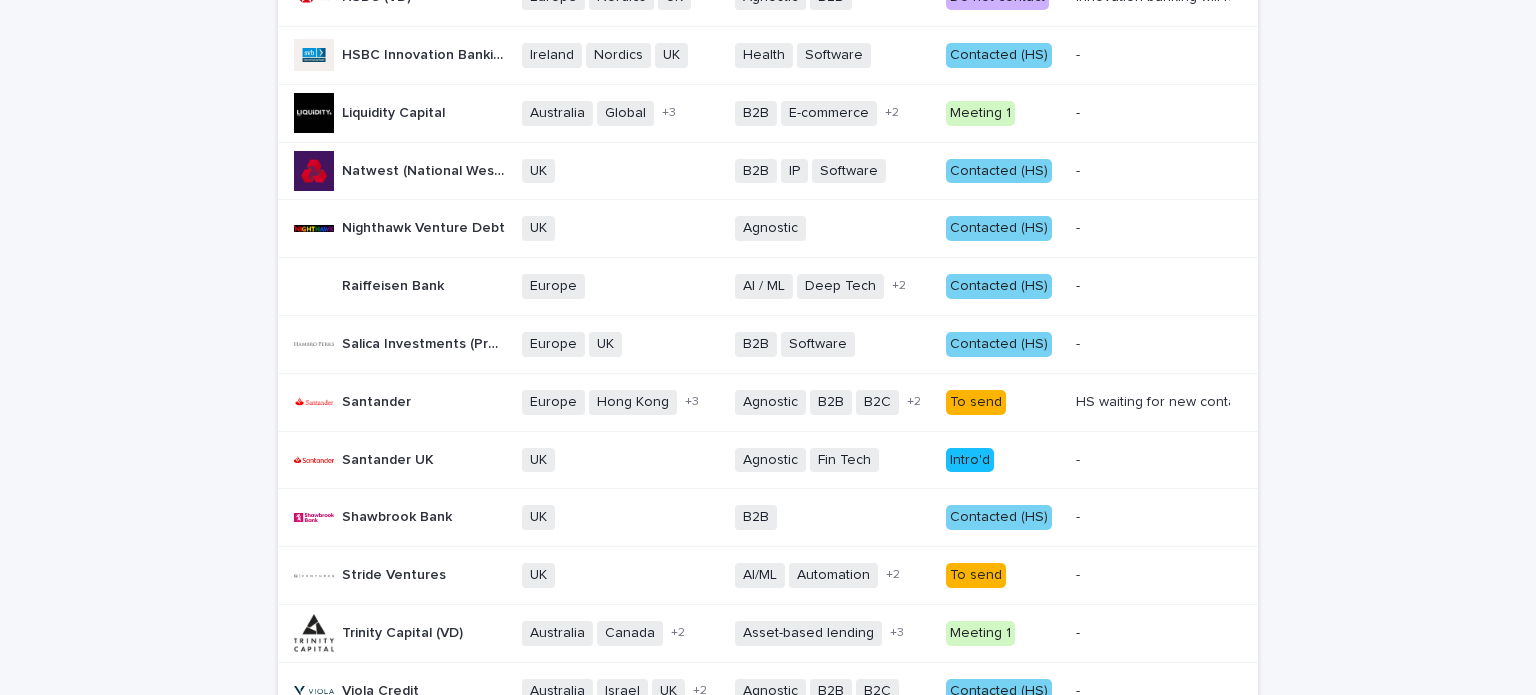 scroll, scrollTop: 1011, scrollLeft: 0, axis: vertical 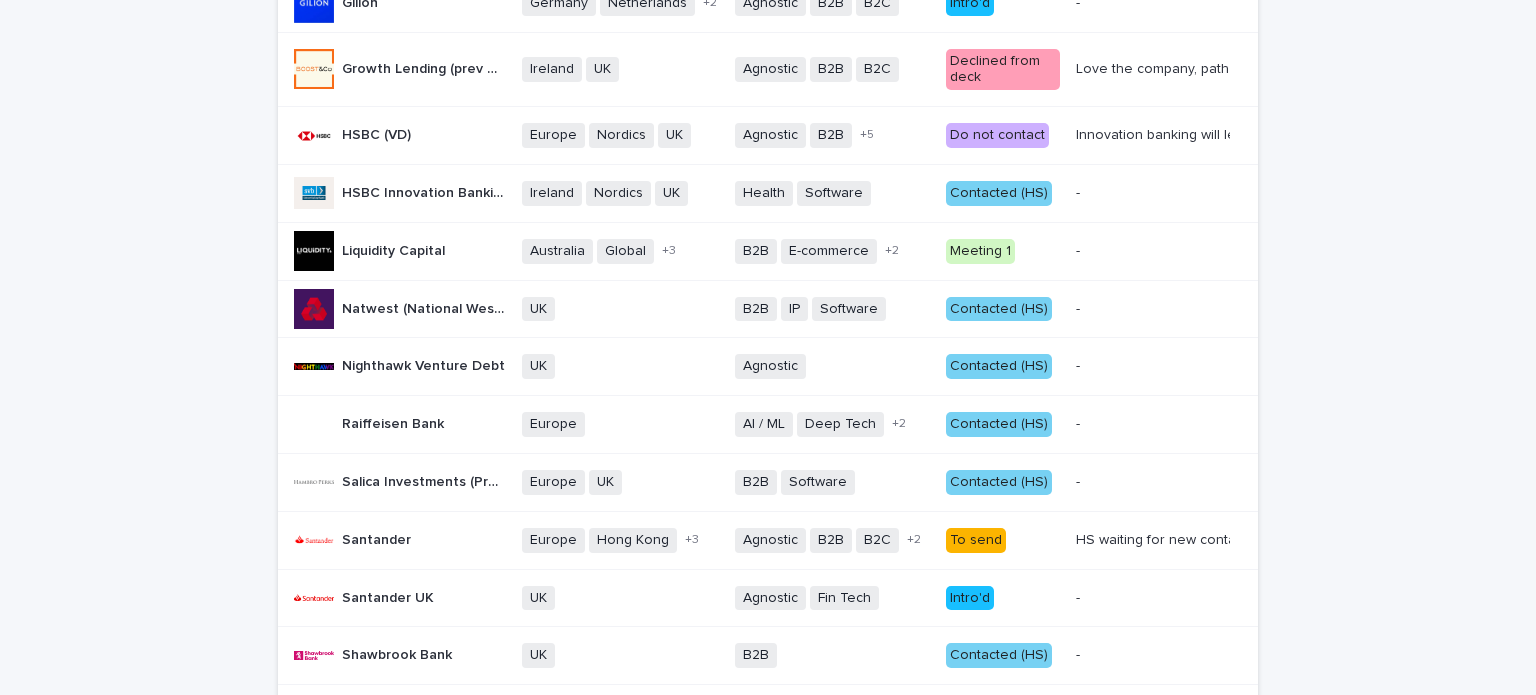 click on "Loading... Saving… Loading... Saving… Evaro (Debt)) Evaro Name Target geographies Sectors Evaro Evaro notes Ashgrove (AG) Capital Ashgrove (AG) Capital   DACH Nordics UK US + 1 B2B Health Tech Software + 1 Contacted (HS) - -   Atempo Growth Atempo Growth   CEE DACH region France Germany Germany - [CITY] Italy Spain UK + 6 B2B B2C Software + 0 Meeting 1 - -   Barclays Venture Debt Barclays Venture Debt   UK + 0 Agnostic + 0 Meeting 1 - -   Blackrock debt (prev Kreos Capital) Blackrock debt (prev Kreos Capital)   Asia-Pacific Europe Israel UK + 2 B2B Consumer Energy Fin Tech Food / Drink Health Software Telco + 6 Meeting 1 - -   Bootstrap Europe Bootstrap Europe   DACH Europe France UK + 2 B2B Bio Tech Clean Tech Fin Tech Impact Life Sciences Software + 5 Contacted (HS) - -   Canadian Imperial Bank of Commerce (CIBC) Canadian Imperial Bank of Commerce (CIBC)   Canada Germany Ireland Nordics Switzerland UK US + 5 B2B B2B2C + 0 Contacted (HS) - -   Claret Capital Claret Capital   Asia Europe UK +" at bounding box center (768, 152) 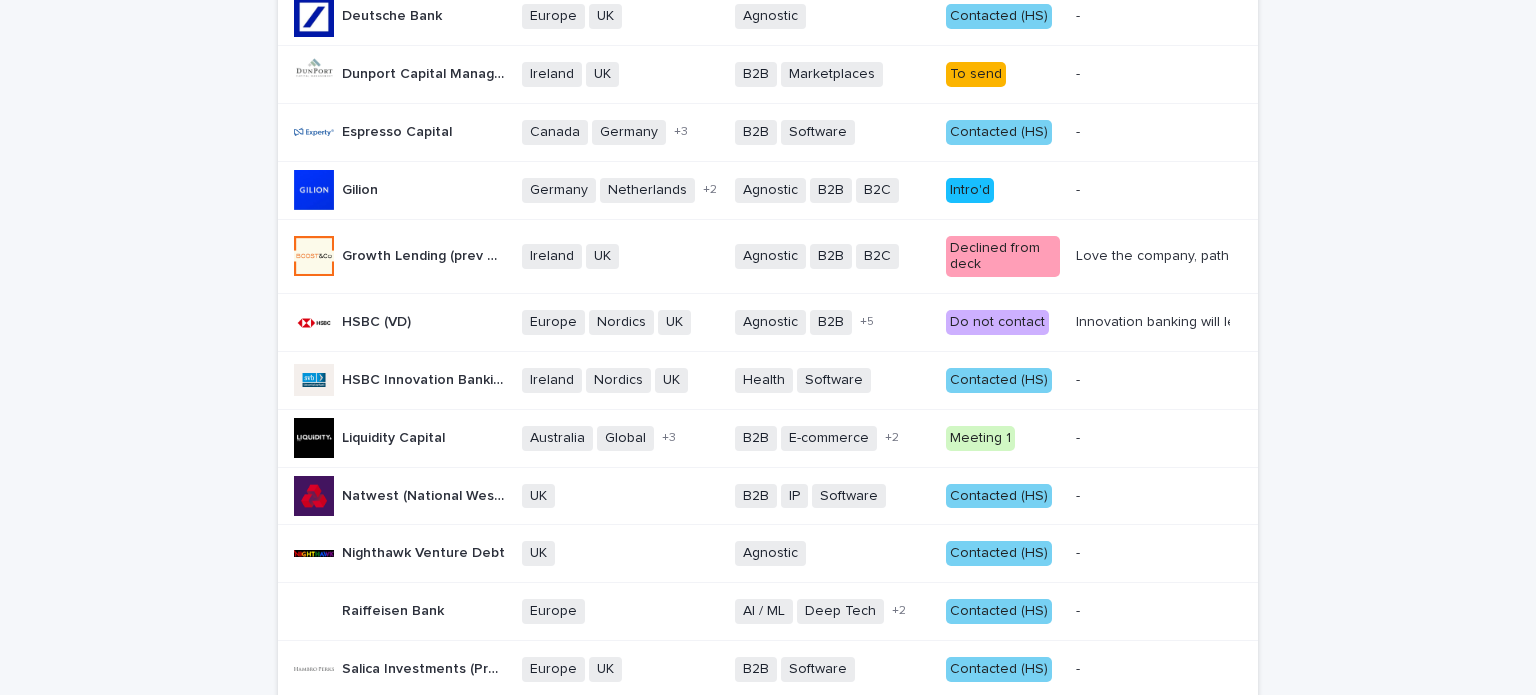 scroll, scrollTop: 711, scrollLeft: 0, axis: vertical 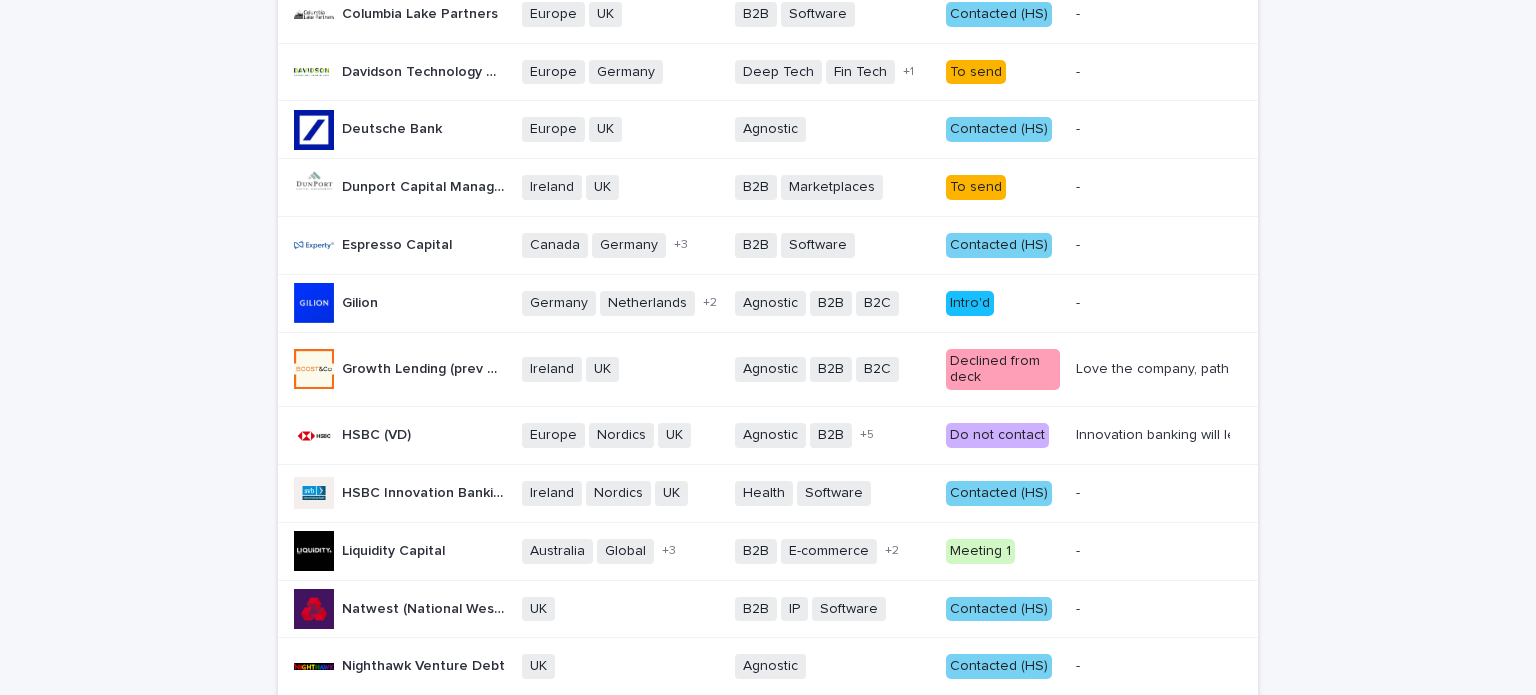 click on "Loading... Saving… Loading... Saving… Evaro (Debt)) Evaro Name Target geographies Sectors Evaro Evaro notes Ashgrove (AG) Capital Ashgrove (AG) Capital   DACH Nordics UK US + 1 B2B Health Tech Software + 1 Contacted (HS) - -   Atempo Growth Atempo Growth   CEE DACH region France Germany Germany - [CITY] Italy Spain UK + 6 B2B B2C Software + 0 Meeting 1 - -   Barclays Venture Debt Barclays Venture Debt   UK + 0 Agnostic + 0 Meeting 1 - -   Blackrock debt (prev Kreos Capital) Blackrock debt (prev Kreos Capital)   Asia-Pacific Europe Israel UK + 2 B2B Consumer Energy Fin Tech Food / Drink Health Software Telco + 6 Meeting 1 - -   Bootstrap Europe Bootstrap Europe   DACH Europe France UK + 2 B2B Bio Tech Clean Tech Fin Tech Impact Life Sciences Software + 5 Contacted (HS) - -   Canadian Imperial Bank of Commerce (CIBC) Canadian Imperial Bank of Commerce (CIBC)   Canada Germany Ireland Nordics Switzerland UK US + 5 B2B B2B2C + 0 Contacted (HS) - -   Claret Capital Claret Capital   Asia Europe UK +" at bounding box center (768, 452) 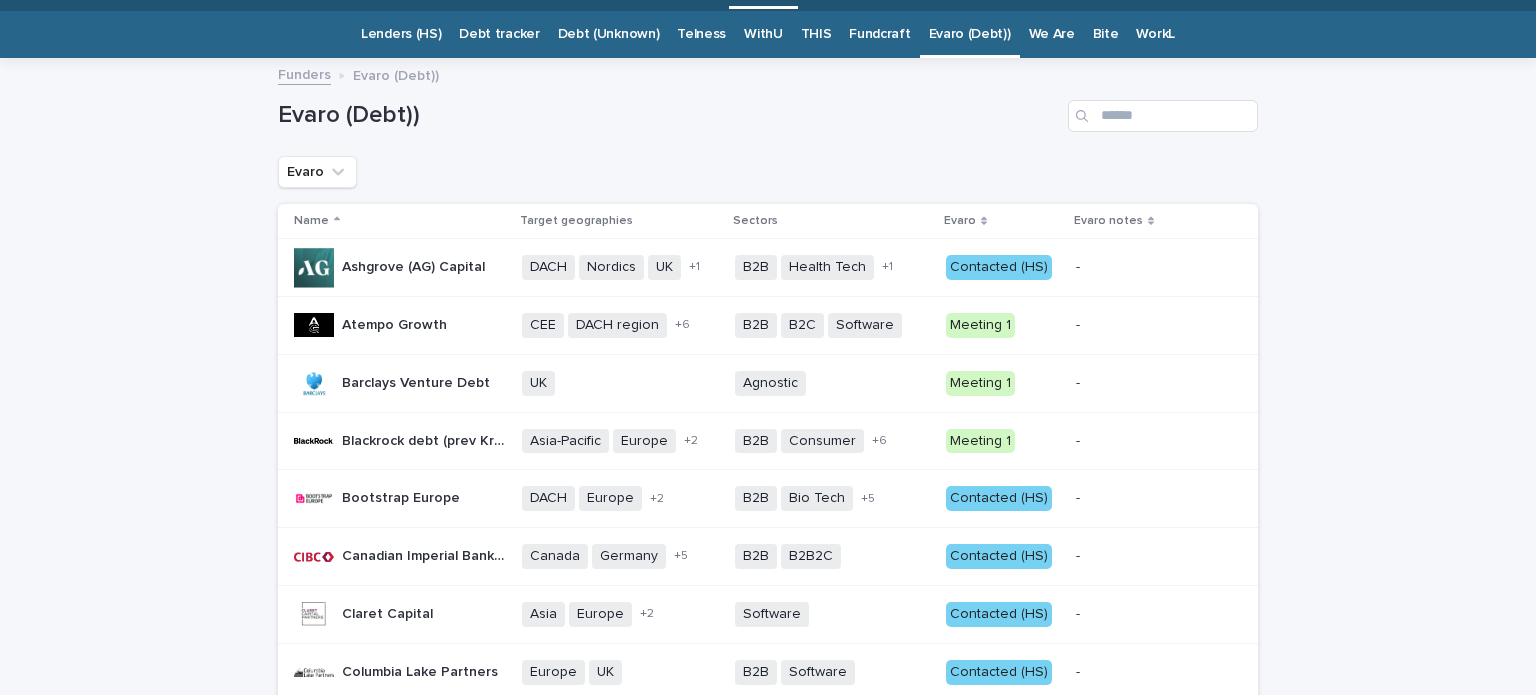 scroll, scrollTop: 0, scrollLeft: 0, axis: both 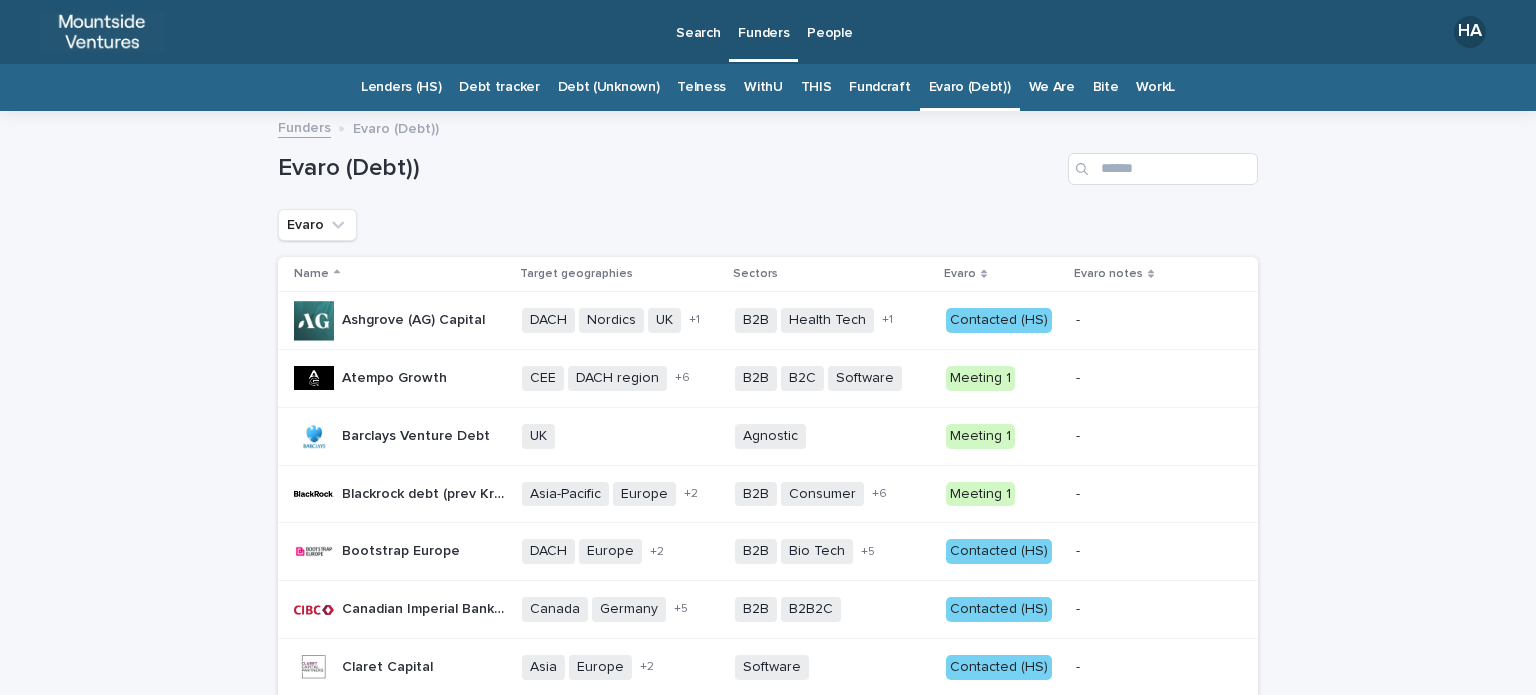 click on "Loading... Saving… Loading... Saving… Evaro (Debt)) Evaro Name Target geographies Sectors Evaro Evaro notes Ashgrove (AG) Capital Ashgrove (AG) Capital   DACH Nordics UK US + 1 B2B Health Tech Software + 1 Contacted (HS) - -   Atempo Growth Atempo Growth   CEE DACH region France Germany Germany - [CITY] Italy Spain UK + 6 B2B B2C Software + 0 Meeting 1 - -   Barclays Venture Debt Barclays Venture Debt   UK + 0 Agnostic + 0 Meeting 1 - -   Blackrock debt (prev Kreos Capital) Blackrock debt (prev Kreos Capital)   Asia-Pacific Europe Israel UK + 2 B2B Consumer Energy Fin Tech Food / Drink Health Software Telco + 6 Meeting 1 - -   Bootstrap Europe Bootstrap Europe   DACH Europe France UK + 2 B2B Bio Tech Clean Tech Fin Tech Impact Life Sciences Software + 5 Contacted (HS) - -   Canadian Imperial Bank of Commerce (CIBC) Canadian Imperial Bank of Commerce (CIBC)   Canada Germany Ireland Nordics Switzerland UK US + 5 B2B B2B2C + 0 Contacted (HS) - -   Claret Capital Claret Capital   Asia Europe UK +" at bounding box center [768, 1163] 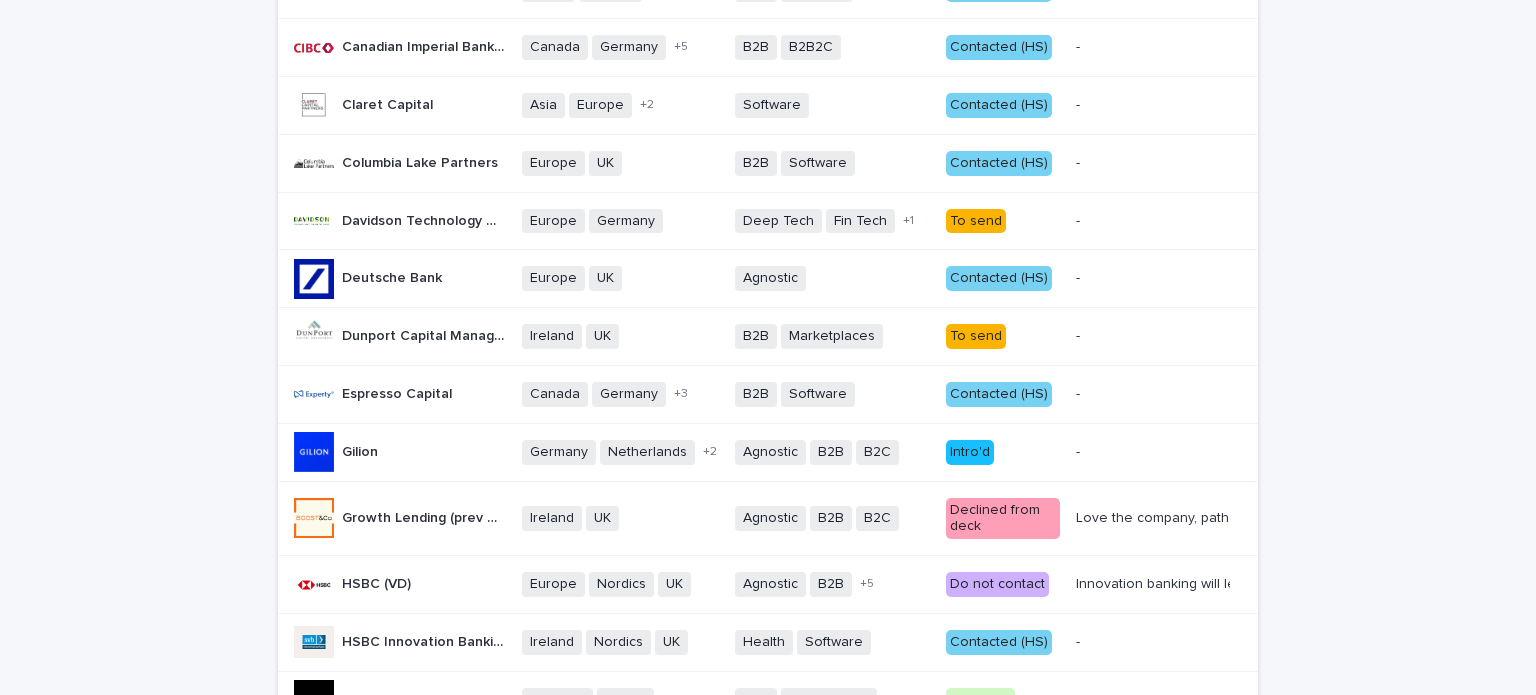 scroll, scrollTop: 511, scrollLeft: 0, axis: vertical 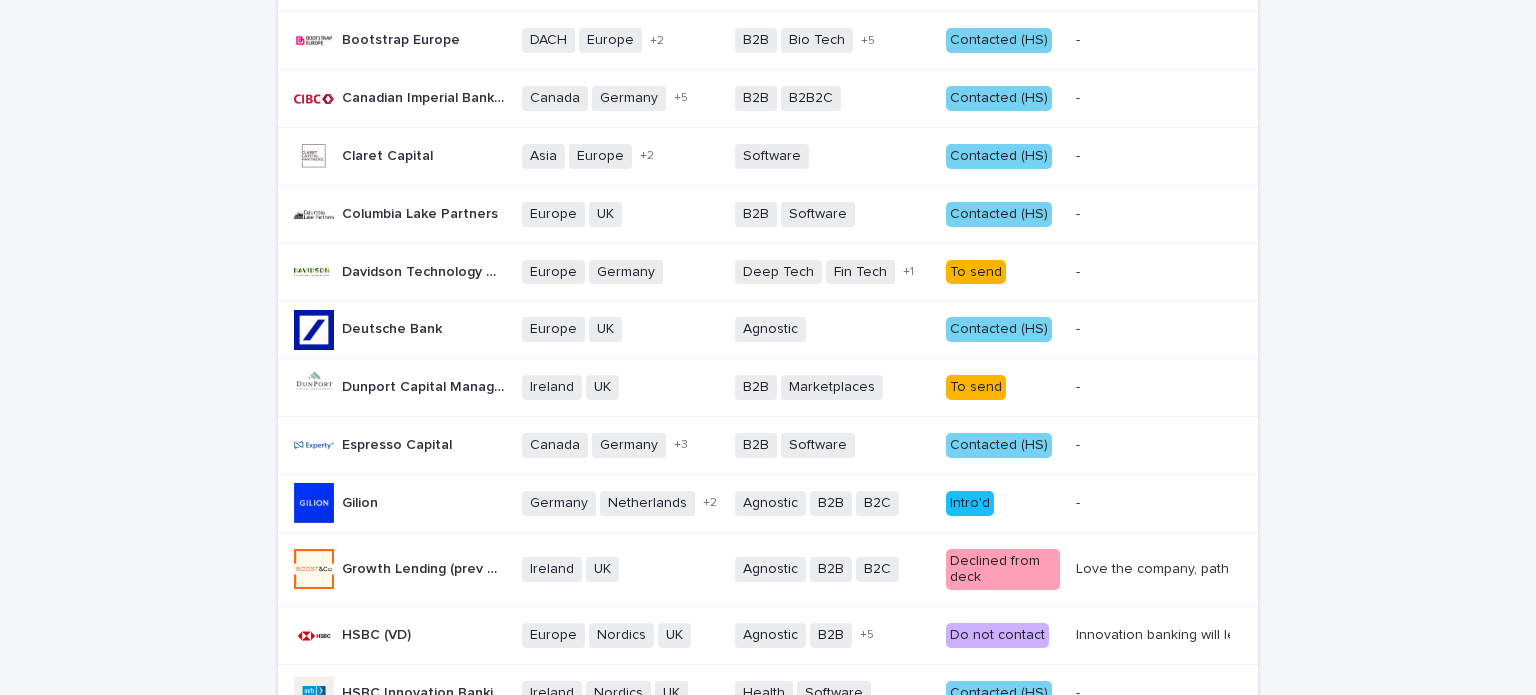 click on "Loading... Saving… Loading... Saving… Evaro (Debt)) Evaro Name Target geographies Sectors Evaro Evaro notes Ashgrove (AG) Capital Ashgrove (AG) Capital   DACH Nordics UK US + 1 B2B Health Tech Software + 1 Contacted (HS) - -   Atempo Growth Atempo Growth   CEE DACH region France Germany Germany - [CITY] Italy Spain UK + 6 B2B B2C Software + 0 Meeting 1 - -   Barclays Venture Debt Barclays Venture Debt   UK + 0 Agnostic + 0 Meeting 1 - -   Blackrock debt (prev Kreos Capital) Blackrock debt (prev Kreos Capital)   Asia-Pacific Europe Israel UK + 2 B2B Consumer Energy Fin Tech Food / Drink Health Software Telco + 6 Meeting 1 - -   Bootstrap Europe Bootstrap Europe   DACH Europe France UK + 2 B2B Bio Tech Clean Tech Fin Tech Impact Life Sciences Software + 5 Contacted (HS) - -   Canadian Imperial Bank of Commerce (CIBC) Canadian Imperial Bank of Commerce (CIBC)   Canada Germany Ireland Nordics Switzerland UK US + 5 B2B B2B2C + 0 Contacted (HS) - -   Claret Capital Claret Capital   Asia Europe UK +" at bounding box center [768, 652] 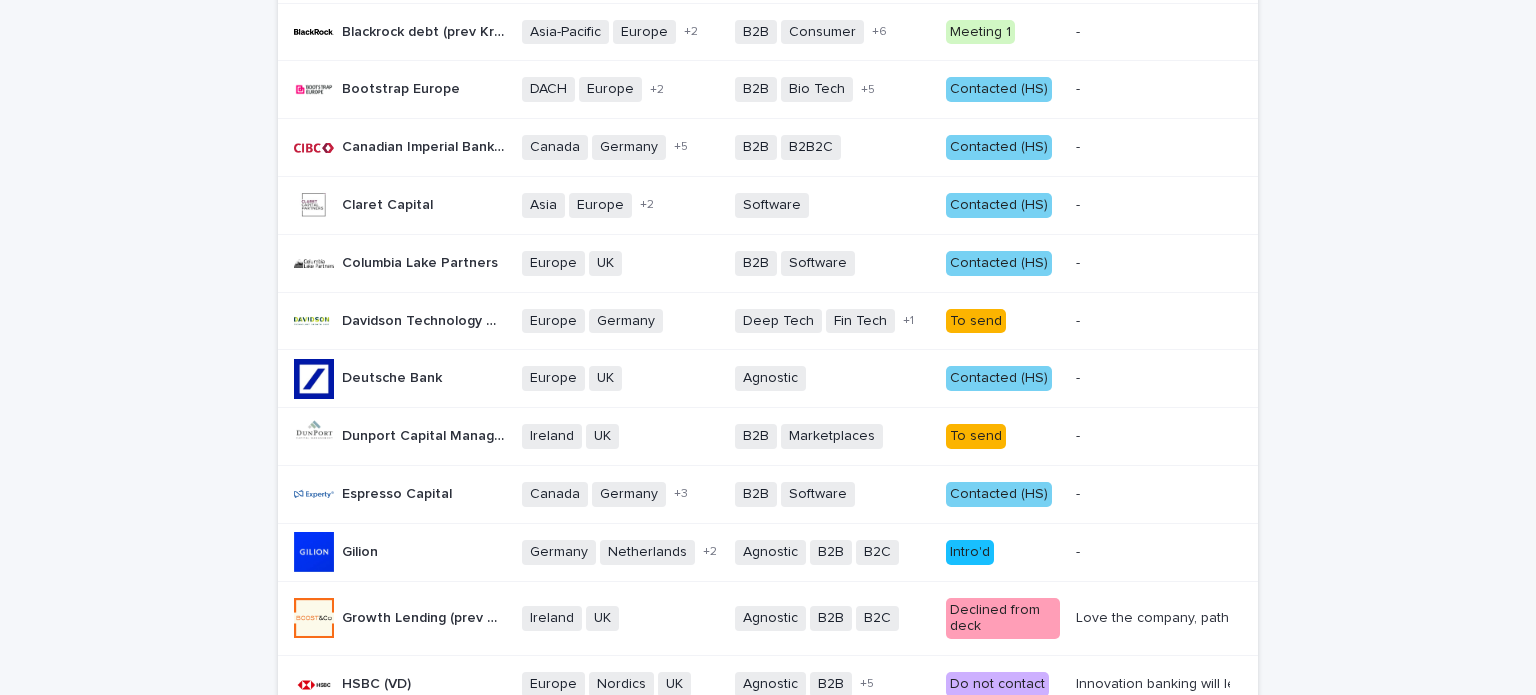 scroll, scrollTop: 511, scrollLeft: 0, axis: vertical 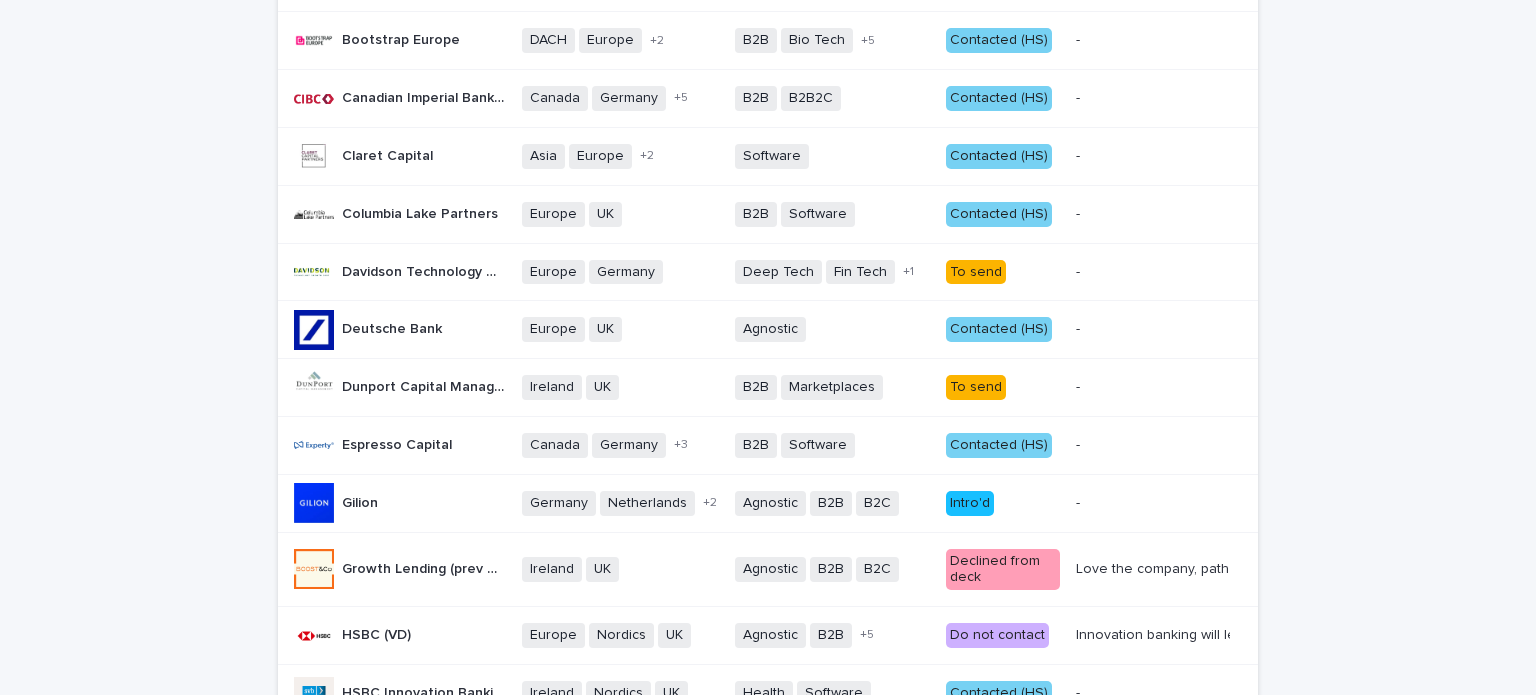 click on "Loading... Saving… Loading... Saving… Evaro (Debt)) Evaro Name Target geographies Sectors Evaro Evaro notes Ashgrove (AG) Capital Ashgrove (AG) Capital   DACH Nordics UK US + 1 B2B Health Tech Software + 1 Contacted (HS) - -   Atempo Growth Atempo Growth   CEE DACH region France Germany Germany - [CITY] Italy Spain UK + 6 B2B B2C Software + 0 Meeting 1 - -   Barclays Venture Debt Barclays Venture Debt   UK + 0 Agnostic + 0 Meeting 1 - -   Blackrock debt (prev Kreos Capital) Blackrock debt (prev Kreos Capital)   Asia-Pacific Europe Israel UK + 2 B2B Consumer Energy Fin Tech Food / Drink Health Software Telco + 6 Meeting 1 - -   Bootstrap Europe Bootstrap Europe   DACH Europe France UK + 2 B2B Bio Tech Clean Tech Fin Tech Impact Life Sciences Software + 5 Contacted (HS) - -   Canadian Imperial Bank of Commerce (CIBC) Canadian Imperial Bank of Commerce (CIBC)   Canada Germany Ireland Nordics Switzerland UK US + 5 B2B B2B2C + 0 Contacted (HS) - -   Claret Capital Claret Capital   Asia Europe UK +" at bounding box center (768, 652) 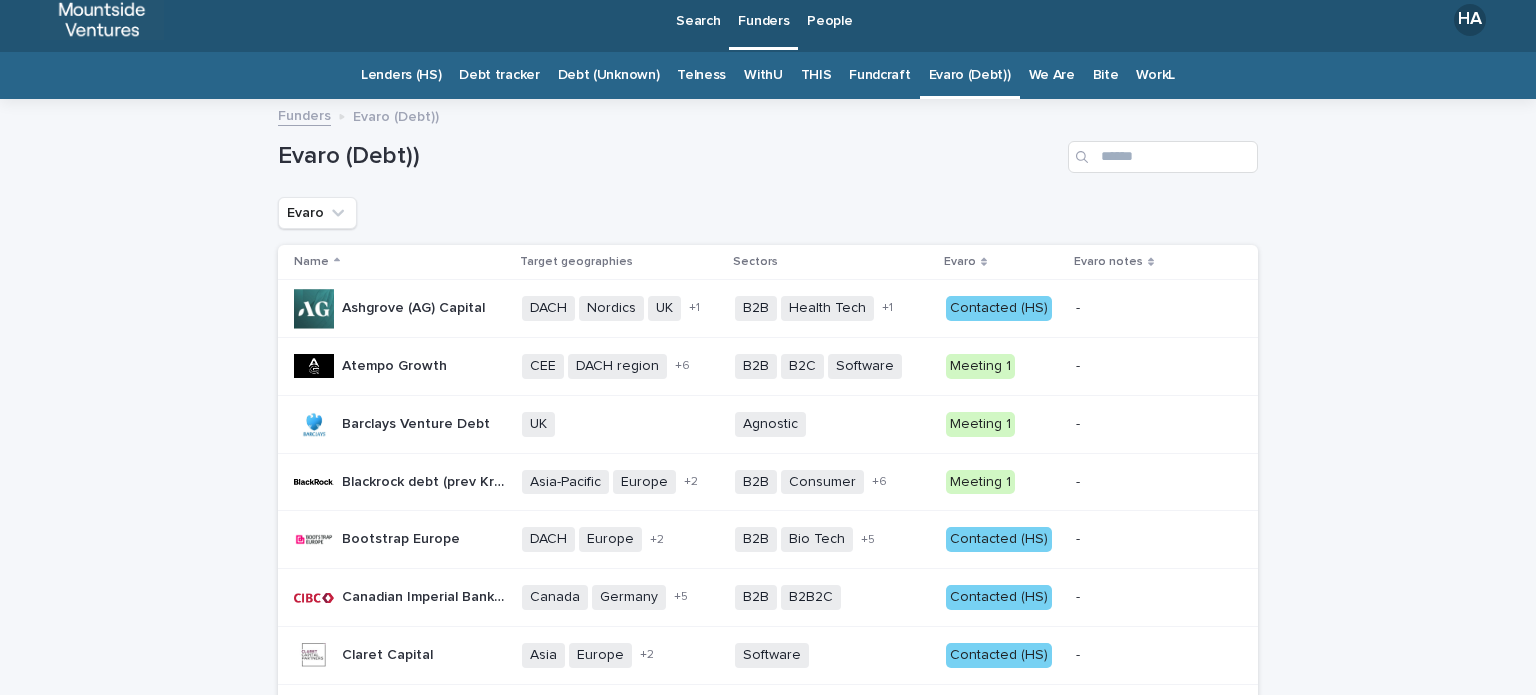 scroll, scrollTop: 11, scrollLeft: 0, axis: vertical 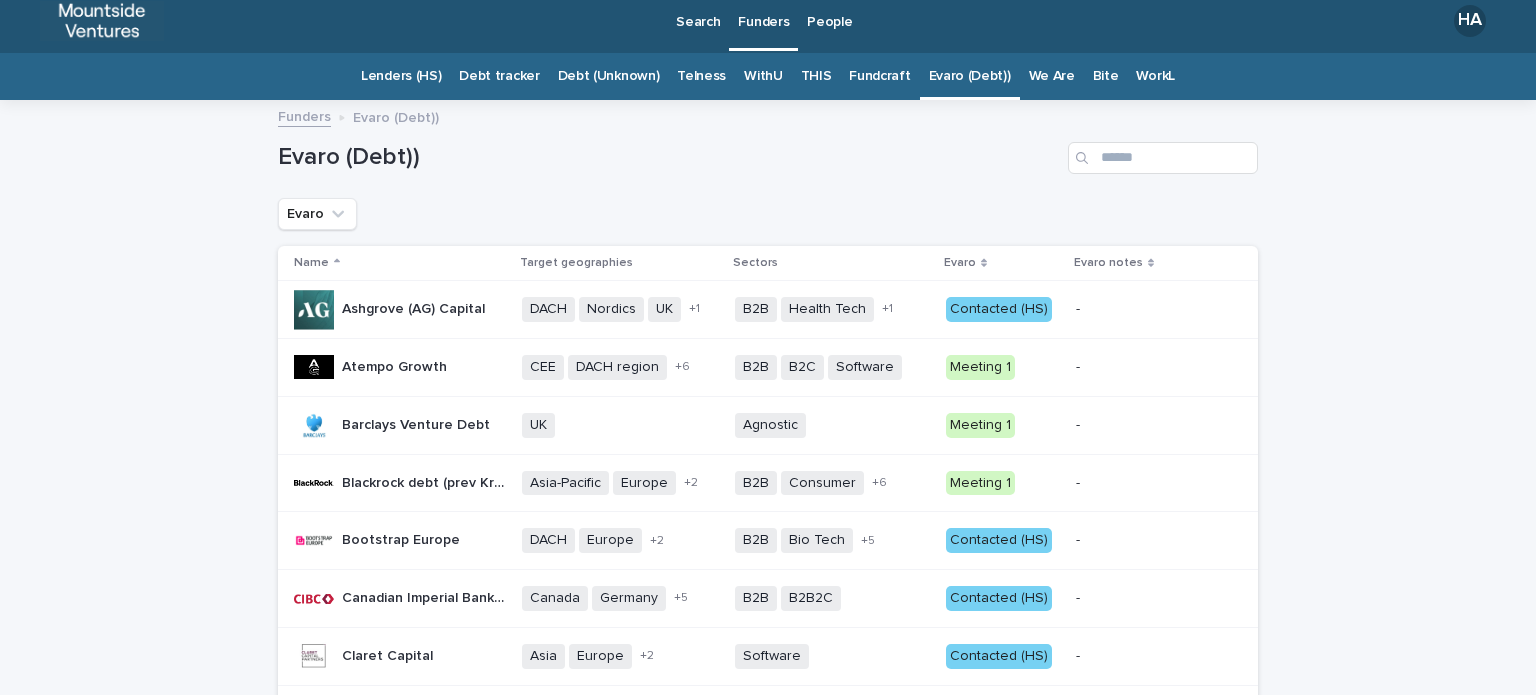click on "Loading... Saving… Loading... Saving… Evaro (Debt)) Evaro Name Target geographies Sectors Evaro Evaro notes Ashgrove (AG) Capital Ashgrove (AG) Capital   DACH Nordics UK US + 1 B2B Health Tech Software + 1 Contacted (HS) - -   Atempo Growth Atempo Growth   CEE DACH region France Germany Germany - [CITY] Italy Spain UK + 6 B2B B2C Software + 0 Meeting 1 - -   Barclays Venture Debt Barclays Venture Debt   UK + 0 Agnostic + 0 Meeting 1 - -   Blackrock debt (prev Kreos Capital) Blackrock debt (prev Kreos Capital)   Asia-Pacific Europe Israel UK + 2 B2B Consumer Energy Fin Tech Food / Drink Health Software Telco + 6 Meeting 1 - -   Bootstrap Europe Bootstrap Europe   DACH Europe France UK + 2 B2B Bio Tech Clean Tech Fin Tech Impact Life Sciences Software + 5 Contacted (HS) - -   Canadian Imperial Bank of Commerce (CIBC) Canadian Imperial Bank of Commerce (CIBC)   Canada Germany Ireland Nordics Switzerland UK US + 5 B2B B2B2C + 0 Contacted (HS) - -   Claret Capital Claret Capital   Asia Europe UK +" at bounding box center (768, 1152) 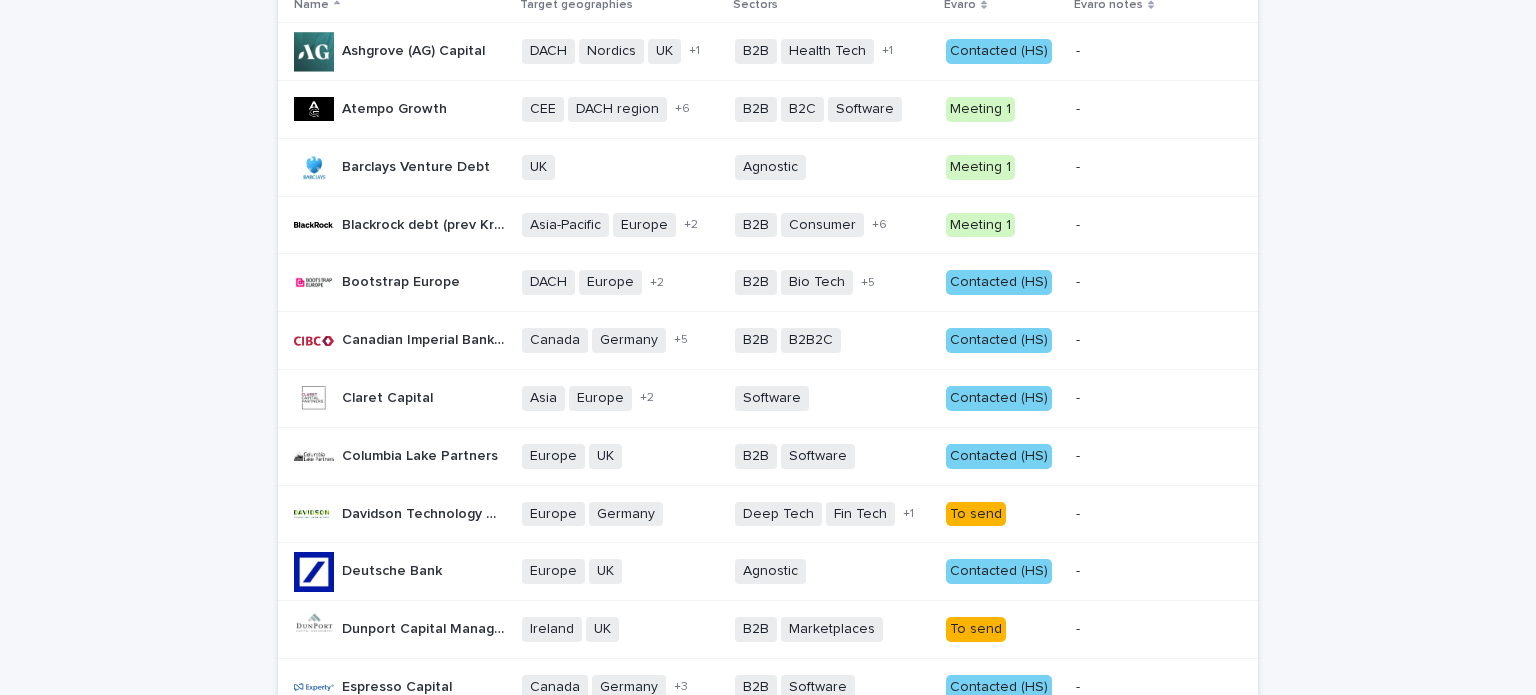 scroll, scrollTop: 0, scrollLeft: 0, axis: both 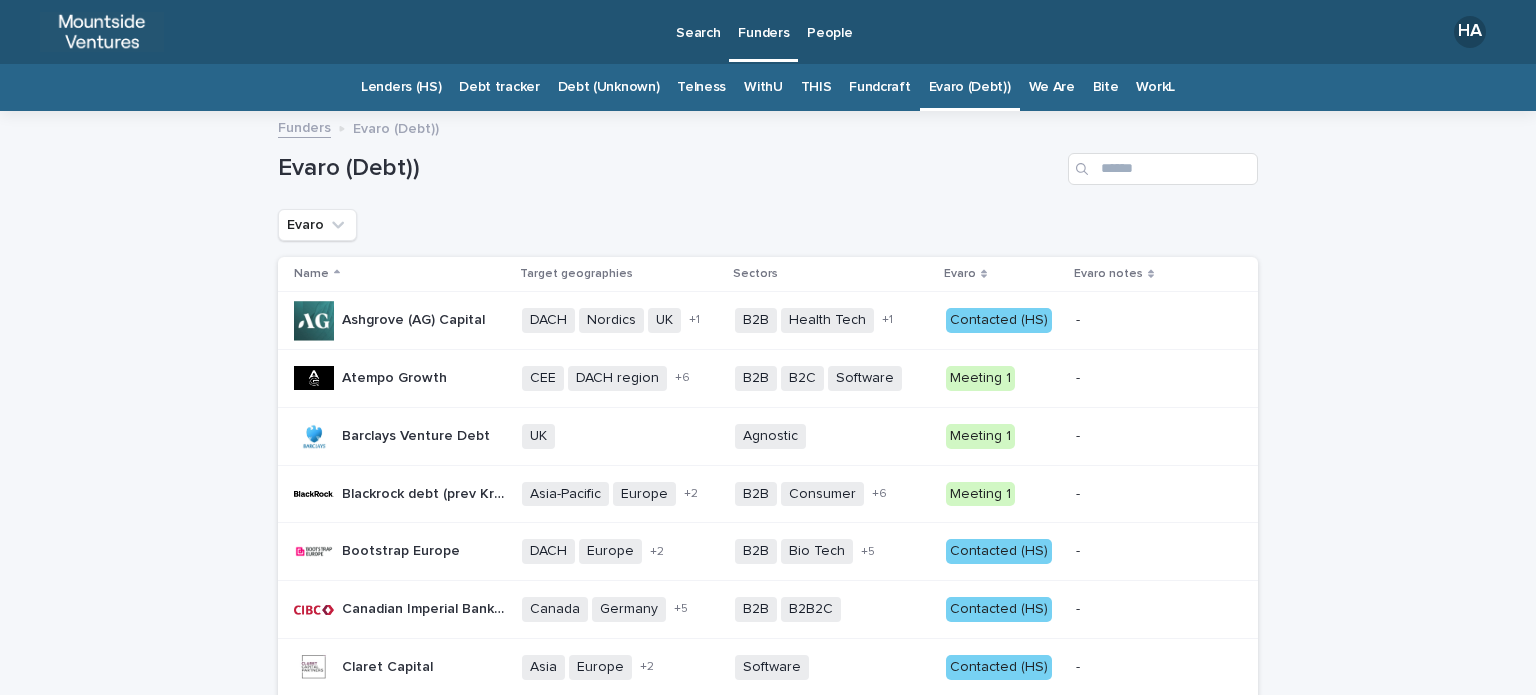 drag, startPoint x: 1391, startPoint y: 432, endPoint x: 1392, endPoint y: 414, distance: 18.027756 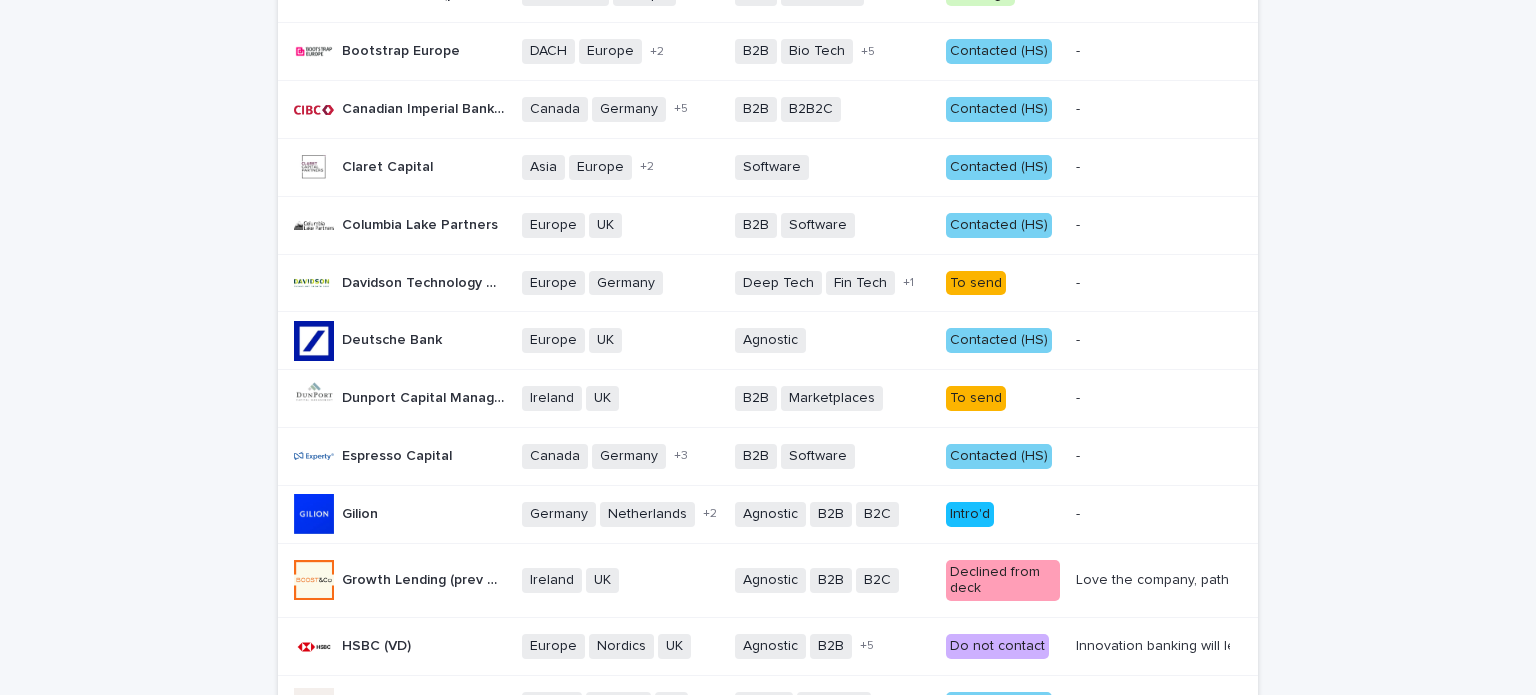 scroll, scrollTop: 0, scrollLeft: 0, axis: both 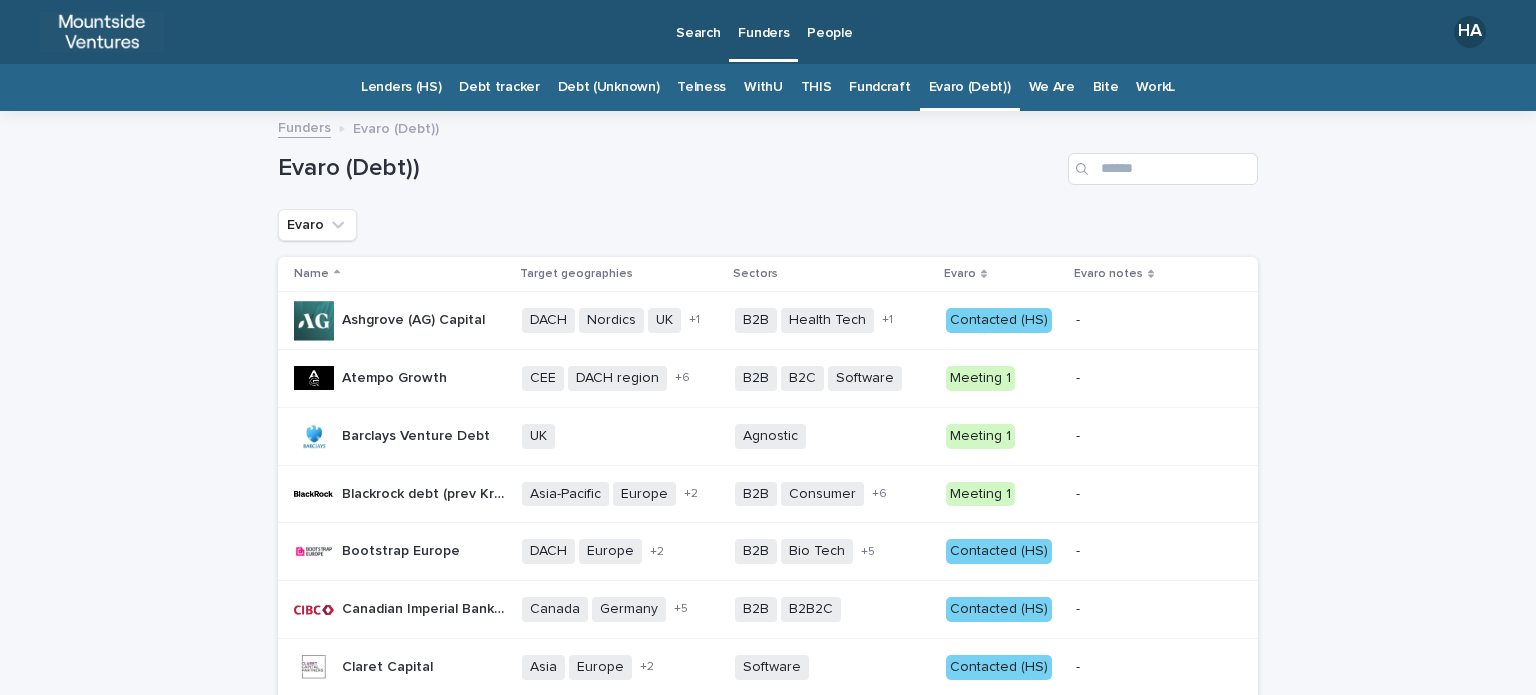 click on "Loading... Saving… Loading... Saving… Evaro (Debt)) Evaro Name Target geographies Sectors Evaro Evaro notes Ashgrove (AG) Capital Ashgrove (AG) Capital   DACH Nordics UK US + 1 B2B Health Tech Software + 1 Contacted (HS) - -   Atempo Growth Atempo Growth   CEE DACH region France Germany Germany - [CITY] Italy Spain UK + 6 B2B B2C Software + 0 Meeting 1 - -   Barclays Venture Debt Barclays Venture Debt   UK + 0 Agnostic + 0 Meeting 1 - -   Blackrock debt (prev Kreos Capital) Blackrock debt (prev Kreos Capital)   Asia-Pacific Europe Israel UK + 2 B2B Consumer Energy Fin Tech Food / Drink Health Software Telco + 6 Meeting 1 - -   Bootstrap Europe Bootstrap Europe   DACH Europe France UK + 2 B2B Bio Tech Clean Tech Fin Tech Impact Life Sciences Software + 5 Contacted (HS) - -   Canadian Imperial Bank of Commerce (CIBC) Canadian Imperial Bank of Commerce (CIBC)   Canada Germany Ireland Nordics Switzerland UK US + 5 B2B B2B2C + 0 Contacted (HS) - -   Claret Capital Claret Capital   Asia Europe UK +" at bounding box center [768, 1163] 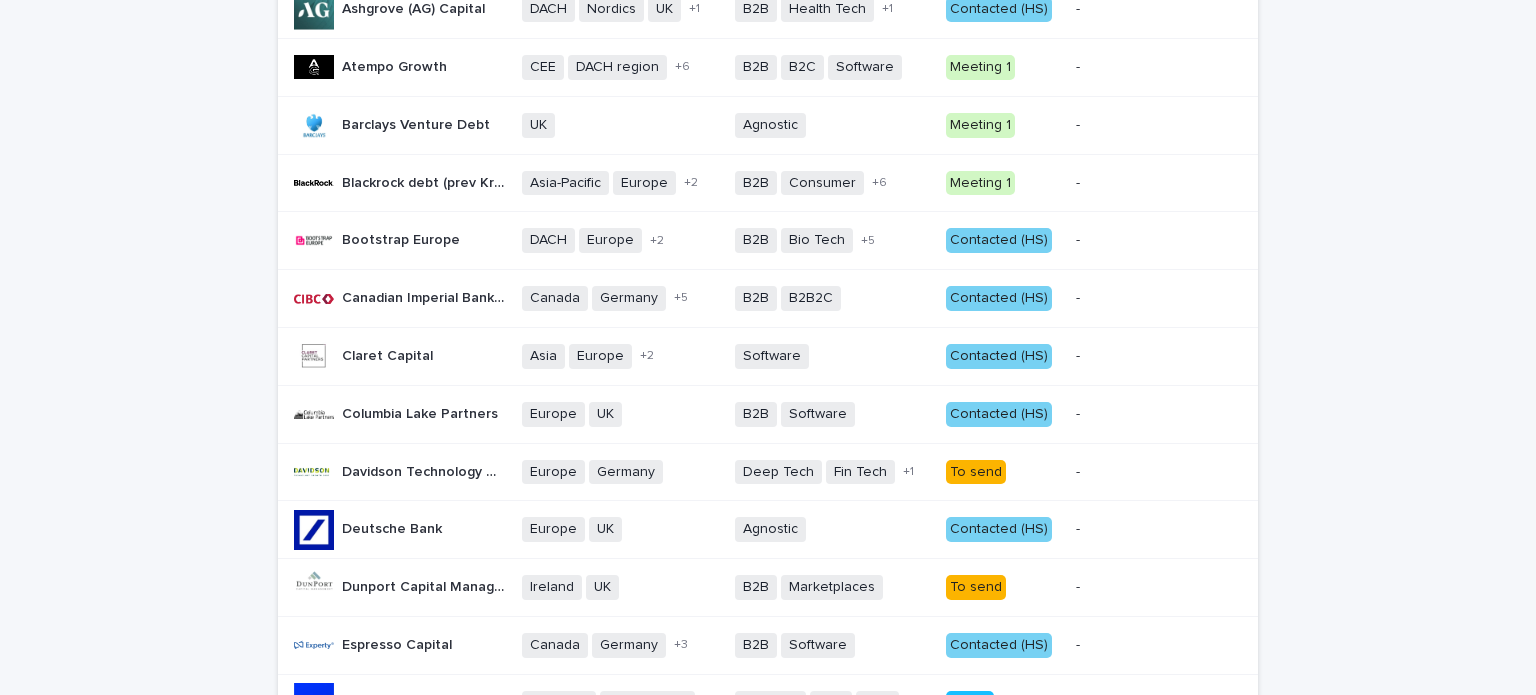 scroll, scrollTop: 0, scrollLeft: 0, axis: both 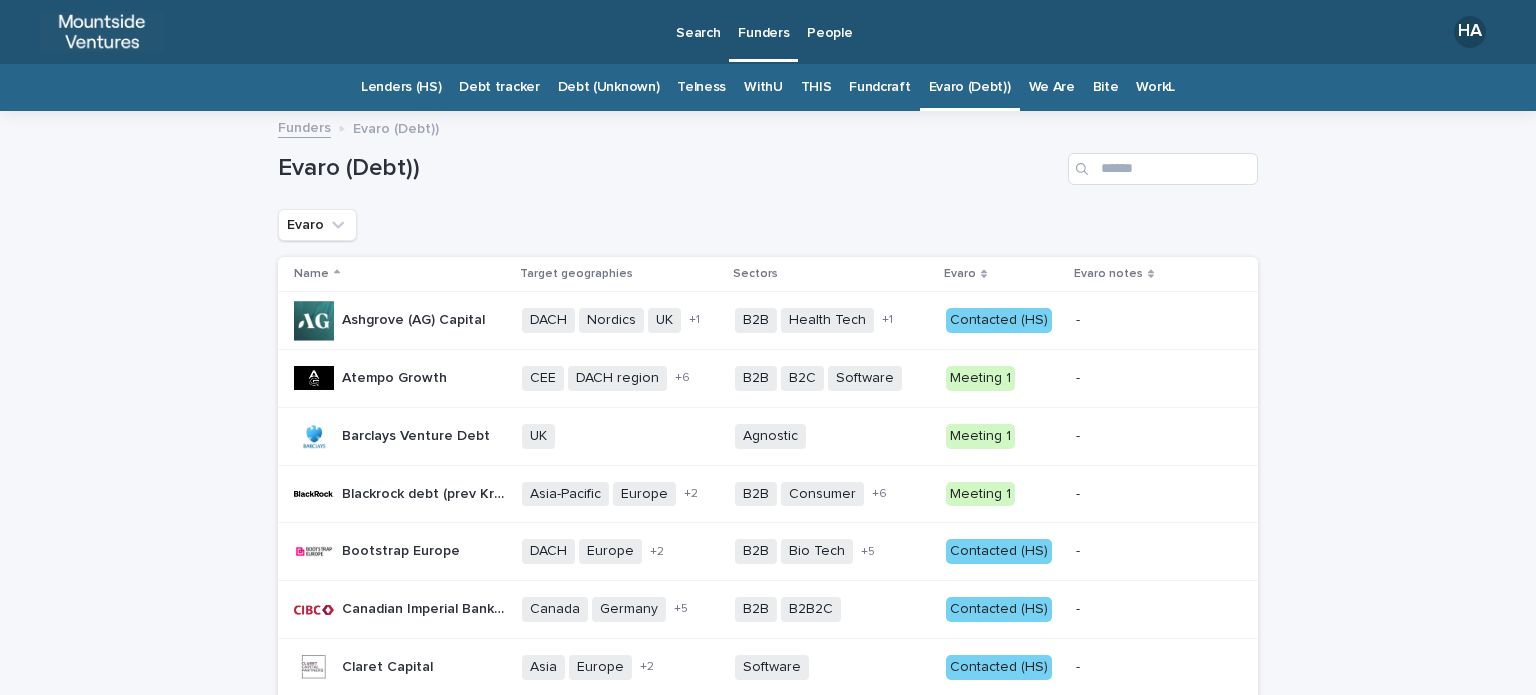 drag, startPoint x: 1379, startPoint y: 332, endPoint x: 1380, endPoint y: 309, distance: 23.021729 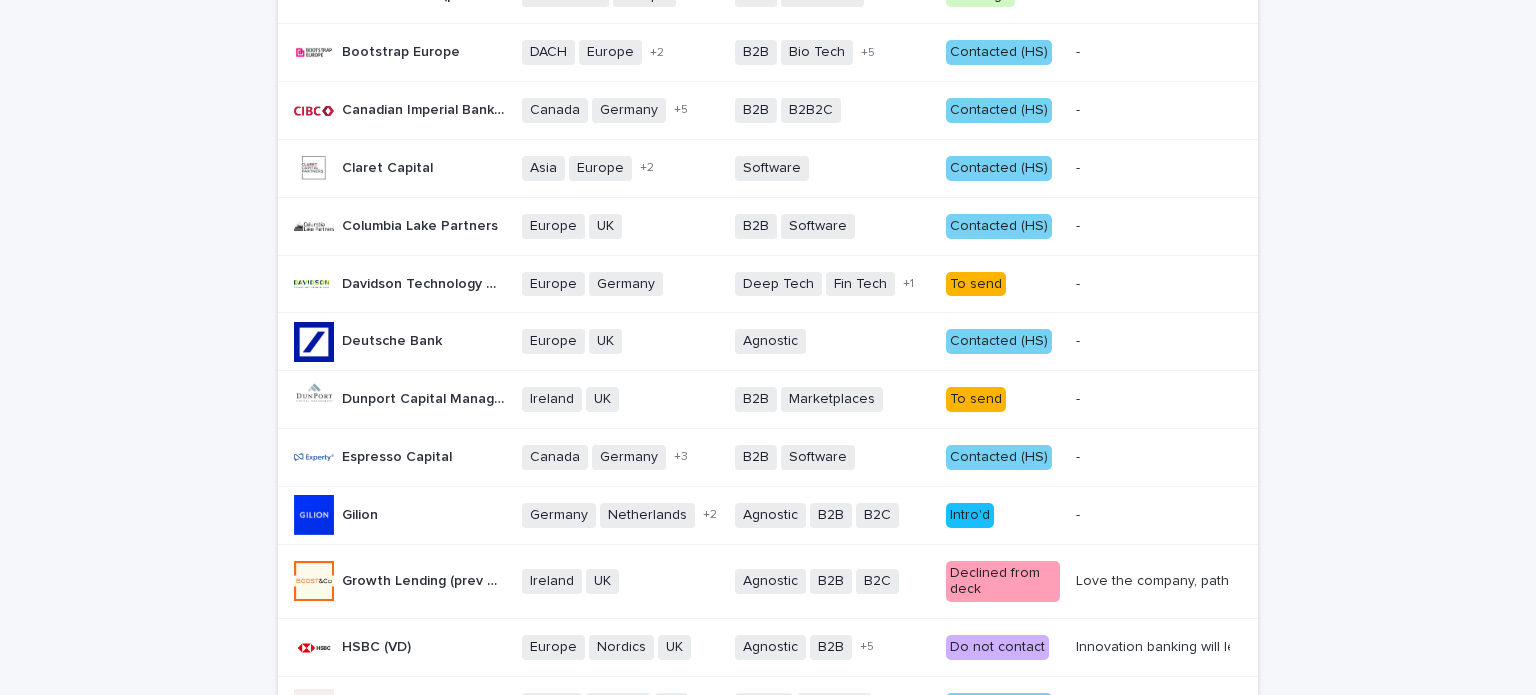 scroll, scrollTop: 500, scrollLeft: 0, axis: vertical 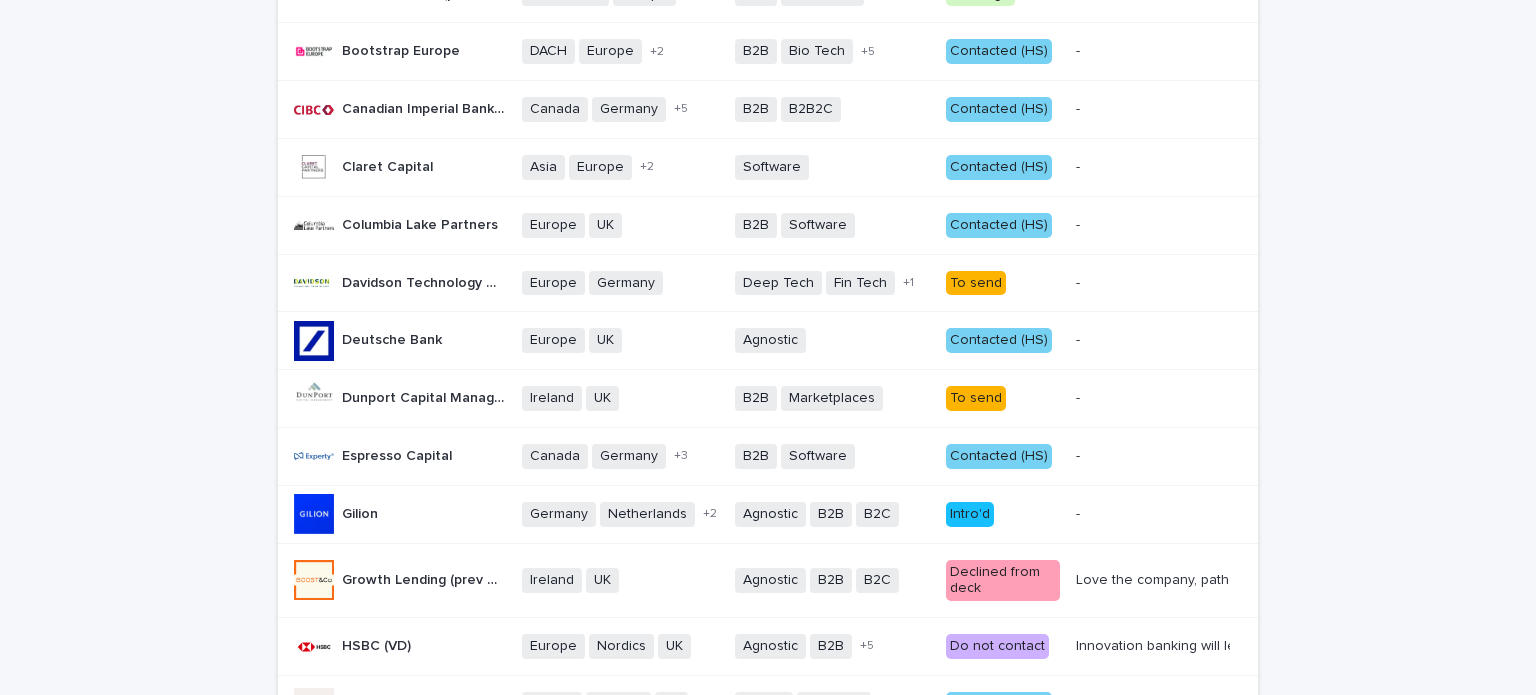click on "Loading... Saving… Loading... Saving… Evaro (Debt)) Evaro Name Target geographies Sectors Evaro Evaro notes Ashgrove (AG) Capital Ashgrove (AG) Capital   DACH Nordics UK US + 1 B2B Health Tech Software + 1 Contacted (HS) - -   Atempo Growth Atempo Growth   CEE DACH region France Germany Germany - [CITY] Italy Spain UK + 6 B2B B2C Software + 0 Meeting 1 - -   Barclays Venture Debt Barclays Venture Debt   UK + 0 Agnostic + 0 Meeting 1 - -   Blackrock debt (prev Kreos Capital) Blackrock debt (prev Kreos Capital)   Asia-Pacific Europe Israel UK + 2 B2B Consumer Energy Fin Tech Food / Drink Health Software Telco + 6 Meeting 1 - -   Bootstrap Europe Bootstrap Europe   DACH Europe France UK + 2 B2B Bio Tech Clean Tech Fin Tech Impact Life Sciences Software + 5 Contacted (HS) - -   Canadian Imperial Bank of Commerce (CIBC) Canadian Imperial Bank of Commerce (CIBC)   Canada Germany Ireland Nordics Switzerland UK US + 5 B2B B2B2C + 0 Contacted (HS) - -   Claret Capital Claret Capital   Asia Europe UK +" at bounding box center (768, 663) 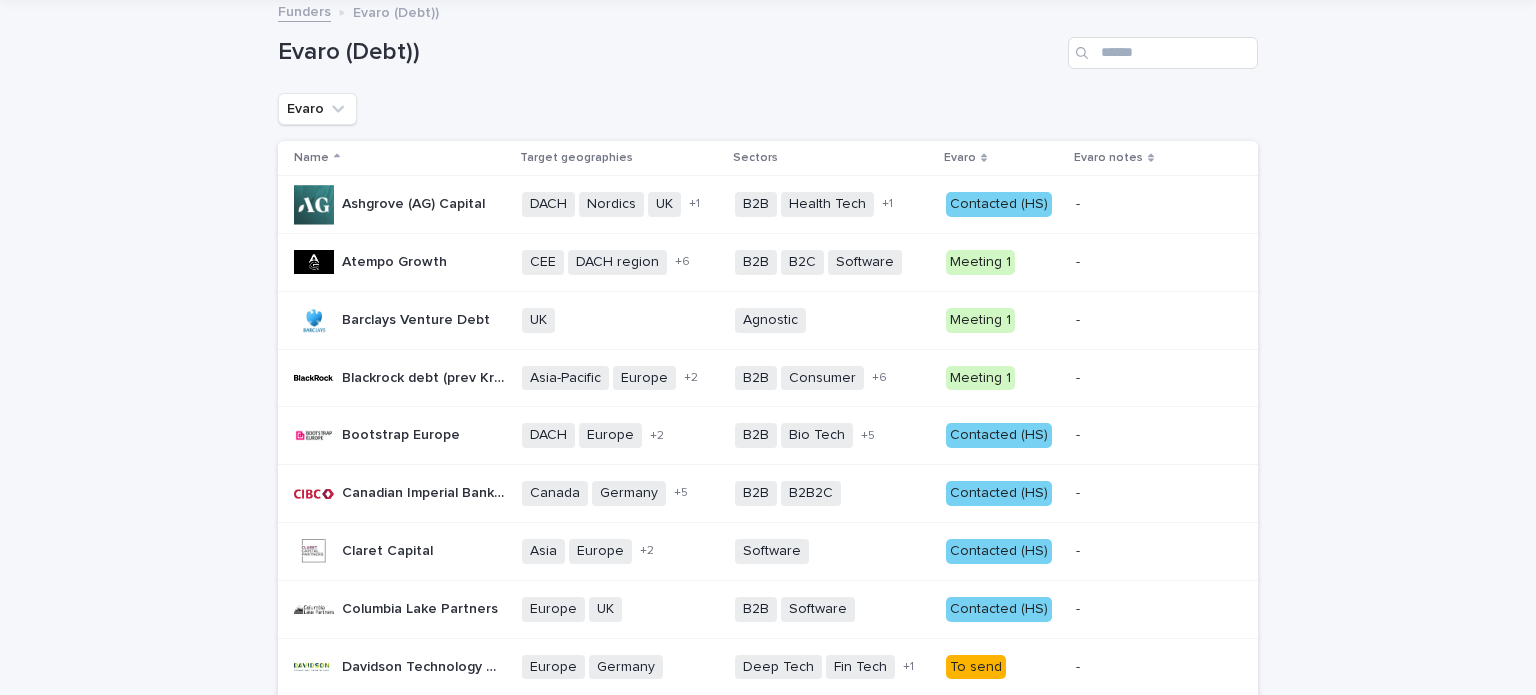 scroll, scrollTop: 0, scrollLeft: 0, axis: both 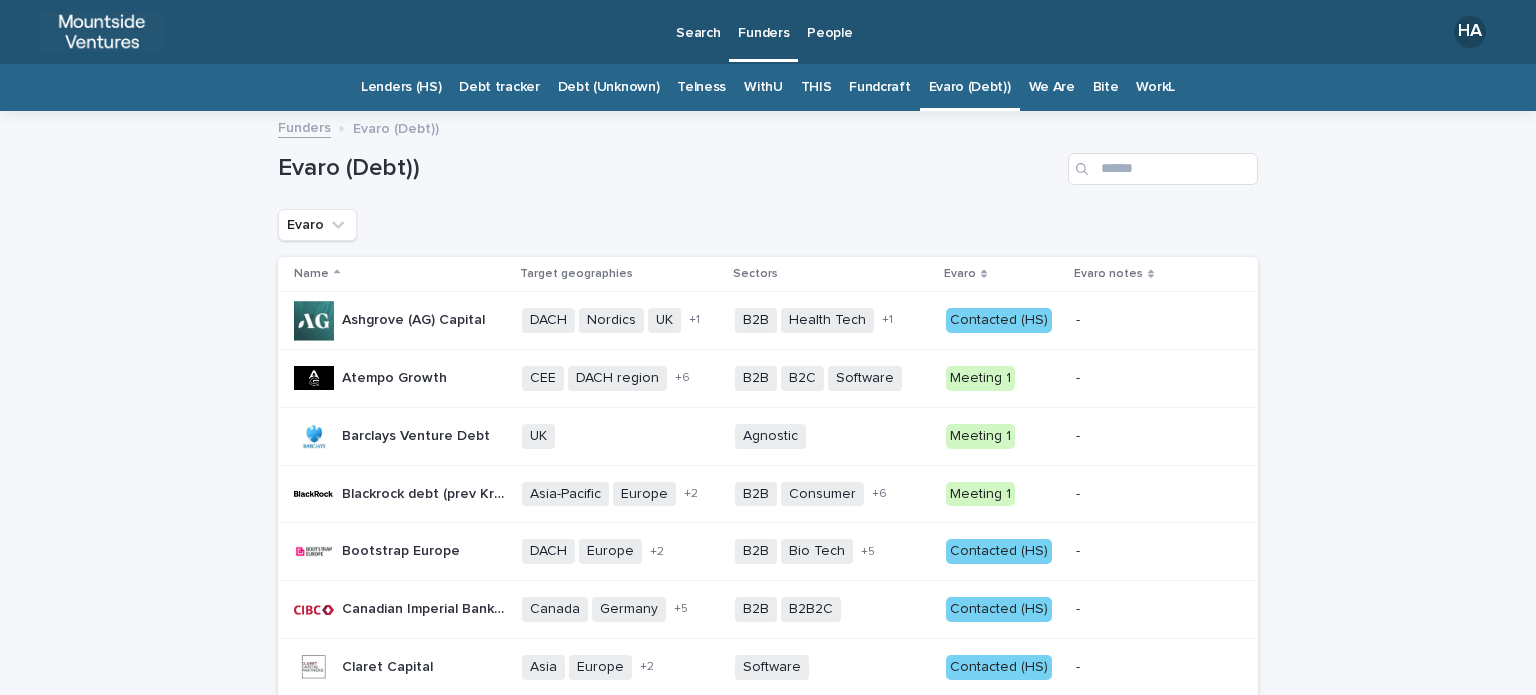 drag, startPoint x: 1384, startPoint y: 310, endPoint x: 1398, endPoint y: 301, distance: 16.643316 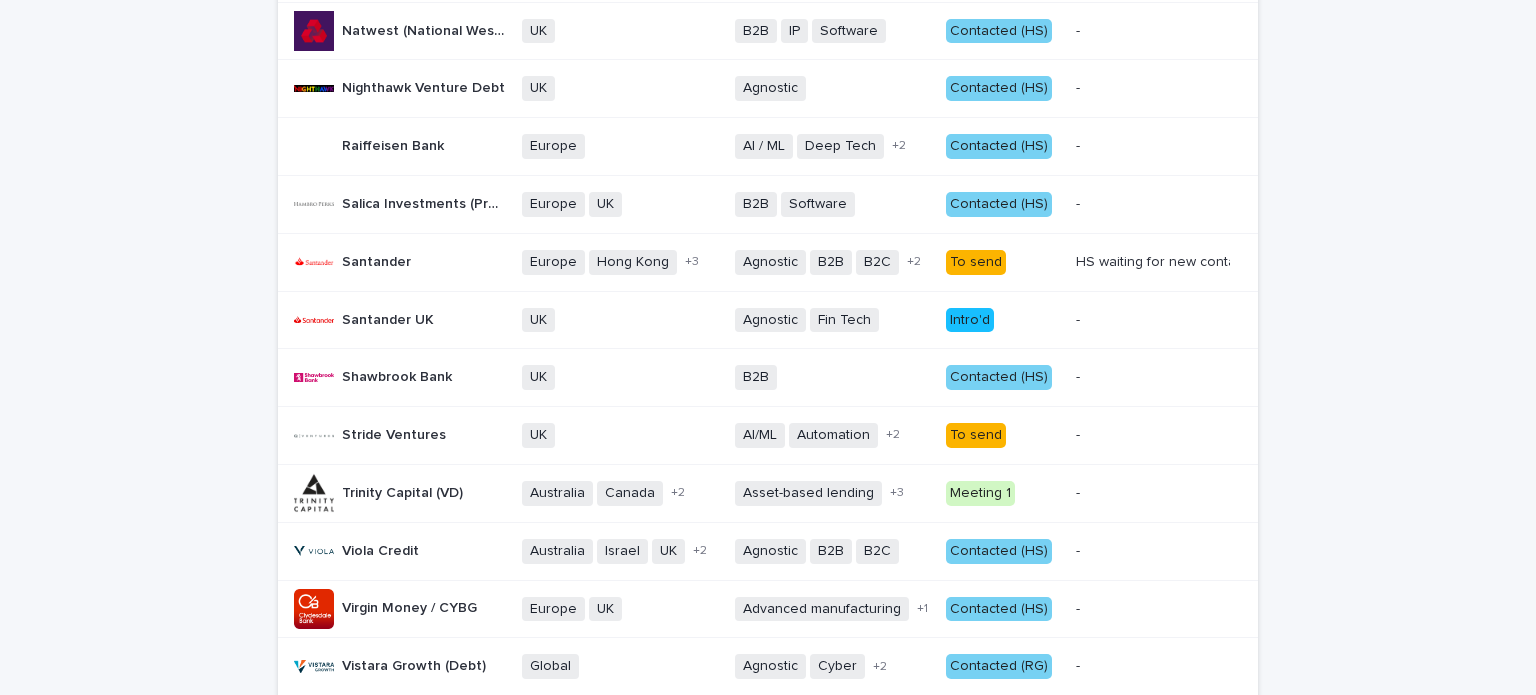 scroll, scrollTop: 1511, scrollLeft: 0, axis: vertical 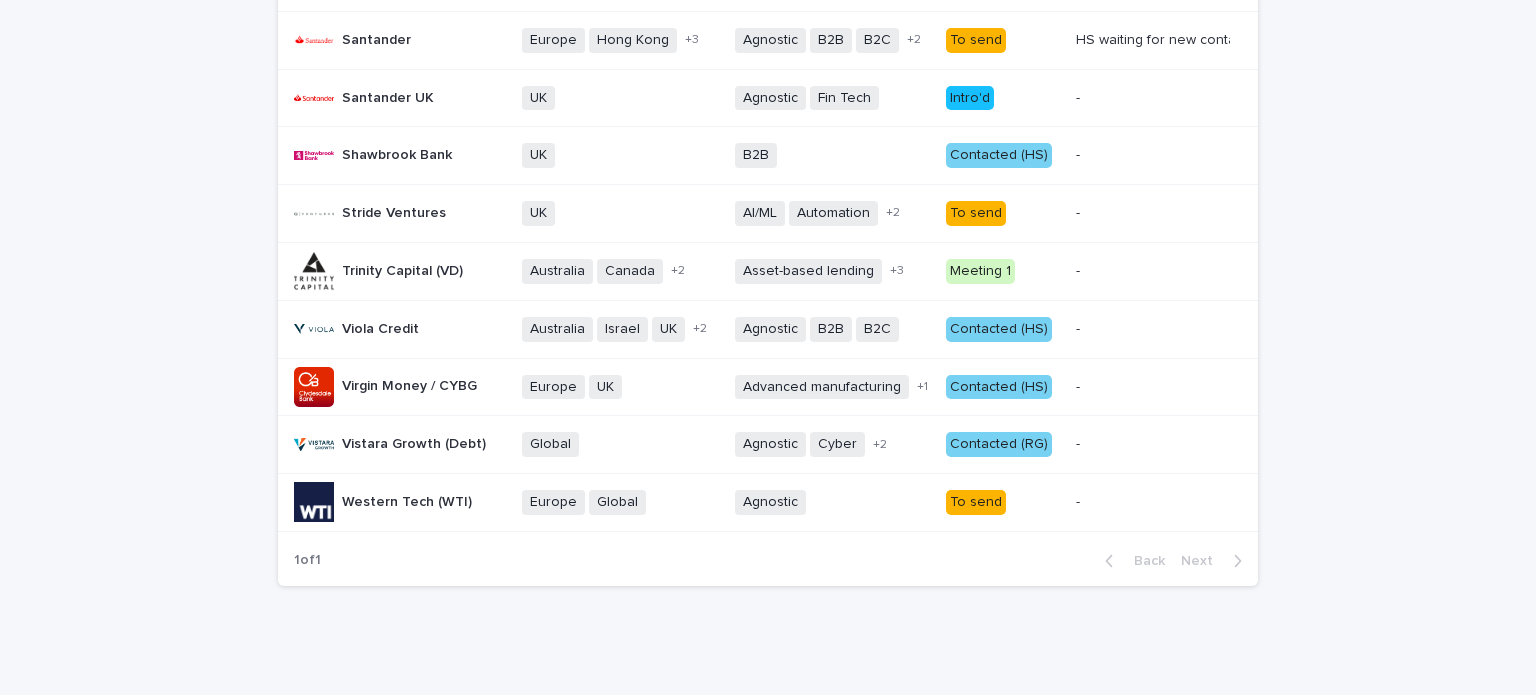 click on "Intro'd" at bounding box center [970, 98] 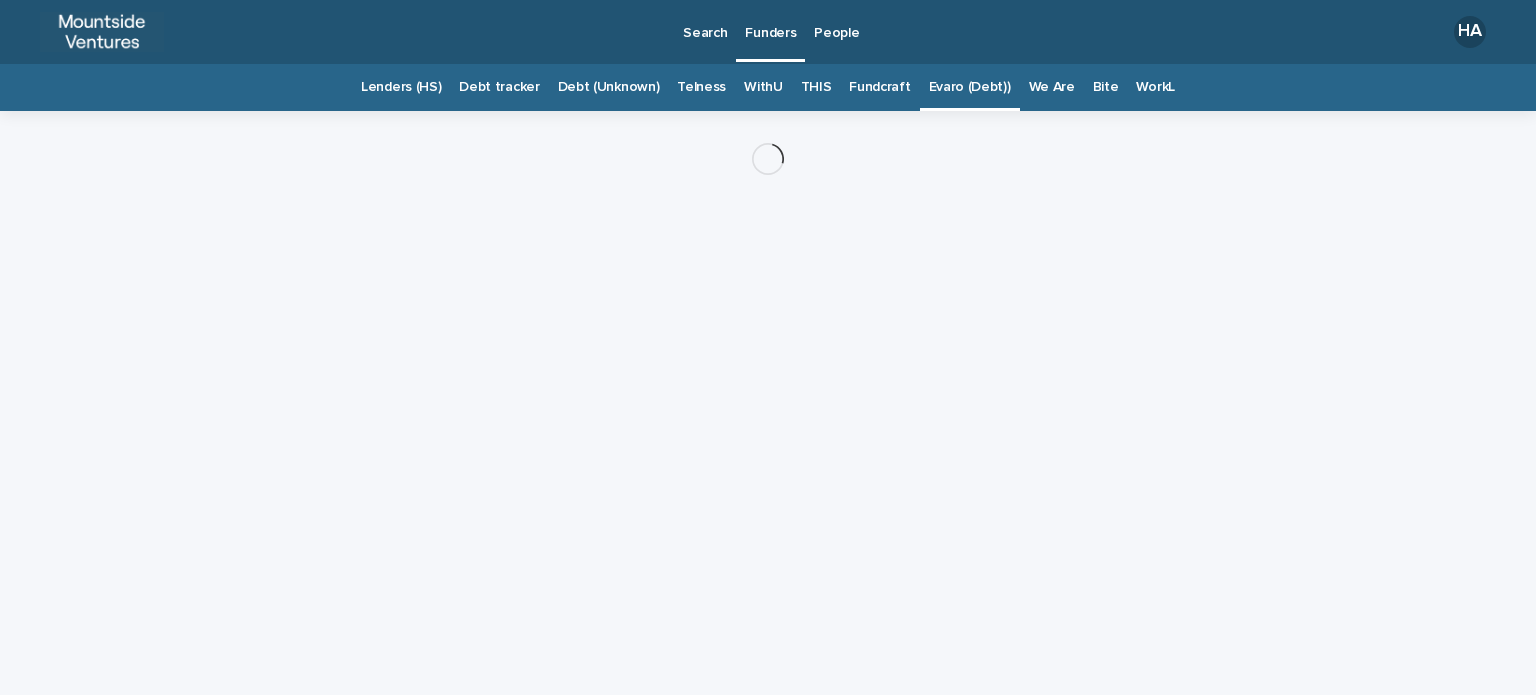scroll, scrollTop: 0, scrollLeft: 0, axis: both 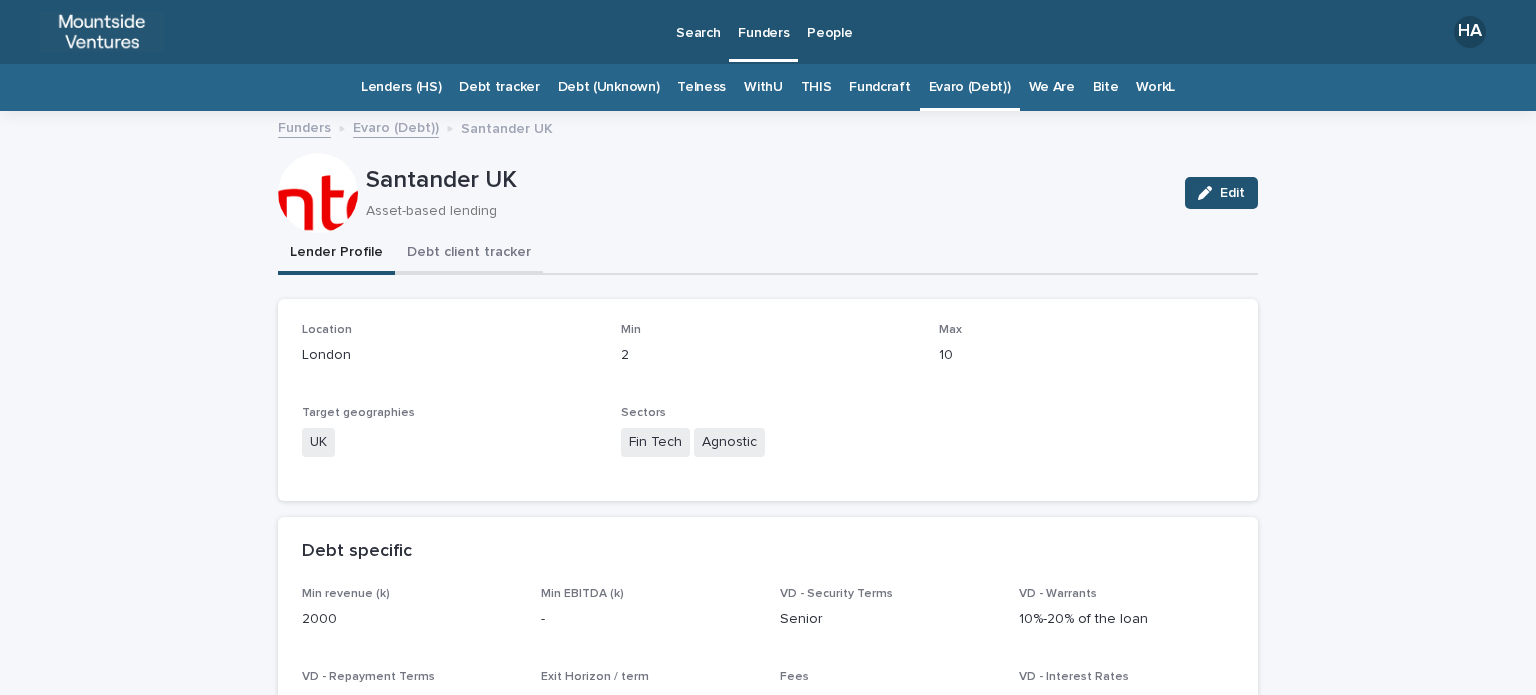 click on "Debt client tracker" at bounding box center [469, 254] 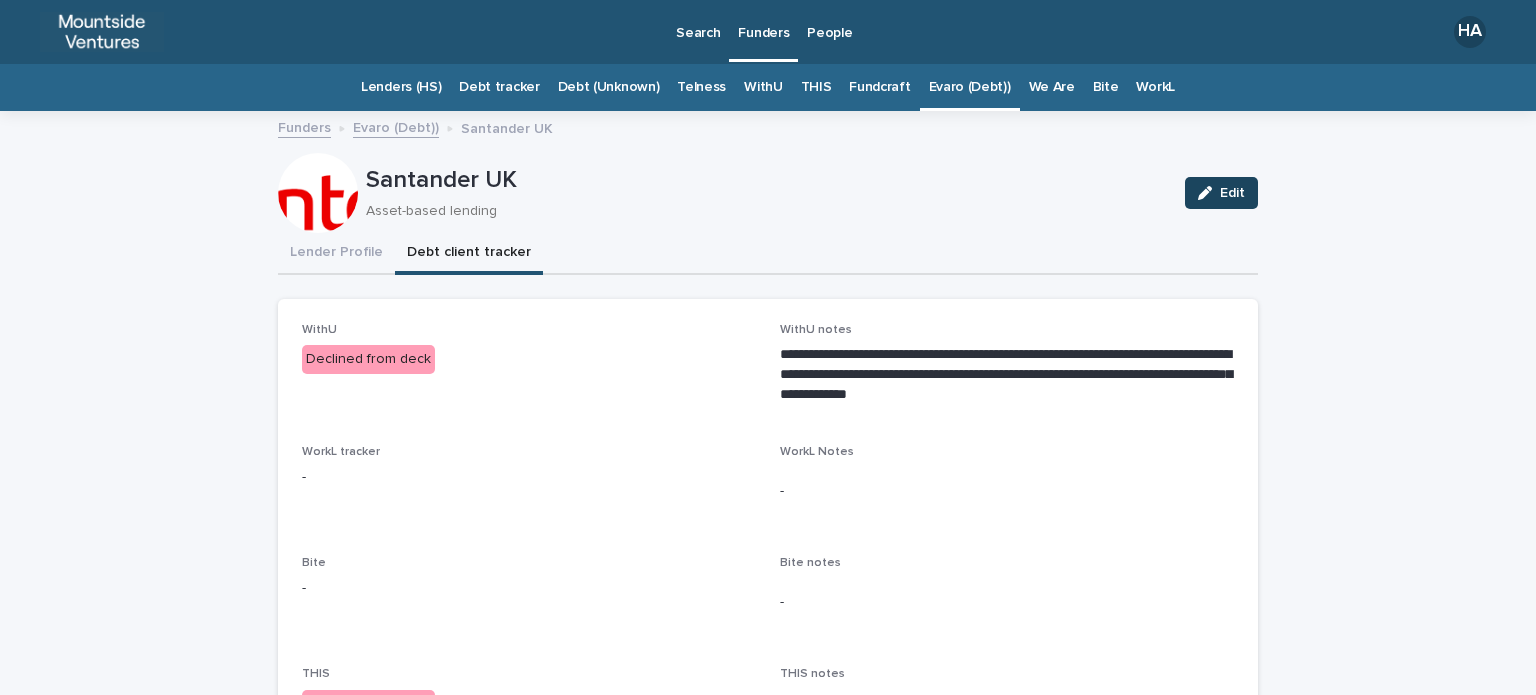 click 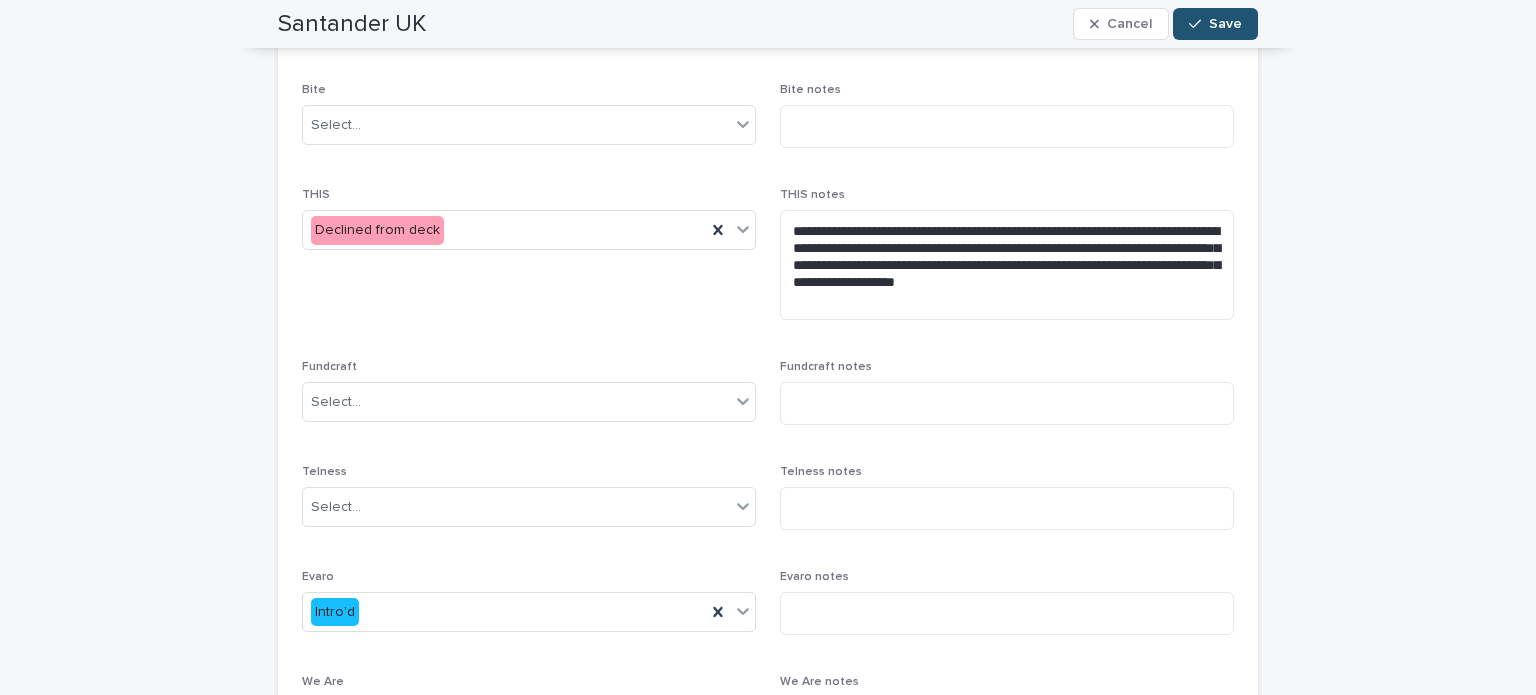 scroll, scrollTop: 700, scrollLeft: 0, axis: vertical 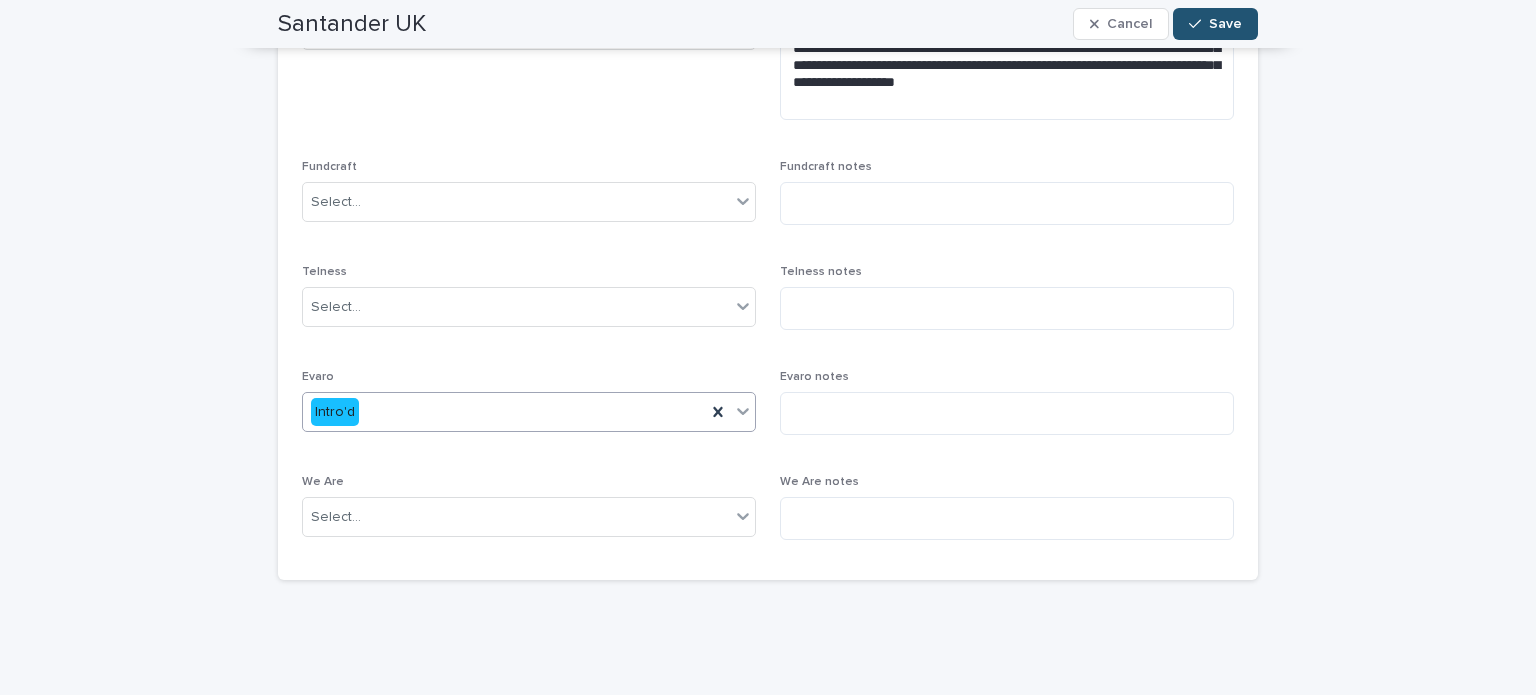click 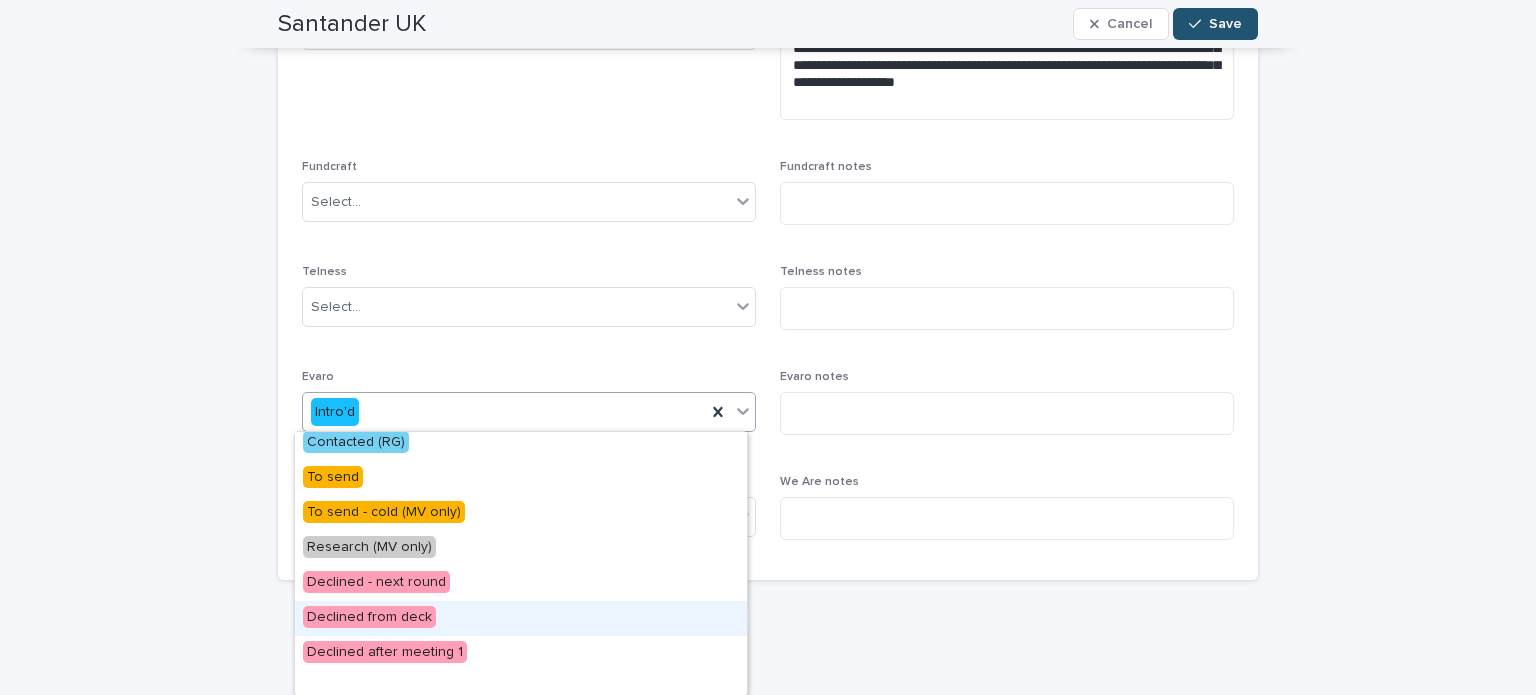 scroll, scrollTop: 300, scrollLeft: 0, axis: vertical 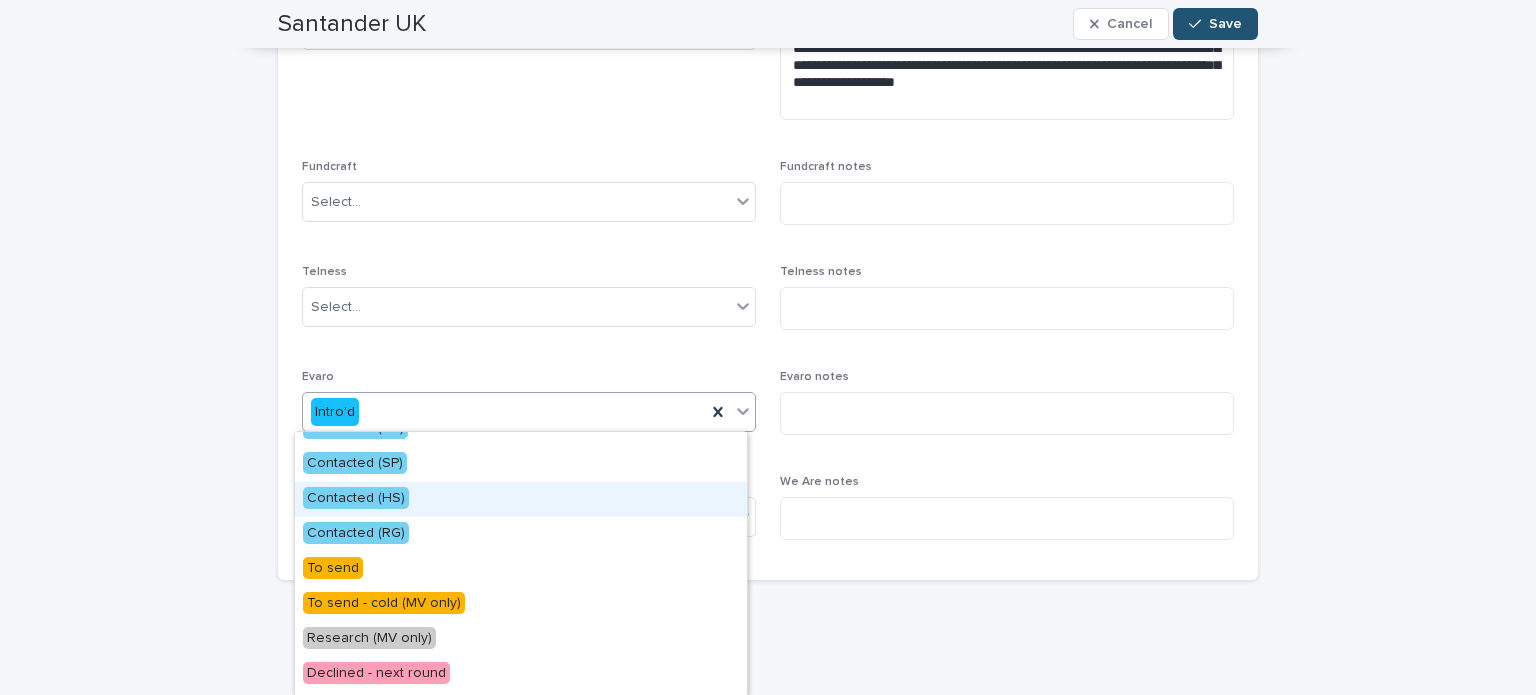click on "Contacted (HS)" at bounding box center [521, 499] 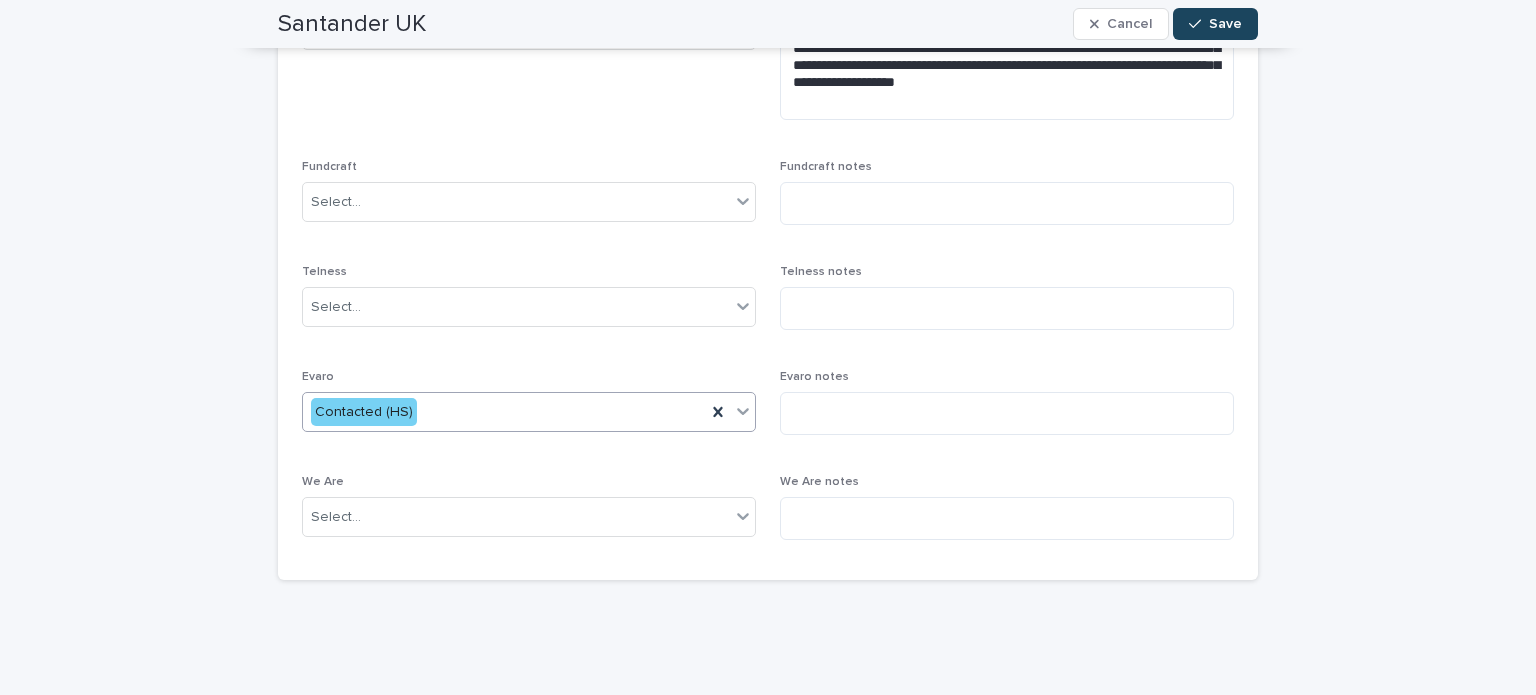 click on "Save" at bounding box center [1215, 24] 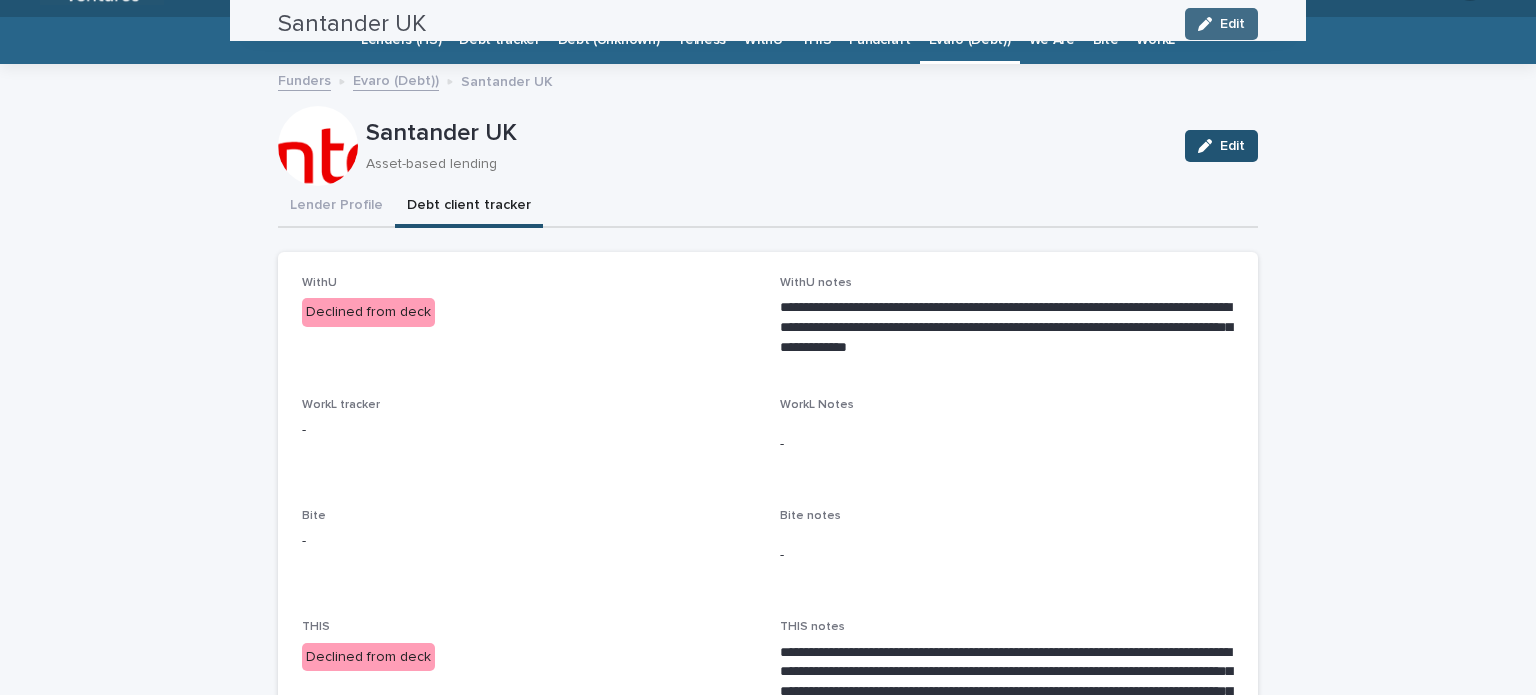 scroll, scrollTop: 0, scrollLeft: 0, axis: both 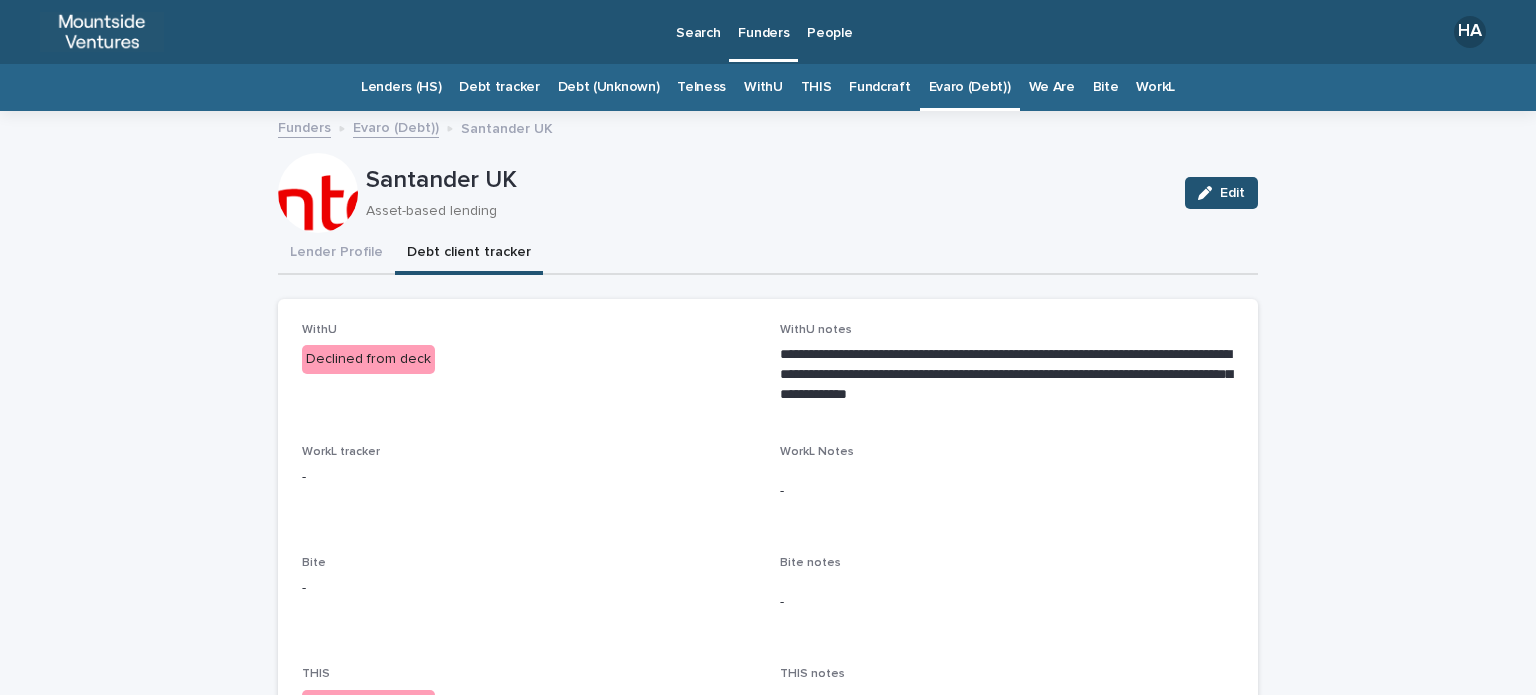 click on "Evaro (Debt))" at bounding box center [970, 87] 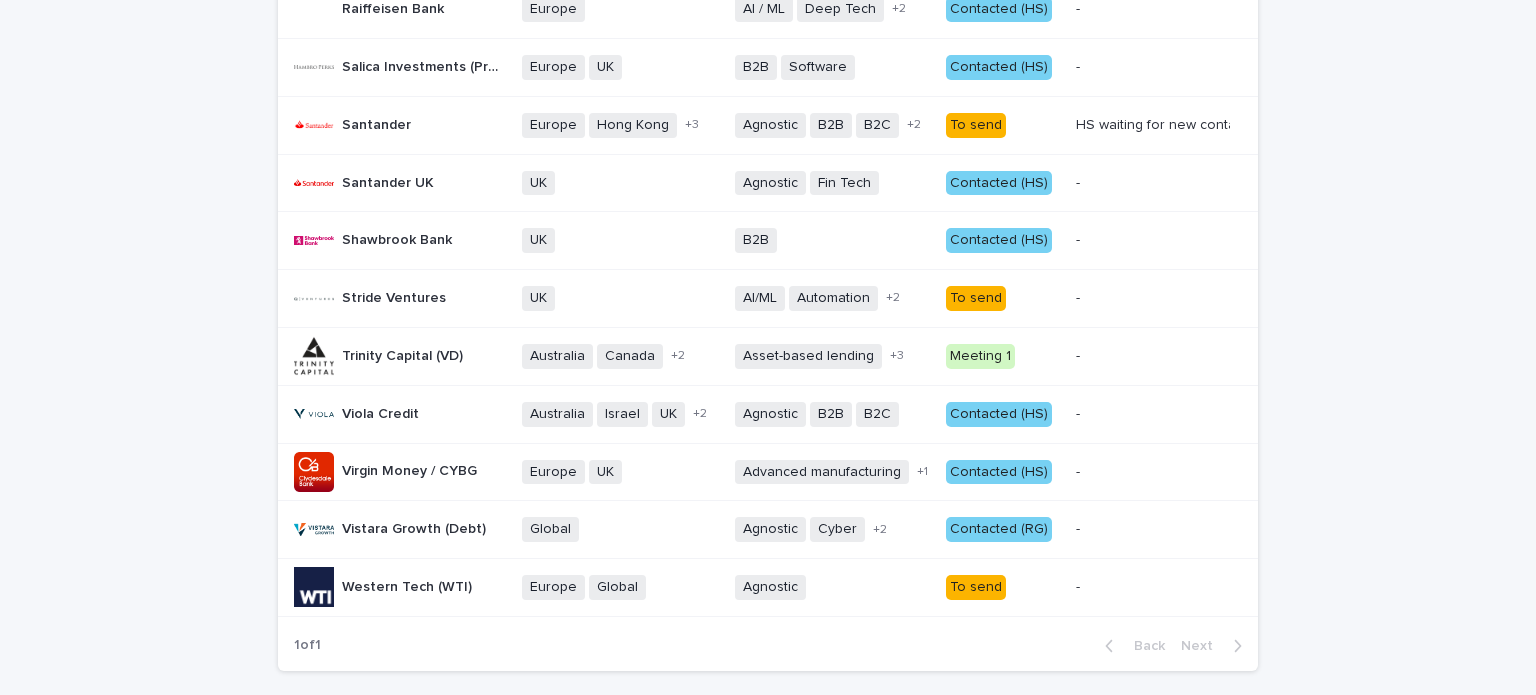 scroll, scrollTop: 1511, scrollLeft: 0, axis: vertical 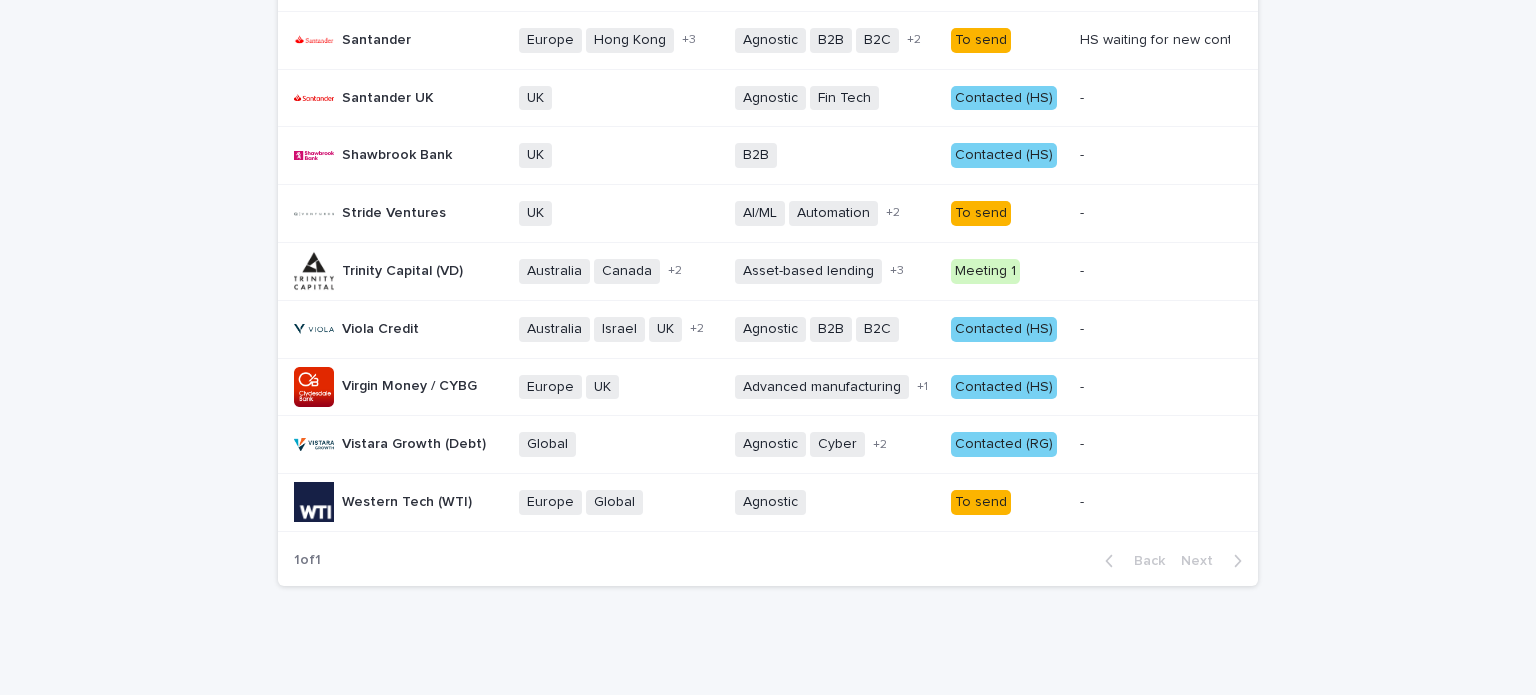 click on "Loading... Saving… Loading... Saving… Evaro (Debt)) Evaro Name Target geographies Sectors Evaro Evaro notes Ashgrove (AG) Capital Ashgrove (AG) Capital   DACH Nordics UK US + 0 B2B Health Tech Software + 0 Contacted (HS) - -   Atempo Growth Atempo Growth   CEE DACH region France Germany Germany - [CITY] Italy Spain UK + 0 B2B B2C Software + 0 Meeting 1 - -   Barclays Venture Debt Barclays Venture Debt   UK + 0 Agnostic + 0 Meeting 1 - -   Blackrock debt (prev Kreos Capital) Blackrock debt (prev Kreos Capital)   Asia-Pacific Europe Israel UK + 0 B2B Consumer Energy Fin Tech Food / Drink Health Software Telco + 0 Meeting 1 - -   Bootstrap Europe Bootstrap Europe   DACH Europe France UK + 0 B2B Bio Tech Clean Tech Fin Tech Impact Life Sciences Software + 0 Contacted (HS) - -   Canadian Imperial Bank of Commerce (CIBC) Canadian Imperial Bank of Commerce (CIBC)   Canada Germany Ireland Nordics Switzerland UK US + 0 B2B B2B2C + 0 Contacted (HS) - -   Claret Capital Claret Capital   Asia Europe UK +" at bounding box center (768, -348) 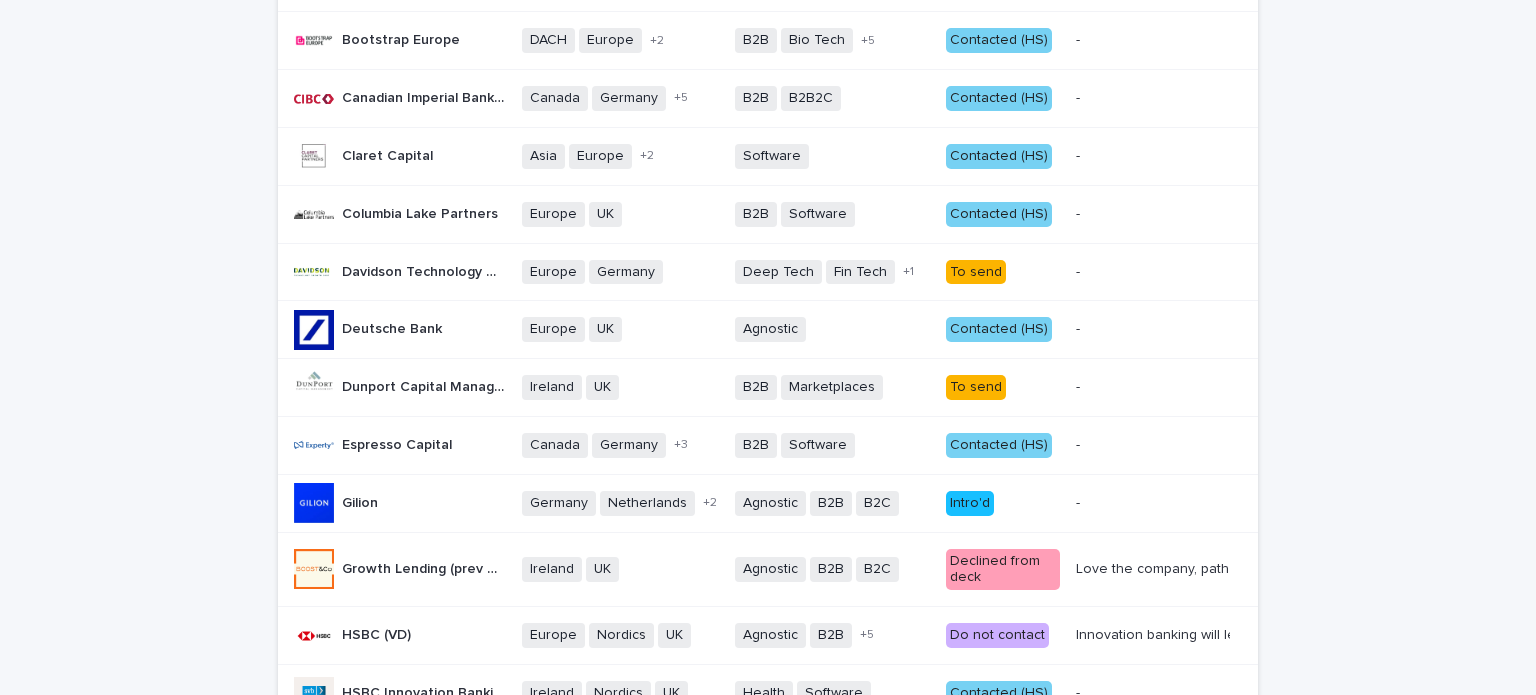 scroll, scrollTop: 0, scrollLeft: 0, axis: both 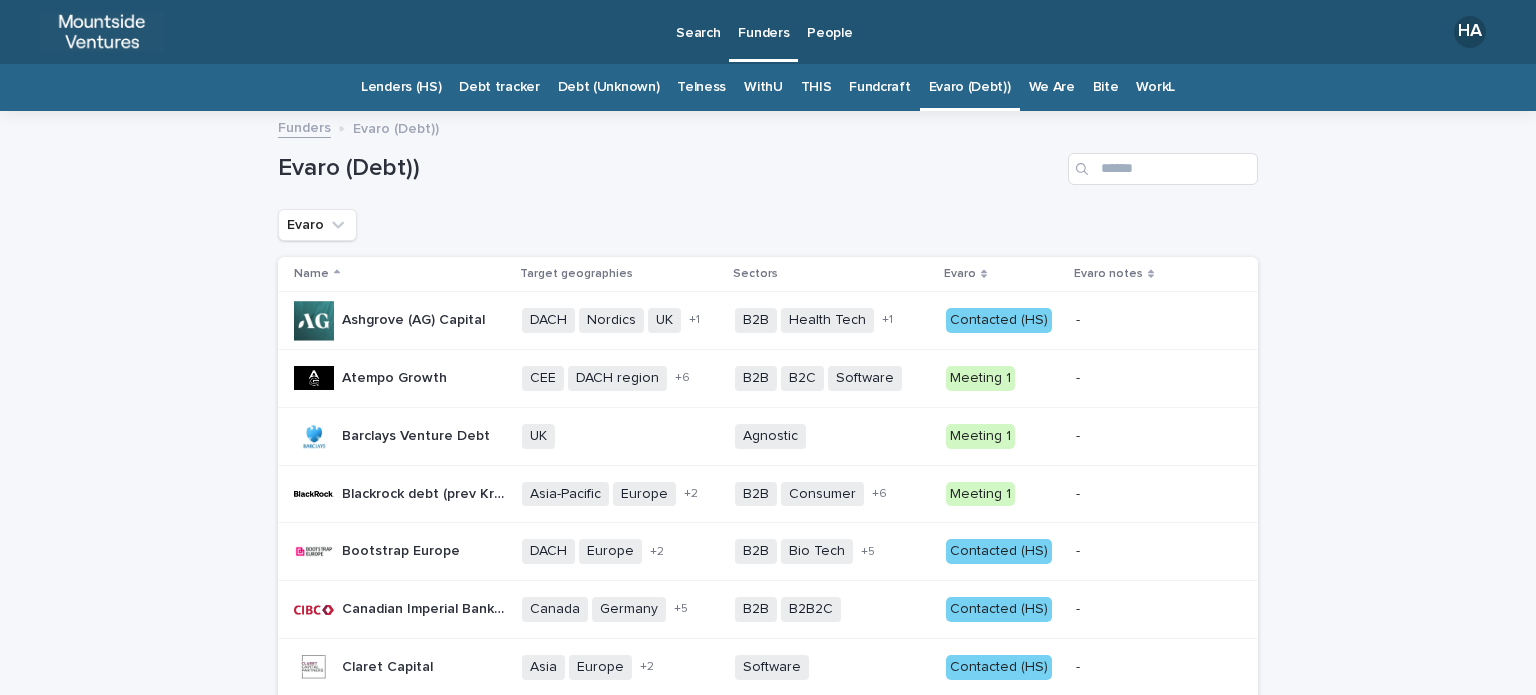 click on "Loading... Saving… Loading... Saving… Evaro (Debt)) Evaro Name Target geographies Sectors Evaro Evaro notes Ashgrove (AG) Capital Ashgrove (AG) Capital   DACH Nordics UK US + 1 B2B Health Tech Software + 1 Contacted (HS) - -   Atempo Growth Atempo Growth   CEE DACH region France Germany Germany - [CITY] Italy Spain UK + 6 B2B B2C Software + 0 Meeting 1 - -   Barclays Venture Debt Barclays Venture Debt   UK + 0 Agnostic + 0 Meeting 1 - -   Blackrock debt (prev Kreos Capital) Blackrock debt (prev Kreos Capital)   Asia-Pacific Europe Israel UK + 2 B2B Consumer Energy Fin Tech Food / Drink Health Software Telco + 6 Meeting 1 - -   Bootstrap Europe Bootstrap Europe   DACH Europe France UK + 2 B2B Bio Tech Clean Tech Fin Tech Impact Life Sciences Software + 5 Contacted (HS) - -   Canadian Imperial Bank of Commerce (CIBC) Canadian Imperial Bank of Commerce (CIBC)   Canada Germany Ireland Nordics Switzerland UK US + 5 B2B B2B2C + 0 Contacted (HS) - -   Claret Capital Claret Capital   Asia Europe UK +" at bounding box center (768, 1163) 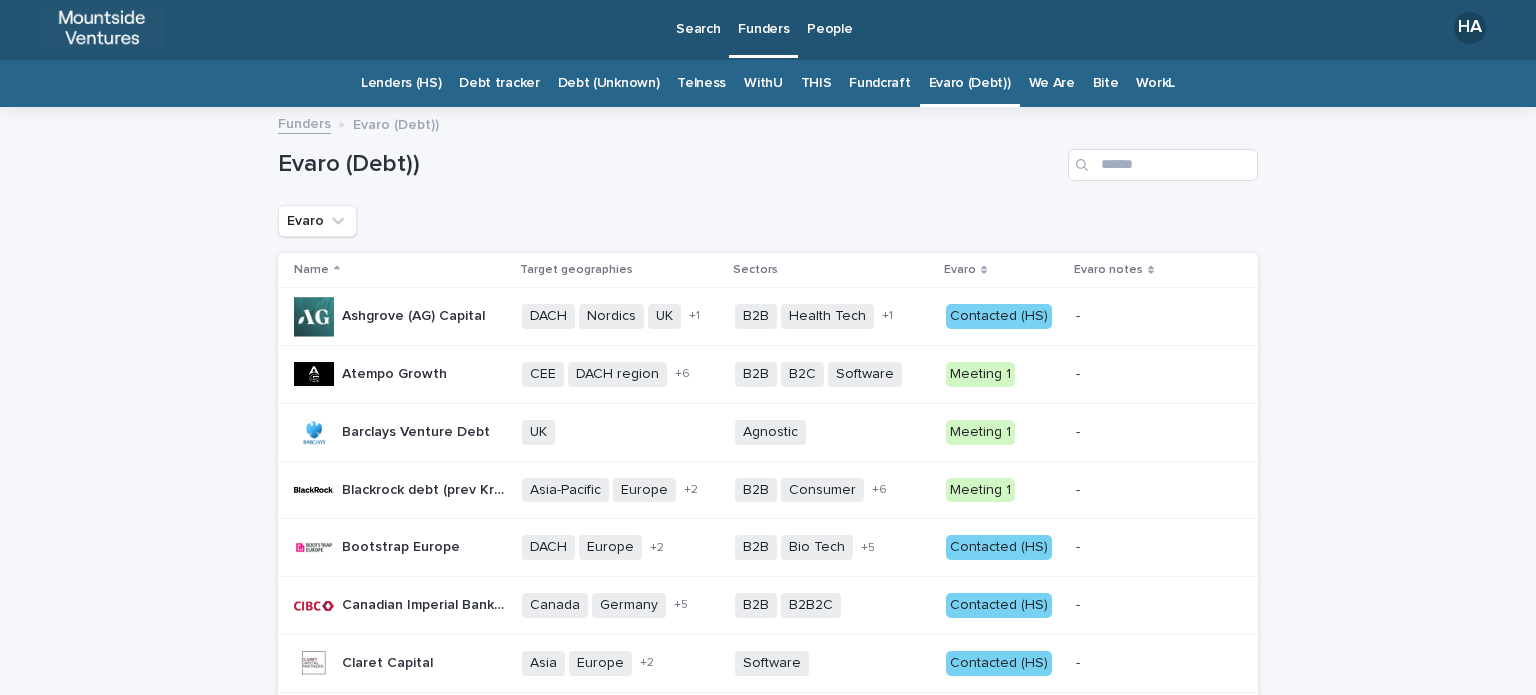 scroll, scrollTop: 0, scrollLeft: 0, axis: both 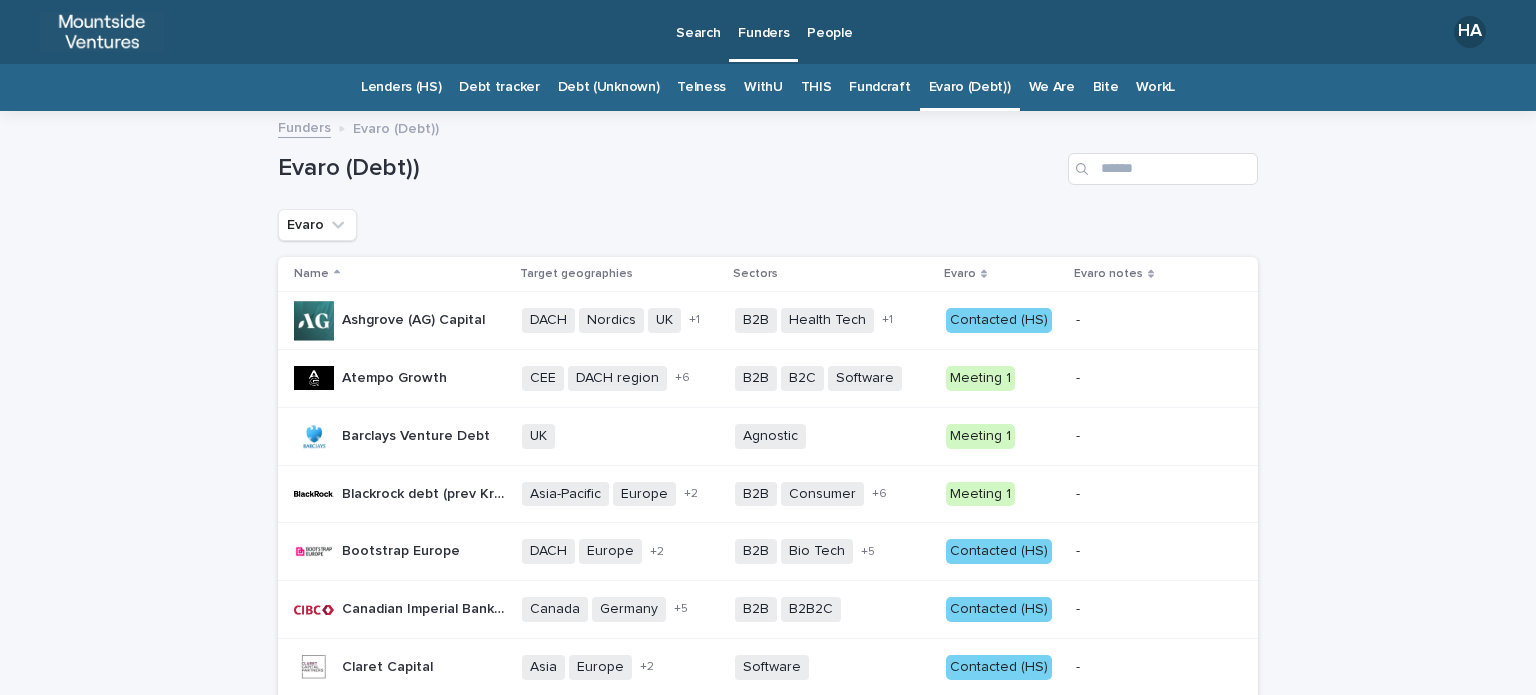 click on "Loading... Saving… Loading... Saving… Evaro (Debt)) Evaro Name Target geographies Sectors Evaro Evaro notes Ashgrove (AG) Capital Ashgrove (AG) Capital   DACH Nordics UK US + 1 B2B Health Tech Software + 1 Contacted (HS) - -   Atempo Growth Atempo Growth   CEE DACH region France Germany Germany - [CITY] Italy Spain UK + 6 B2B B2C Software + 0 Meeting 1 - -   Barclays Venture Debt Barclays Venture Debt   UK + 0 Agnostic + 0 Meeting 1 - -   Blackrock debt (prev Kreos Capital) Blackrock debt (prev Kreos Capital)   Asia-Pacific Europe Israel UK + 2 B2B Consumer Energy Fin Tech Food / Drink Health Software Telco + 6 Meeting 1 - -   Bootstrap Europe Bootstrap Europe   DACH Europe France UK + 2 B2B Bio Tech Clean Tech Fin Tech Impact Life Sciences Software + 5 Contacted (HS) - -   Canadian Imperial Bank of Commerce (CIBC) Canadian Imperial Bank of Commerce (CIBC)   Canada Germany Ireland Nordics Switzerland UK US + 5 B2B B2B2C + 0 Contacted (HS) - -   Claret Capital Claret Capital   Asia Europe UK +" at bounding box center [768, 1163] 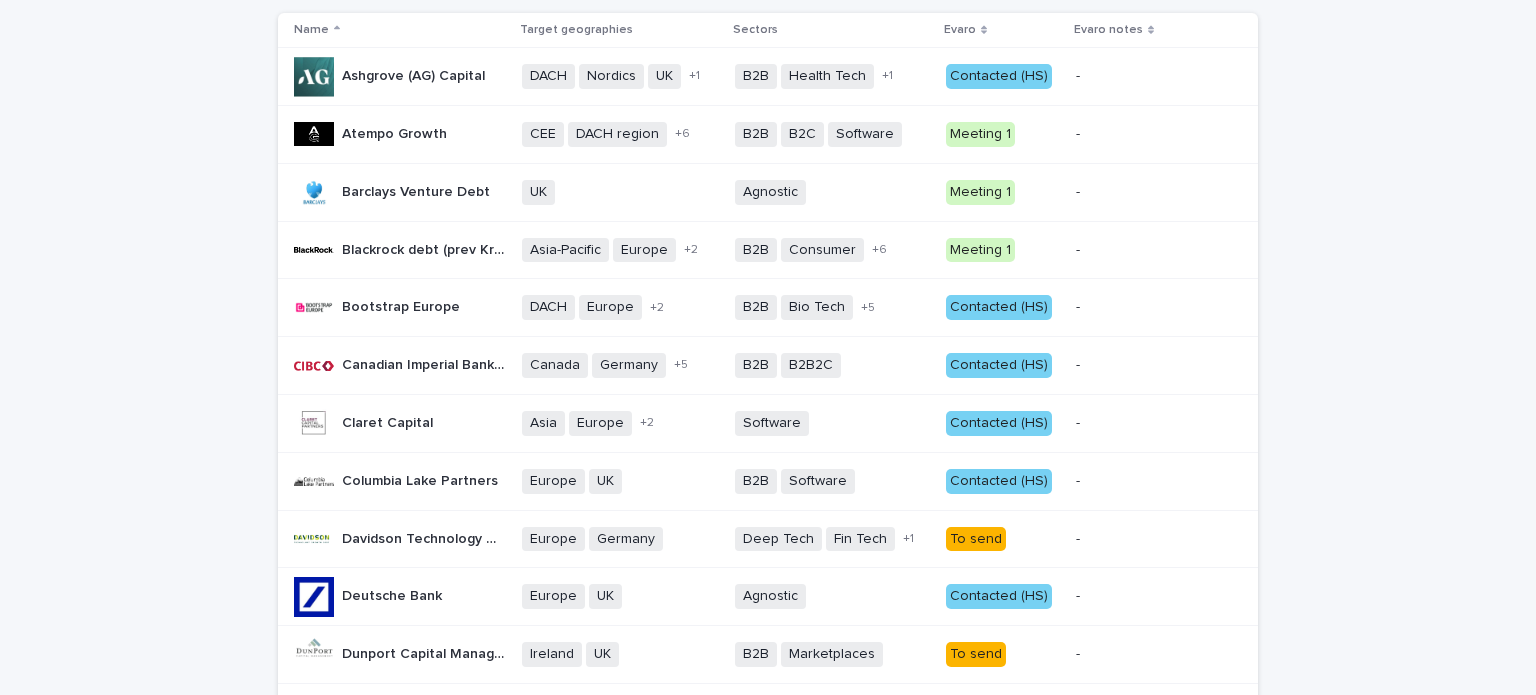scroll, scrollTop: 0, scrollLeft: 0, axis: both 